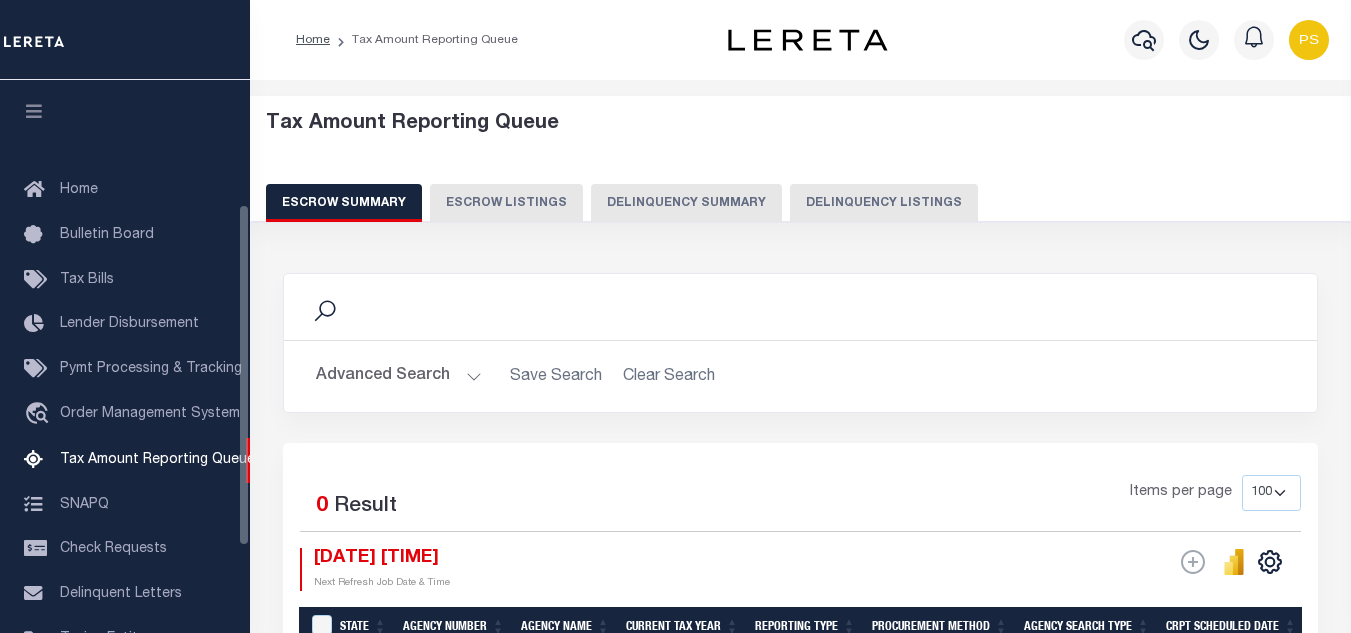 select on "100" 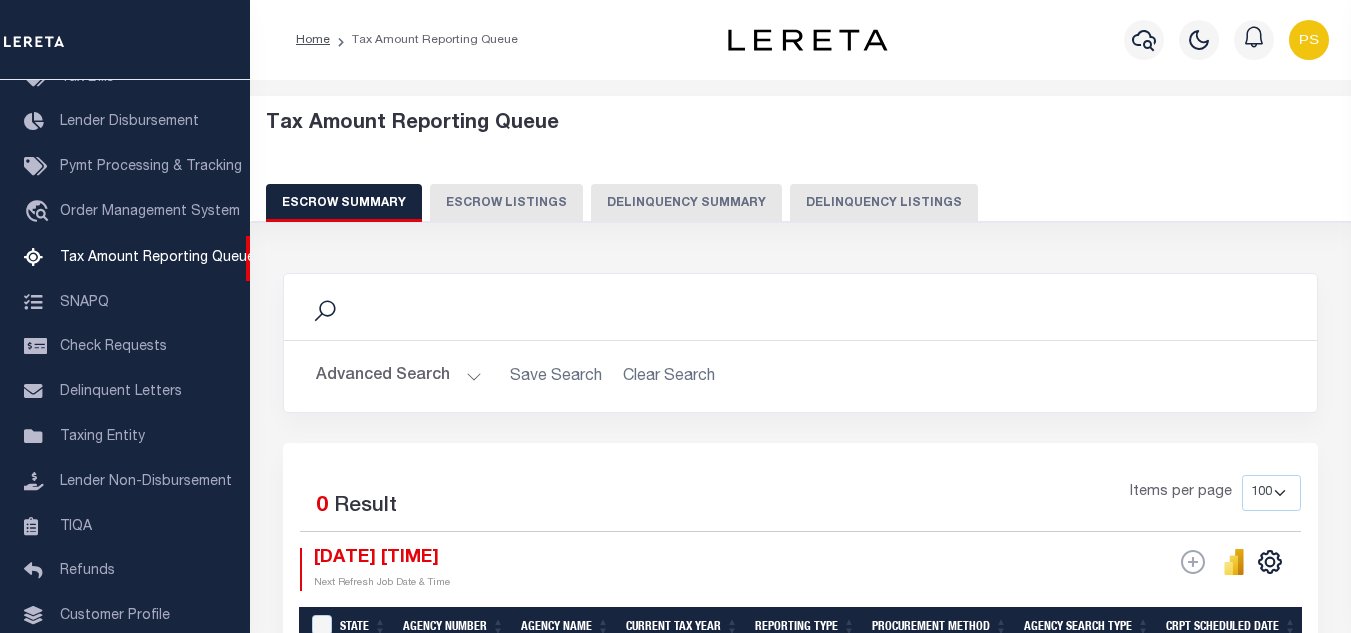 click on "Delinquency Listings" at bounding box center [884, 203] 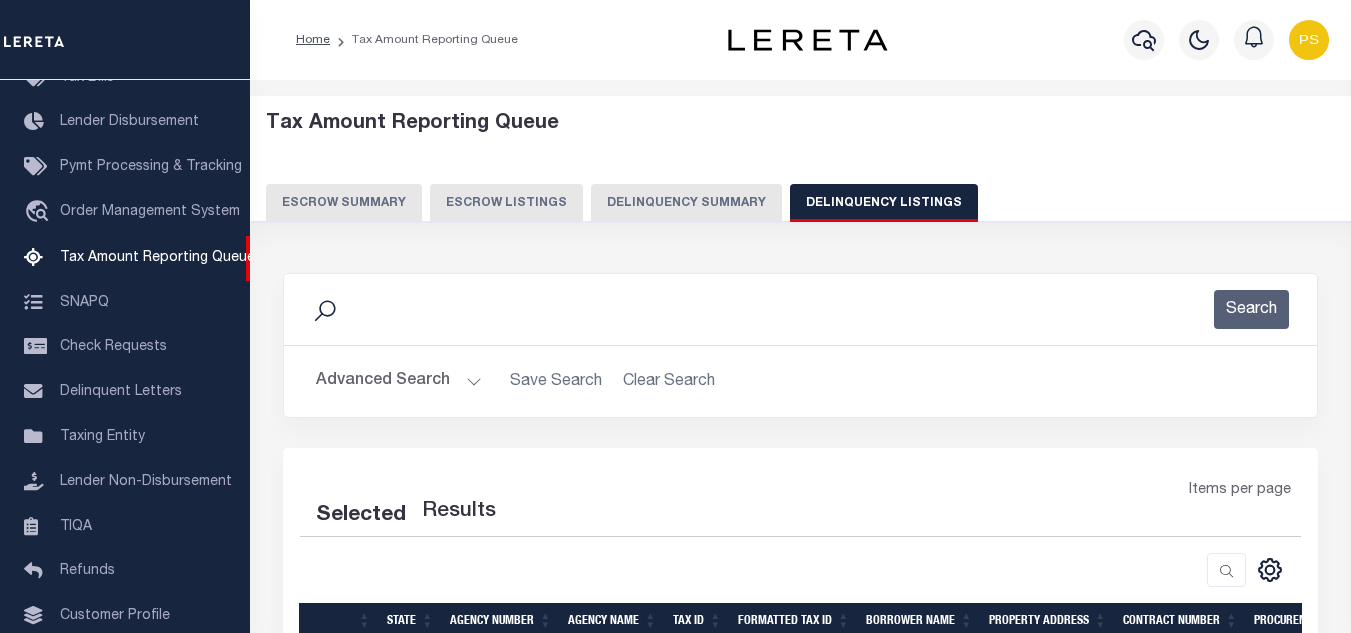 select on "100" 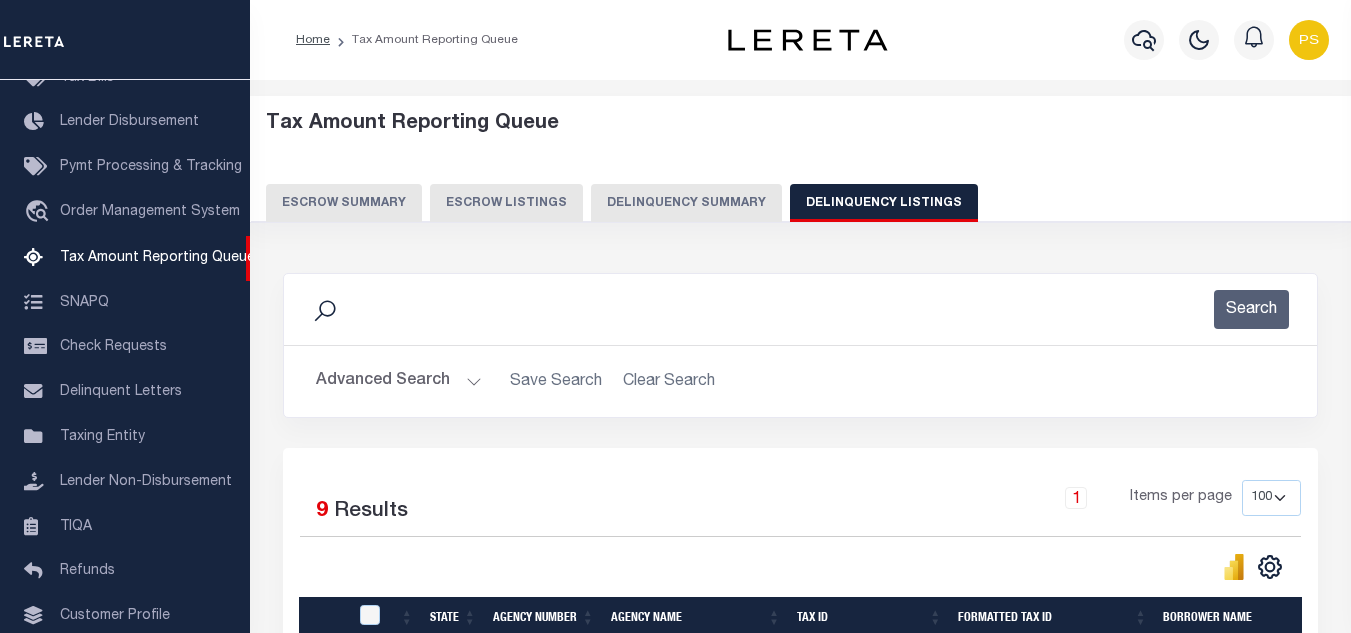 click on "Advanced Search" at bounding box center [399, 381] 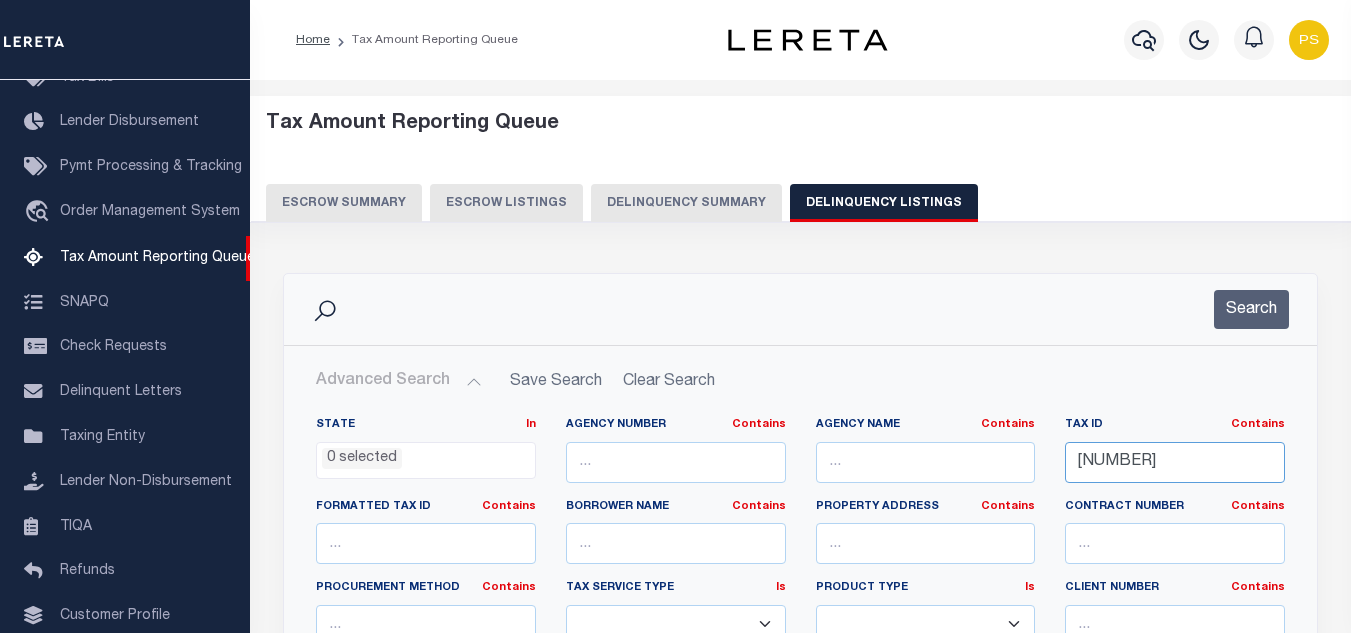 click on "004046" at bounding box center (1175, 462) 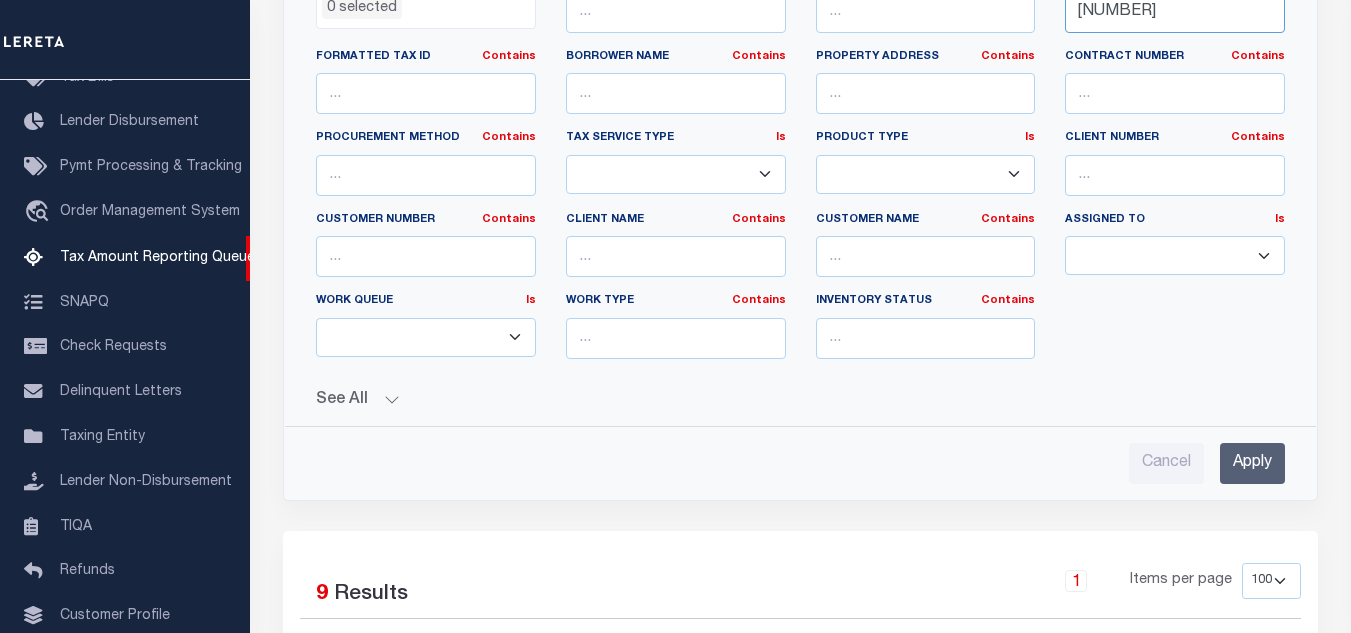 scroll, scrollTop: 500, scrollLeft: 0, axis: vertical 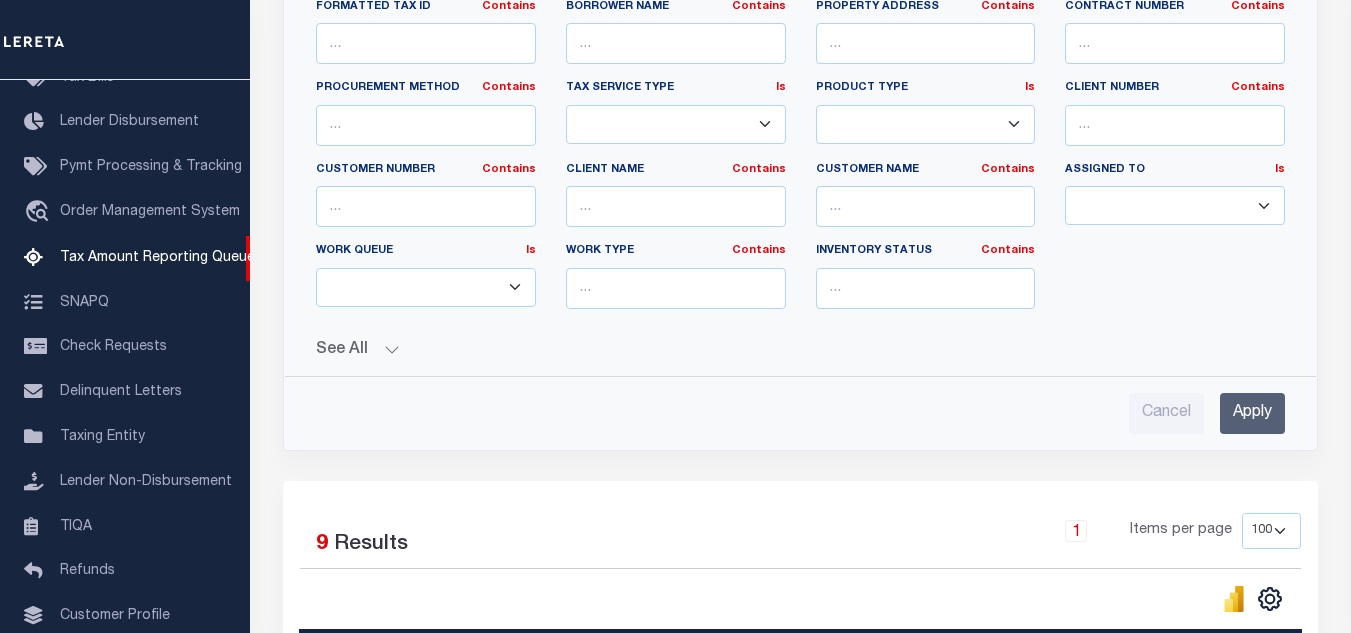 click on "Apply" at bounding box center (1252, 413) 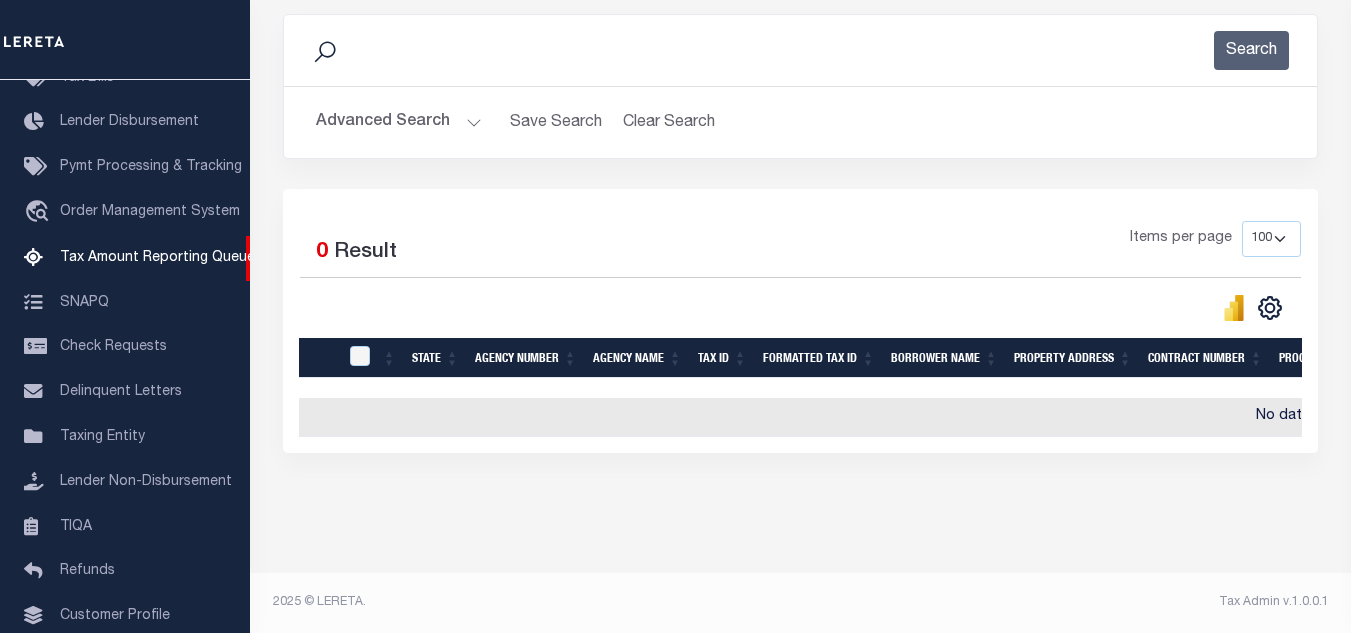 scroll, scrollTop: 275, scrollLeft: 0, axis: vertical 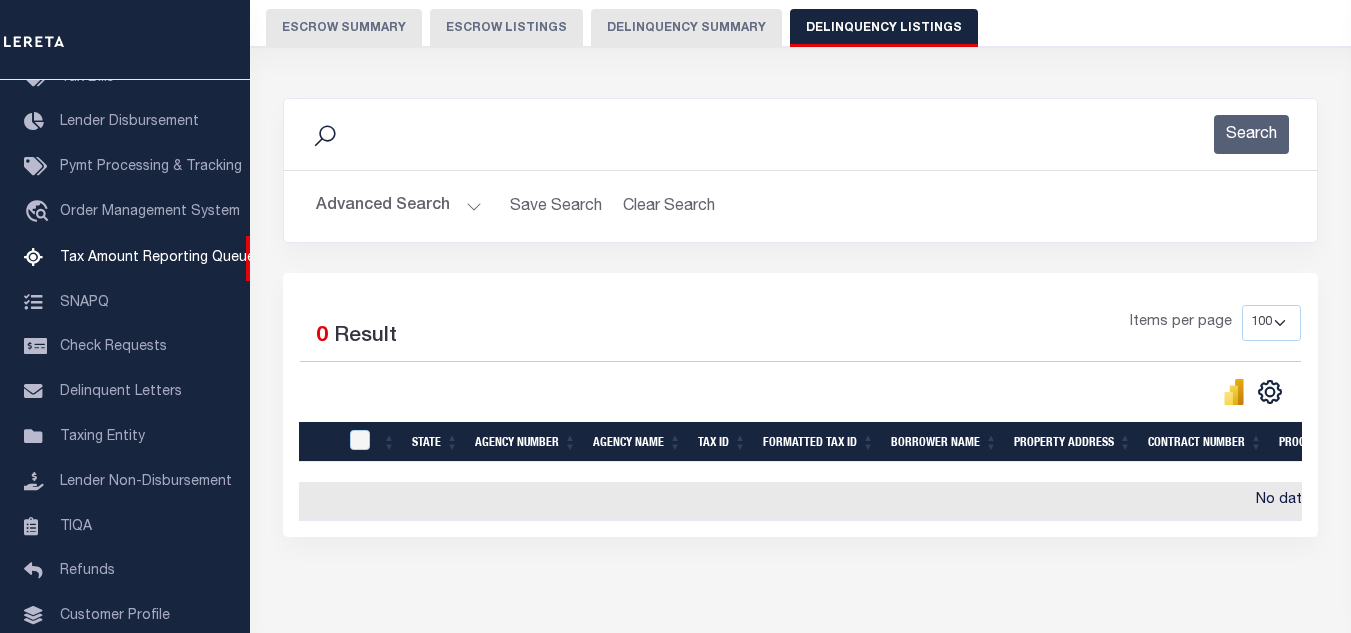 click on "Advanced Search" at bounding box center [399, 206] 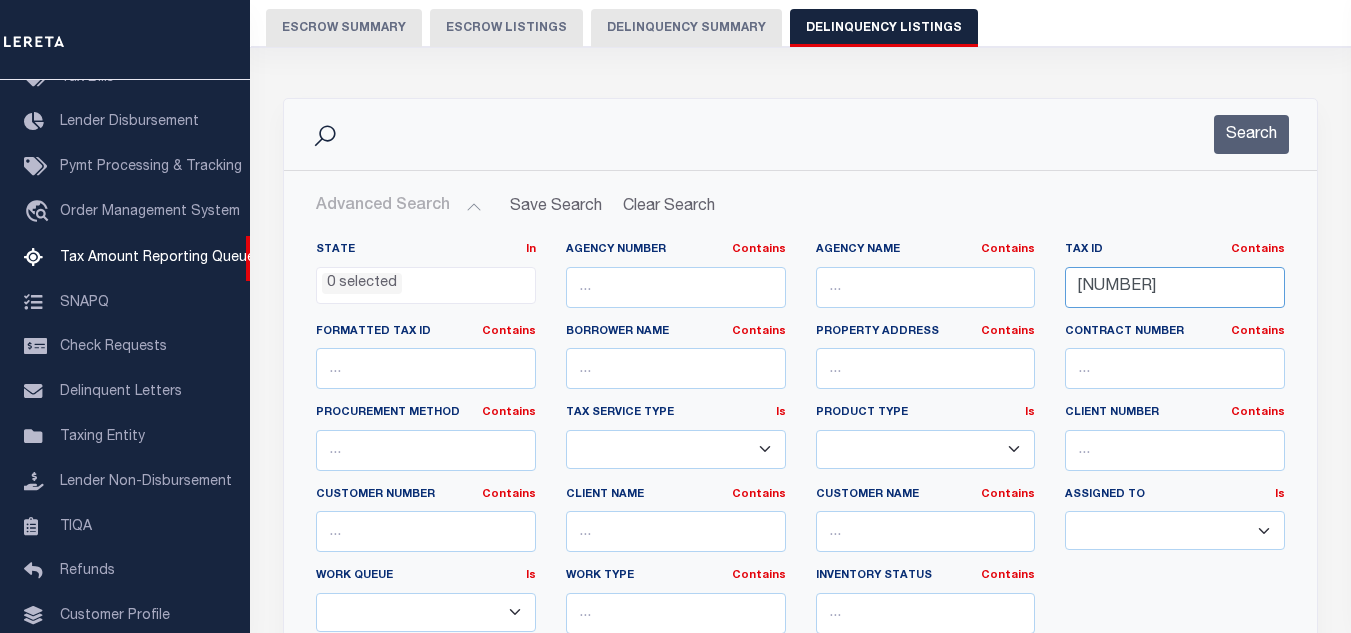 click on "4304242006750" at bounding box center [1175, 287] 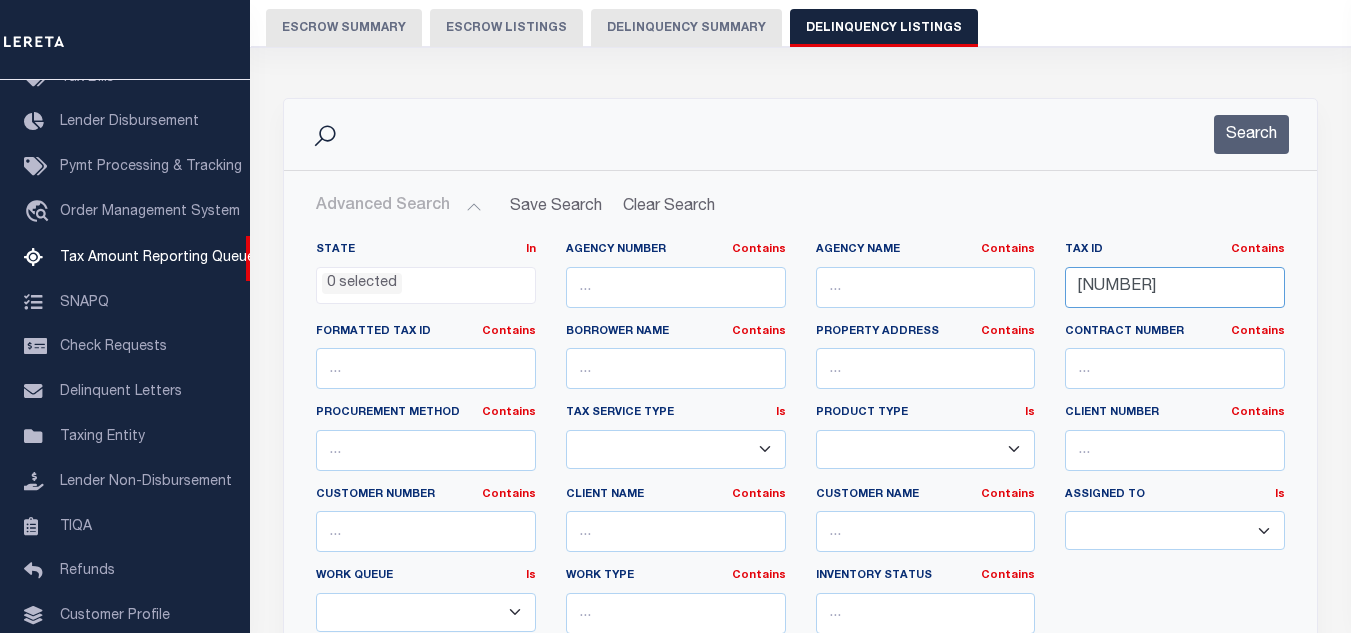 paste on "R00076518" 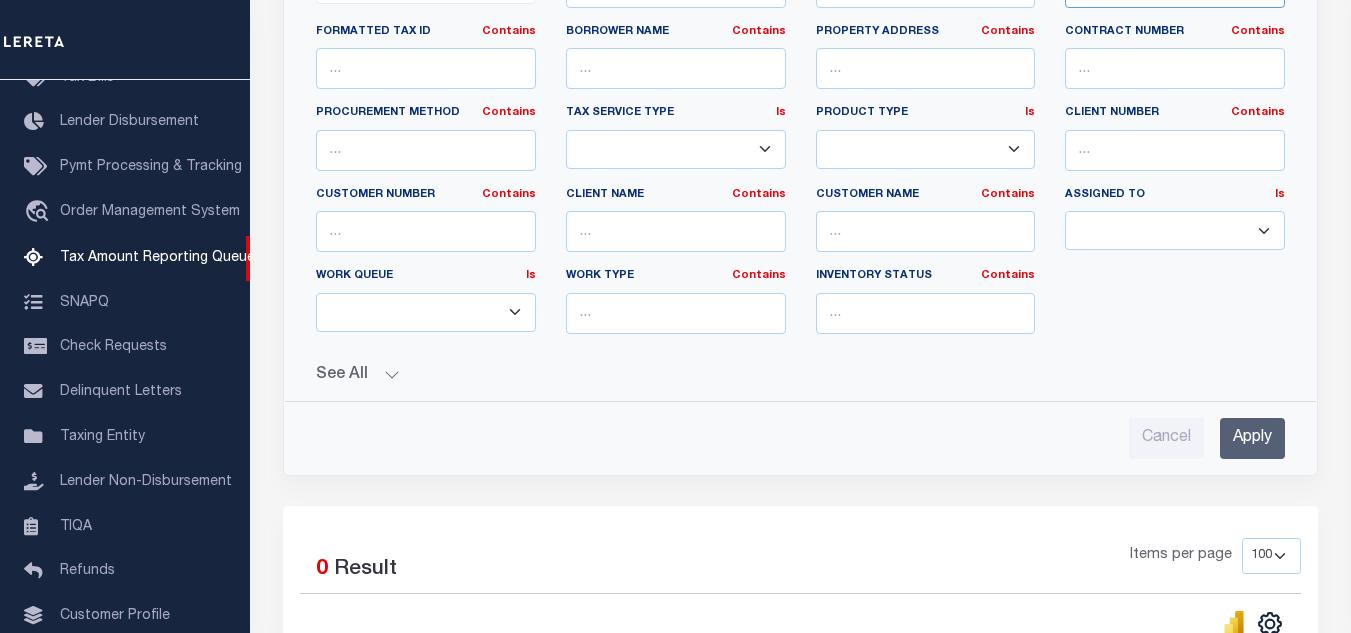 scroll, scrollTop: 575, scrollLeft: 0, axis: vertical 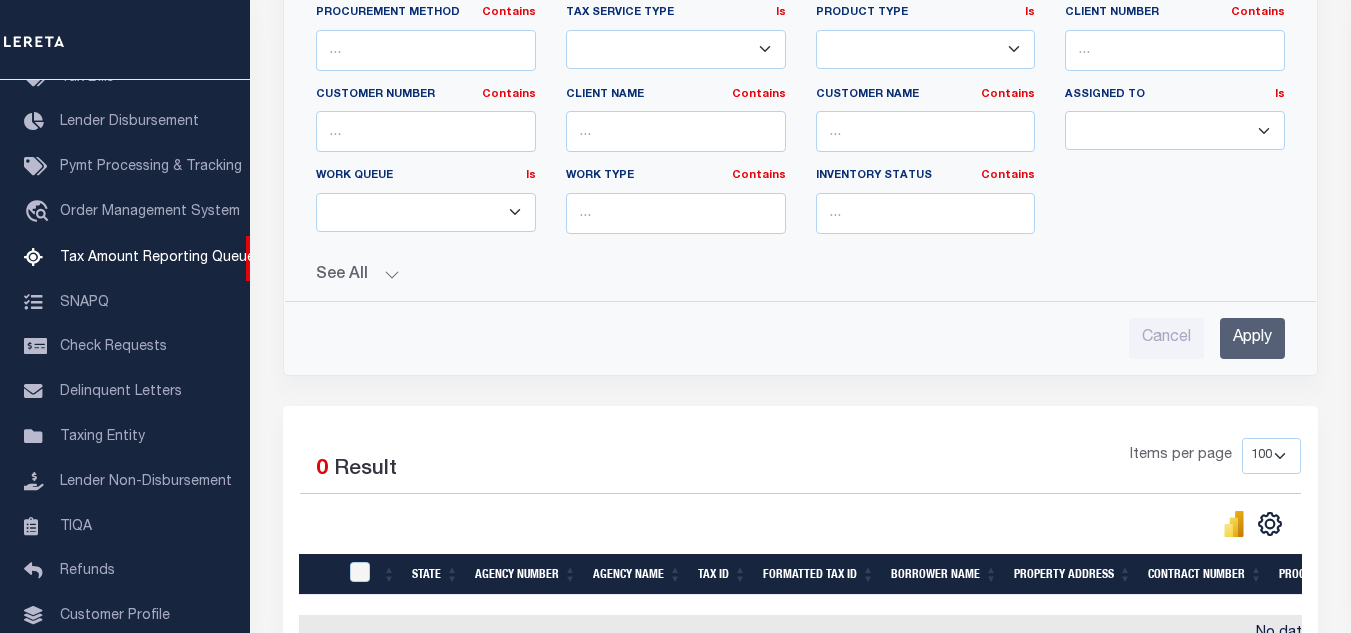 type on "R00076518" 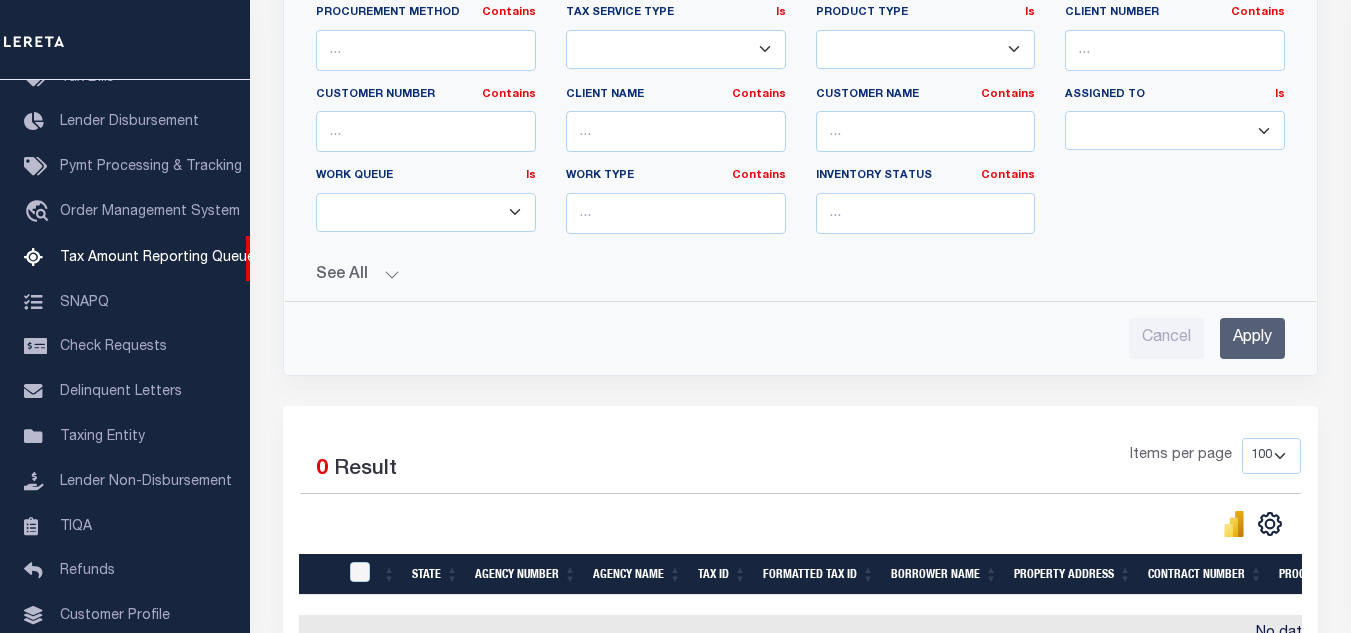 click on "Apply" at bounding box center (1252, 338) 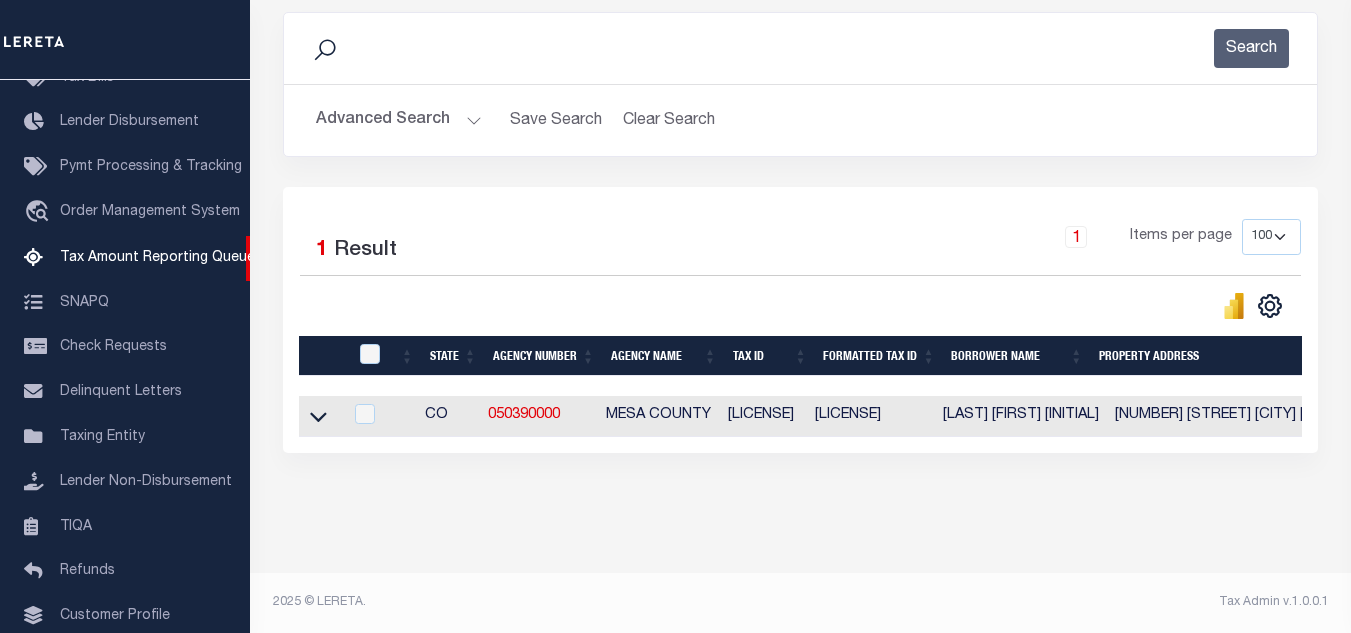 scroll, scrollTop: 278, scrollLeft: 0, axis: vertical 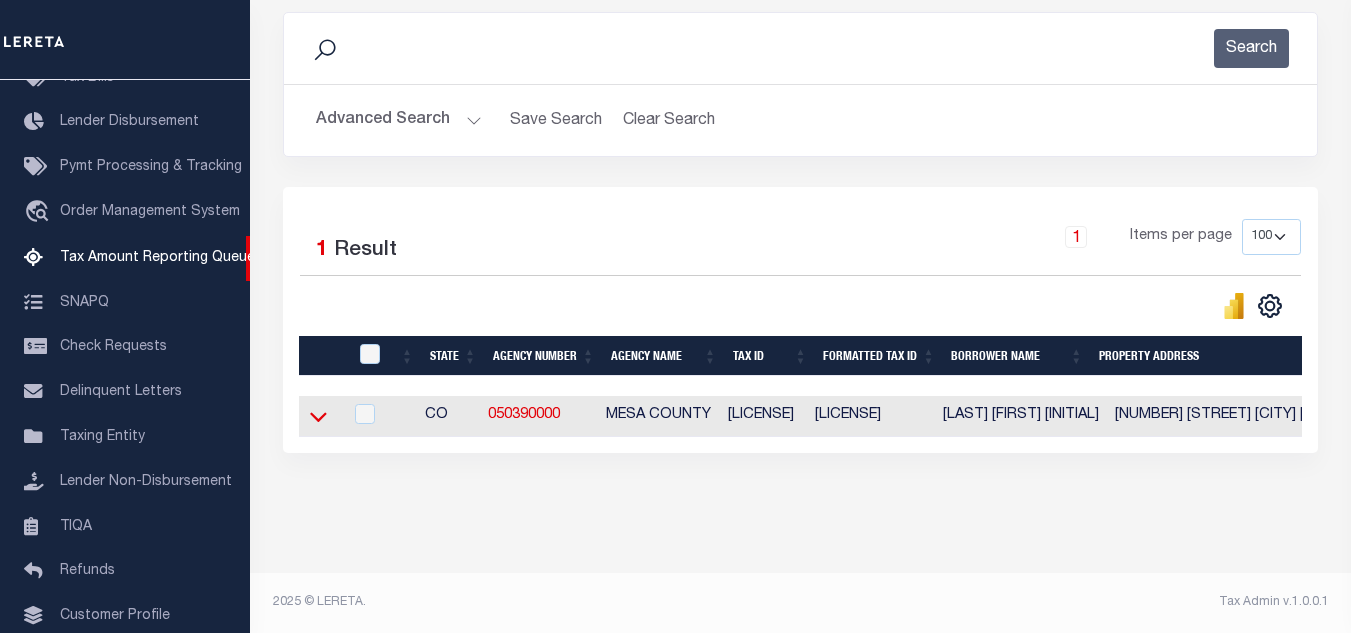 click 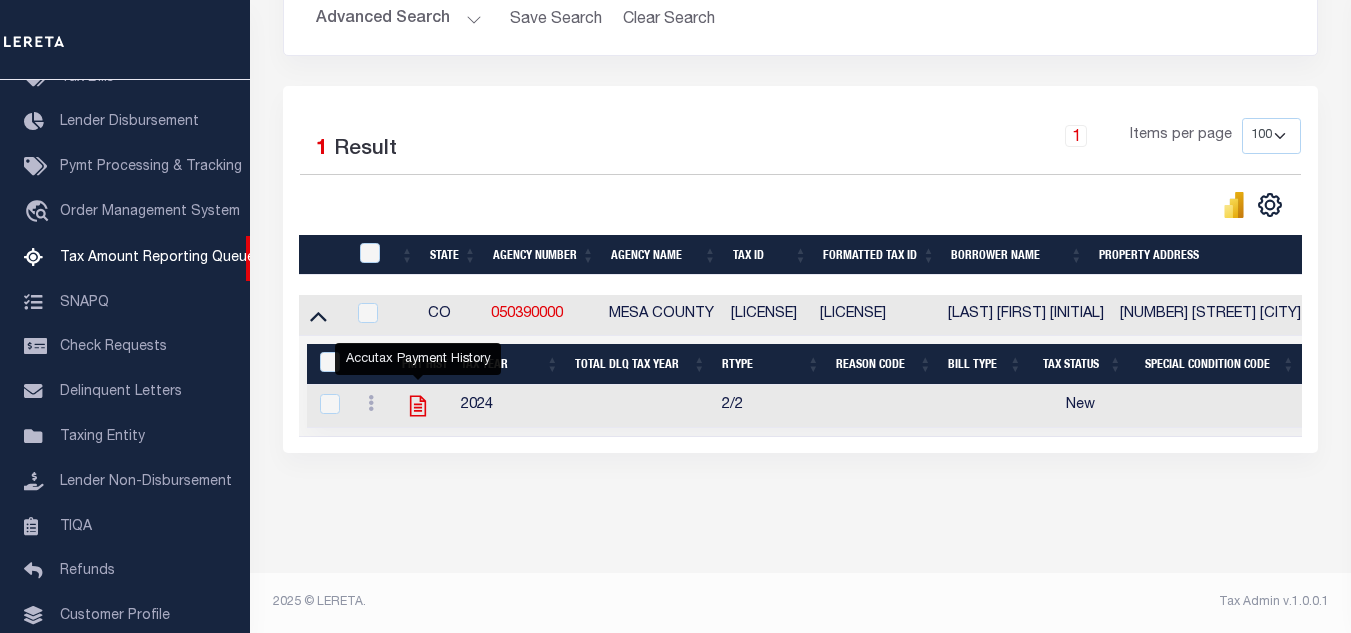 click 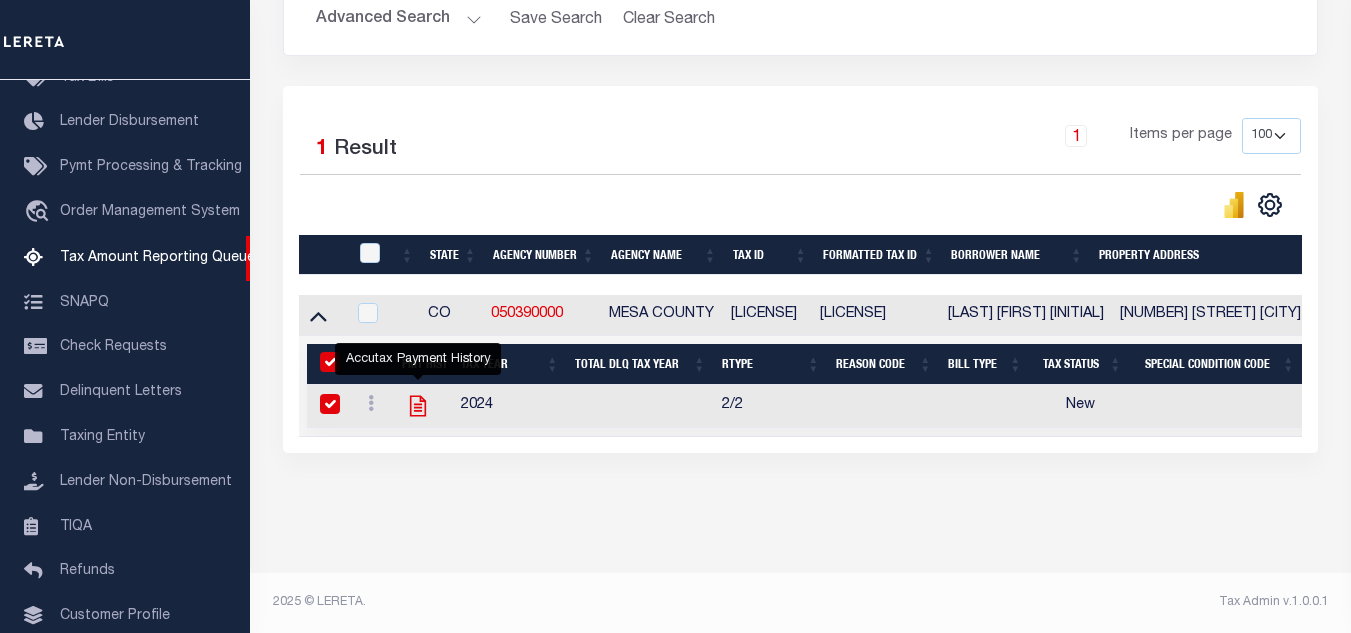 checkbox on "true" 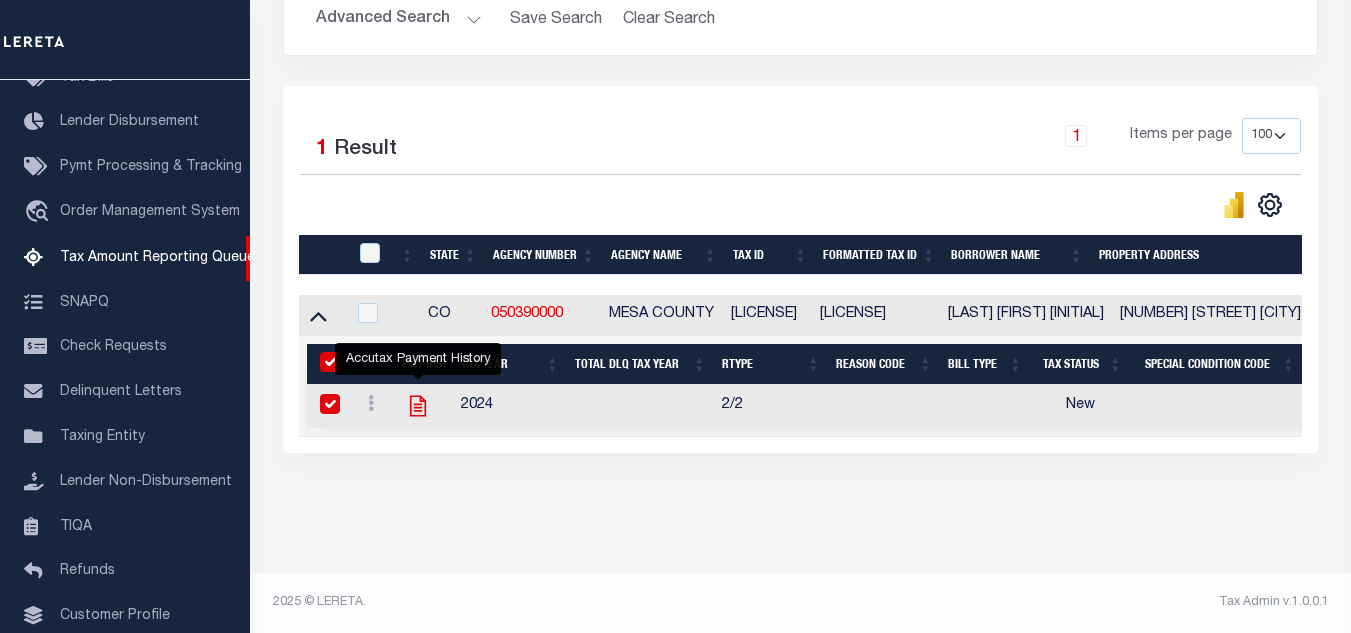 checkbox on "true" 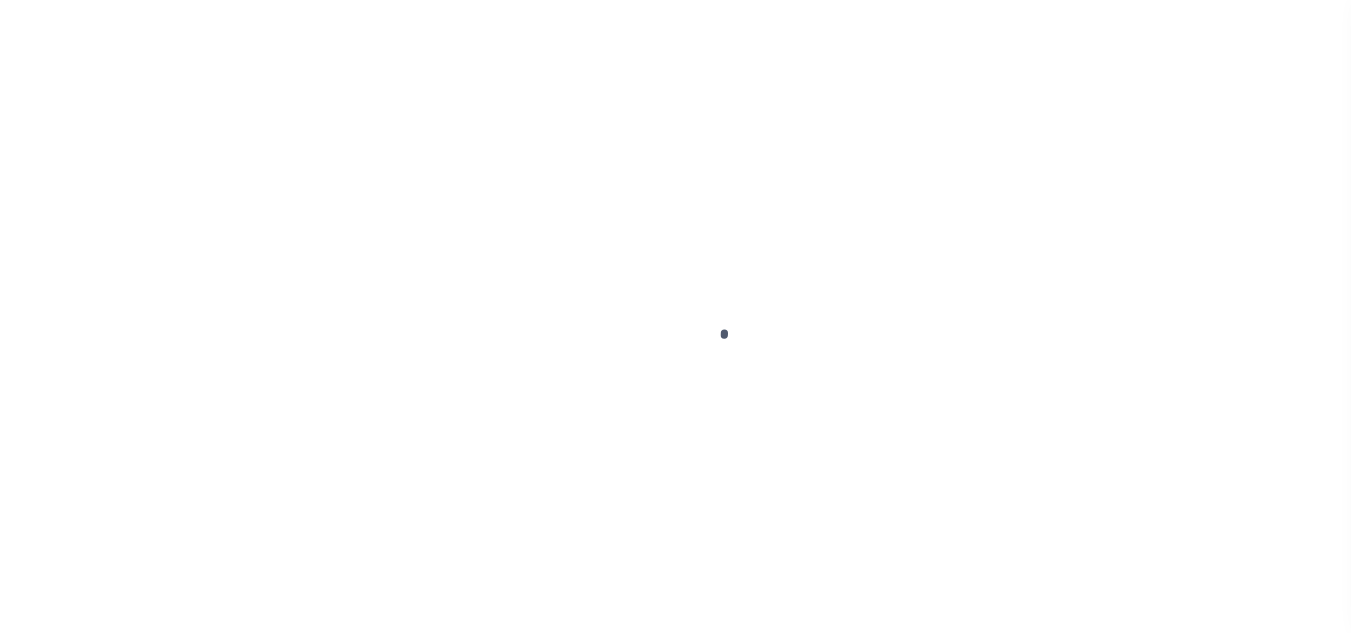 scroll, scrollTop: 0, scrollLeft: 0, axis: both 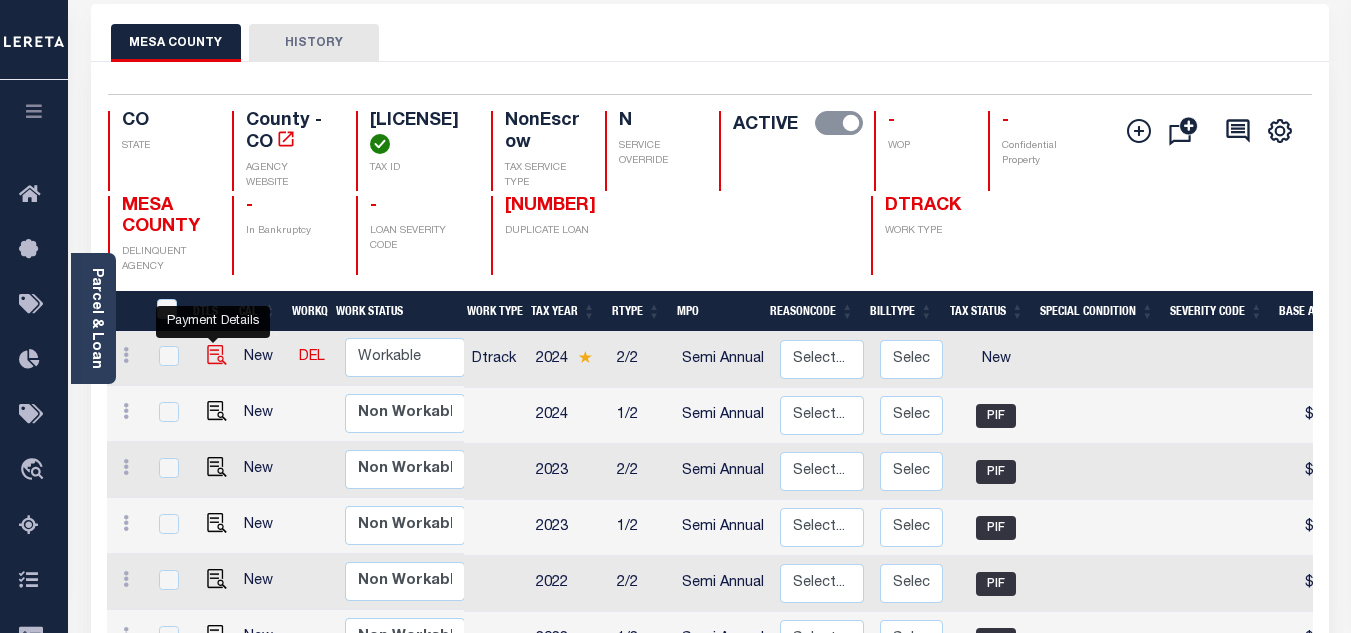 click at bounding box center [217, 355] 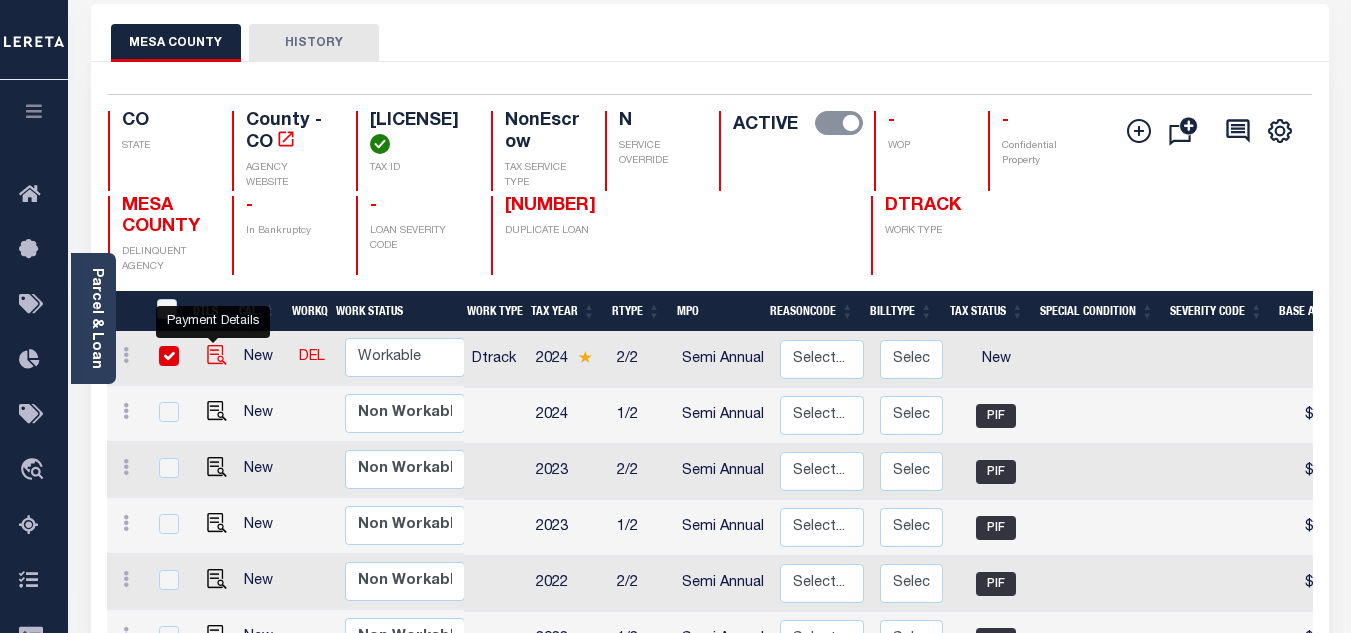 checkbox on "true" 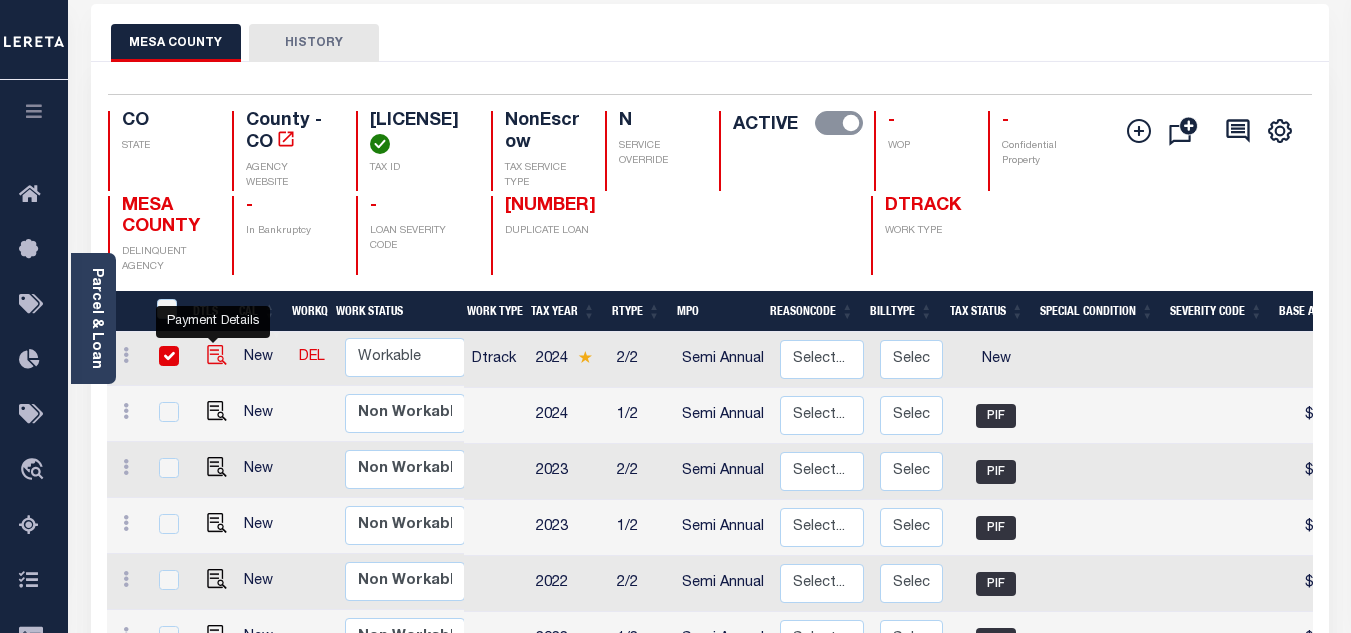 checkbox on "true" 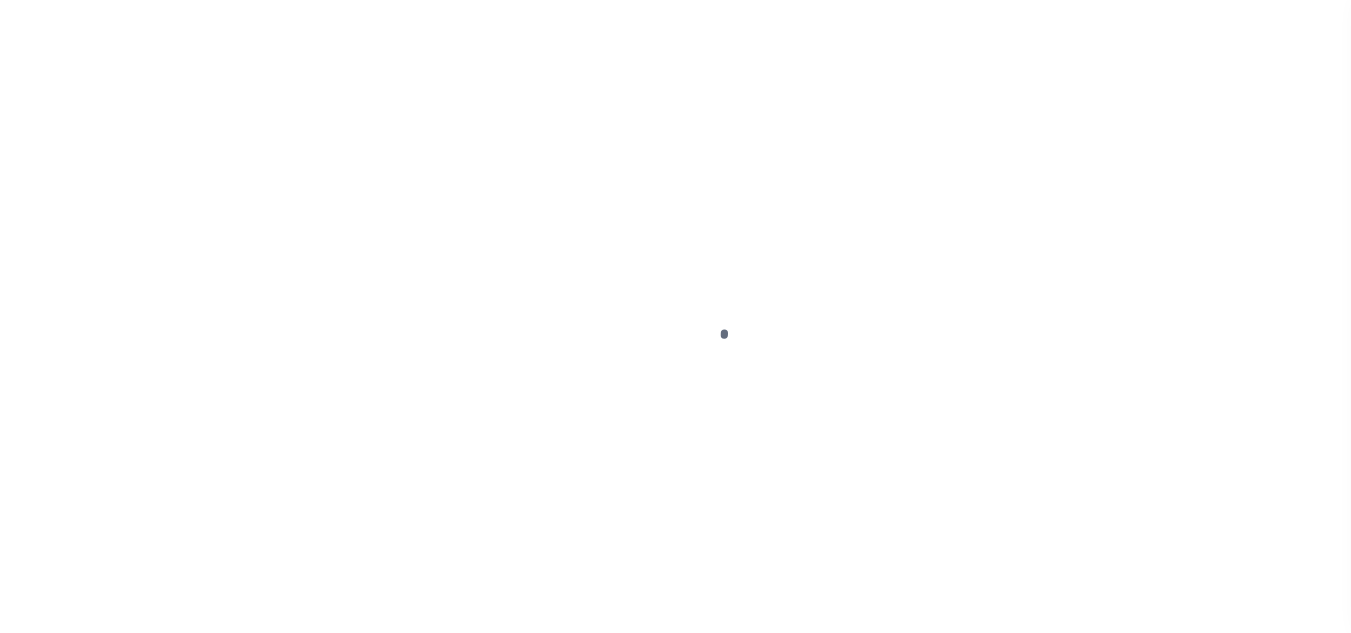 scroll, scrollTop: 0, scrollLeft: 0, axis: both 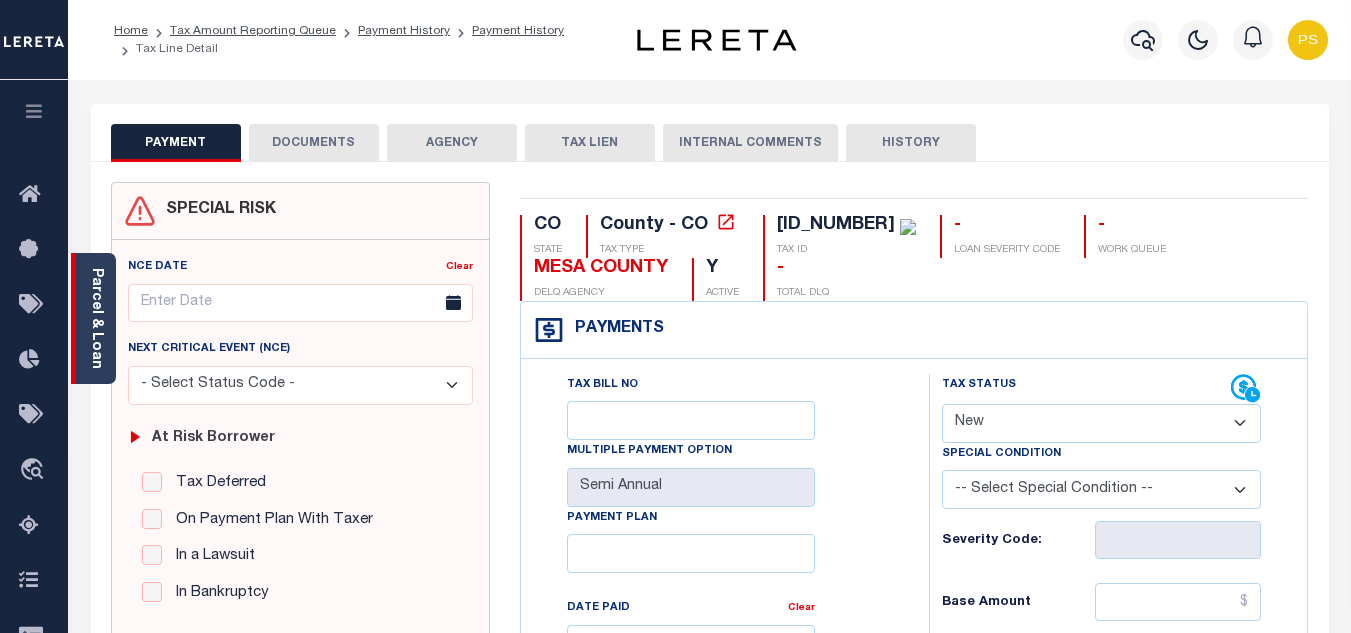 click on "Parcel & Loan" at bounding box center [96, 318] 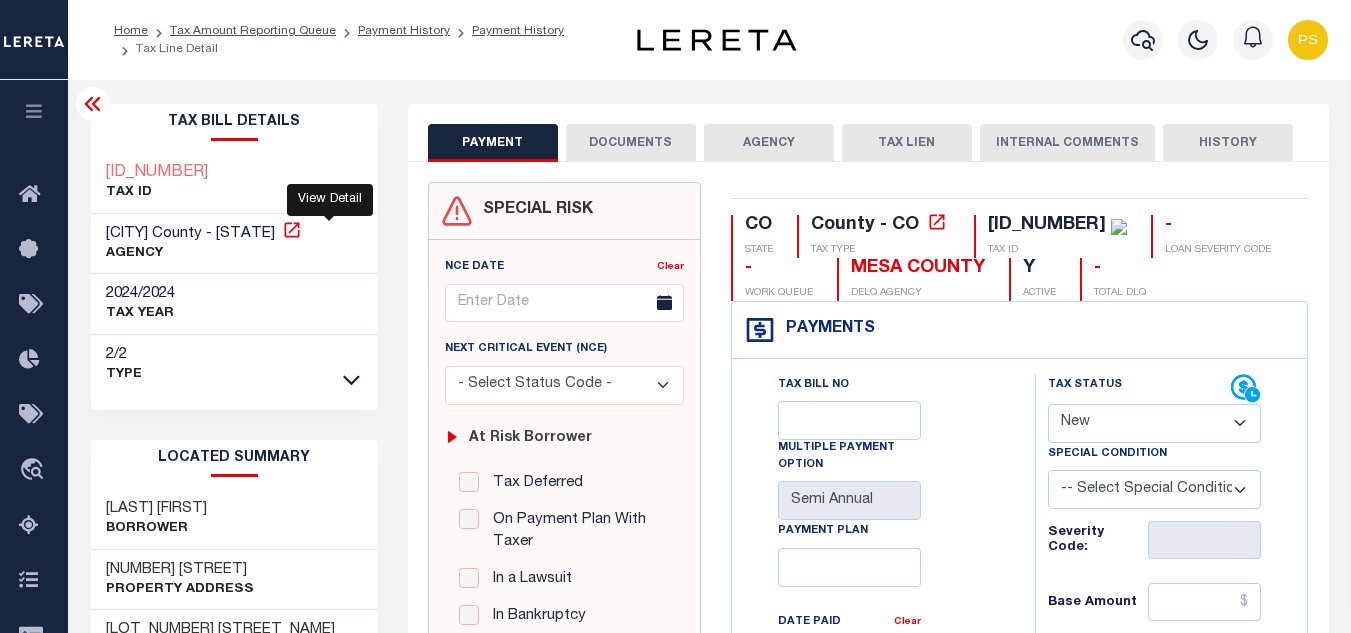 click 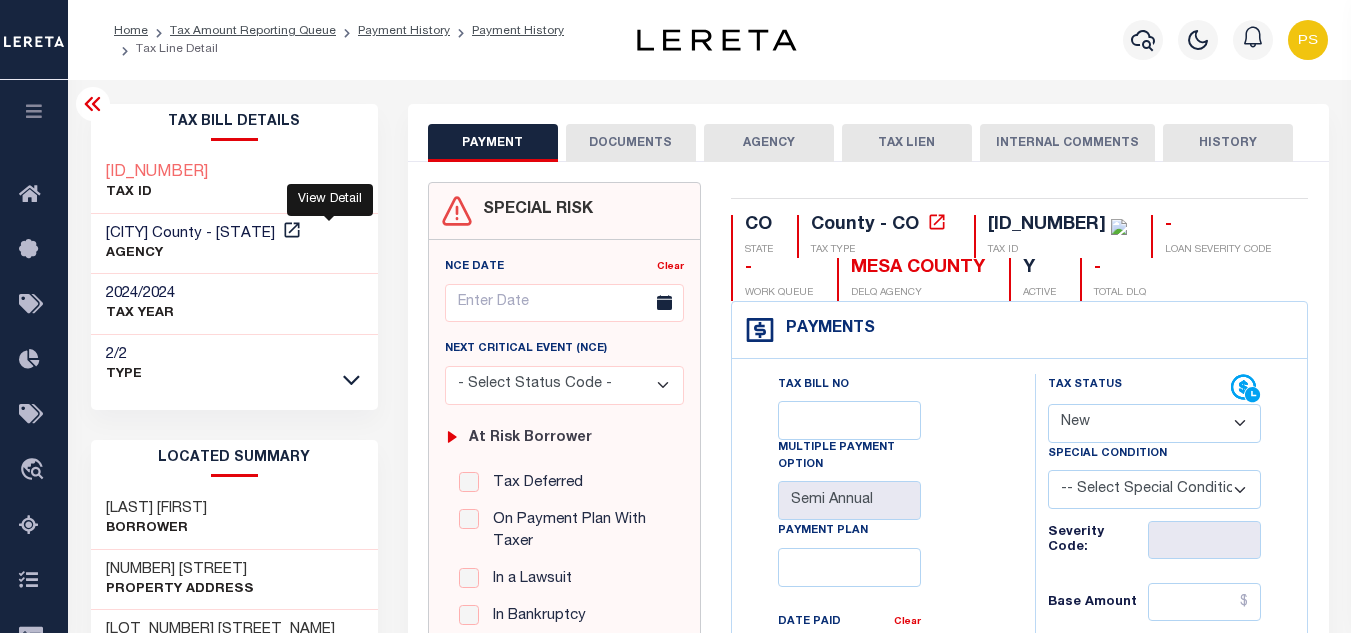 click on "- Select Status Code -
Open
Due/Unpaid
Paid
Incomplete
No Tax Due
Internal Refund Processed
New" at bounding box center [1155, 423] 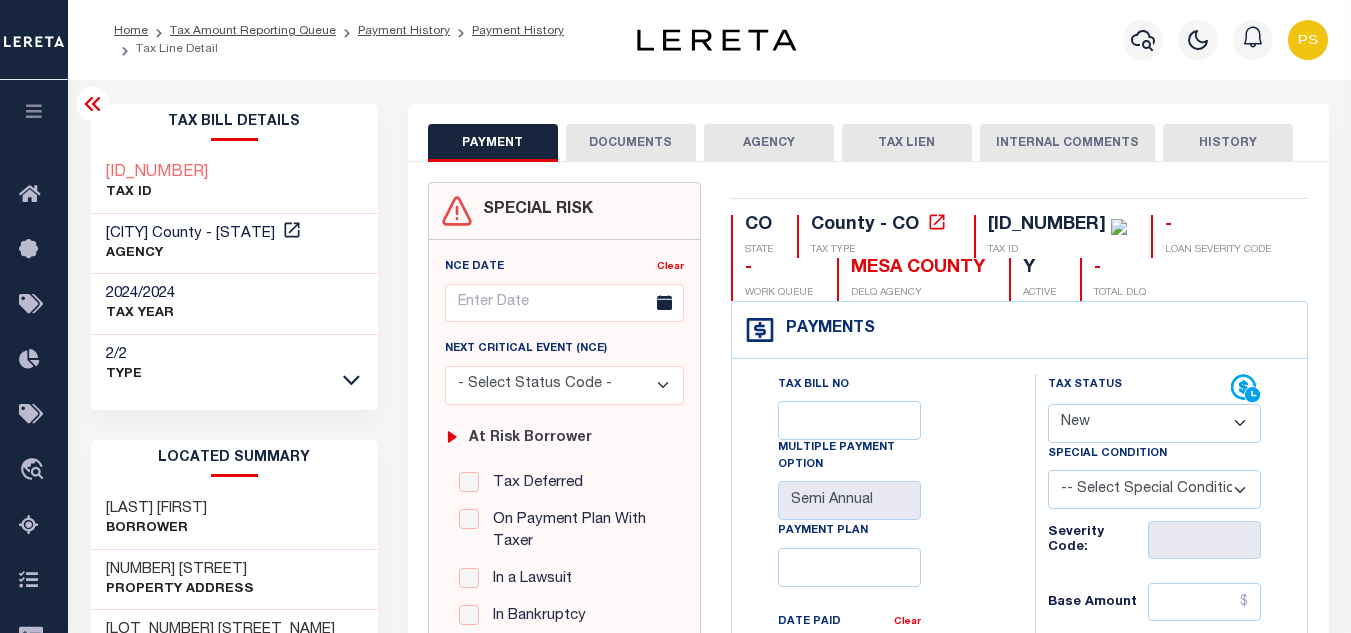 select on "PYD" 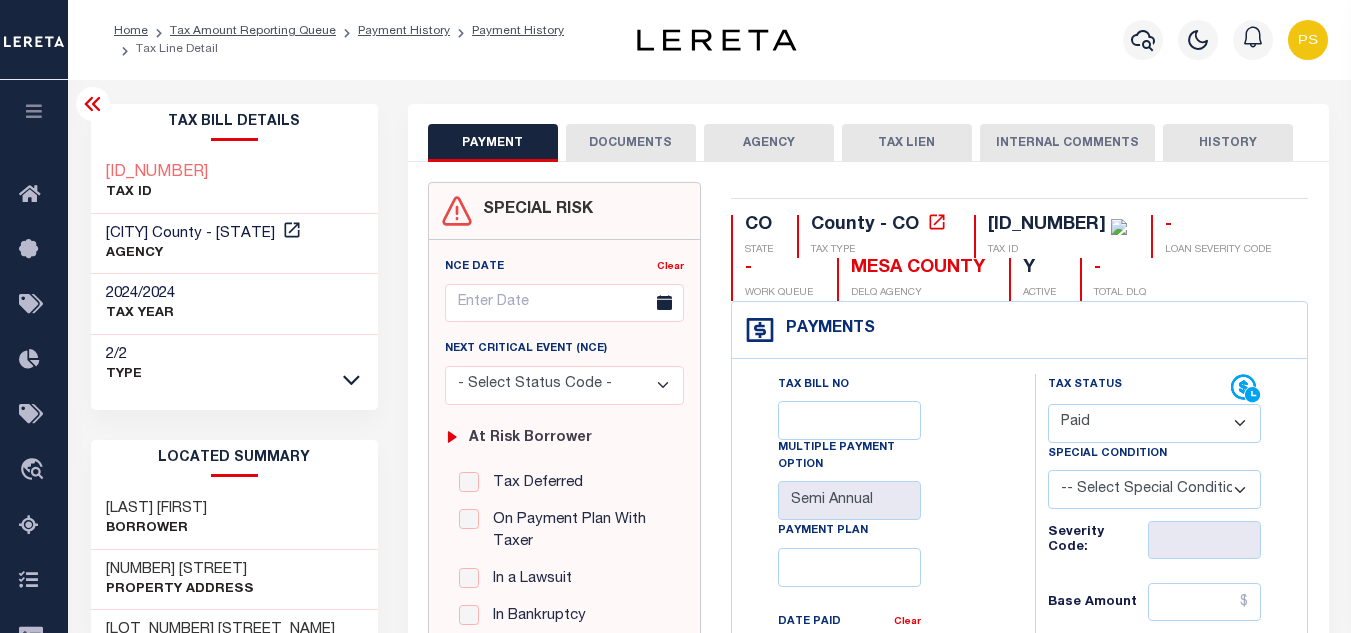 click on "- Select Status Code -
Open
Due/Unpaid
Paid
Incomplete
No Tax Due
Internal Refund Processed
New" at bounding box center (1155, 423) 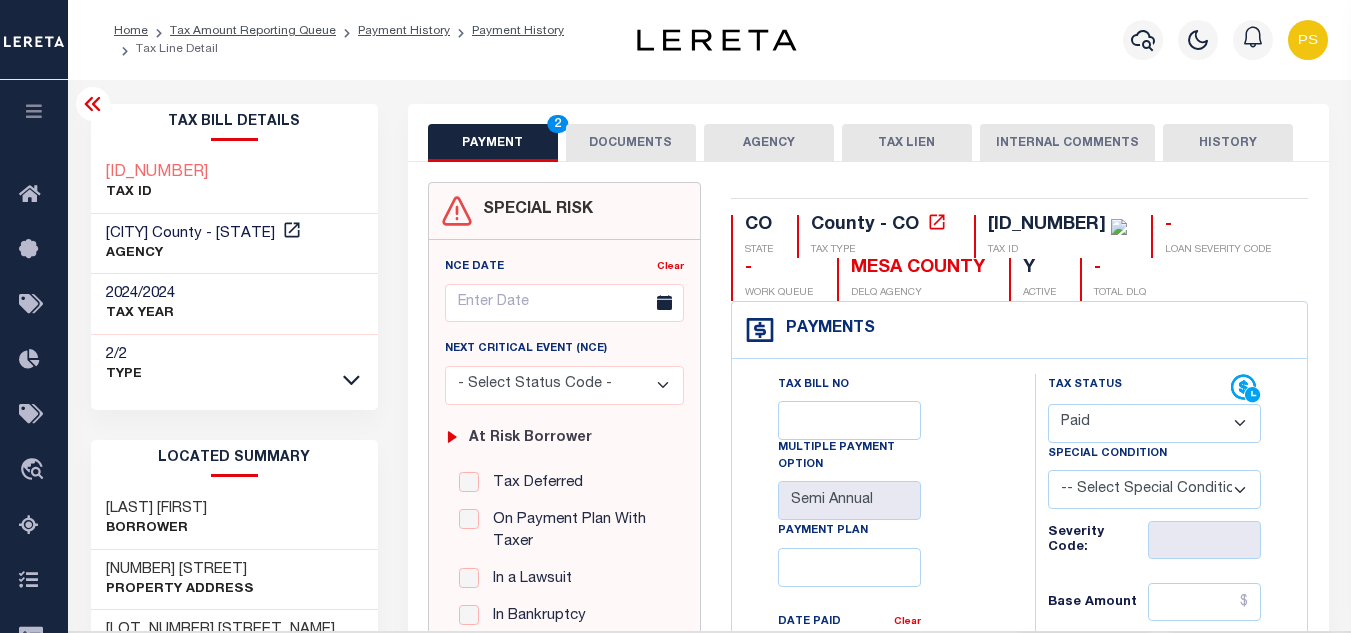 type on "08/01/2025" 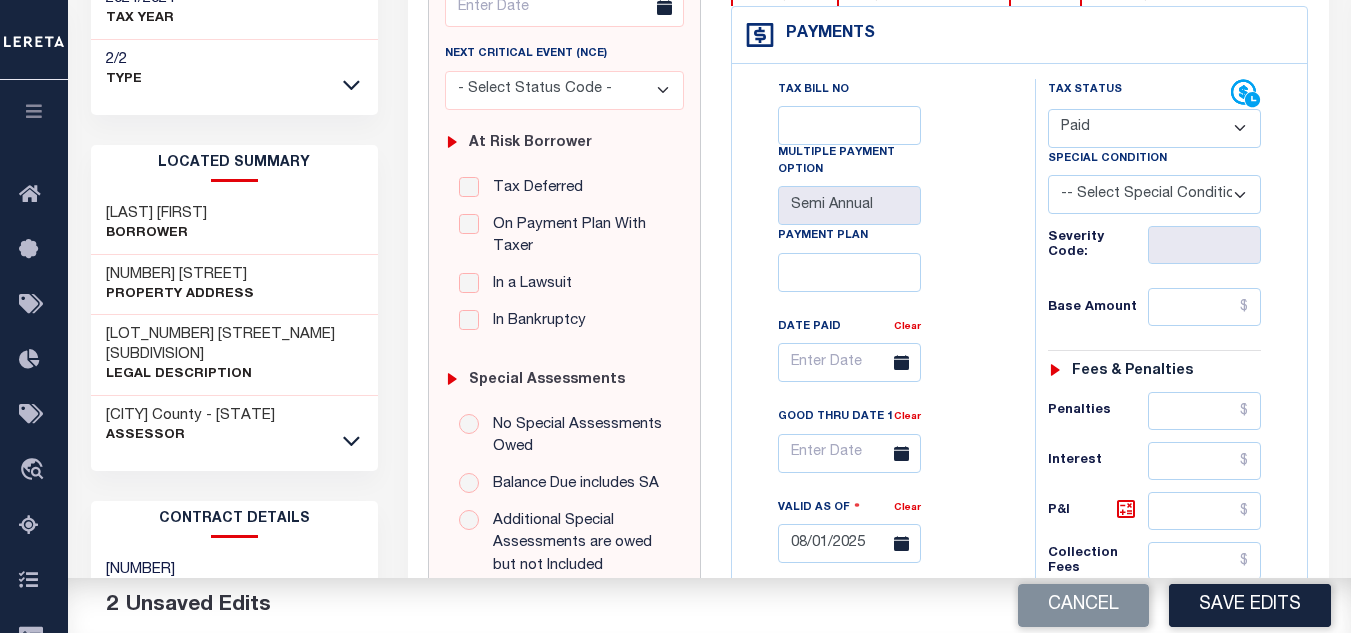 scroll, scrollTop: 300, scrollLeft: 0, axis: vertical 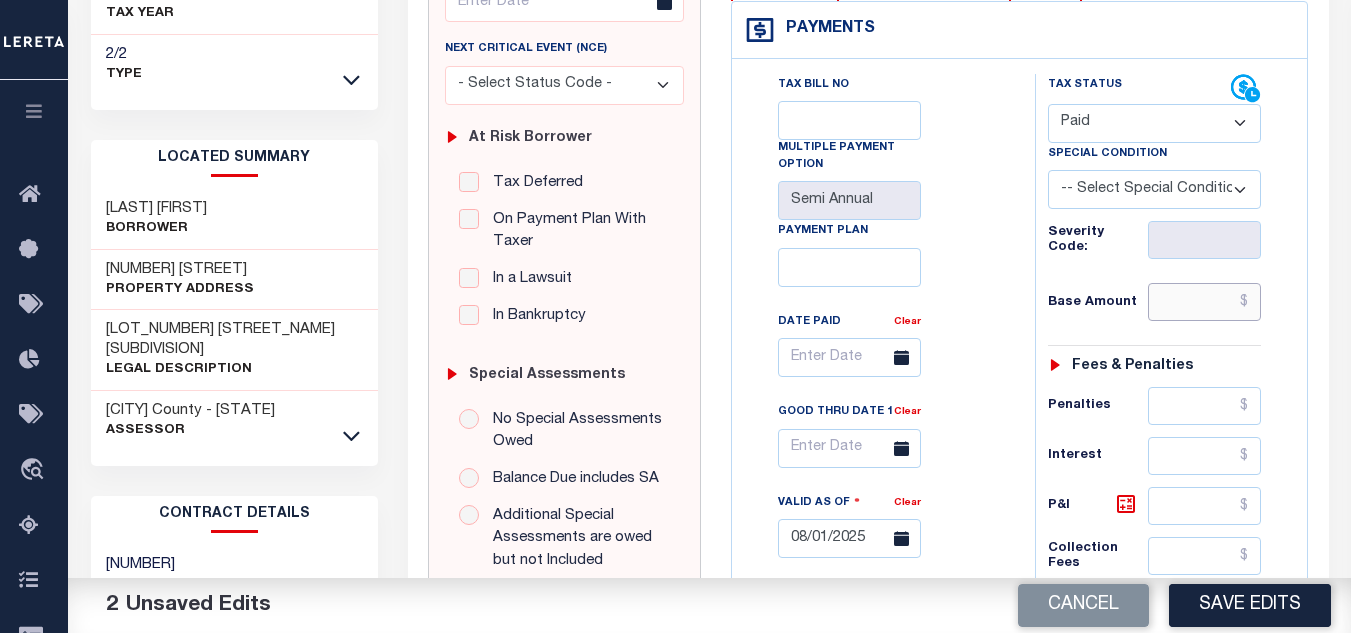 click at bounding box center [1205, 302] 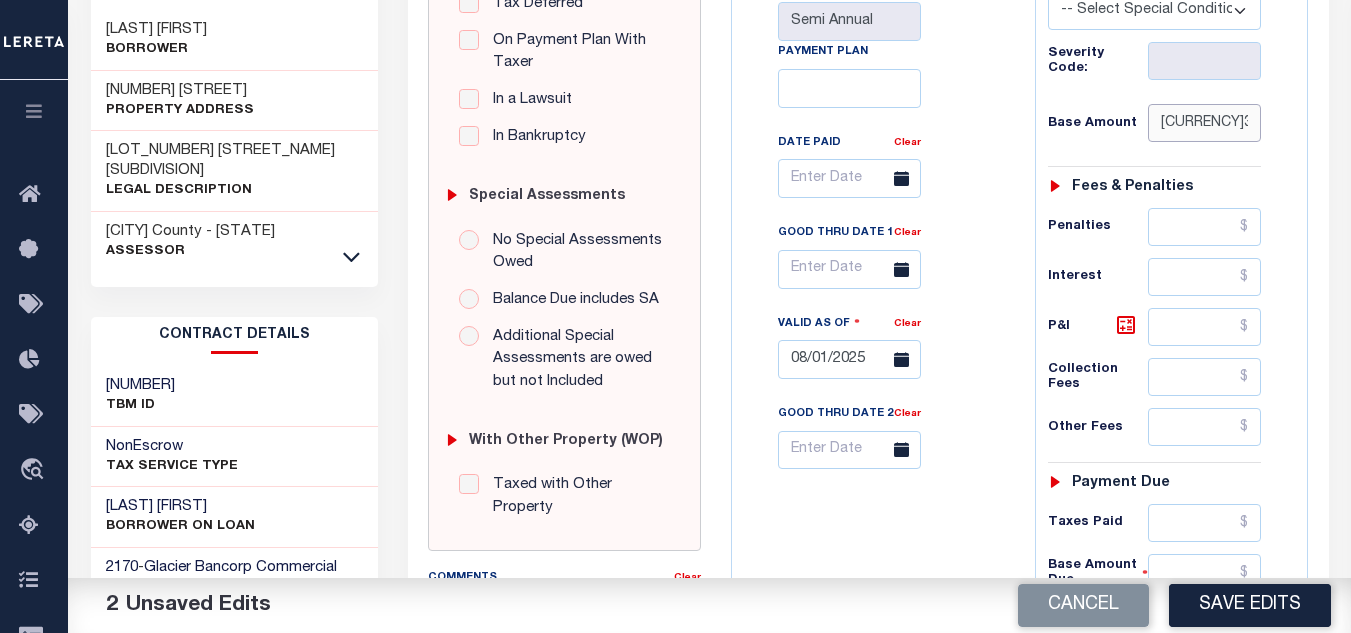 scroll, scrollTop: 600, scrollLeft: 0, axis: vertical 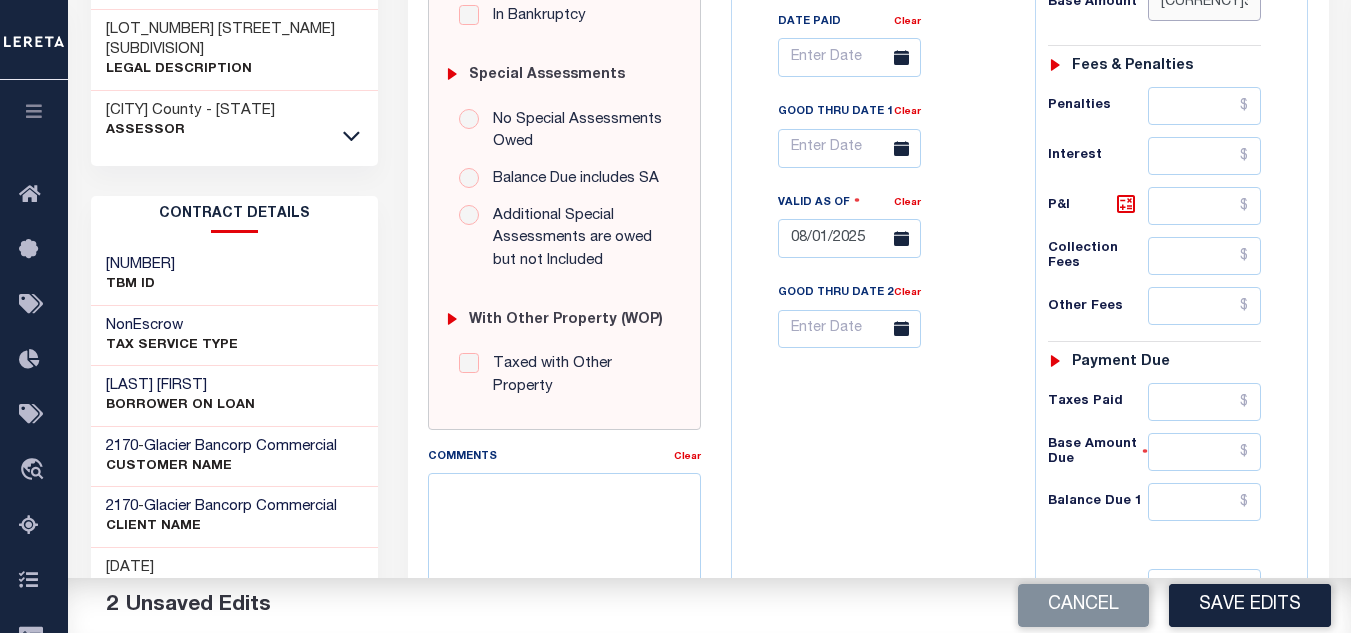type on "$351.56" 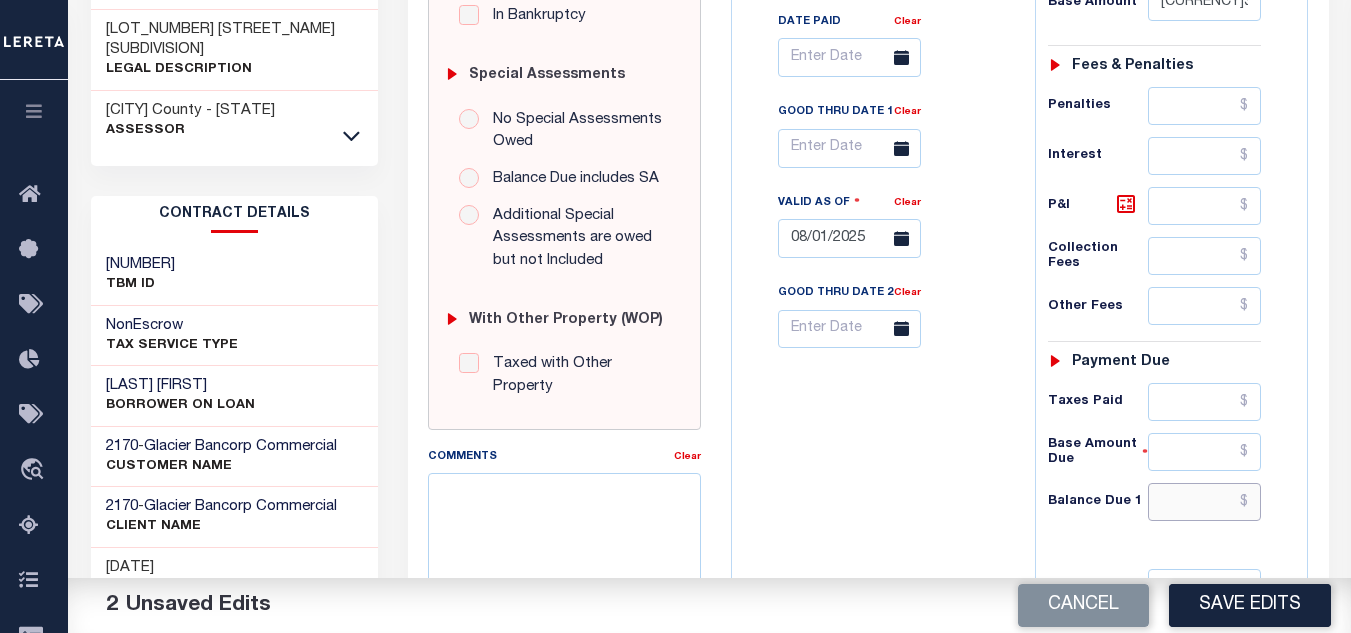 click at bounding box center [1205, 502] 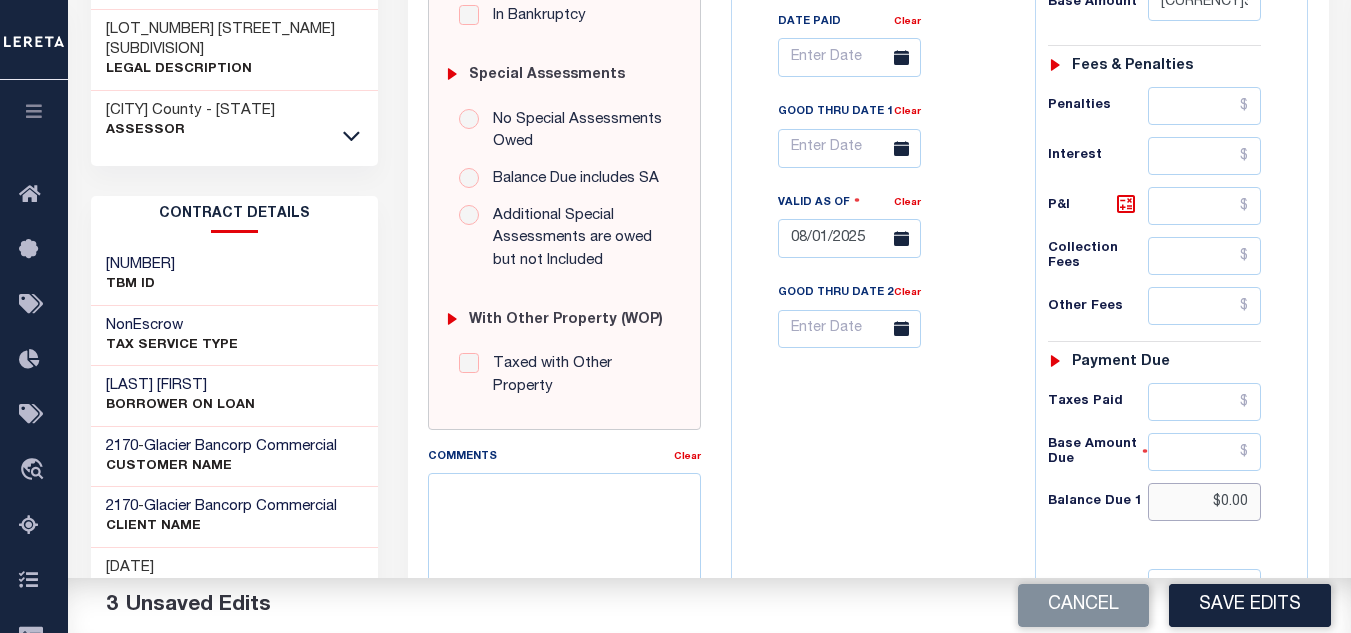 type on "$0.00" 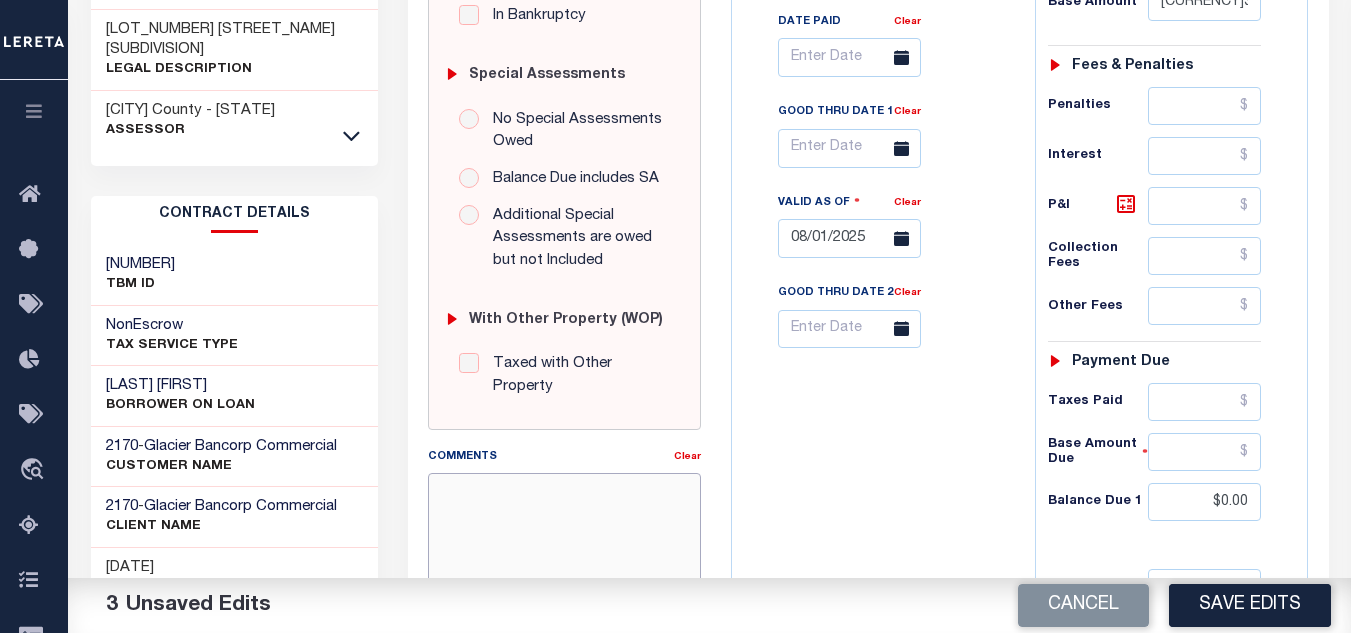 click on "Comments" at bounding box center (565, 536) 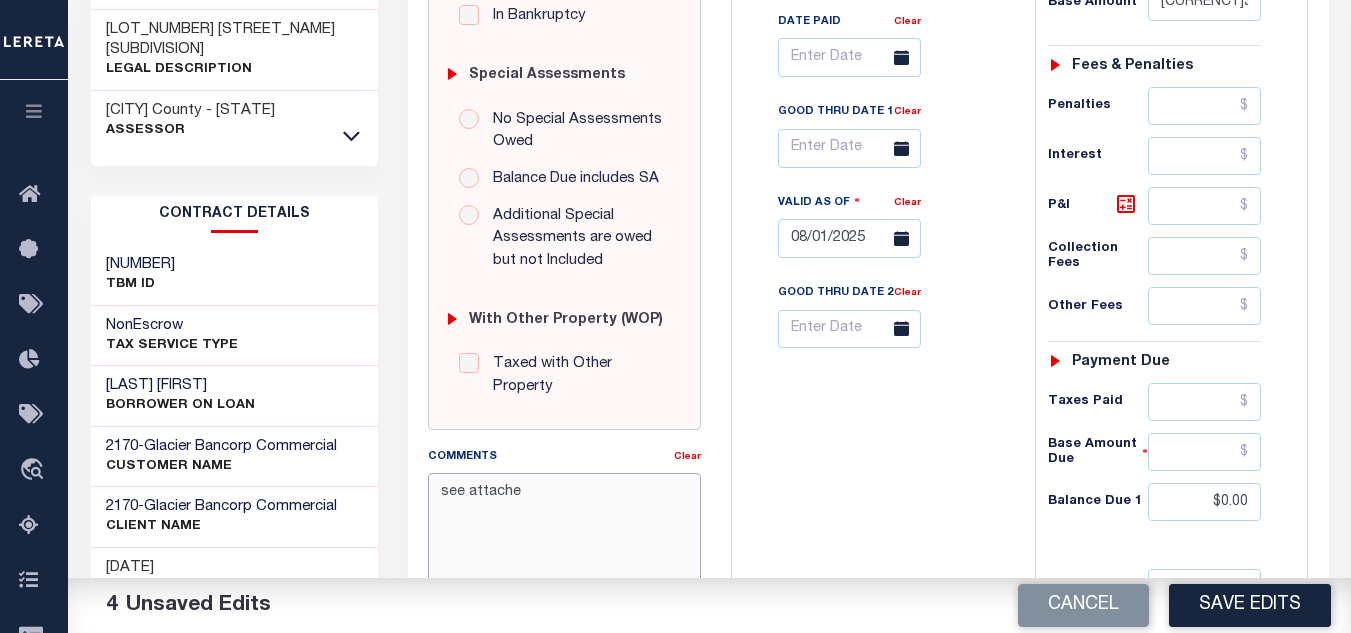 type on "see attached" 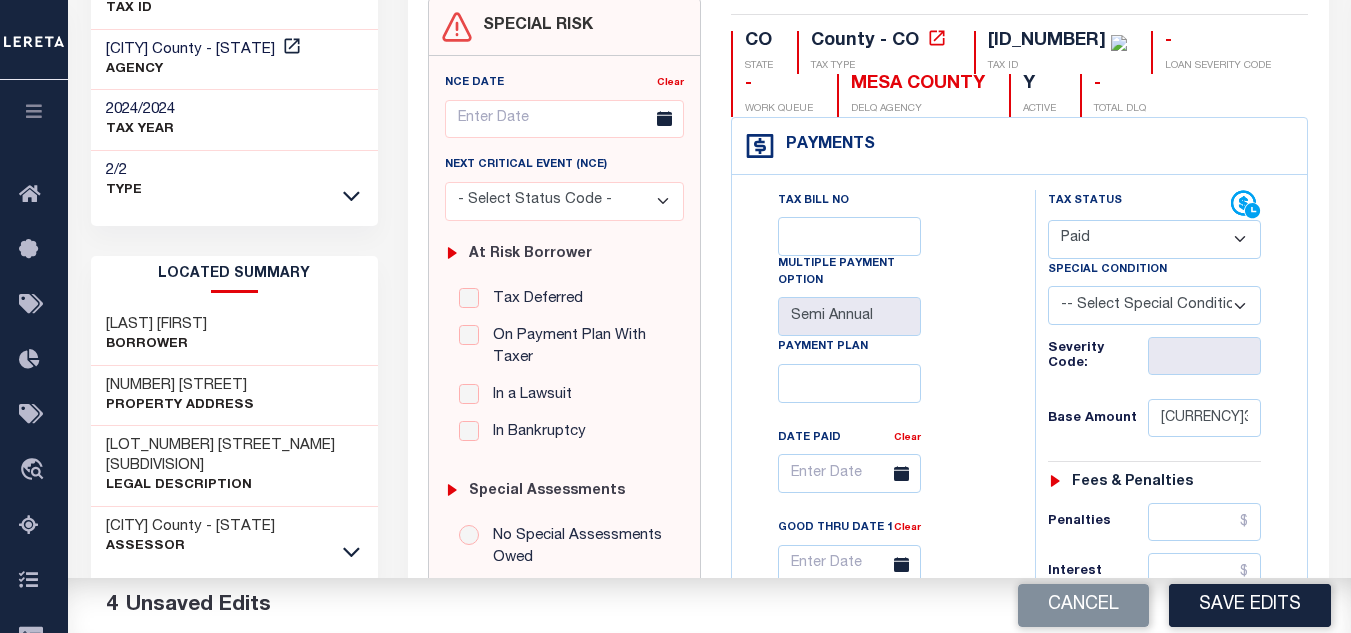 scroll, scrollTop: 0, scrollLeft: 0, axis: both 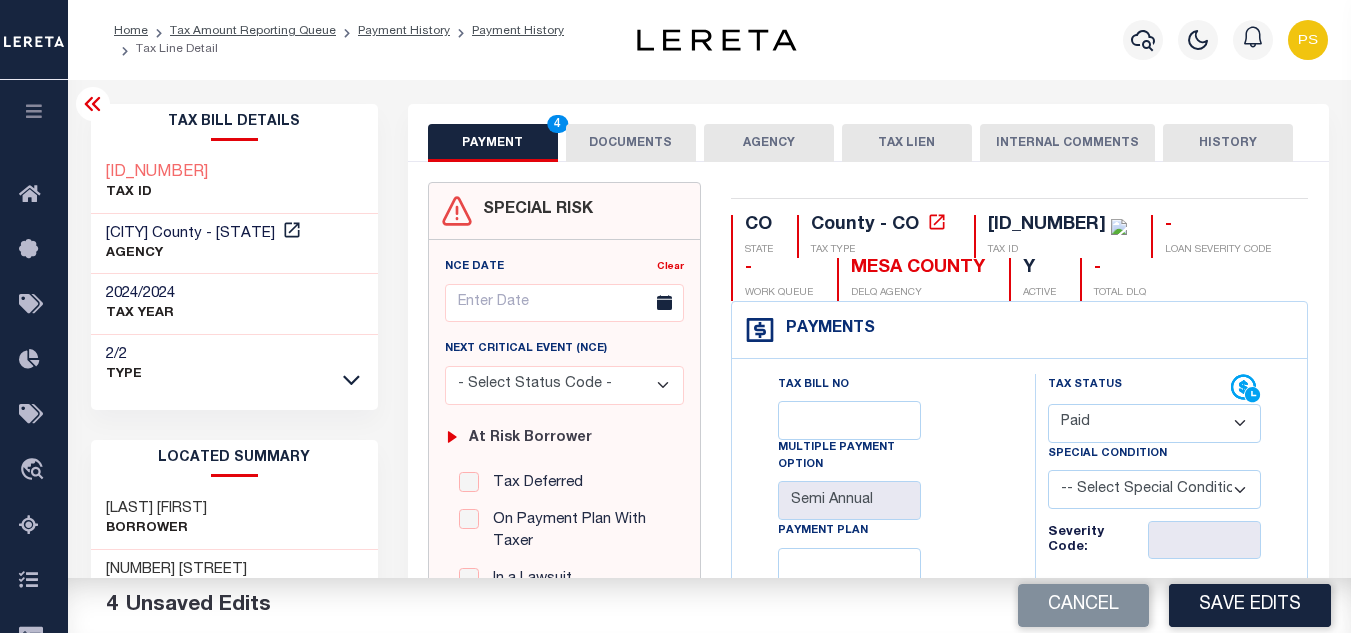 click on "DOCUMENTS" at bounding box center (631, 143) 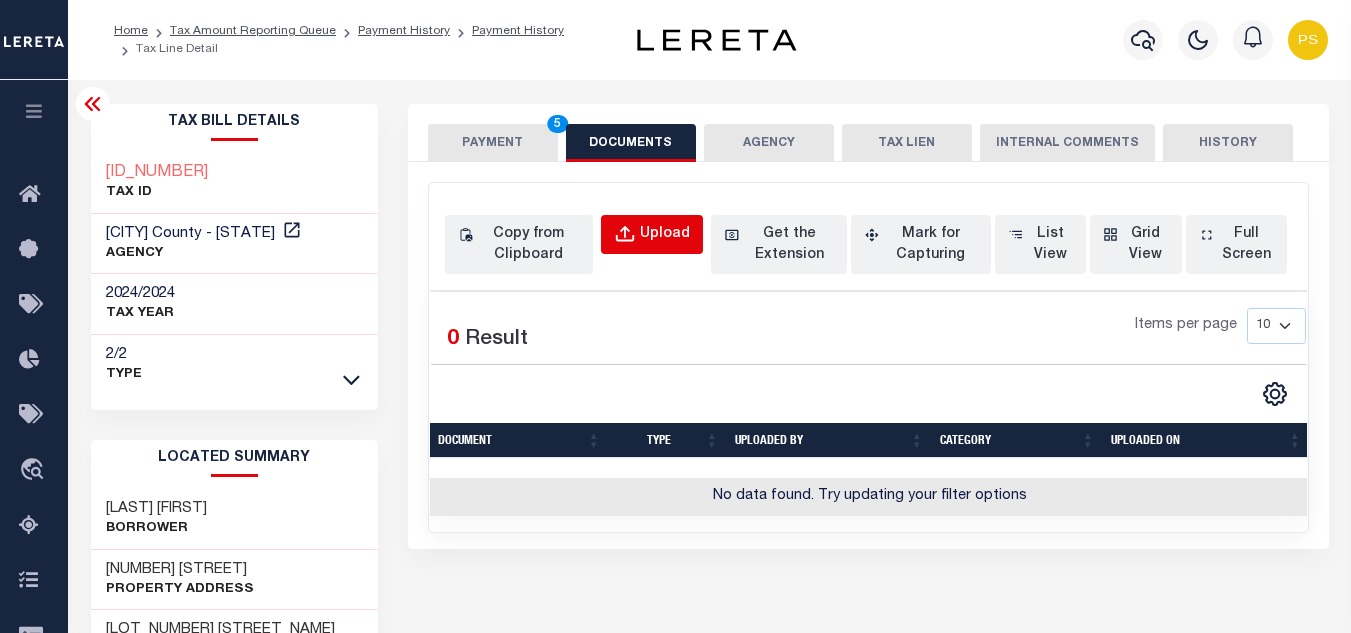 click on "Upload" at bounding box center [665, 235] 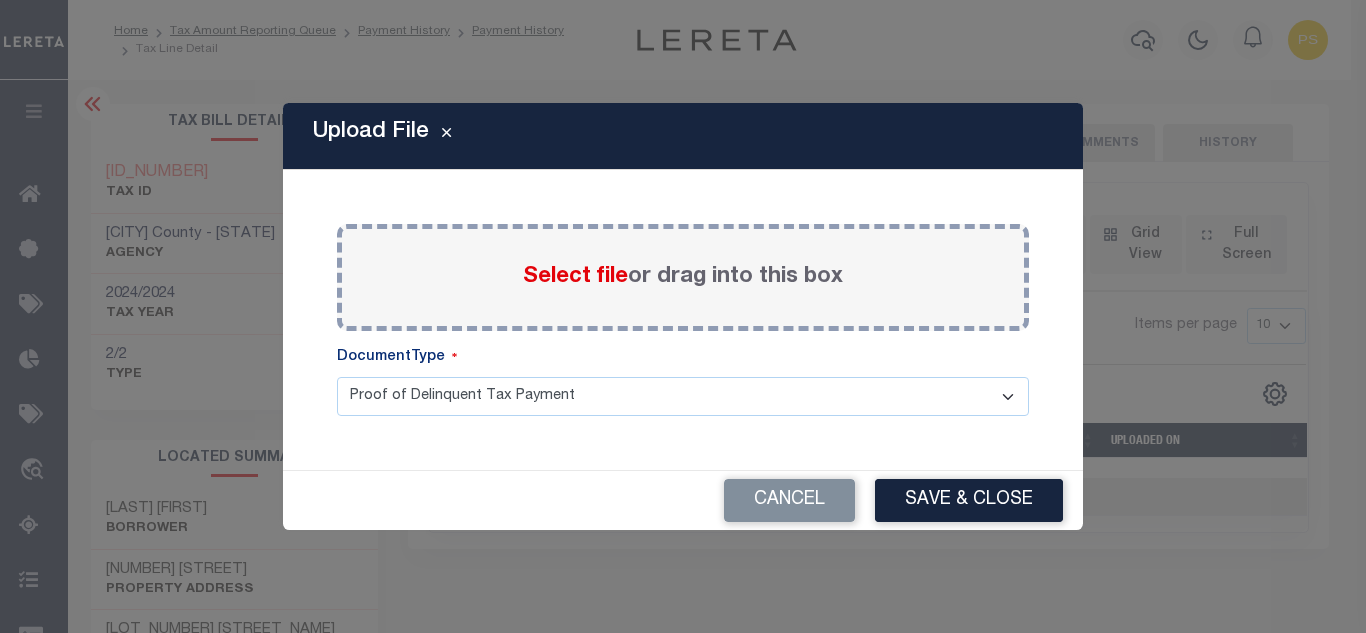 click on "Select file" at bounding box center [575, 277] 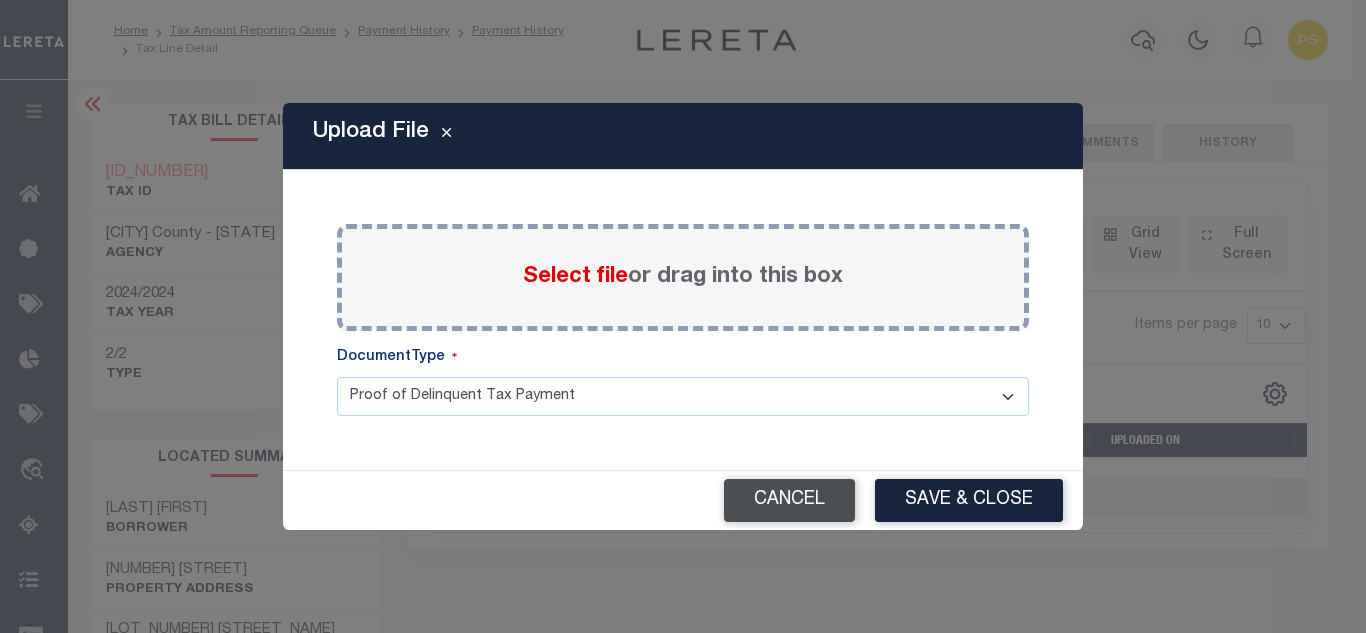 click on "Cancel" at bounding box center [789, 500] 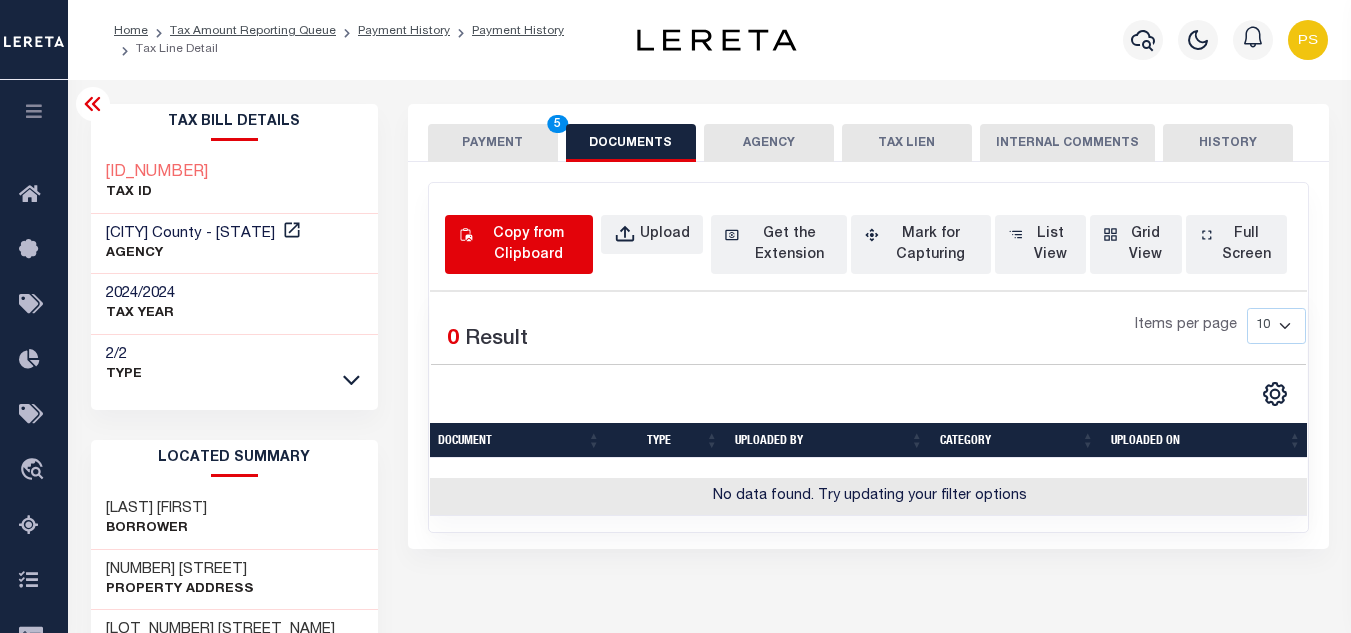 click on "Copy from Clipboard" at bounding box center (528, 245) 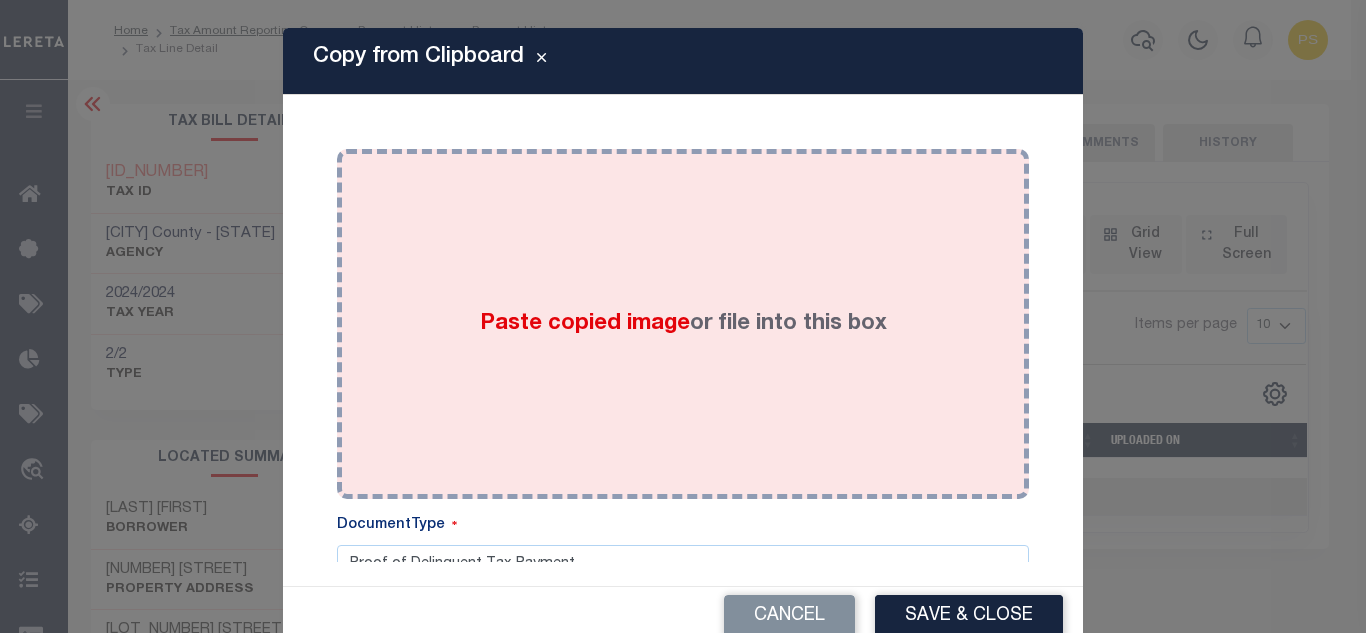 click on "Paste copied image" at bounding box center (585, 324) 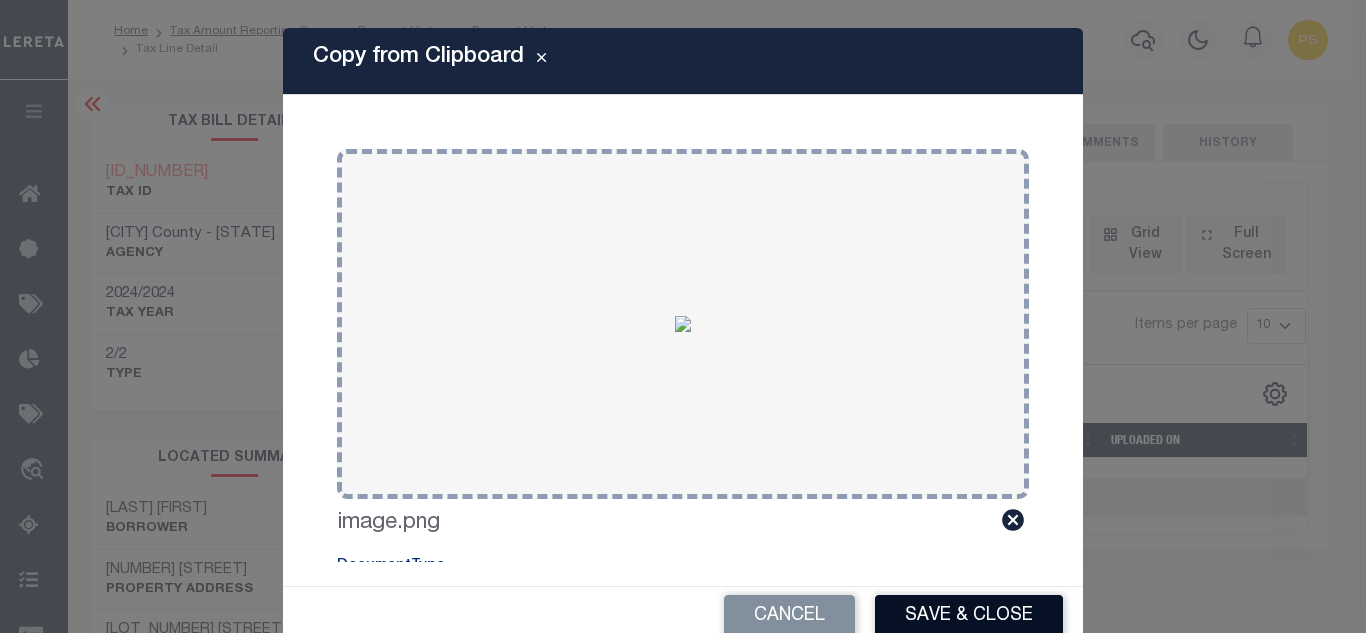 click on "Save & Close" at bounding box center [969, 616] 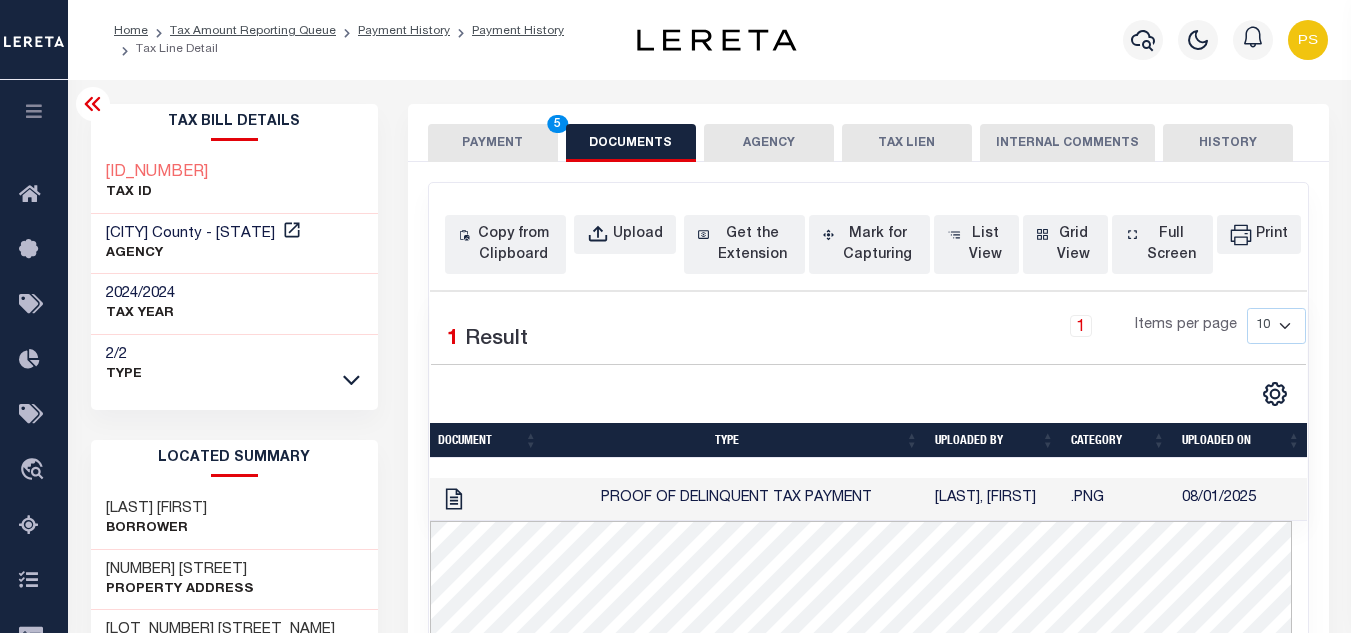 click on "PAYMENT
5" at bounding box center [493, 143] 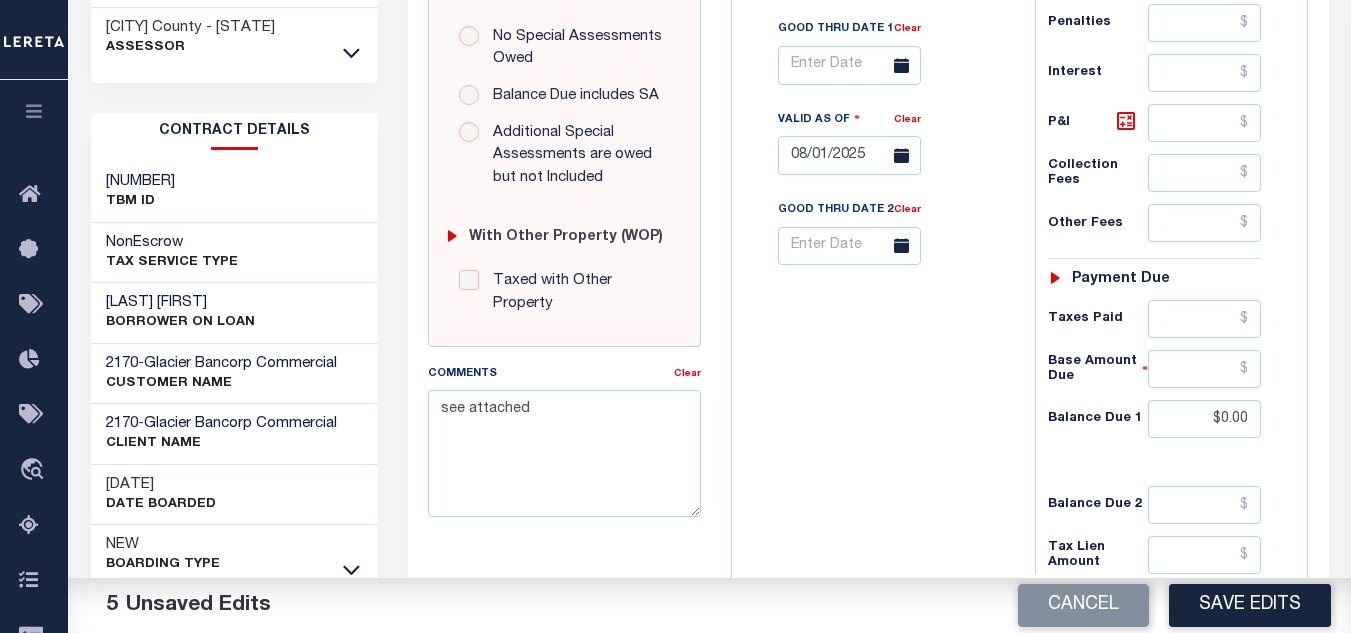 scroll, scrollTop: 800, scrollLeft: 0, axis: vertical 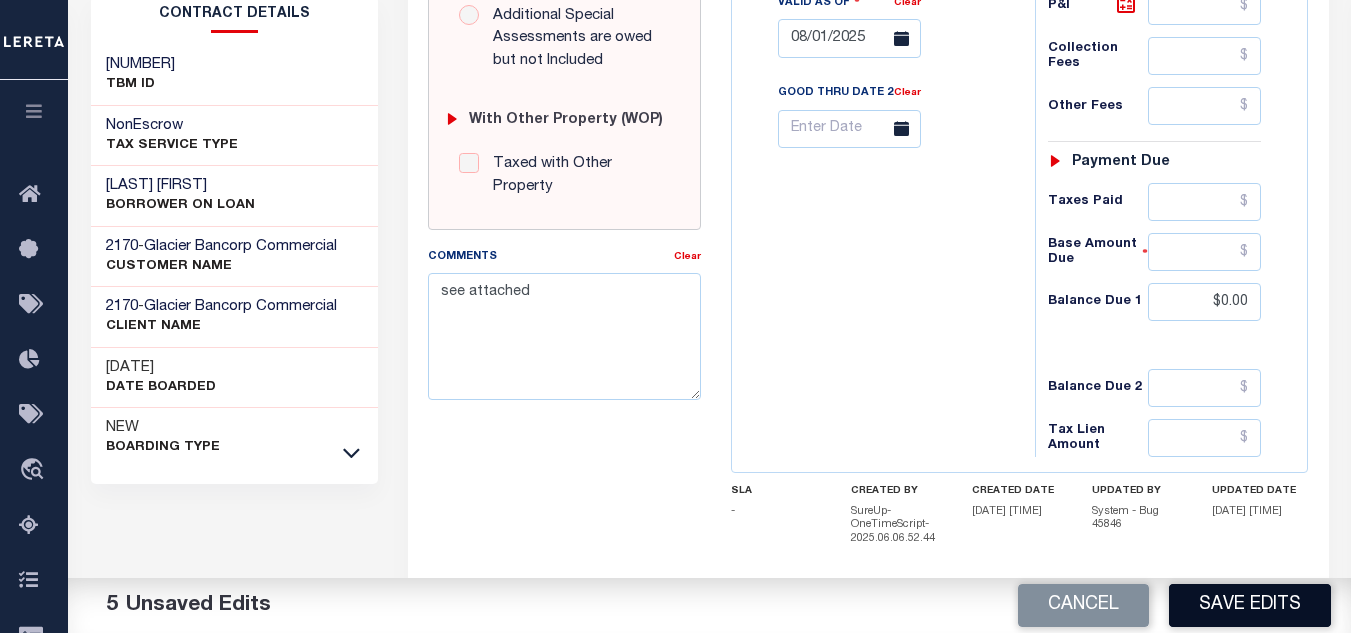 click on "Save Edits" at bounding box center [1250, 605] 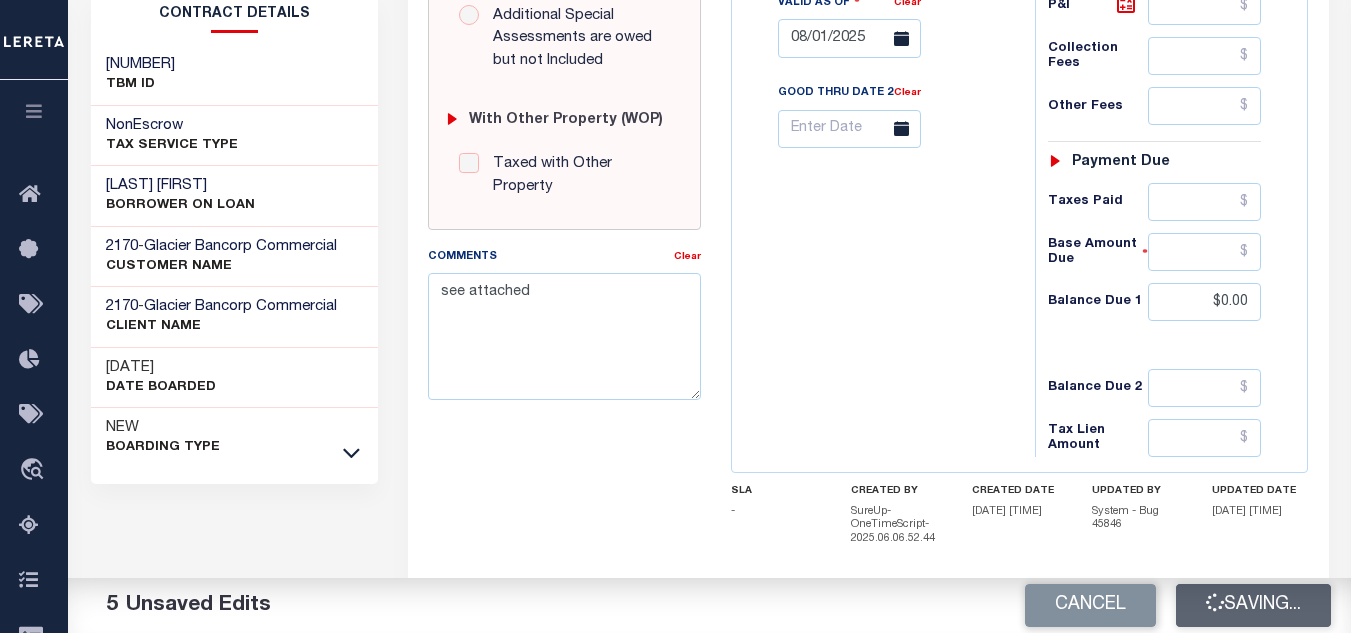 checkbox on "false" 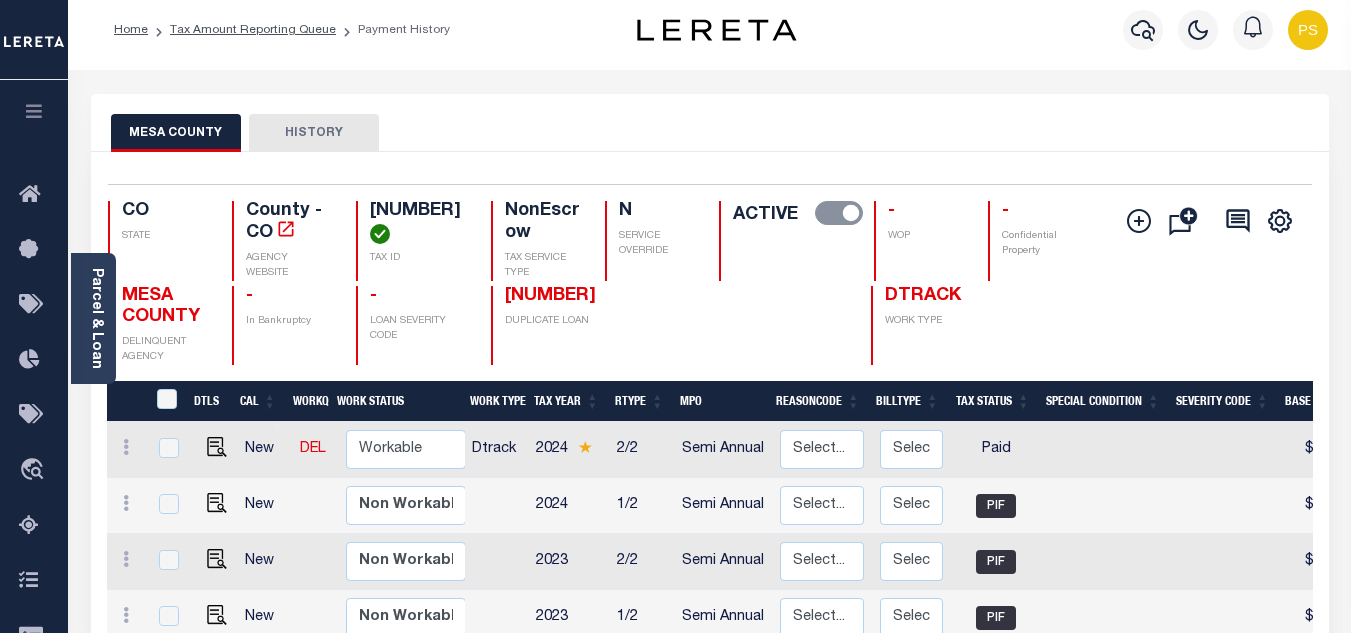 scroll, scrollTop: 0, scrollLeft: 0, axis: both 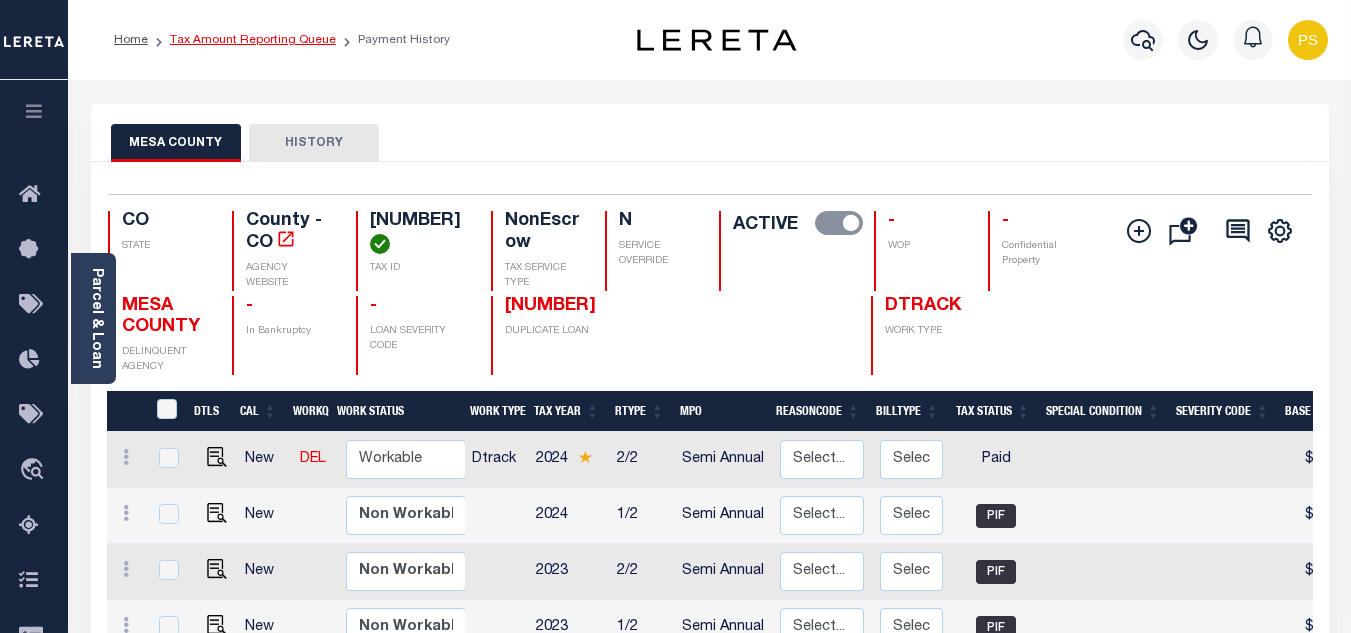 click on "Tax Amount Reporting Queue" at bounding box center [253, 40] 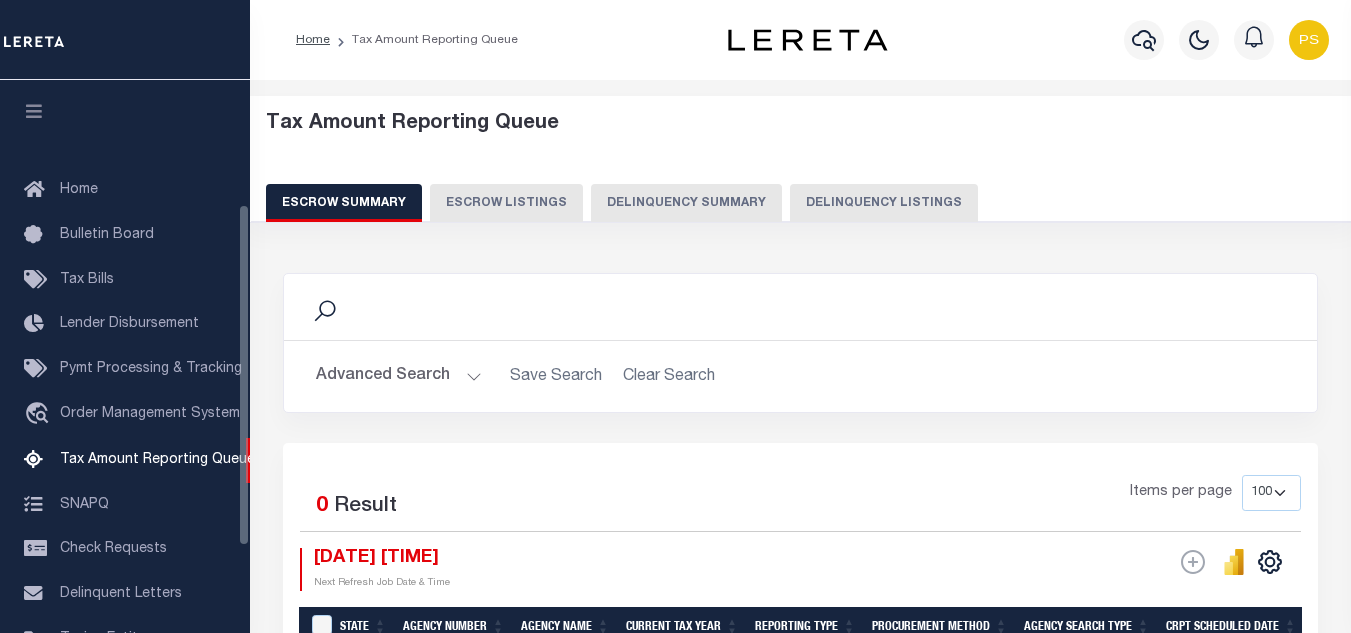 select on "100" 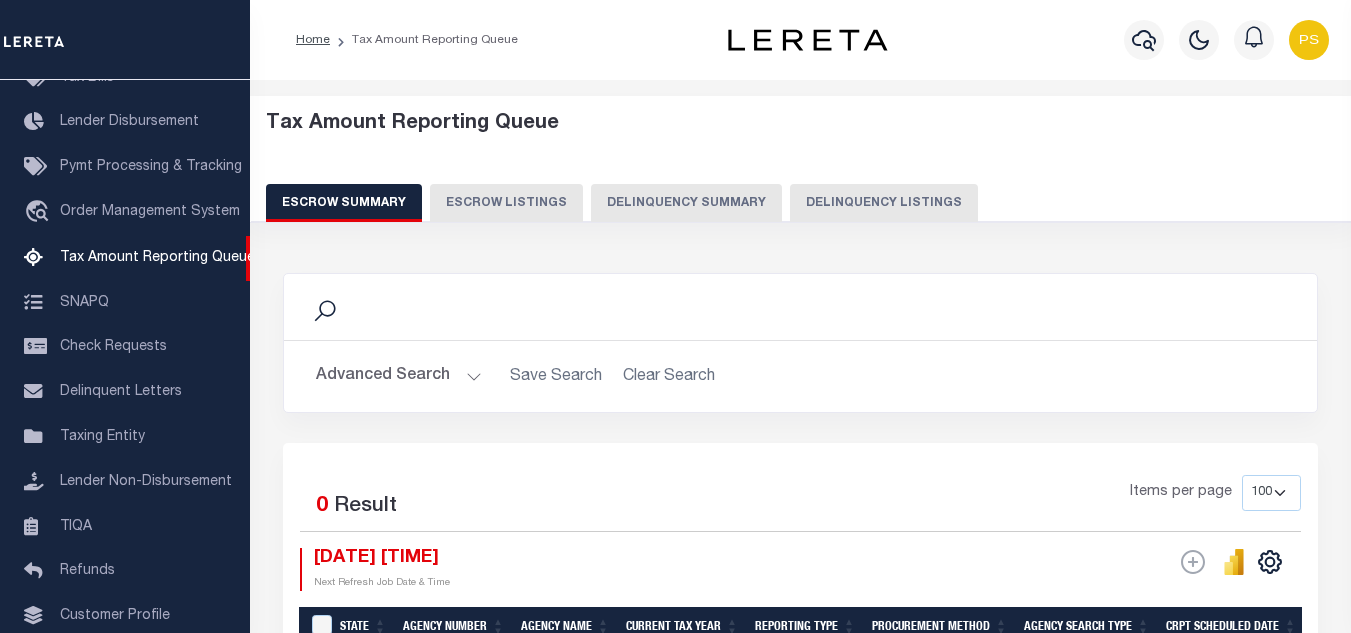 click on "Delinquency Listings" at bounding box center [884, 203] 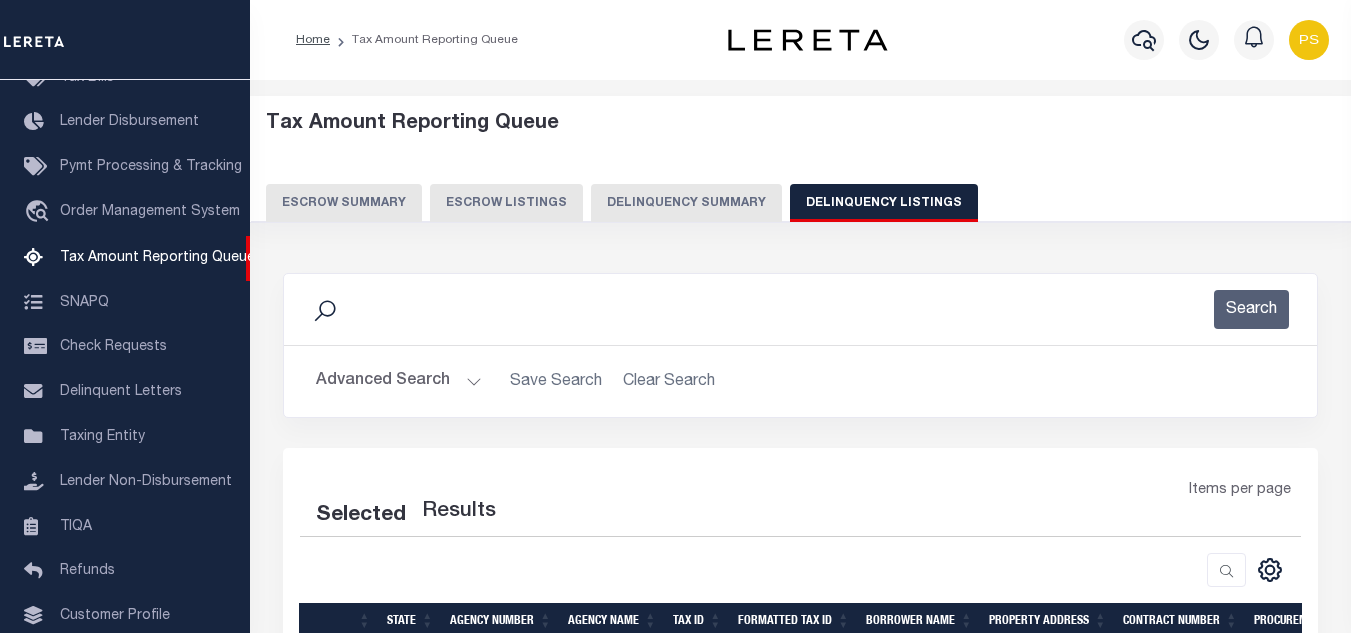 select on "100" 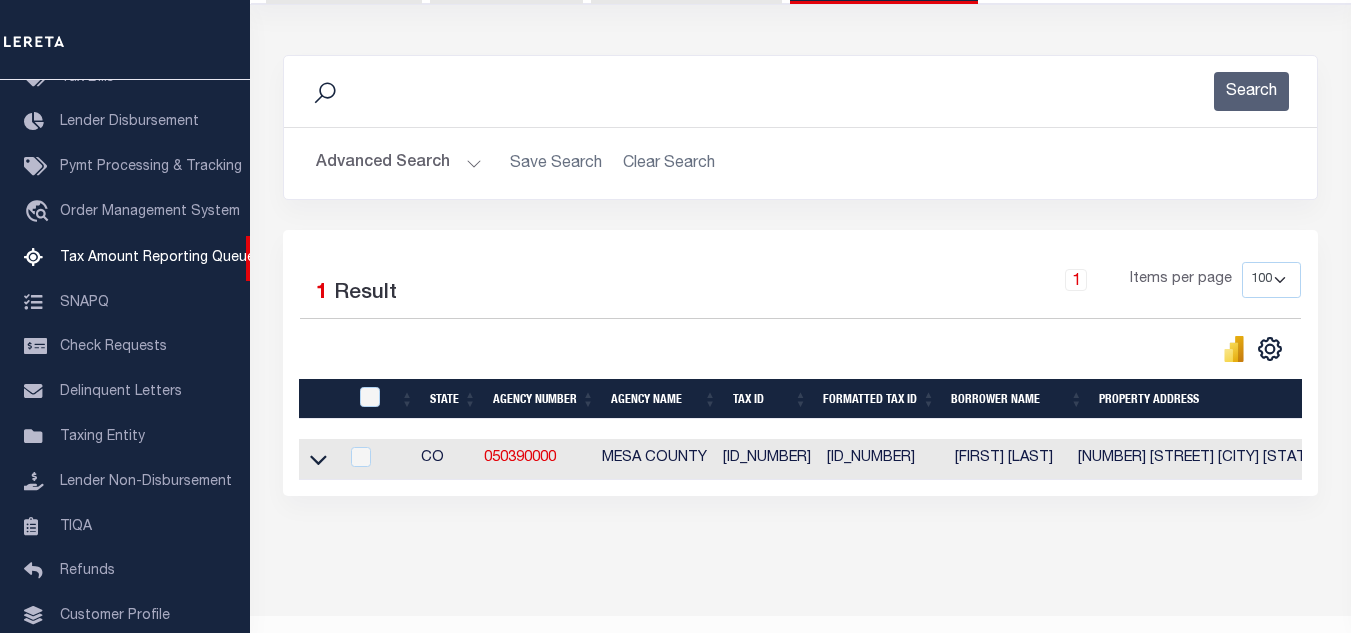 scroll, scrollTop: 278, scrollLeft: 0, axis: vertical 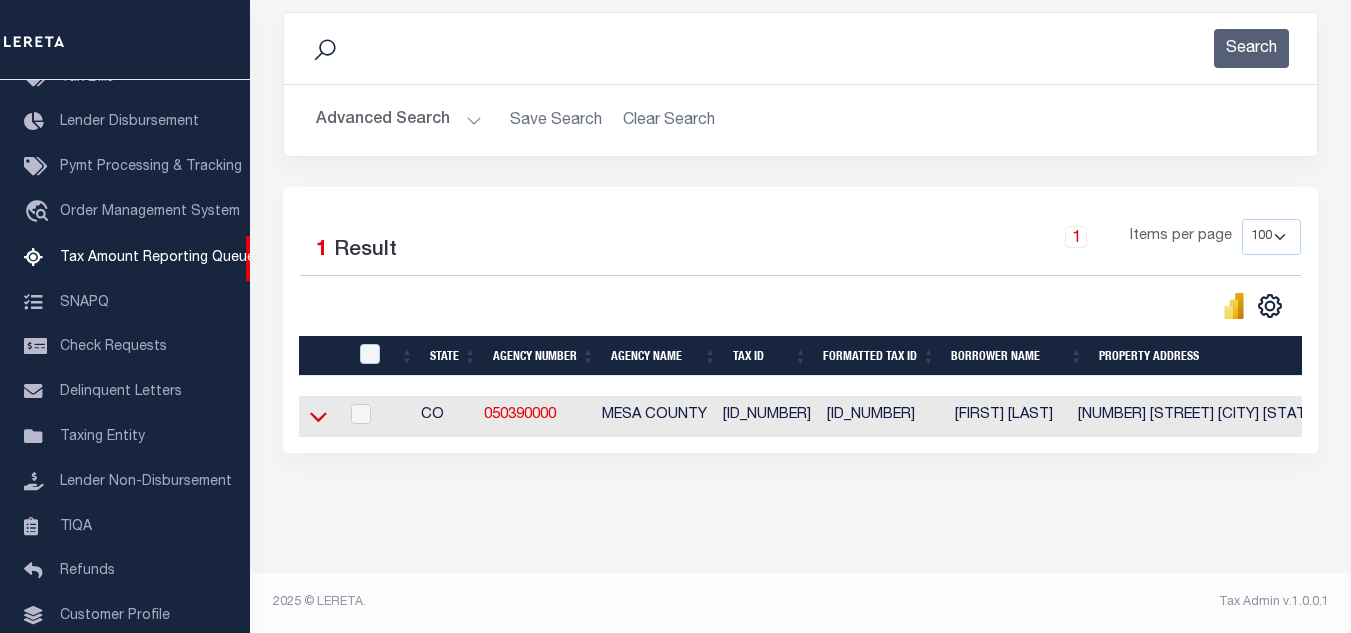 click 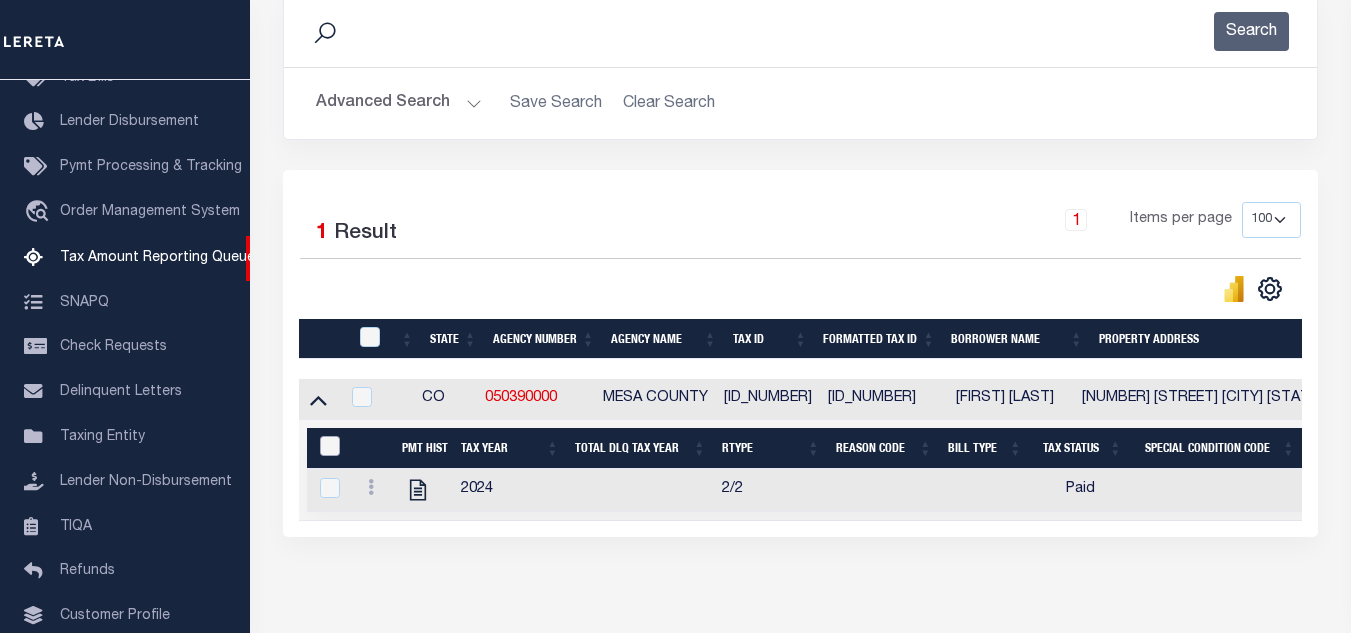 click at bounding box center [330, 446] 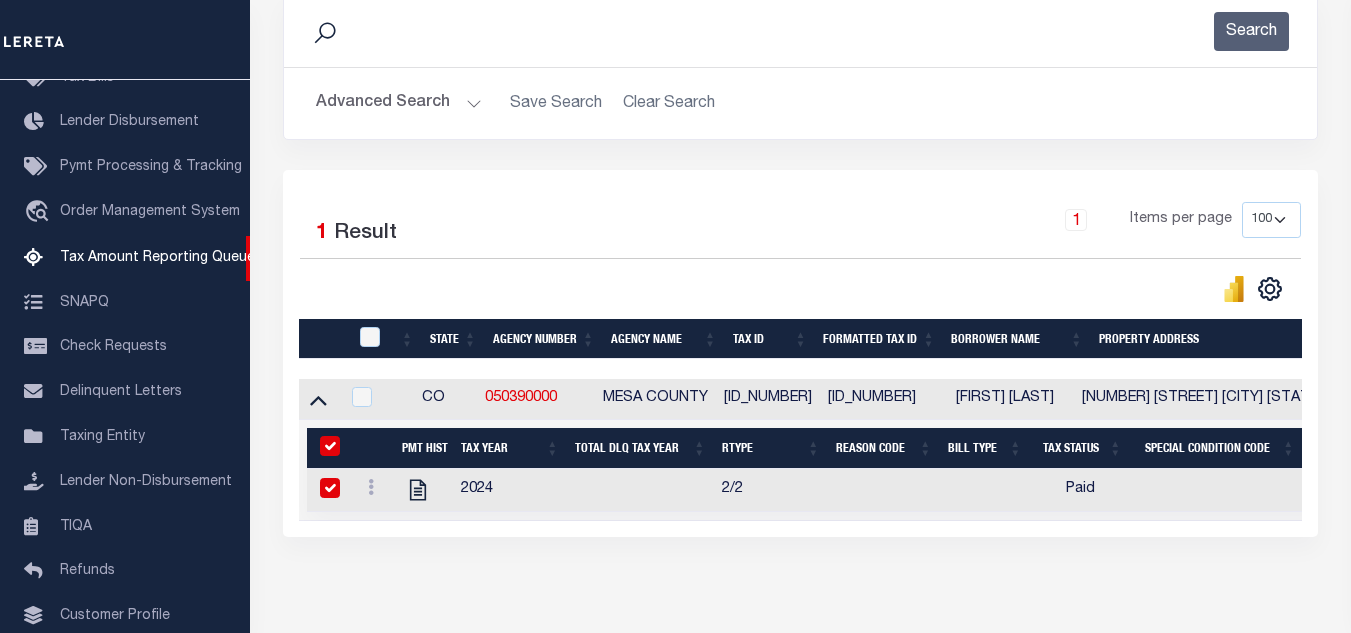 checkbox on "true" 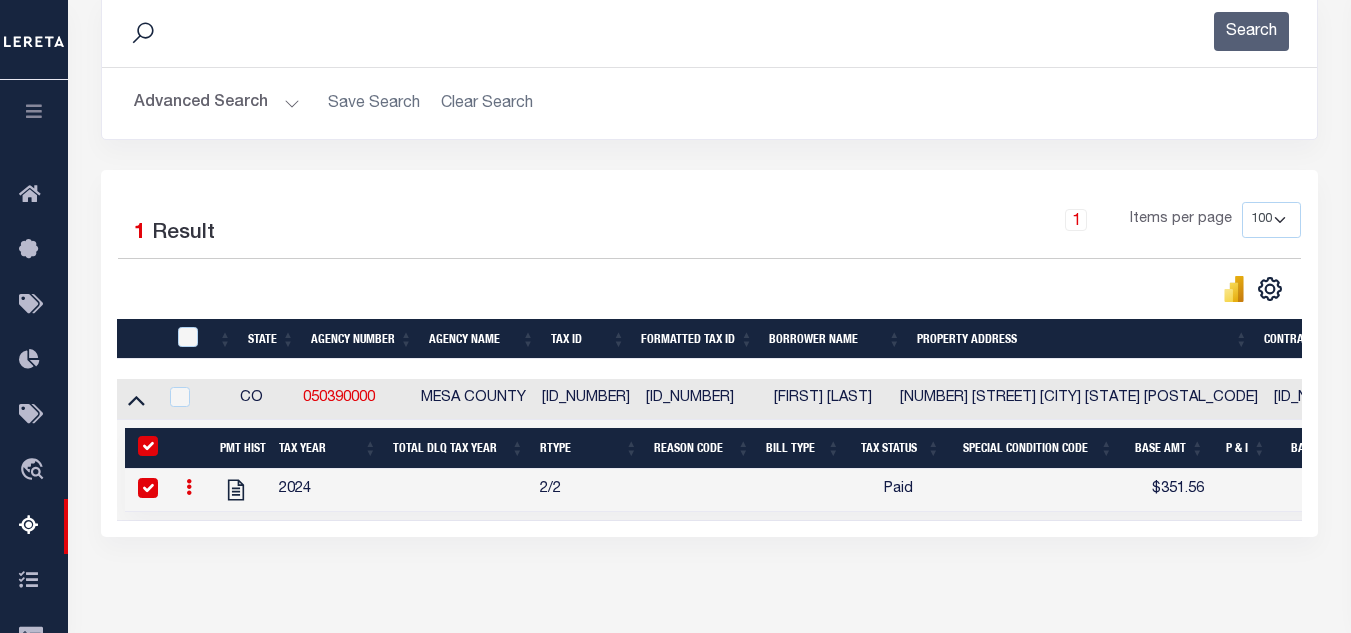 click at bounding box center (189, 338) 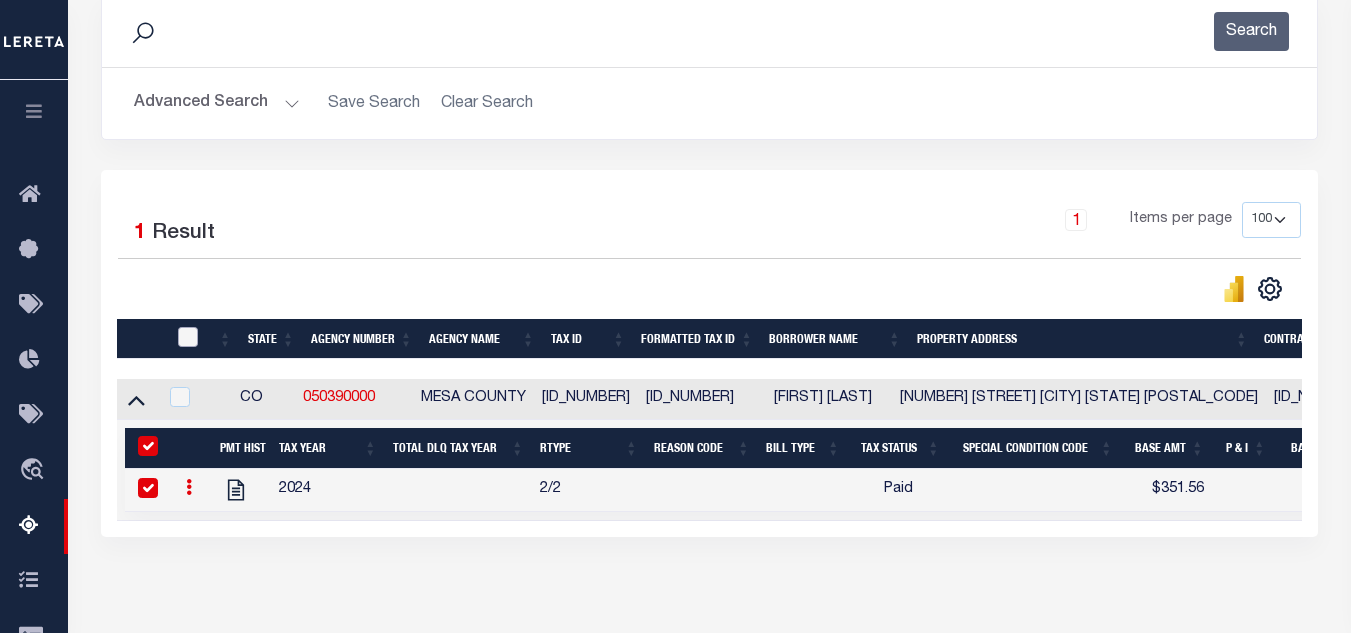 click at bounding box center [188, 337] 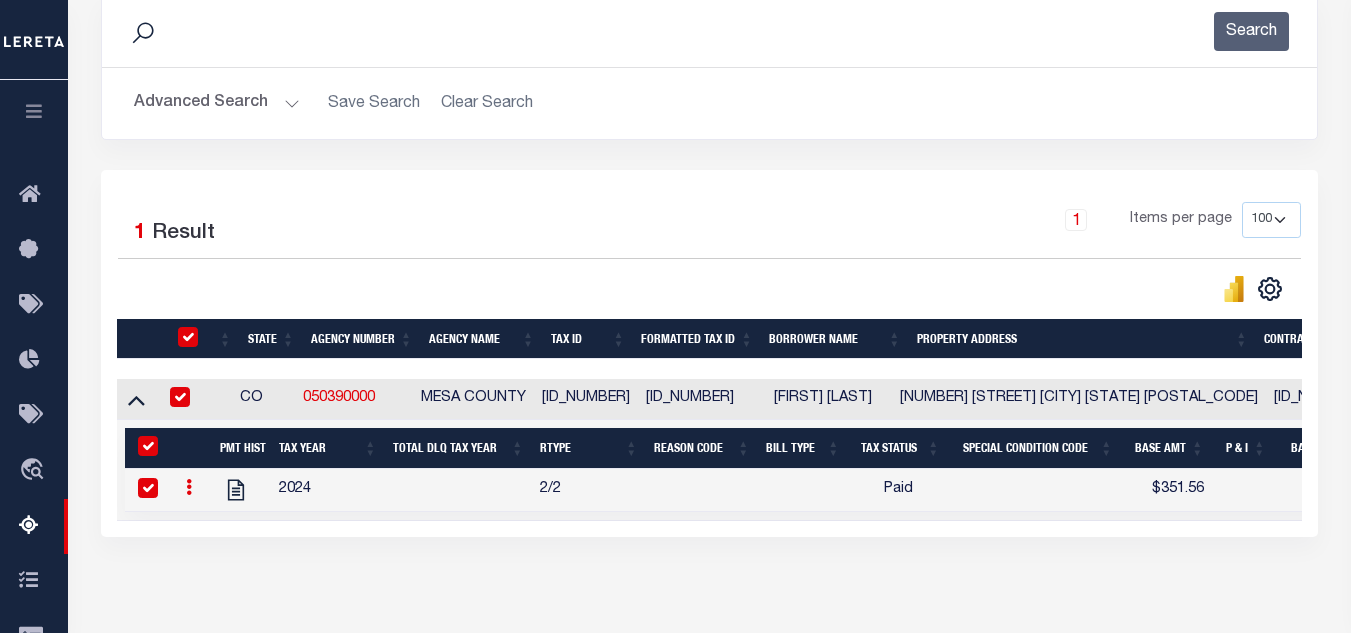 checkbox on "true" 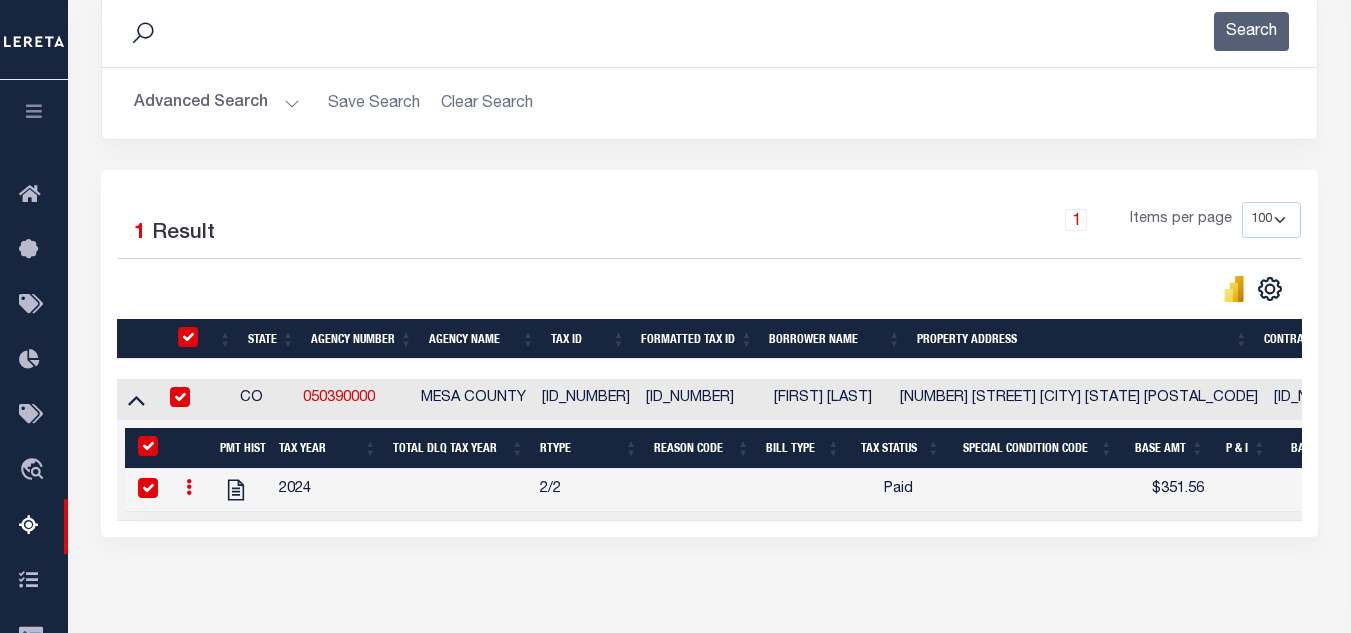 checkbox on "true" 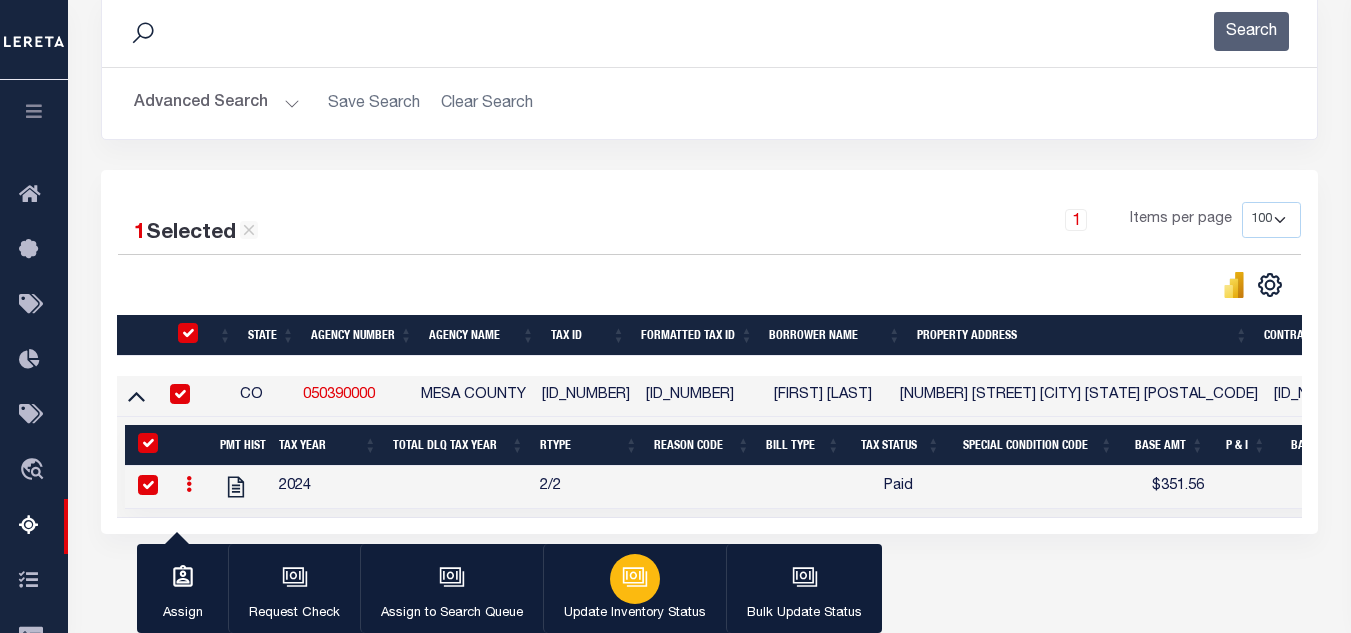 click at bounding box center [635, 579] 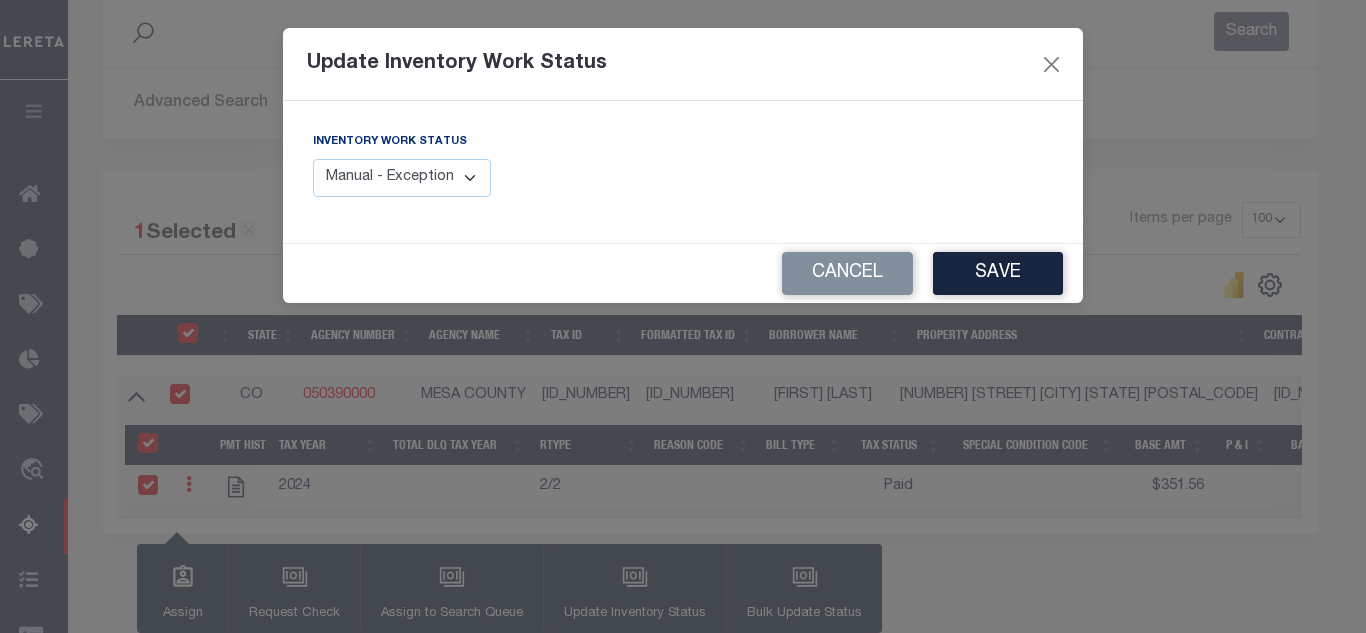 drag, startPoint x: 460, startPoint y: 172, endPoint x: 459, endPoint y: 197, distance: 25.019993 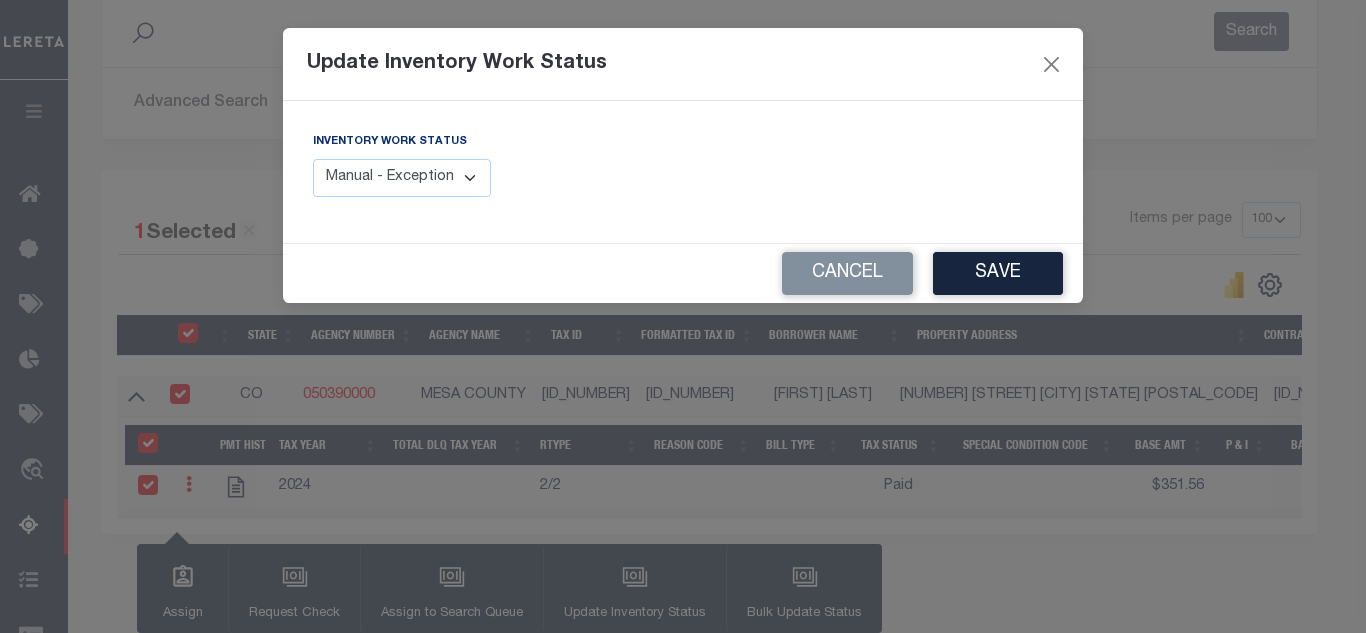 select on "4" 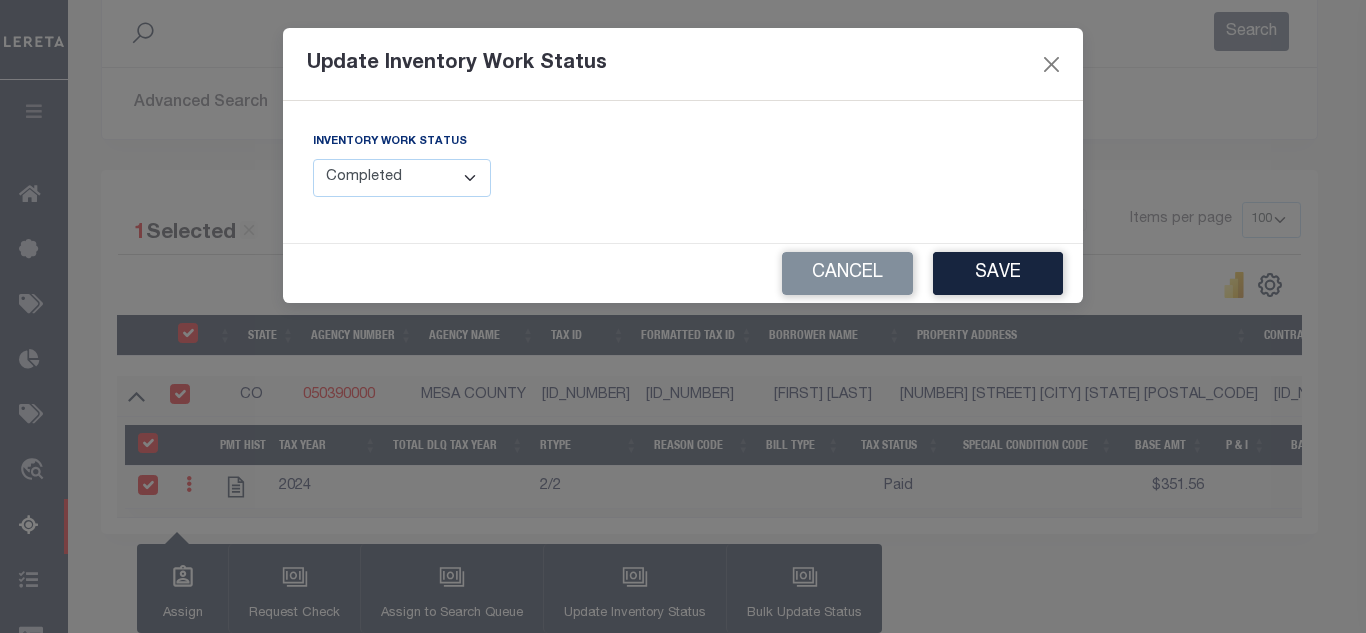 click on "Manual - Exception
Pended - Awaiting Search
Late Add Exception
Completed" at bounding box center [402, 178] 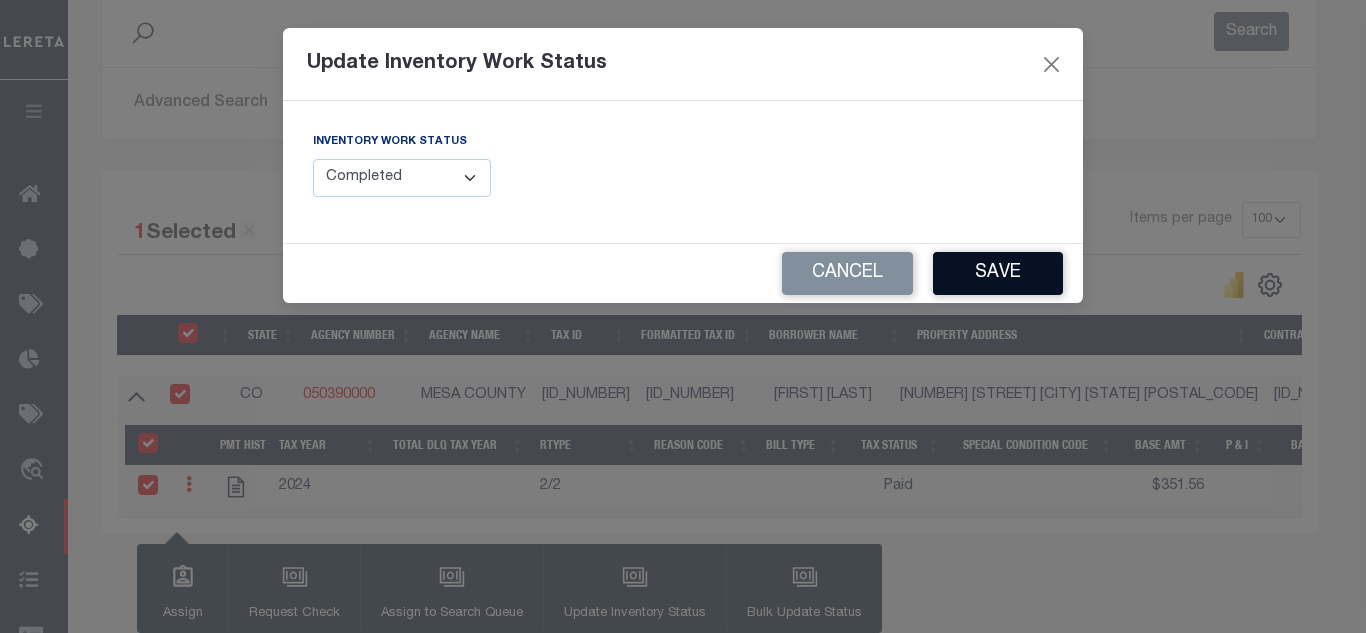 click on "Save" at bounding box center [998, 273] 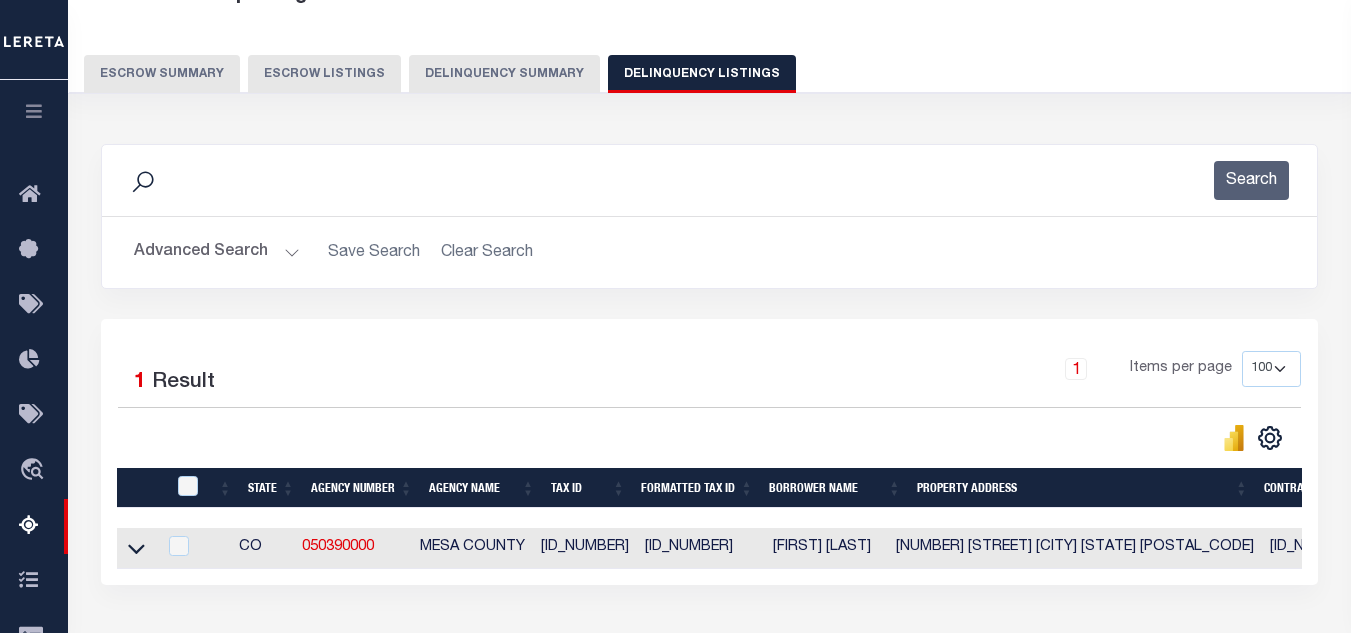 scroll, scrollTop: 78, scrollLeft: 0, axis: vertical 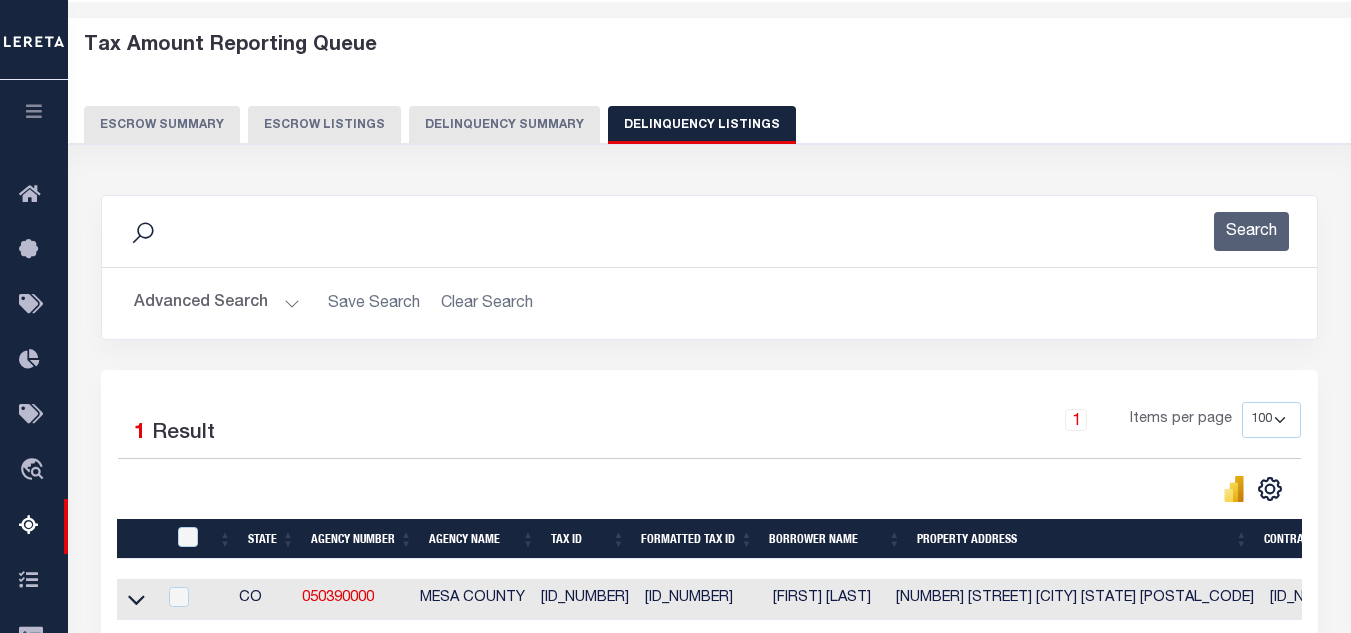 click on "Advanced Search" at bounding box center (217, 303) 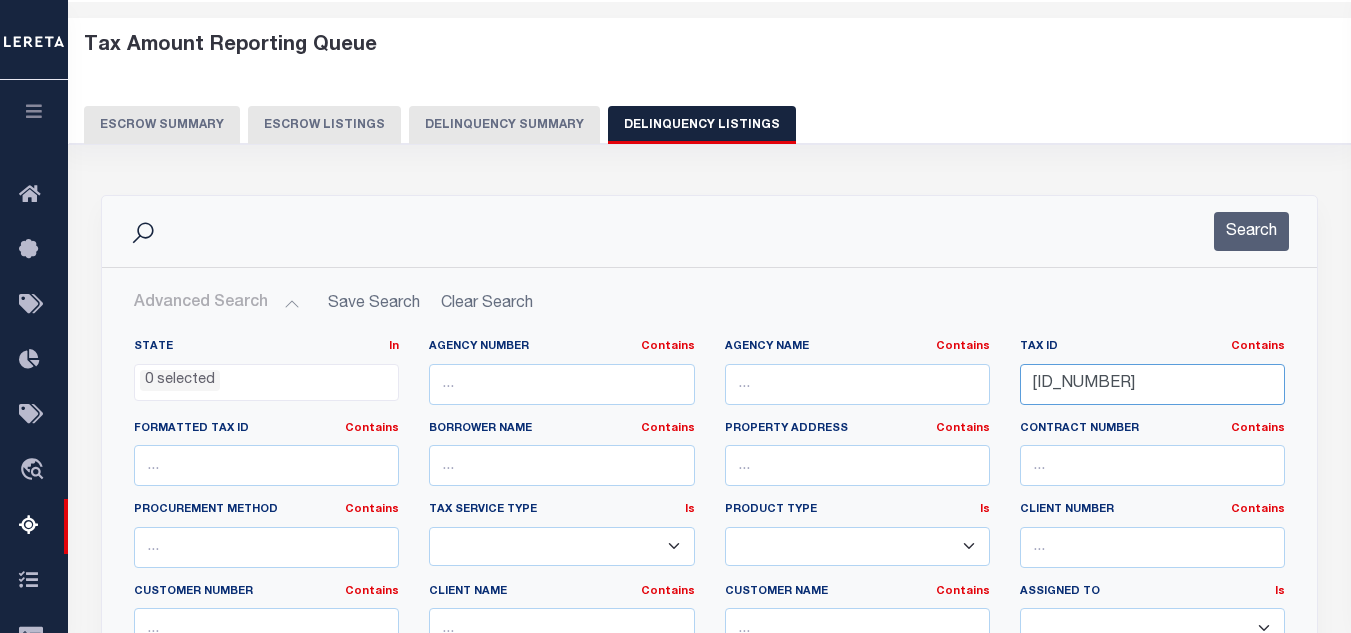 click on "R00076518" at bounding box center [1152, 384] 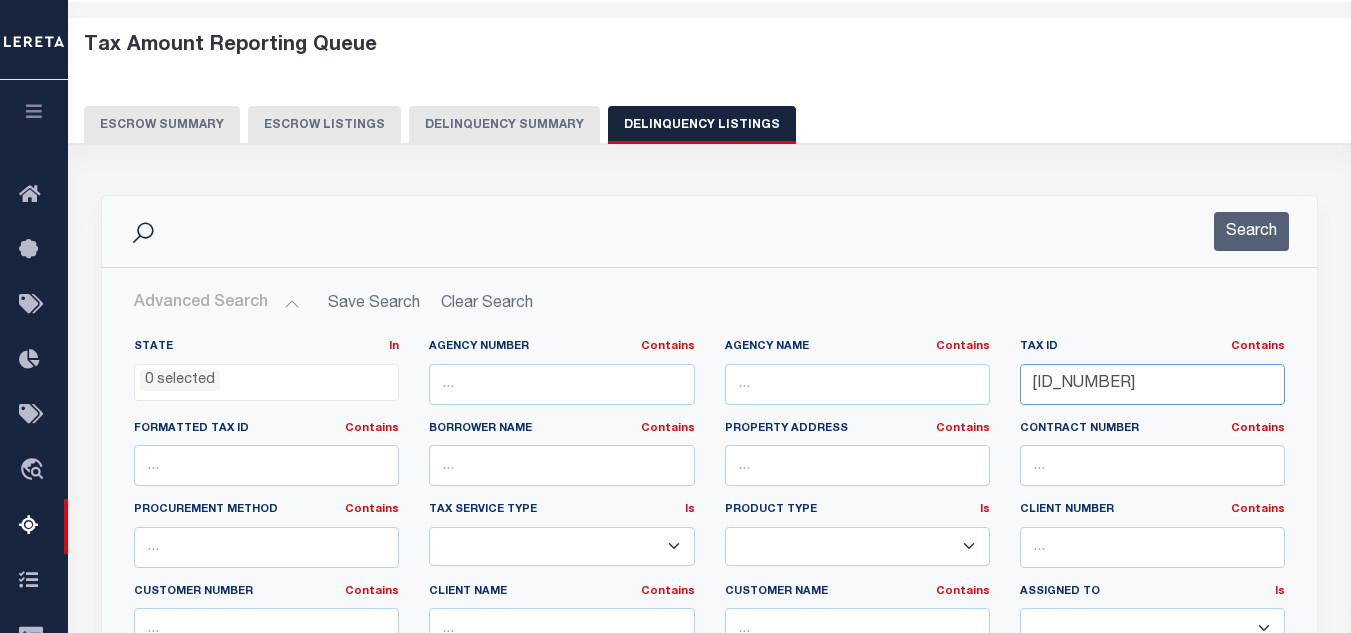 paste on "31" 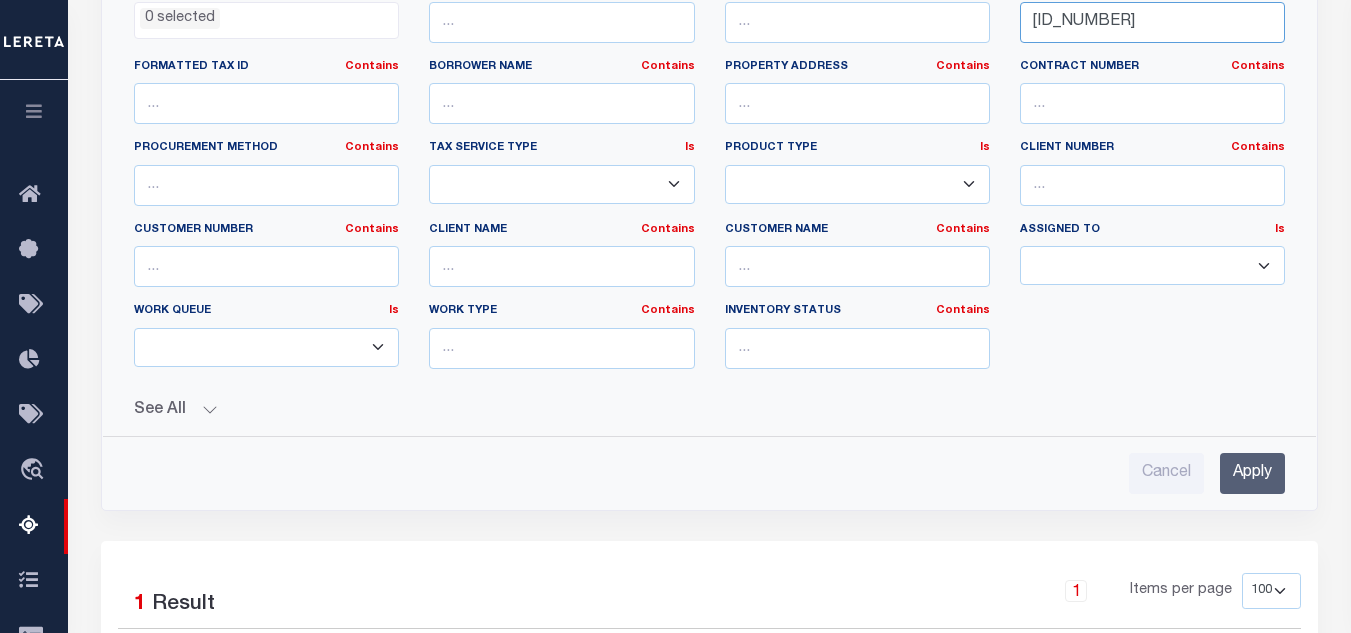 scroll, scrollTop: 578, scrollLeft: 0, axis: vertical 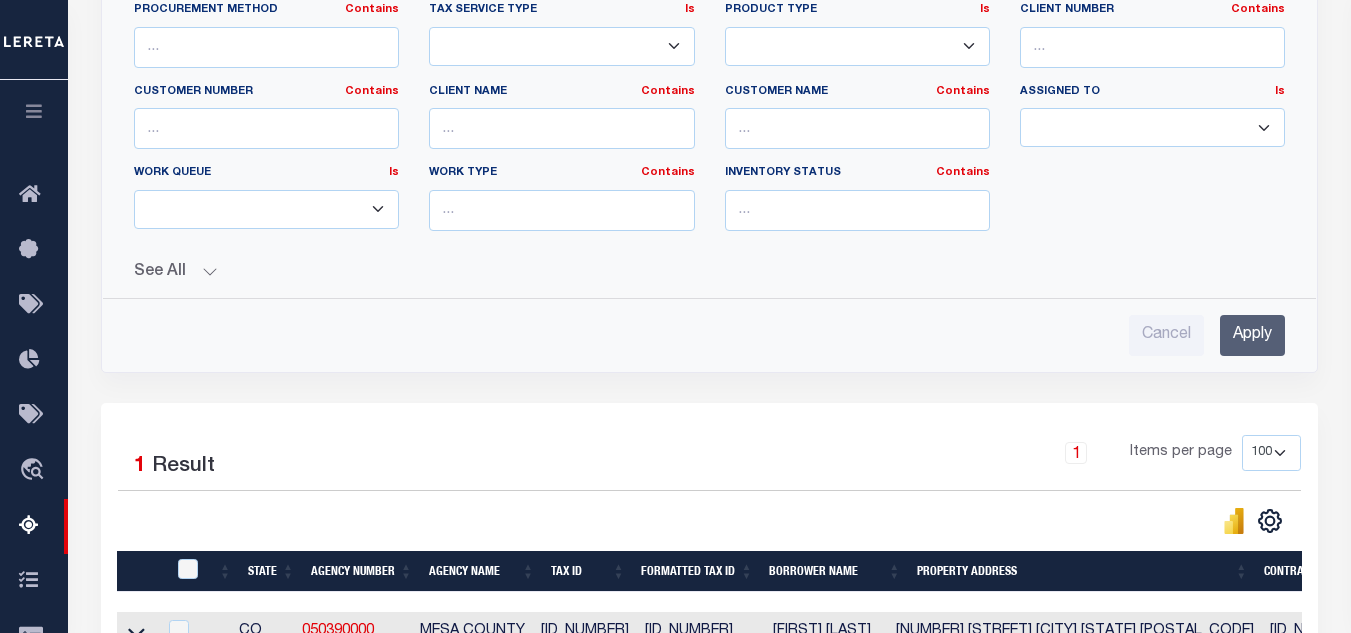 type on "R00076531" 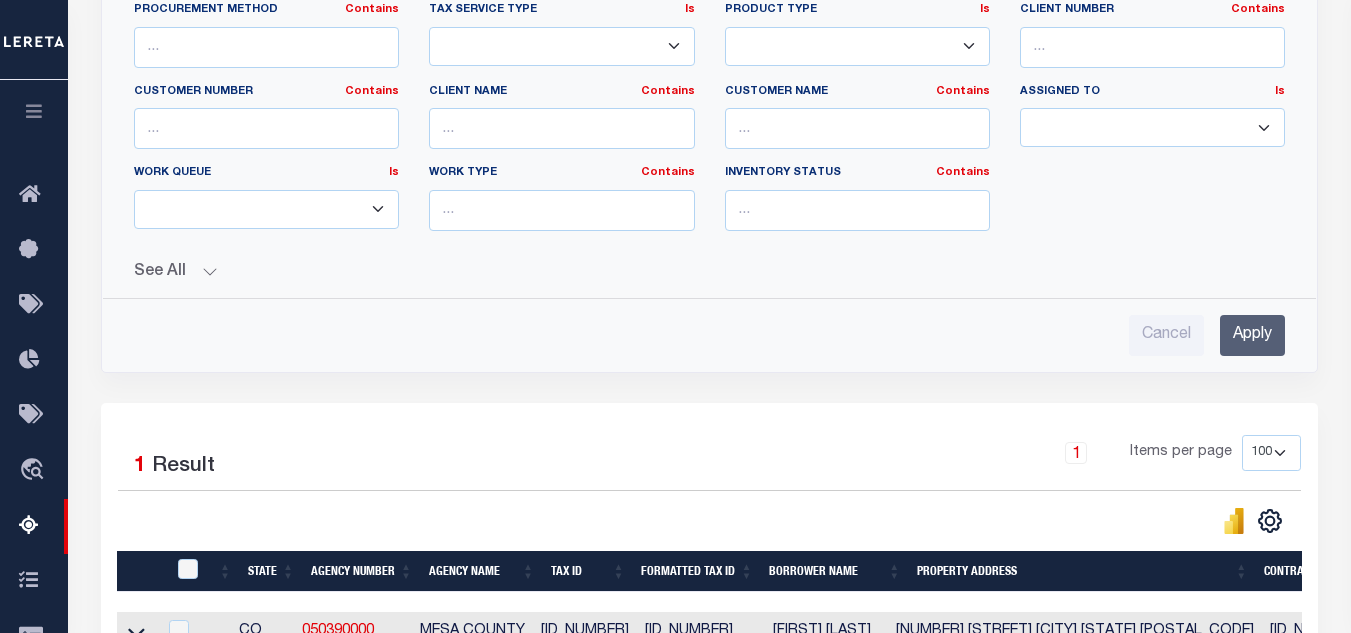 click on "Apply" at bounding box center (1252, 335) 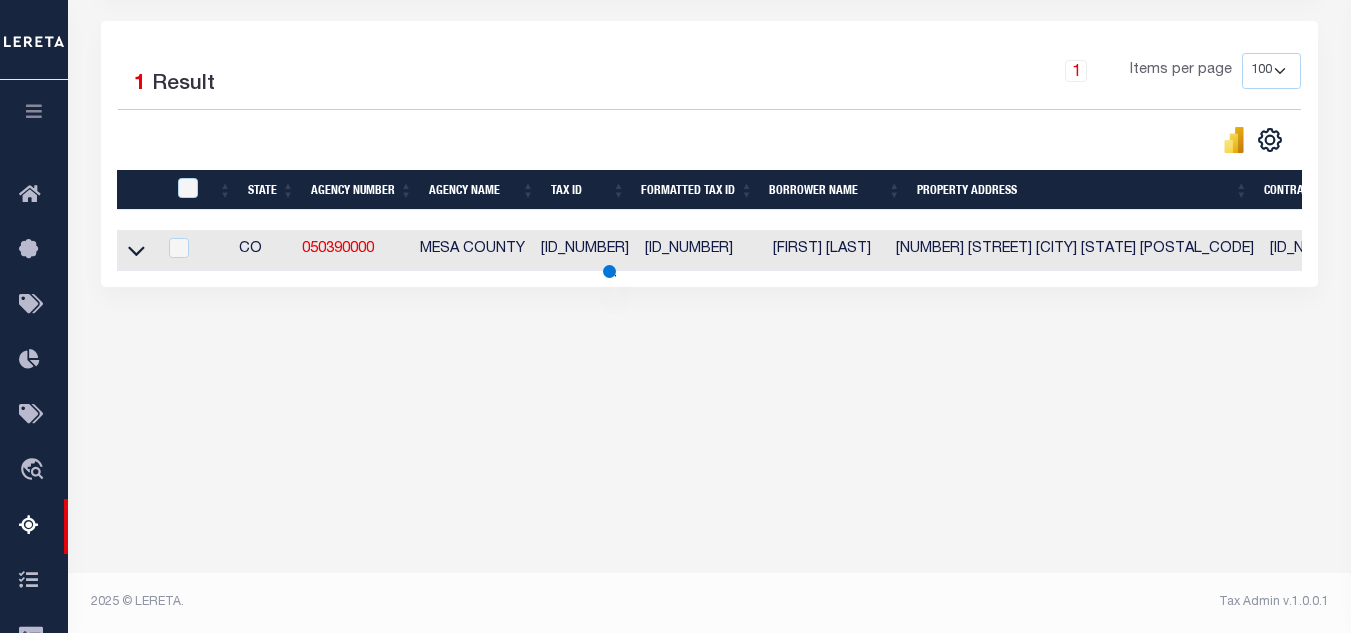 scroll, scrollTop: 427, scrollLeft: 0, axis: vertical 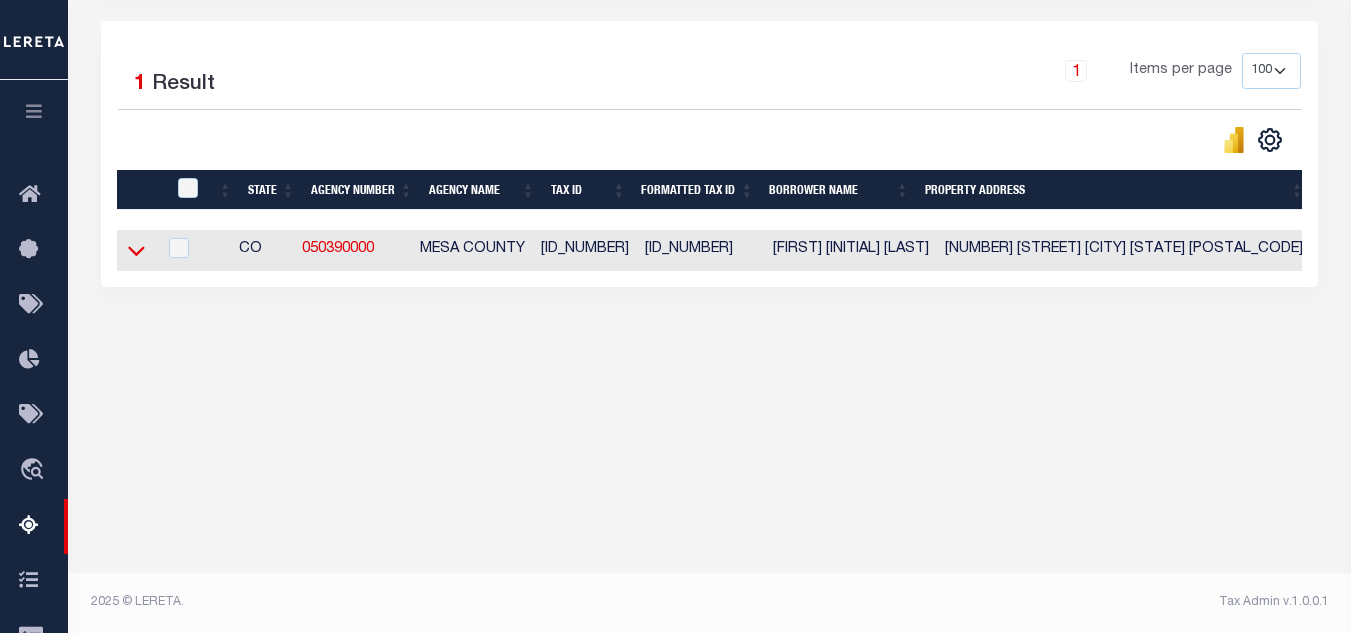 click 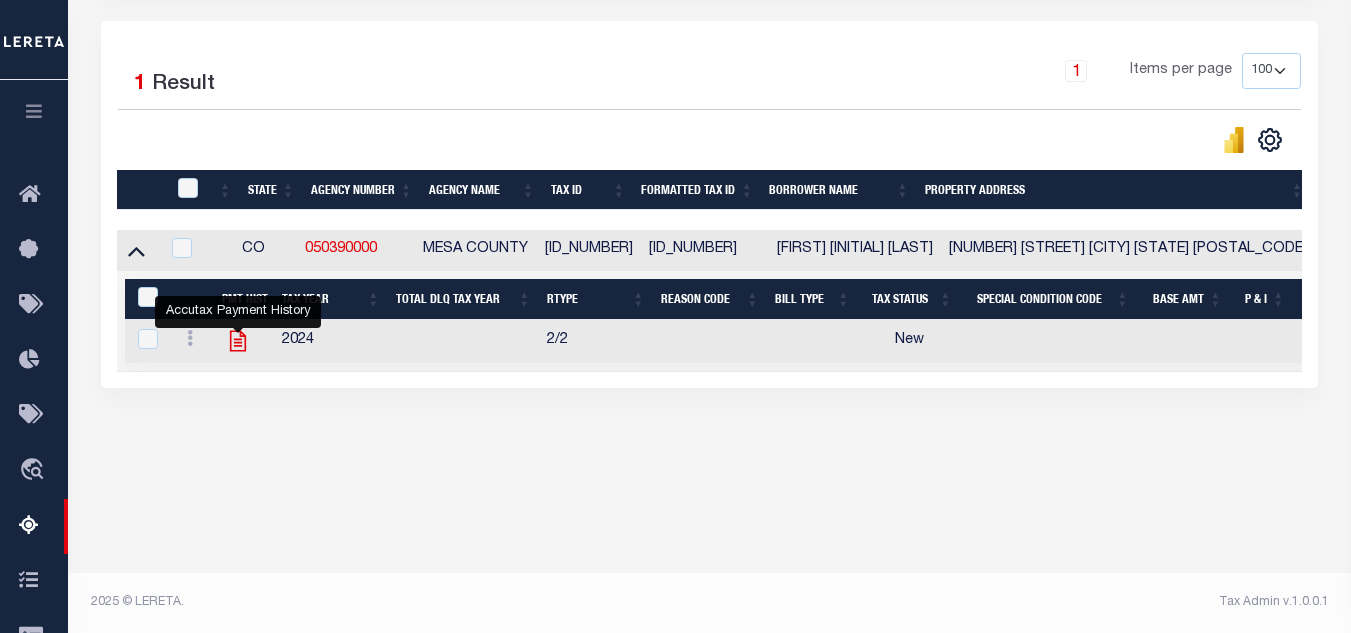 click 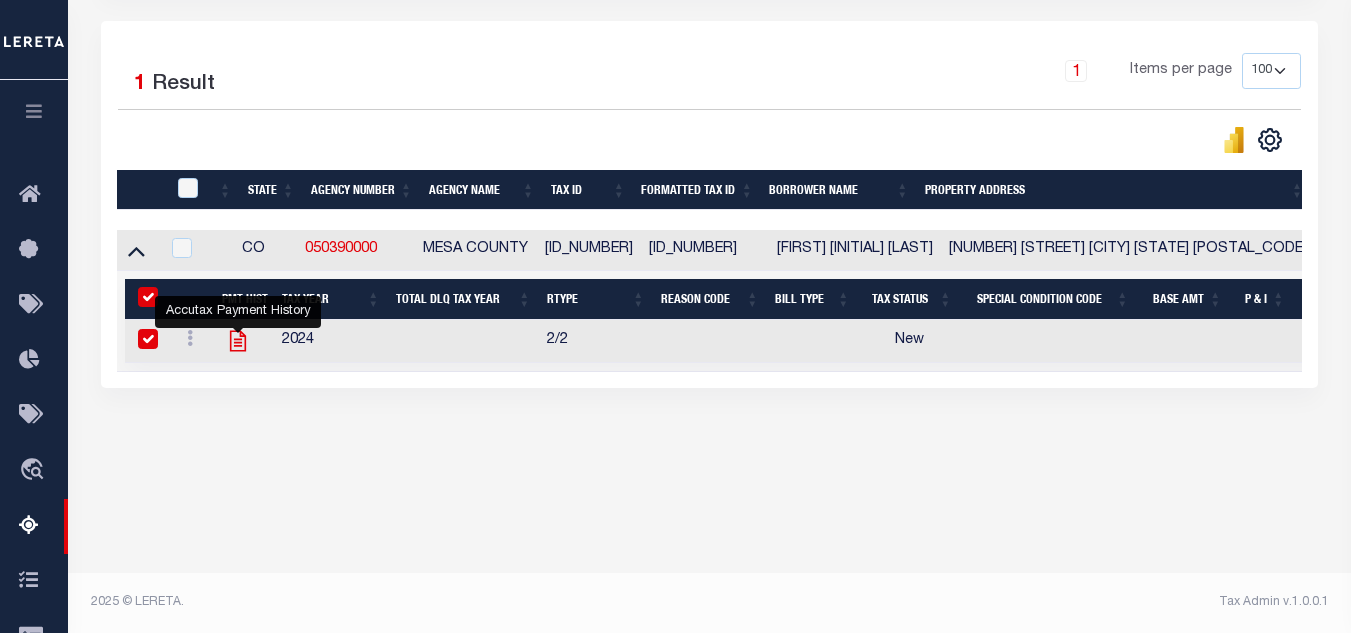 checkbox on "true" 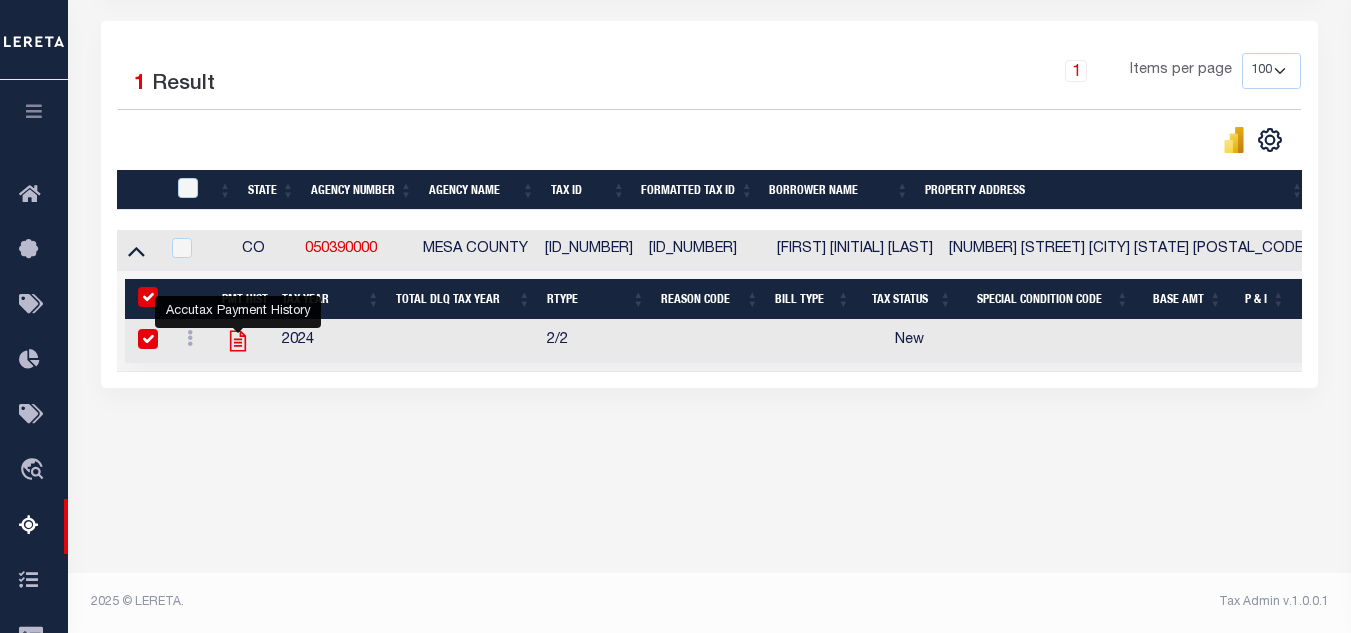 checkbox on "true" 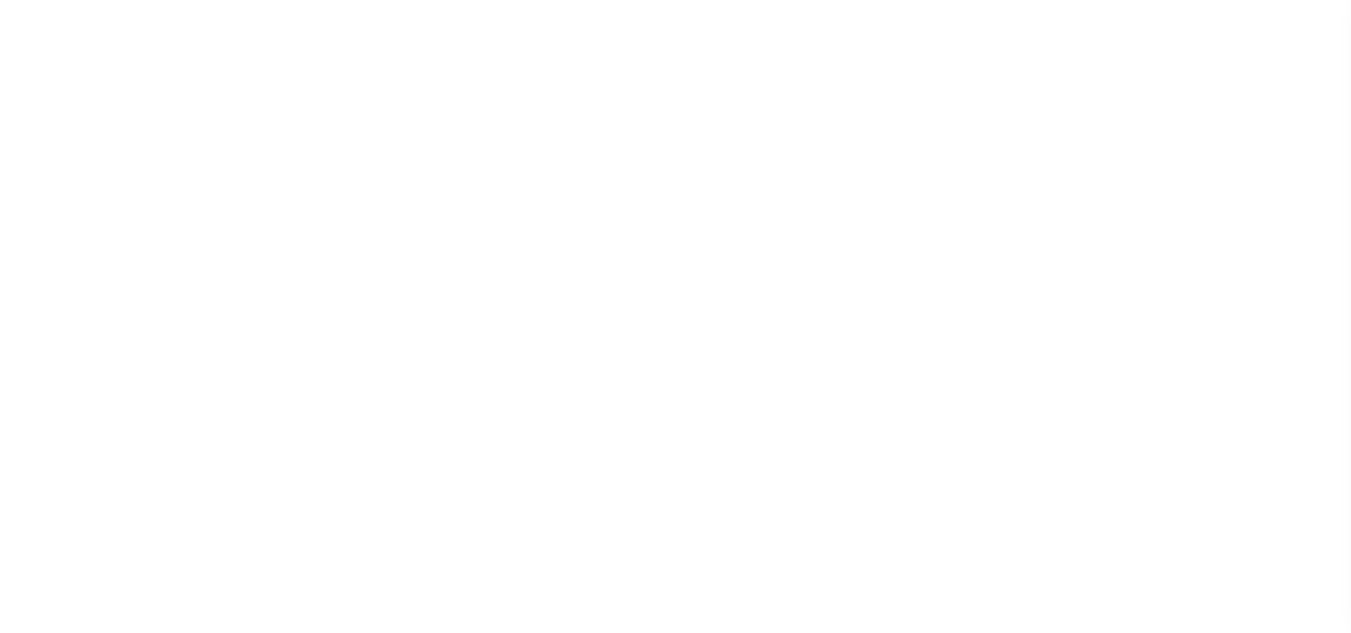 scroll, scrollTop: 0, scrollLeft: 0, axis: both 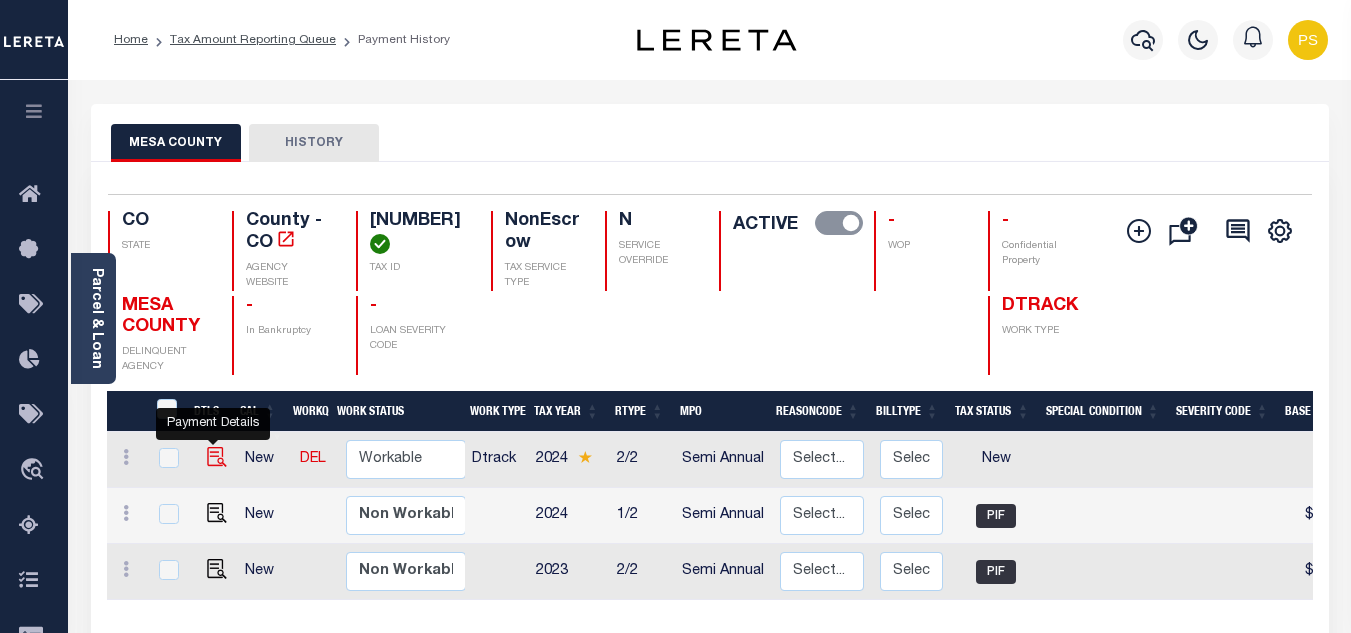 click at bounding box center [217, 457] 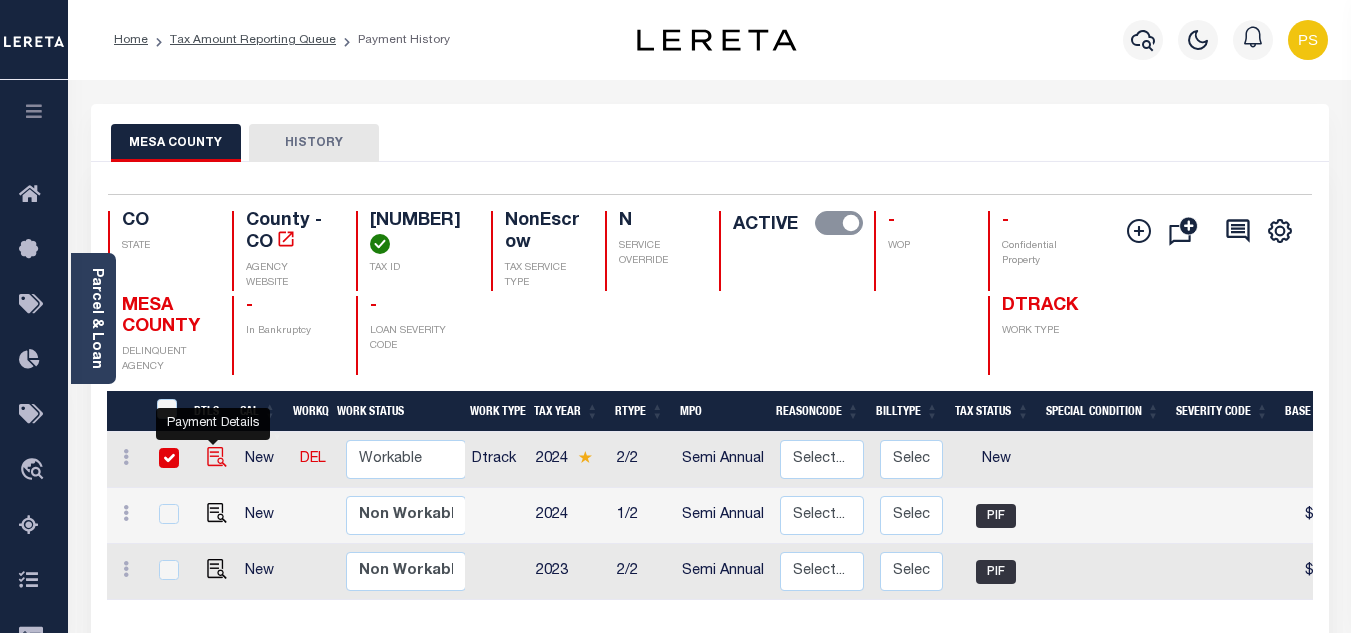 checkbox on "true" 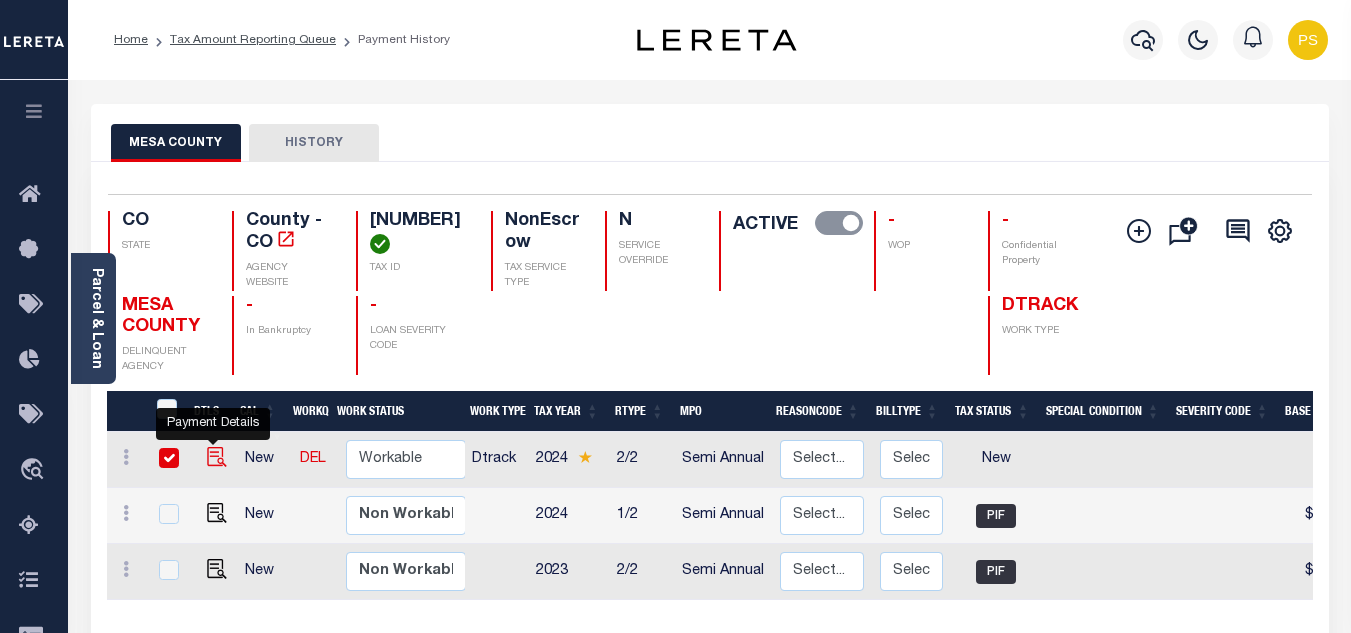 checkbox on "true" 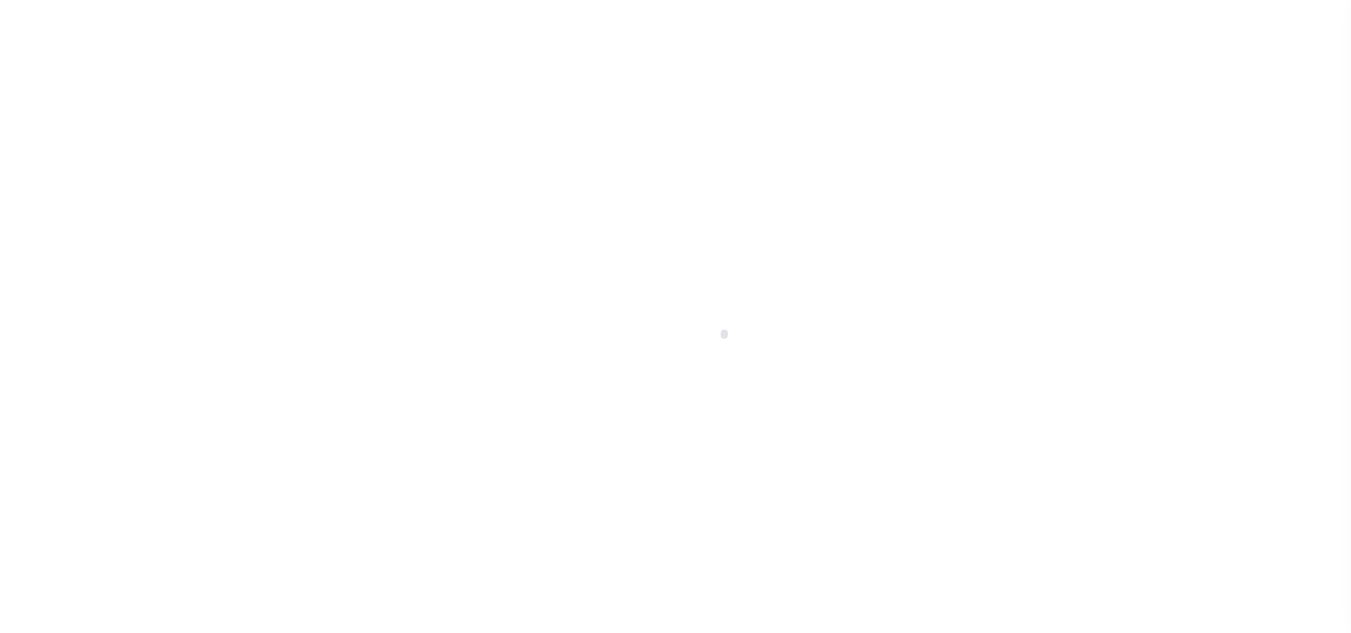 scroll, scrollTop: 0, scrollLeft: 0, axis: both 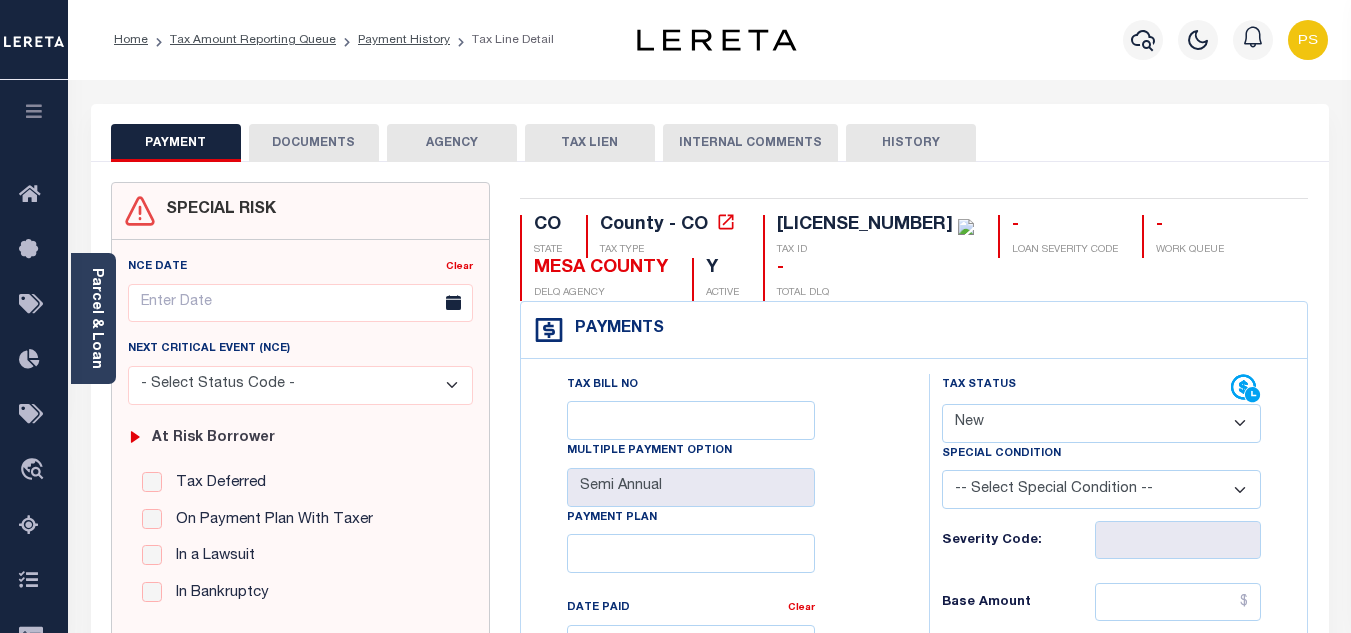 click on "- Select Status Code -
Open
Due/Unpaid
Paid
Incomplete
No Tax Due
Internal Refund Processed
New" at bounding box center [1101, 423] 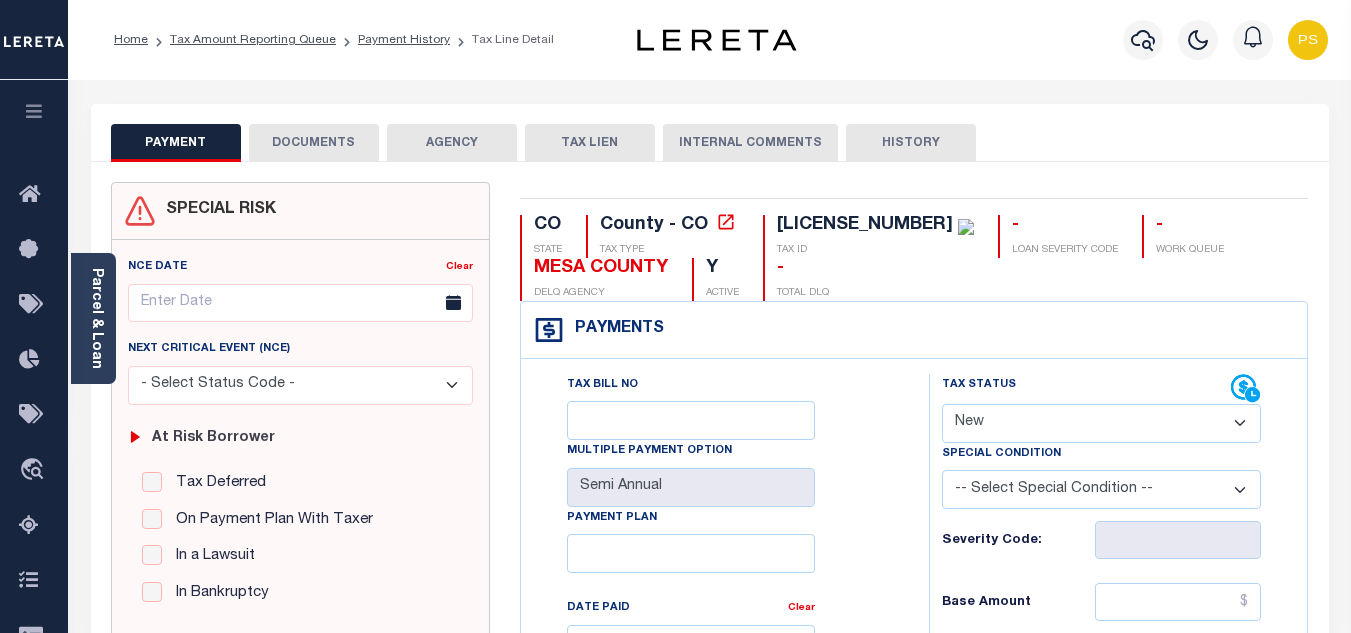 select on "PYD" 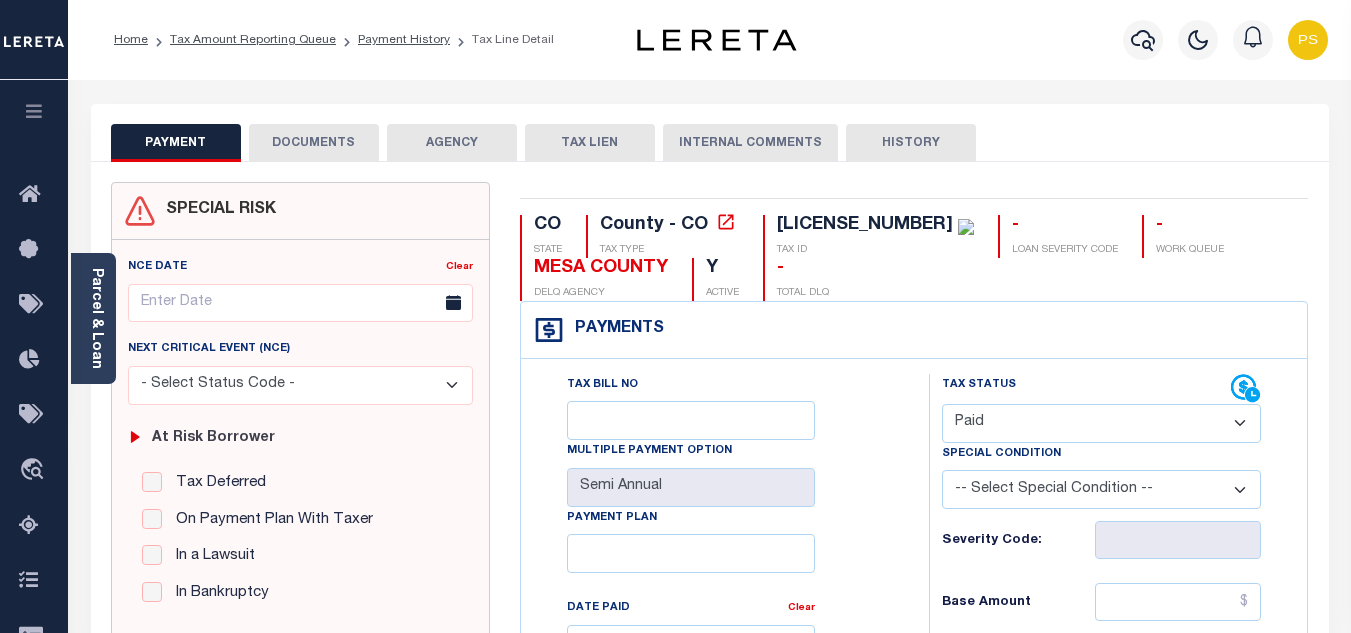 click on "- Select Status Code -
Open
Due/Unpaid
Paid
Incomplete
No Tax Due
Internal Refund Processed
New" at bounding box center [1101, 423] 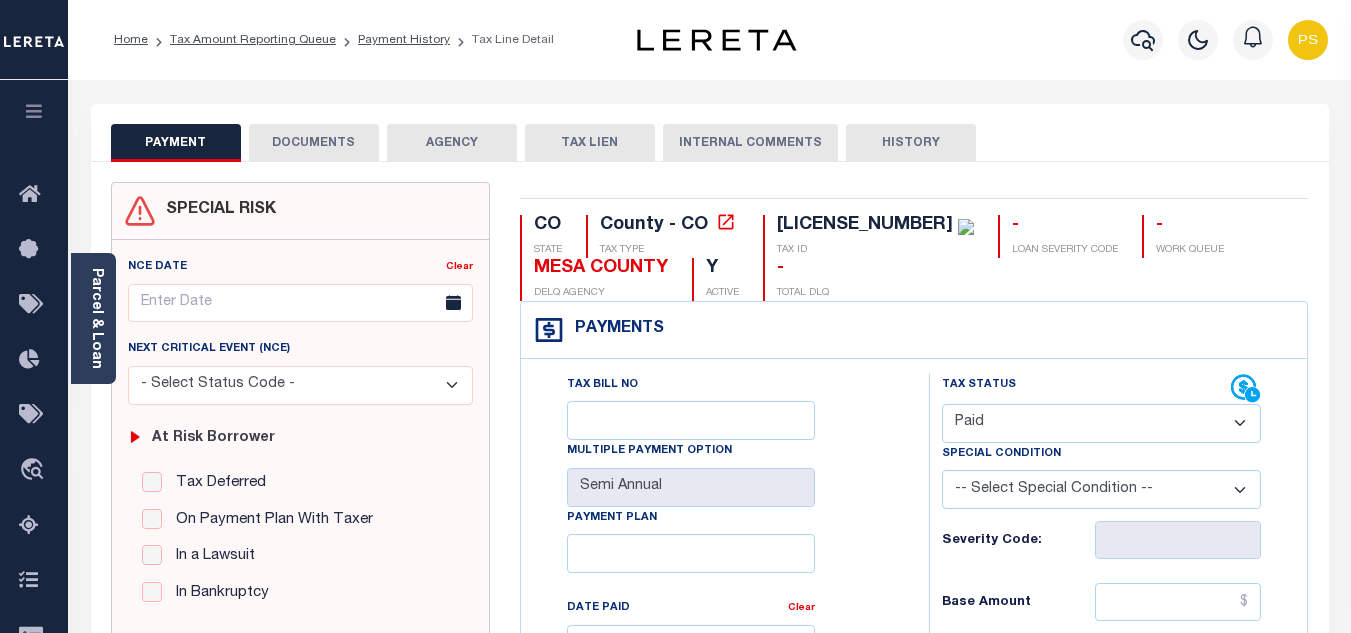 type on "08/01/2025" 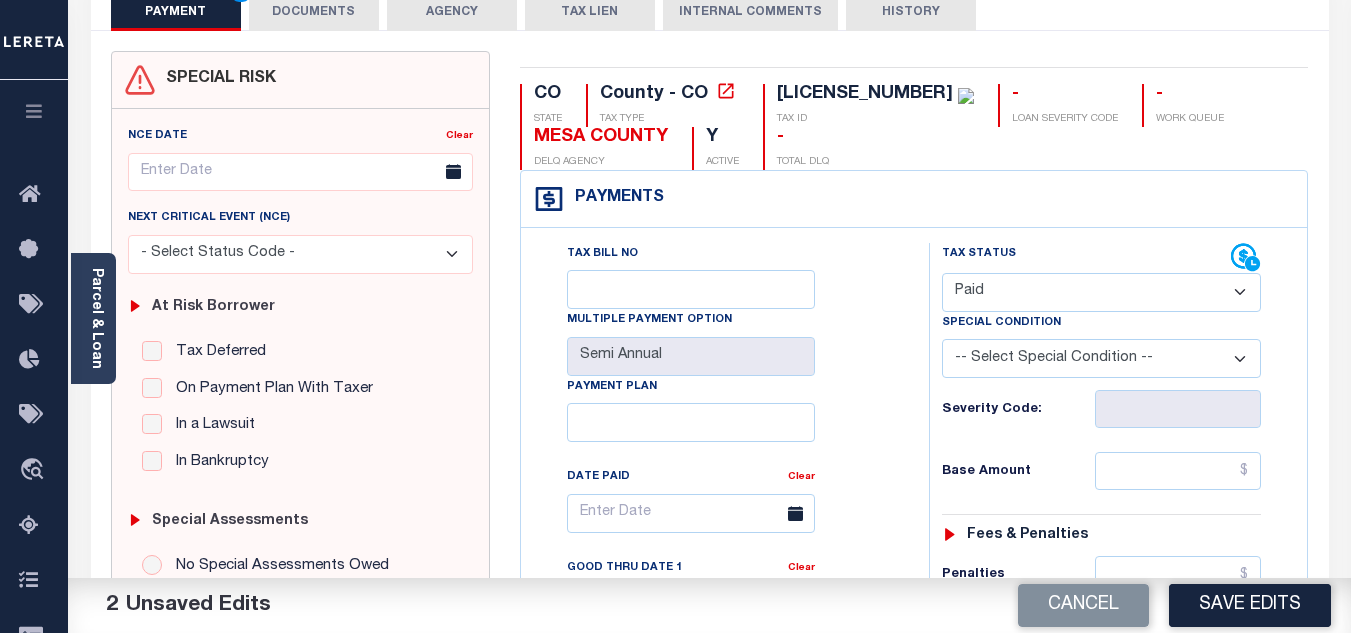 scroll, scrollTop: 200, scrollLeft: 0, axis: vertical 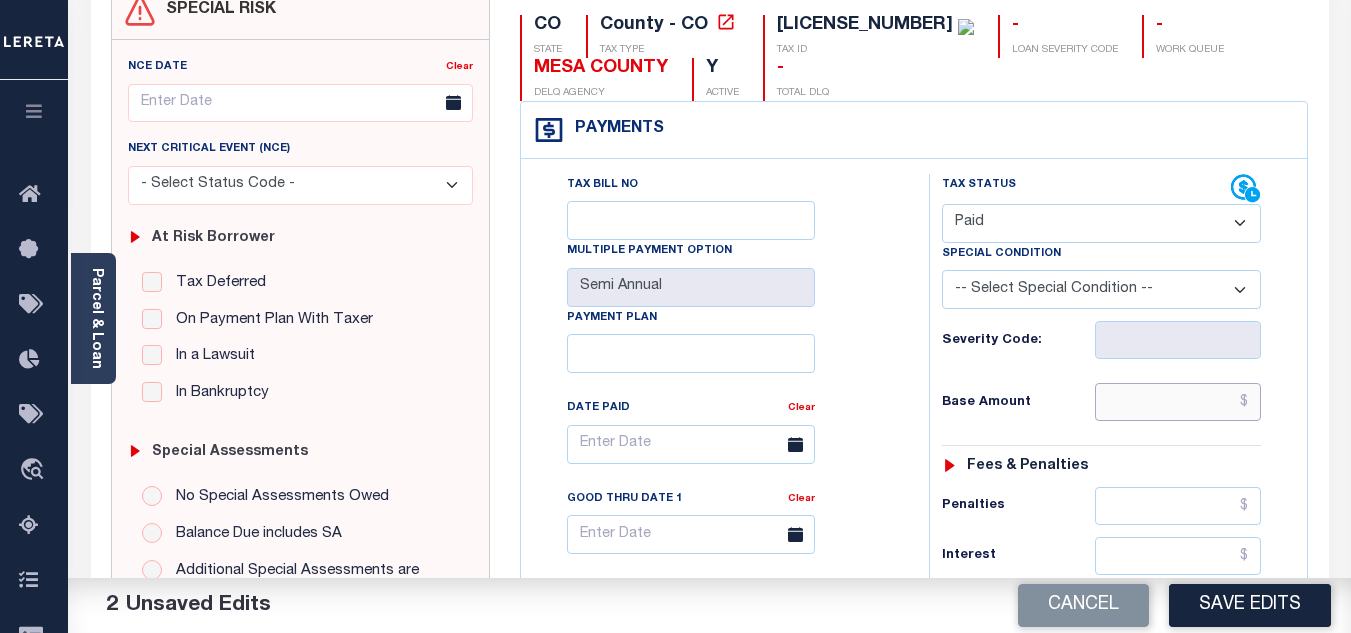 click at bounding box center [1178, 402] 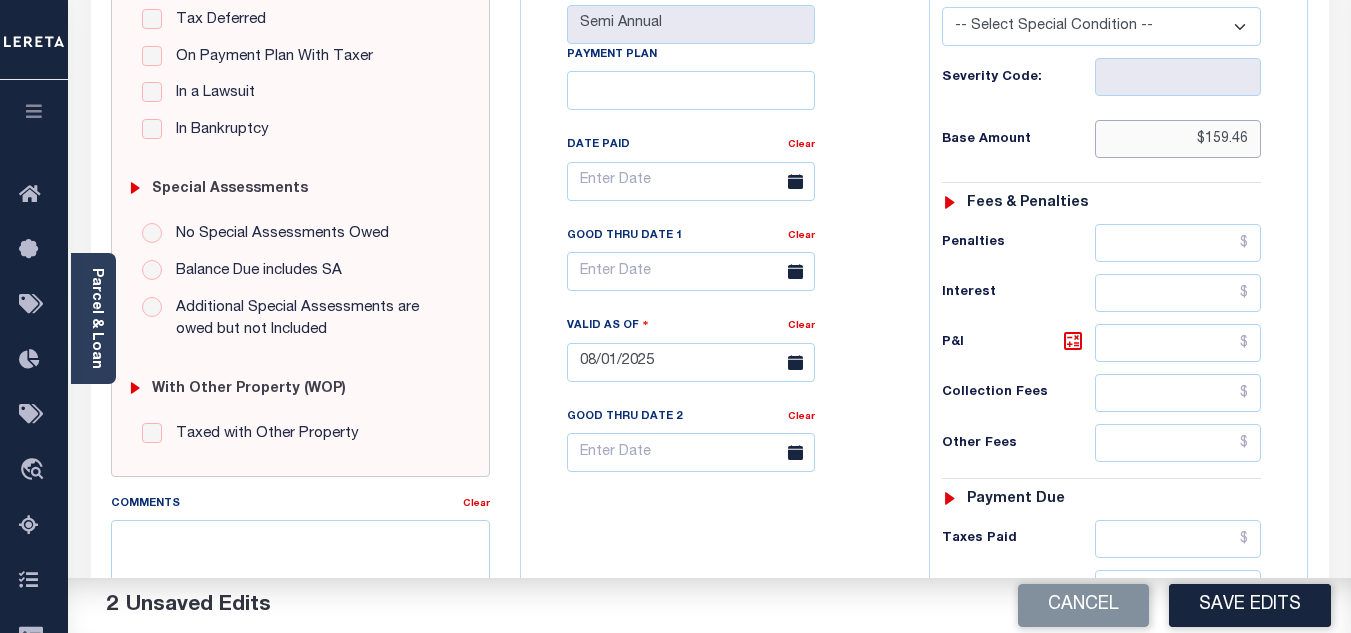 scroll, scrollTop: 600, scrollLeft: 0, axis: vertical 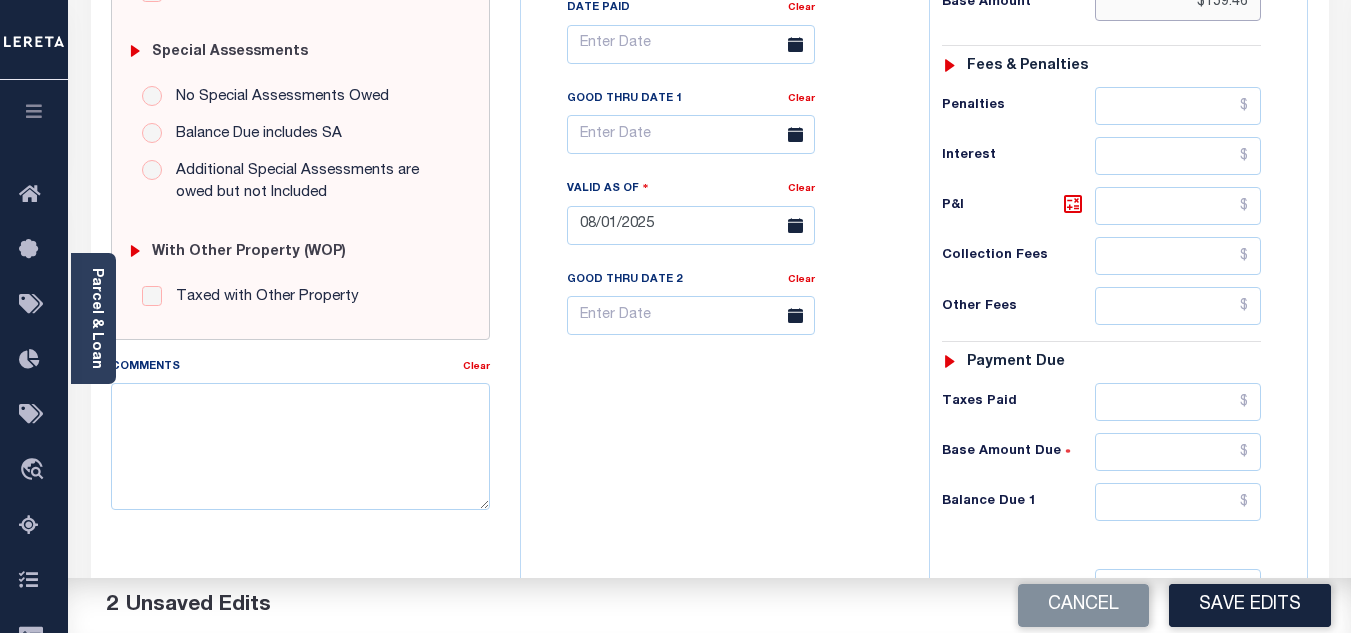type on "$159.46" 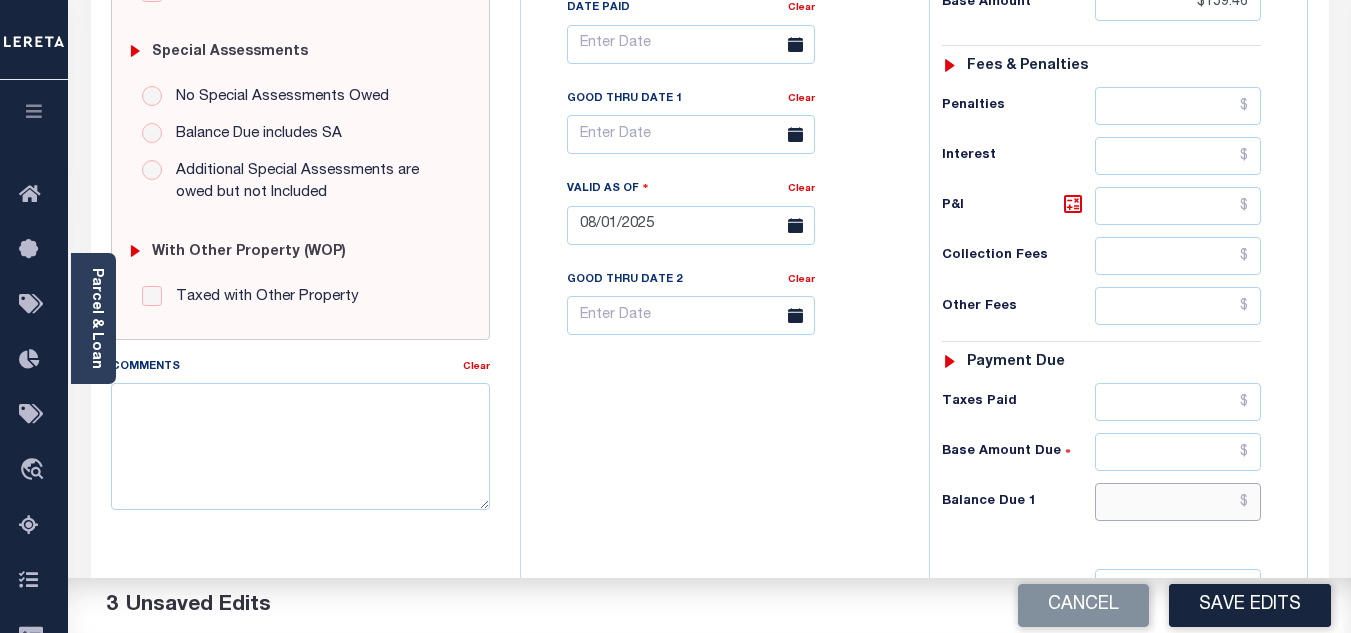 click at bounding box center (1178, 502) 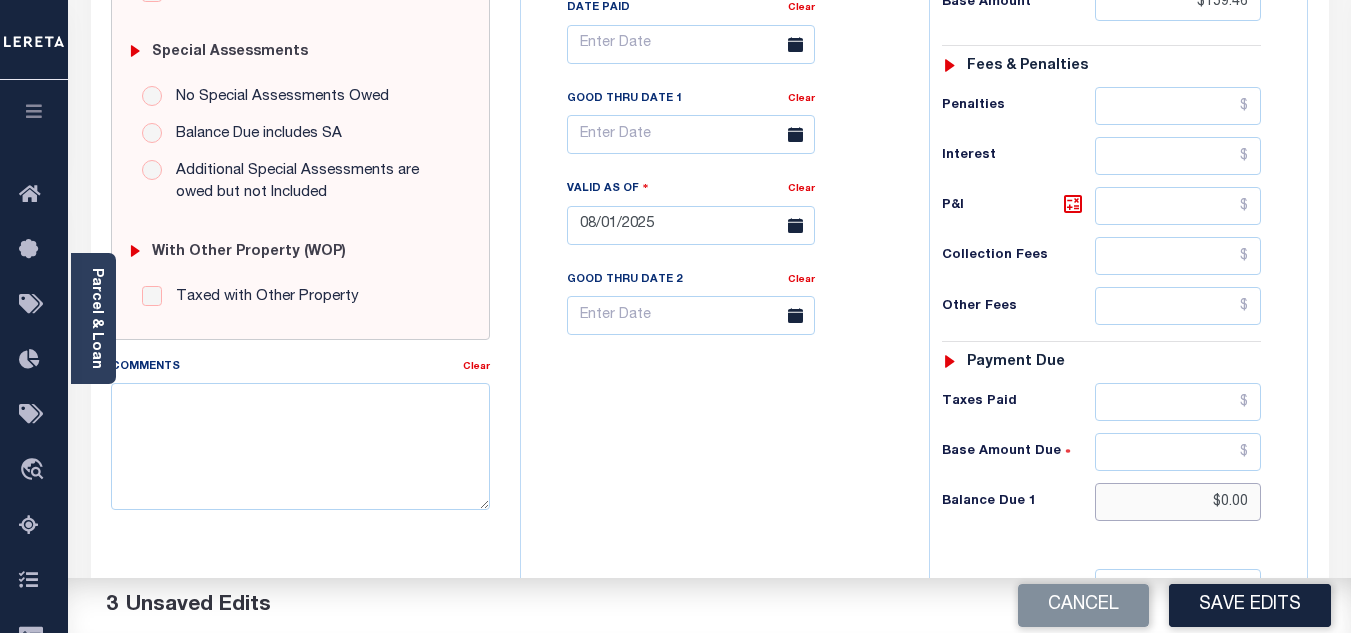type on "$0.00" 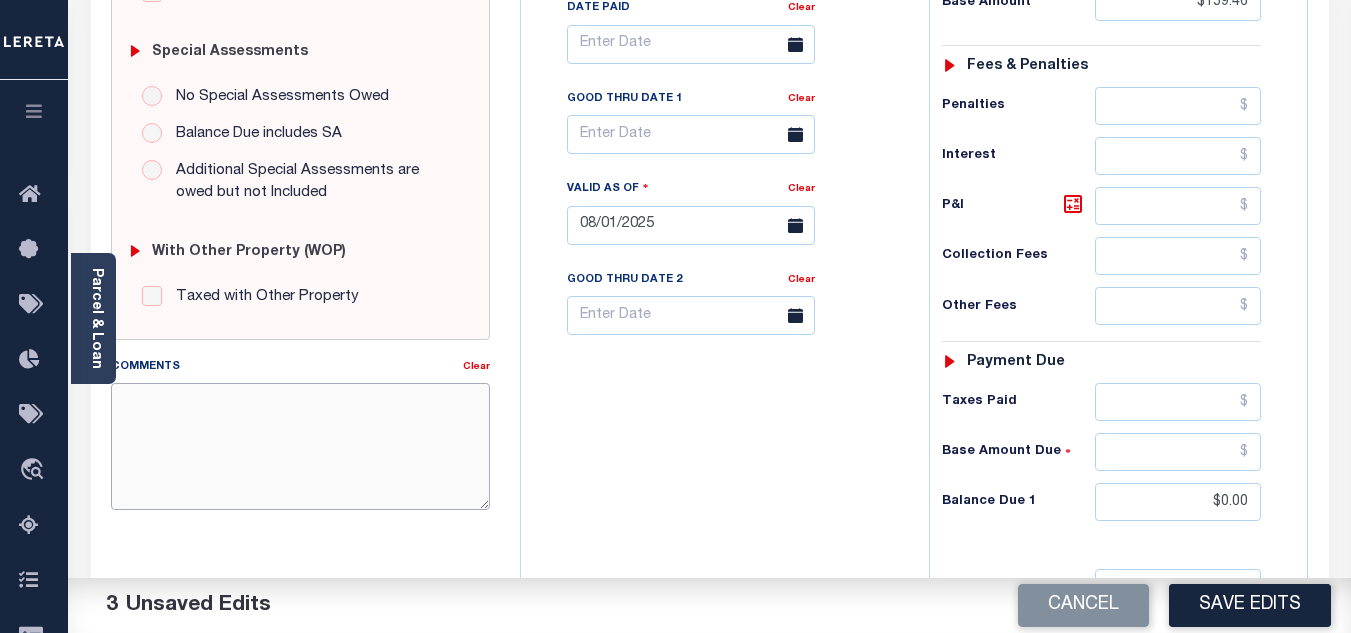 click on "Comments" at bounding box center [300, 446] 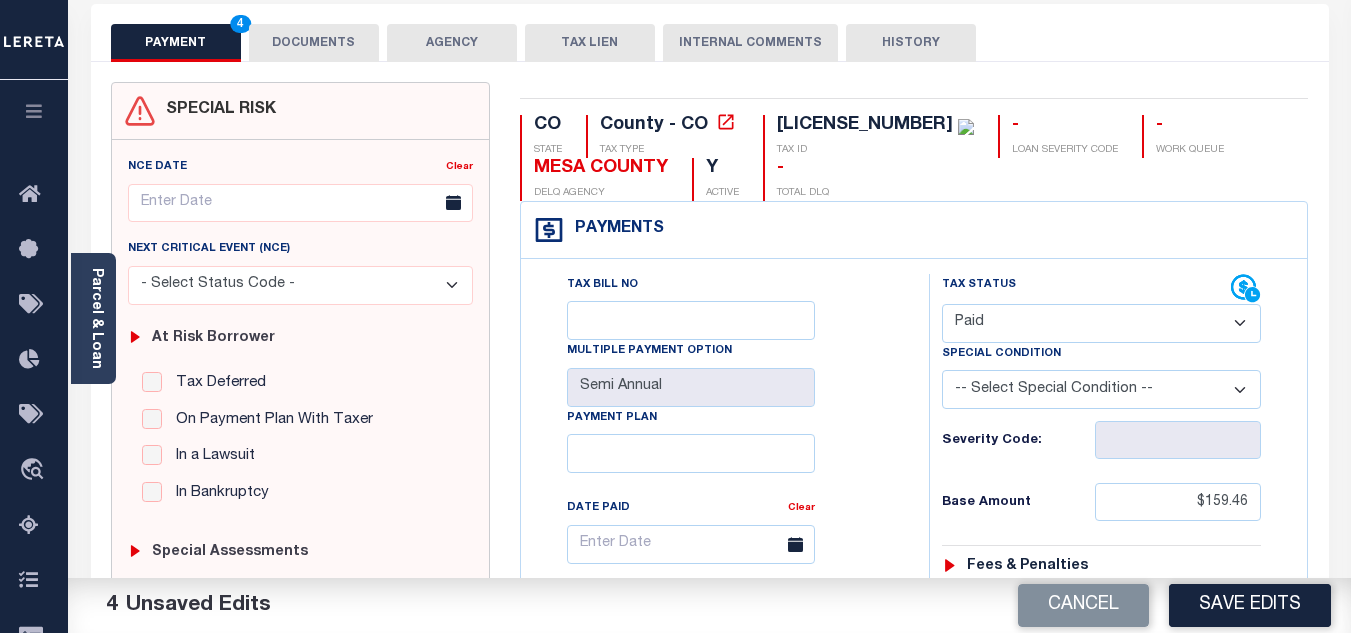 scroll, scrollTop: 0, scrollLeft: 0, axis: both 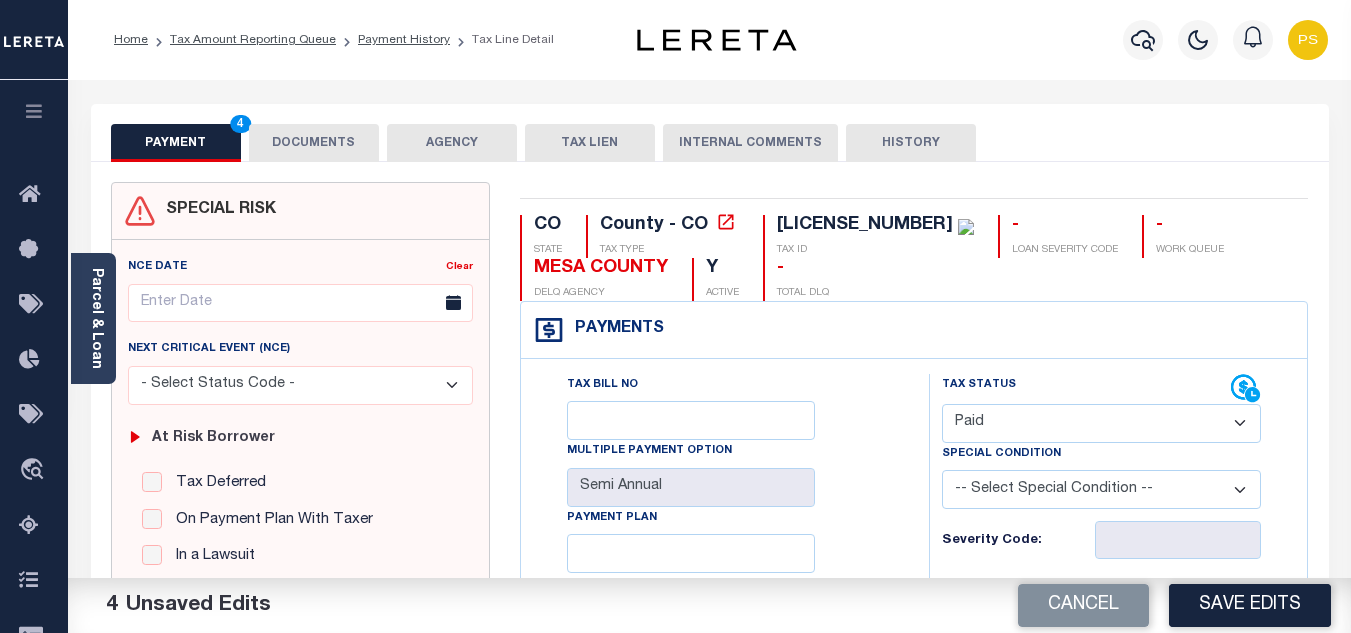 type on "see attached" 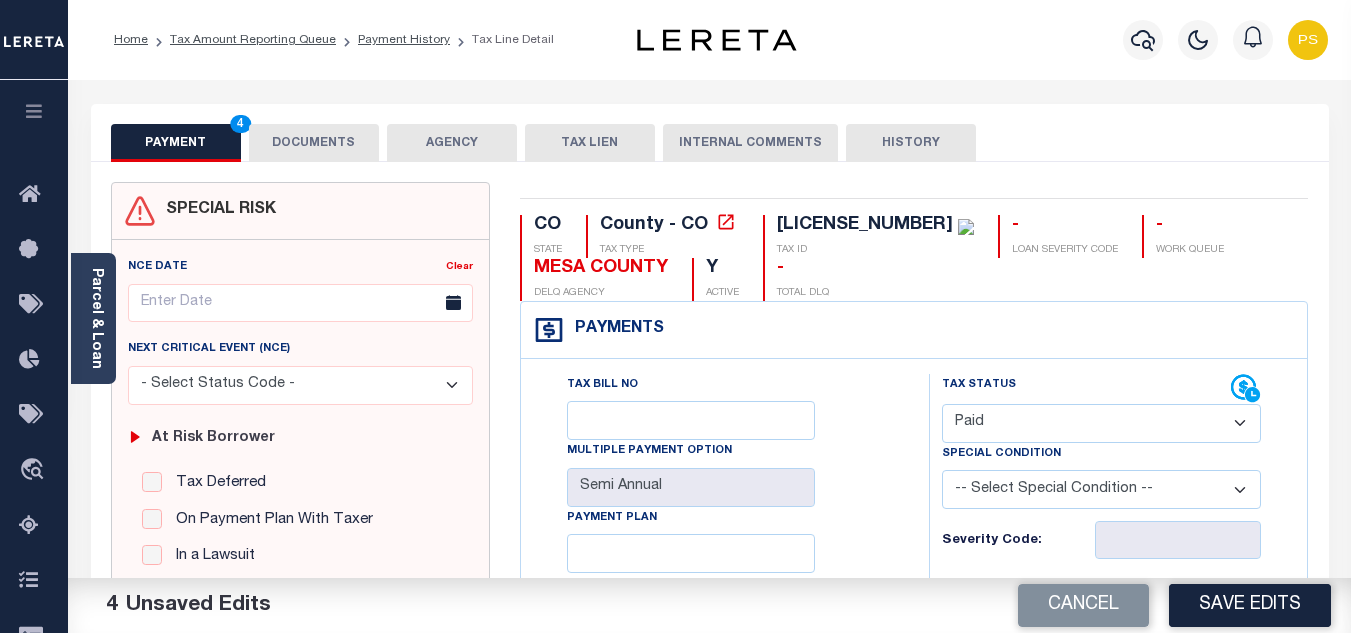 click on "DOCUMENTS" at bounding box center (314, 143) 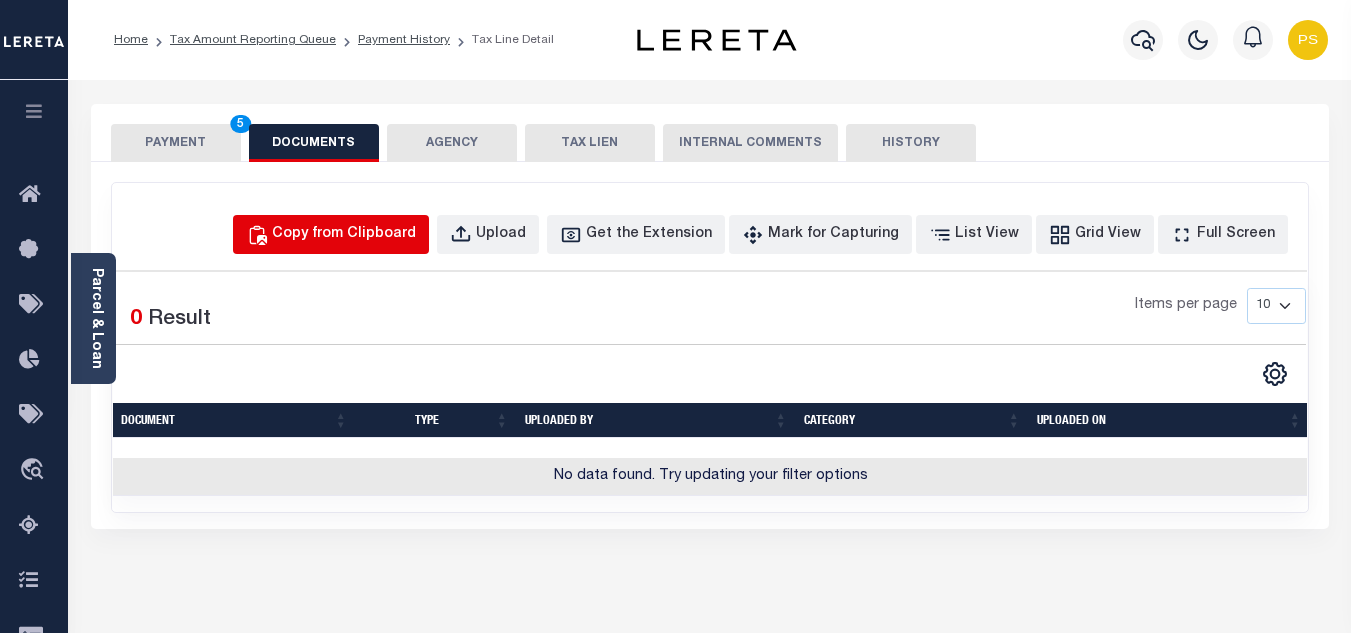 click on "Copy from Clipboard" at bounding box center (344, 235) 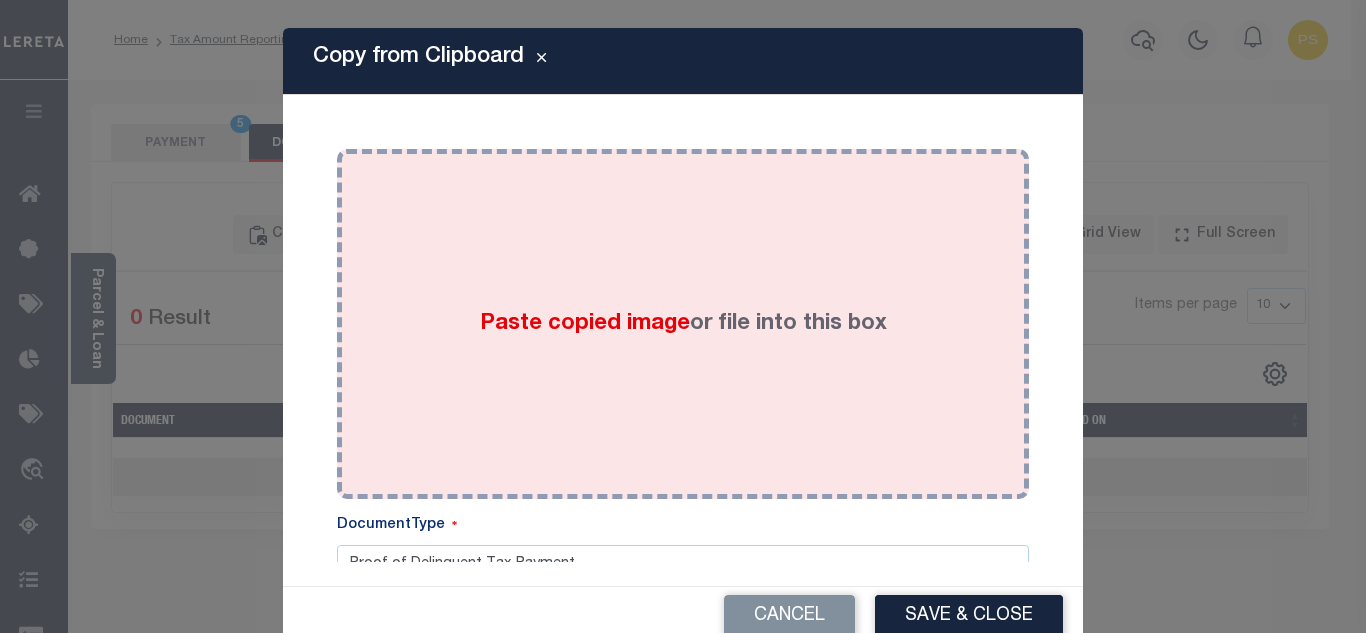 click on "Paste copied image" at bounding box center [585, 324] 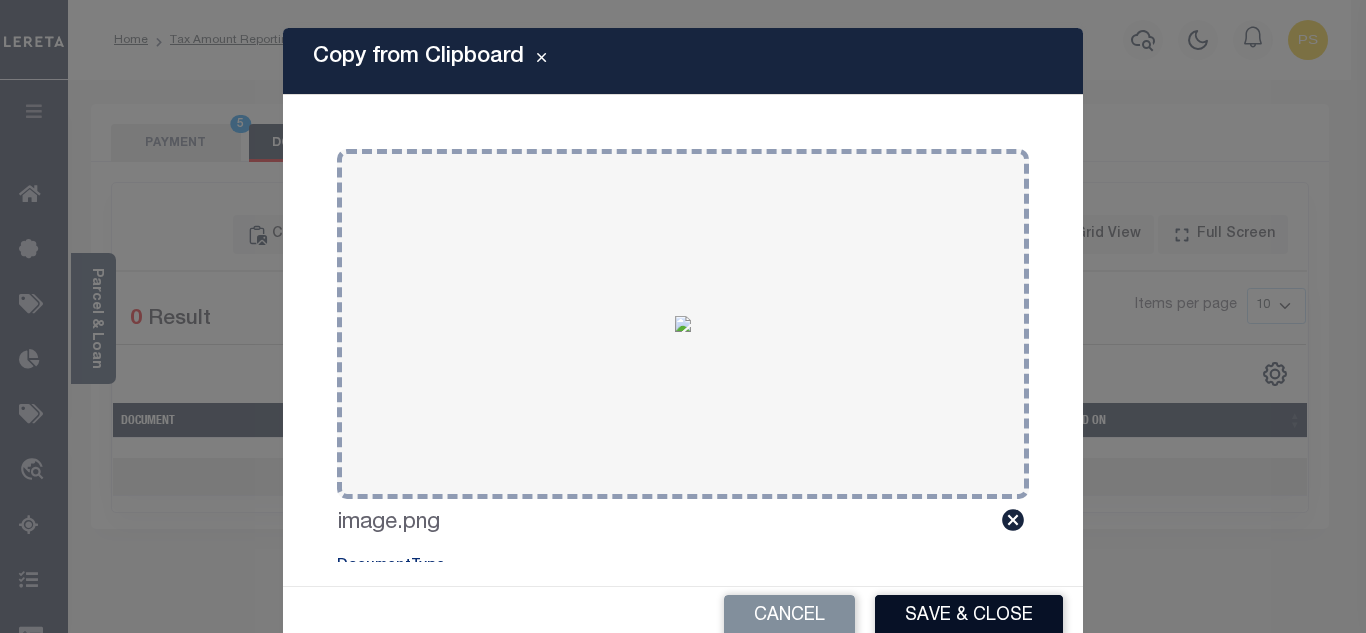 click on "Save & Close" at bounding box center (969, 616) 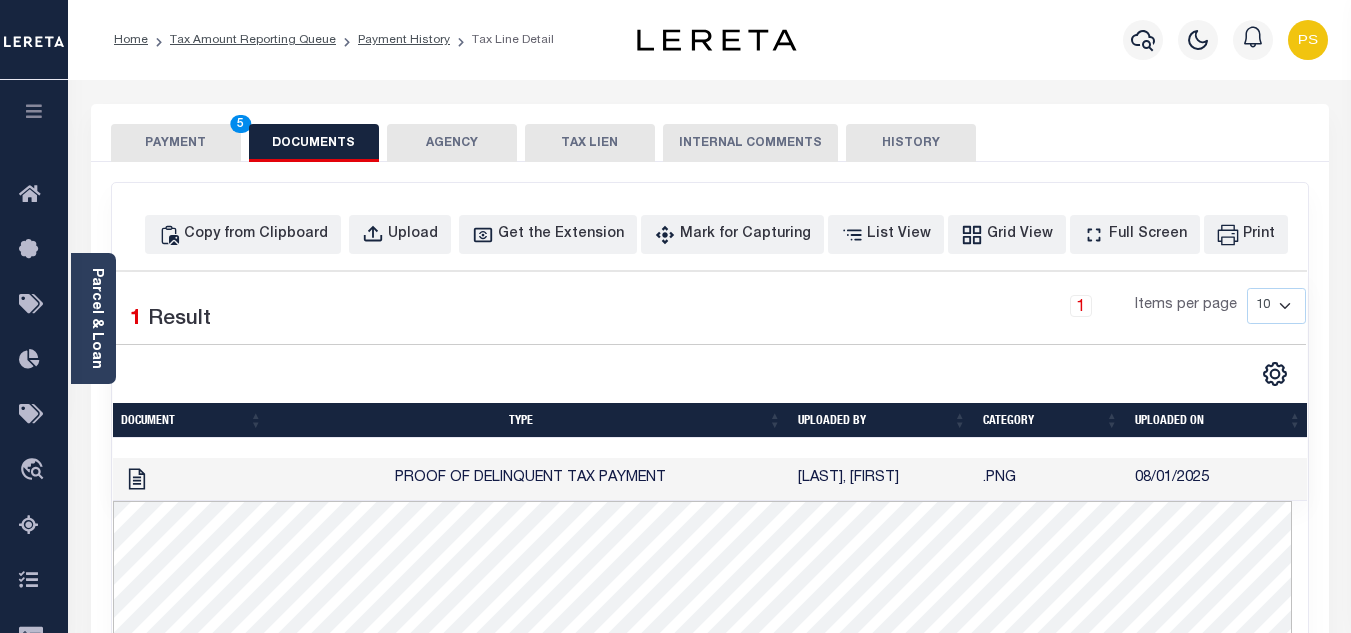 click on "PAYMENT
5" at bounding box center (176, 143) 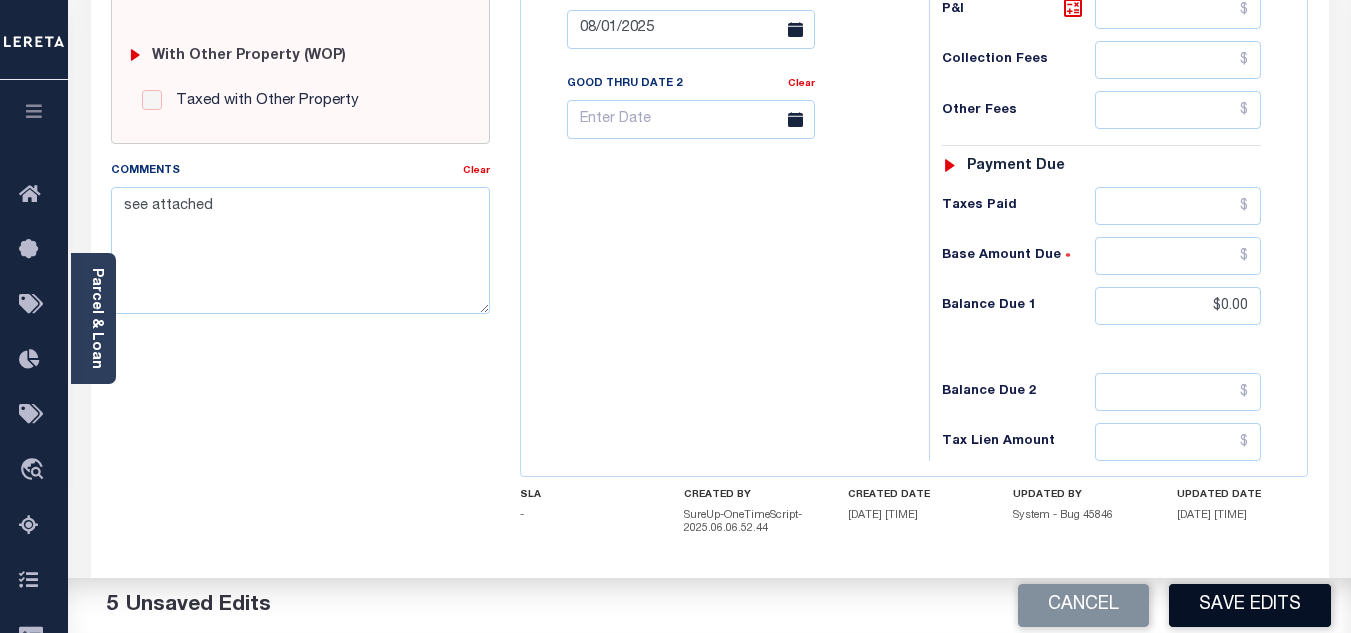 scroll, scrollTop: 800, scrollLeft: 0, axis: vertical 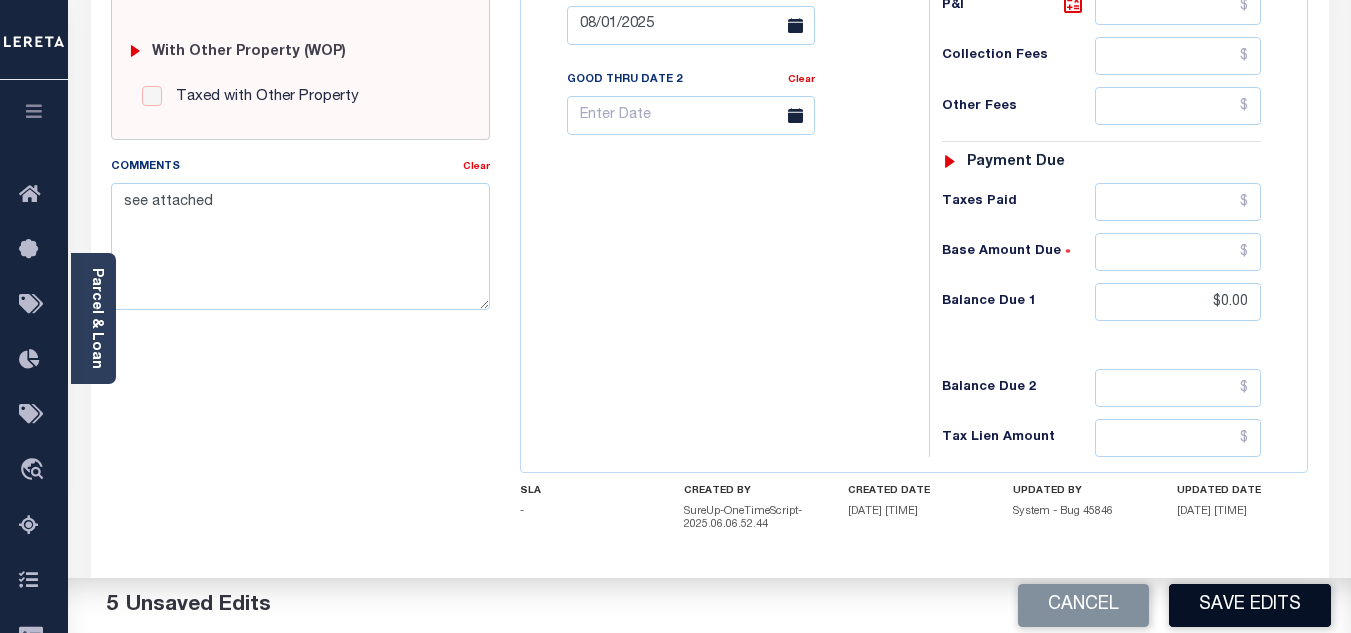 click on "Save Edits" at bounding box center [1250, 605] 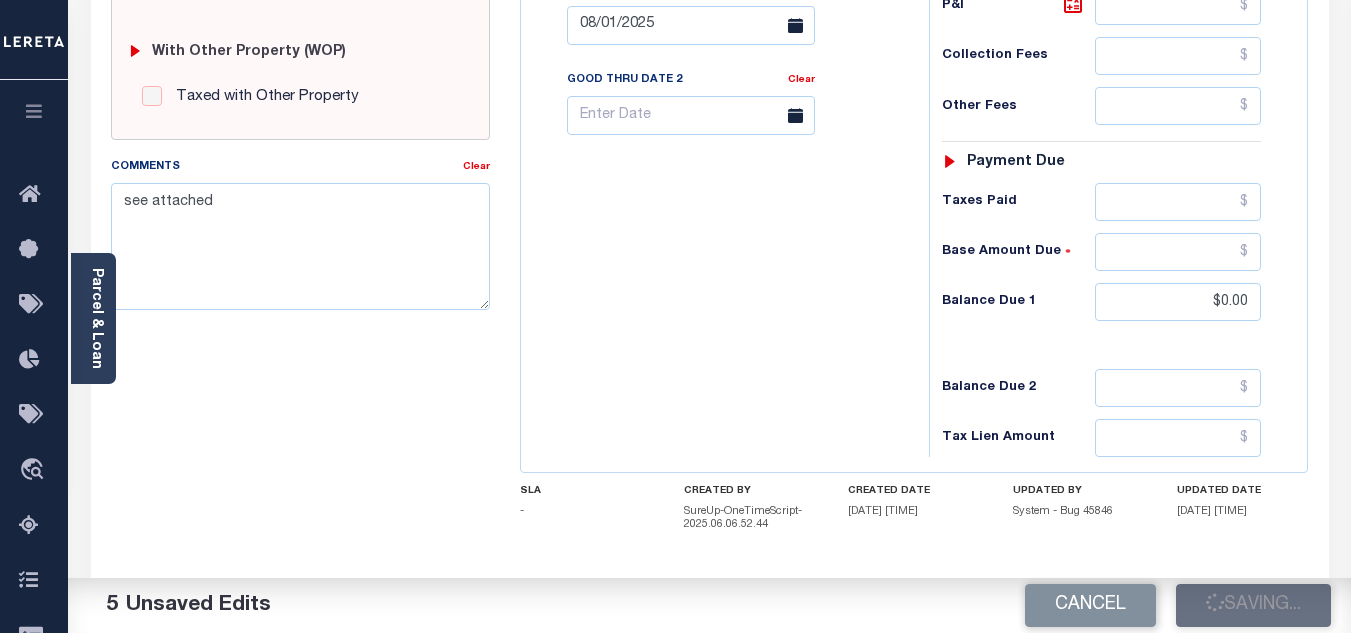 checkbox on "false" 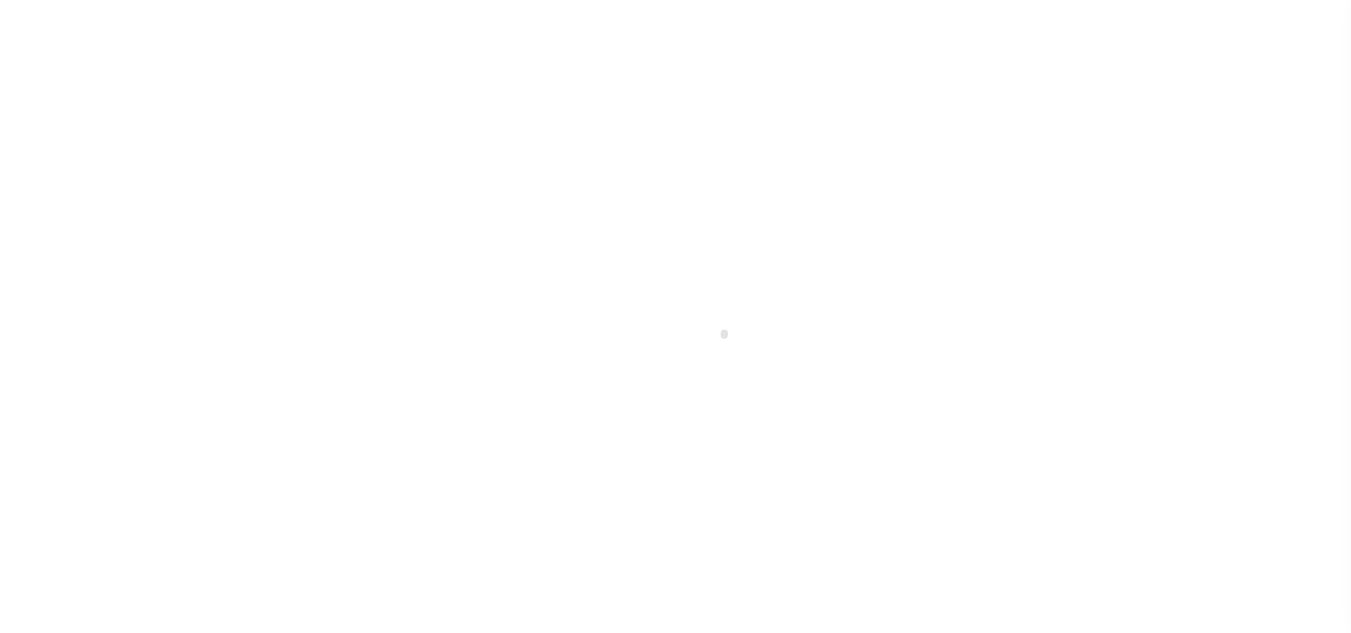 scroll, scrollTop: 0, scrollLeft: 0, axis: both 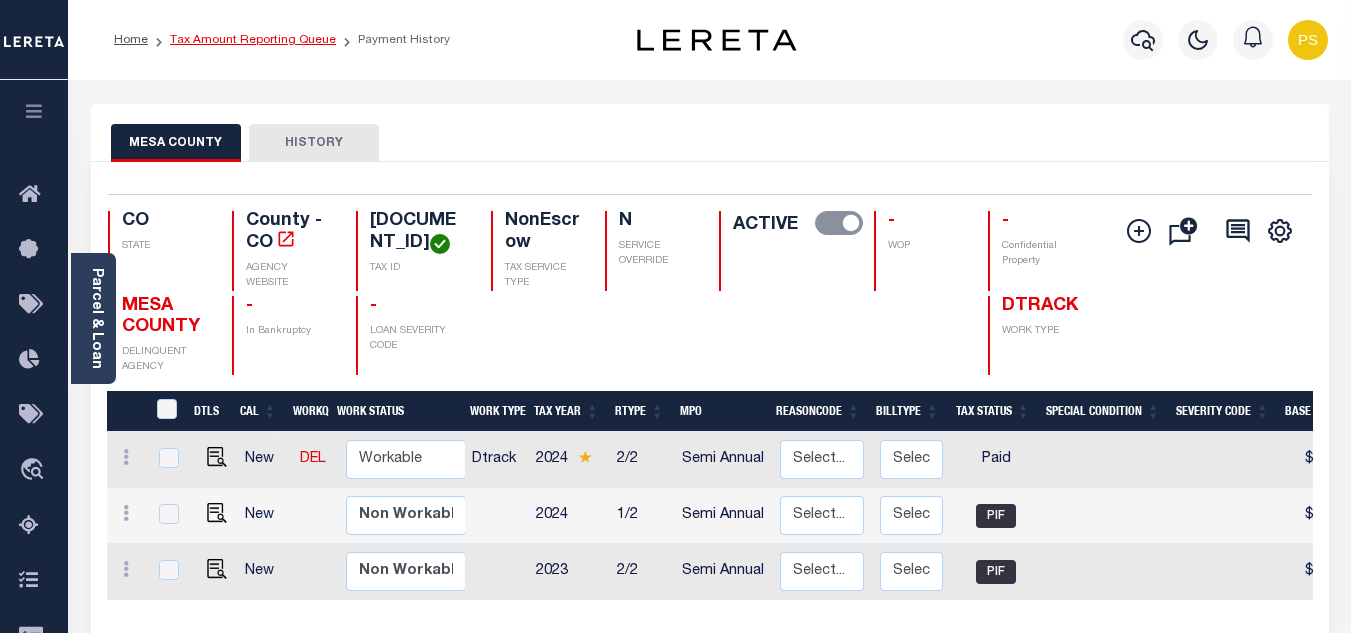 click on "Tax Amount Reporting Queue" at bounding box center [253, 40] 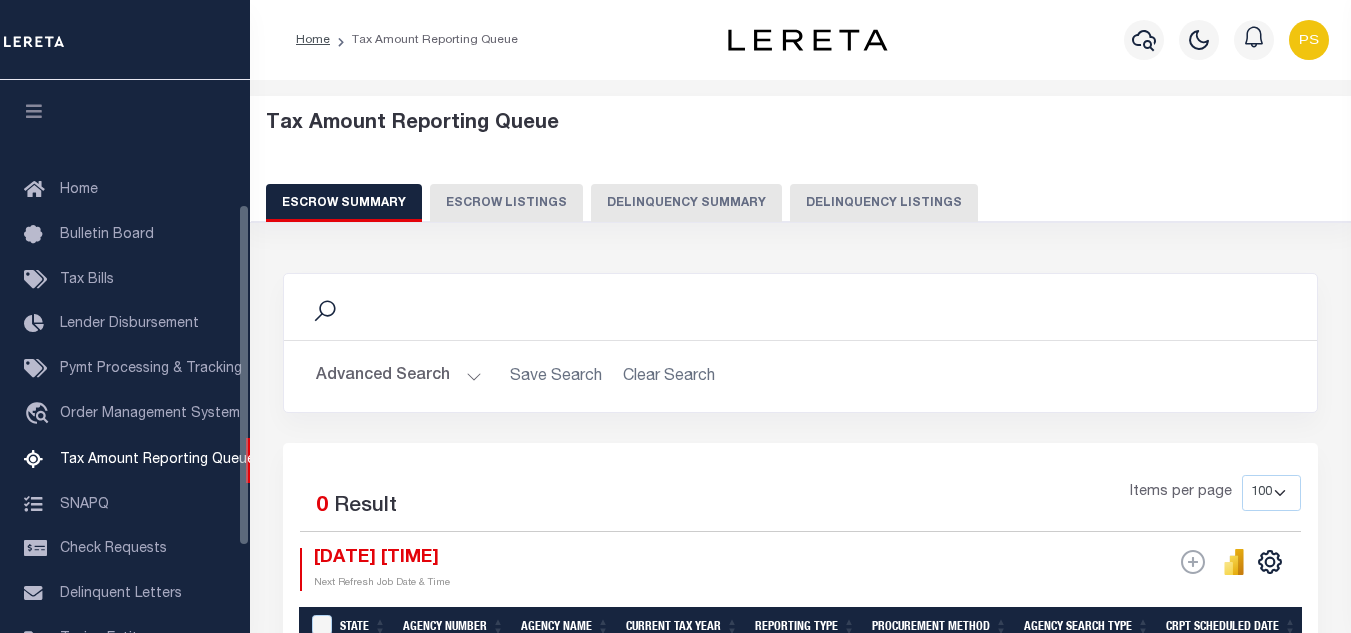 select on "100" 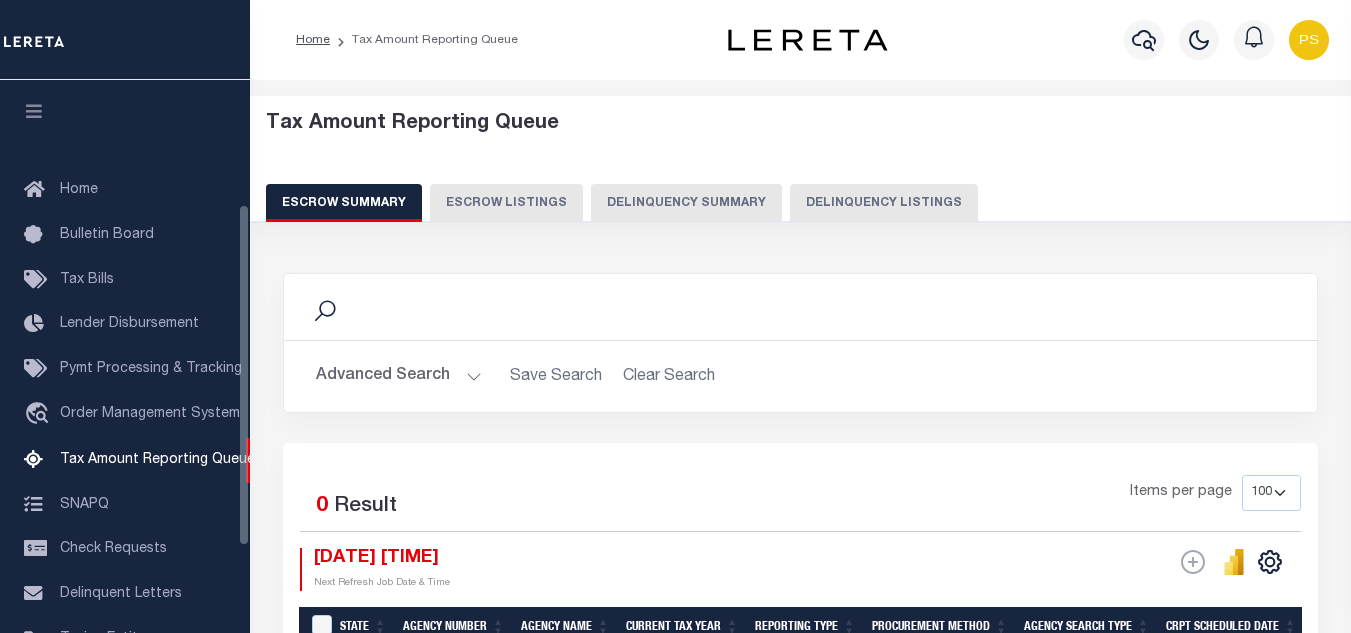 scroll, scrollTop: 202, scrollLeft: 0, axis: vertical 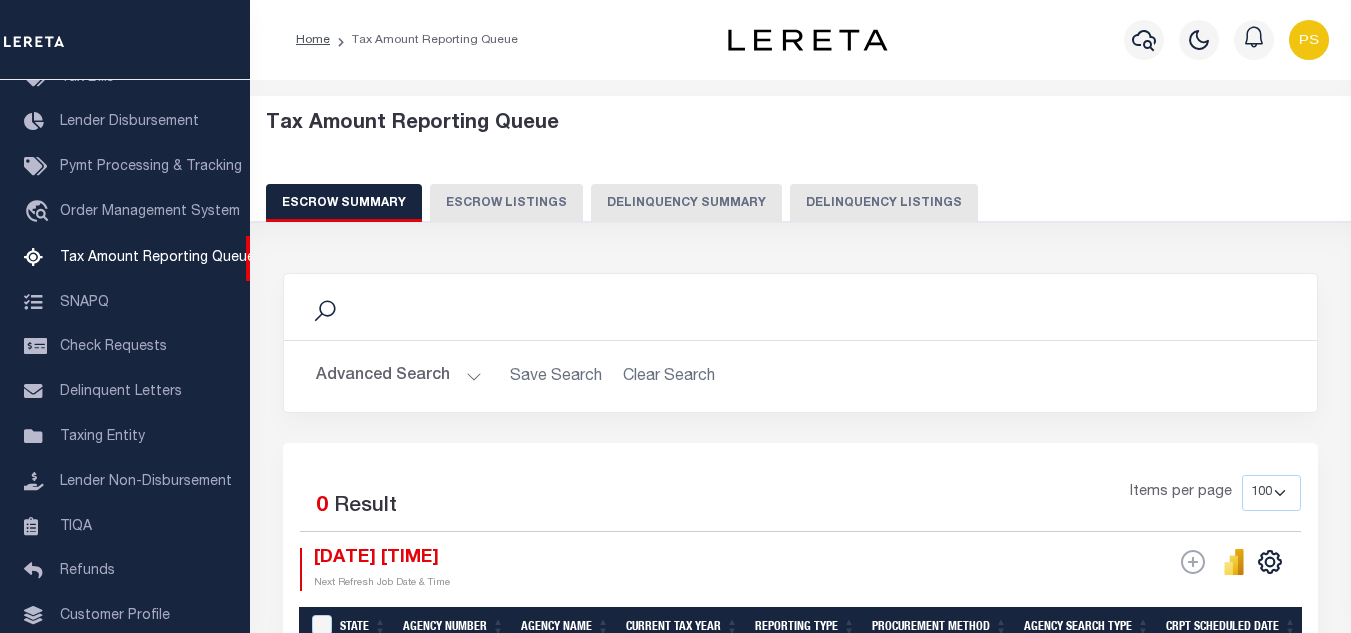 click on "Delinquency Listings" at bounding box center (884, 203) 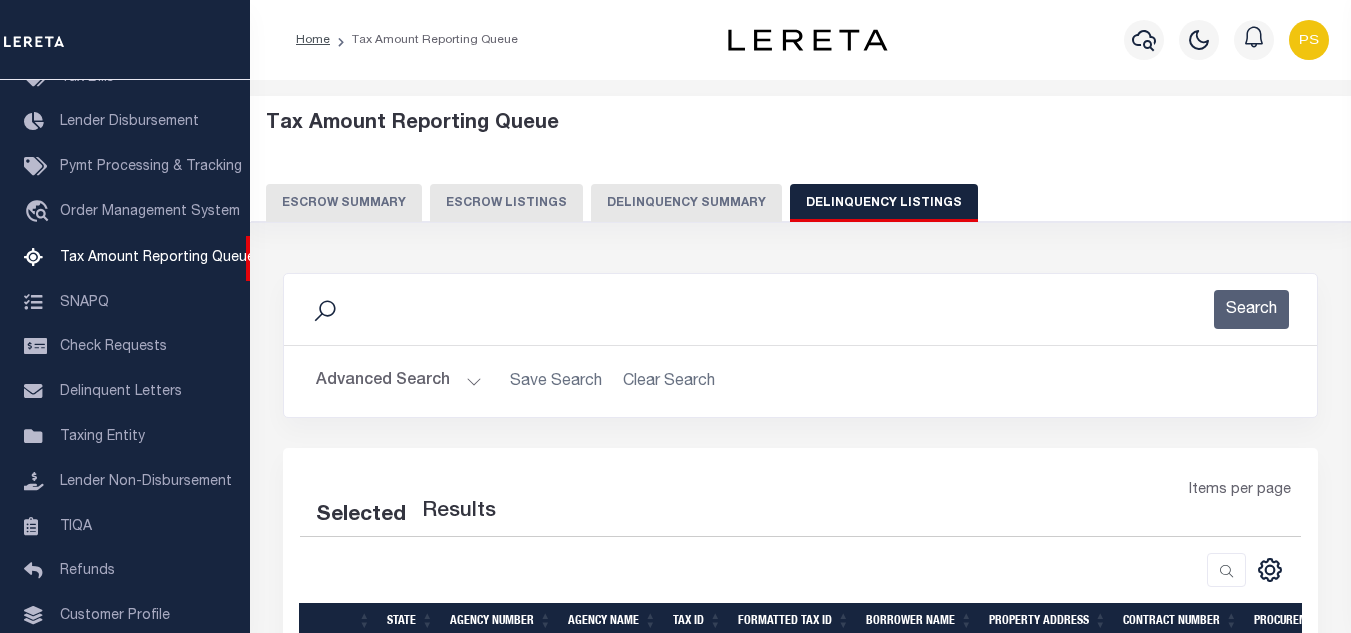 select on "100" 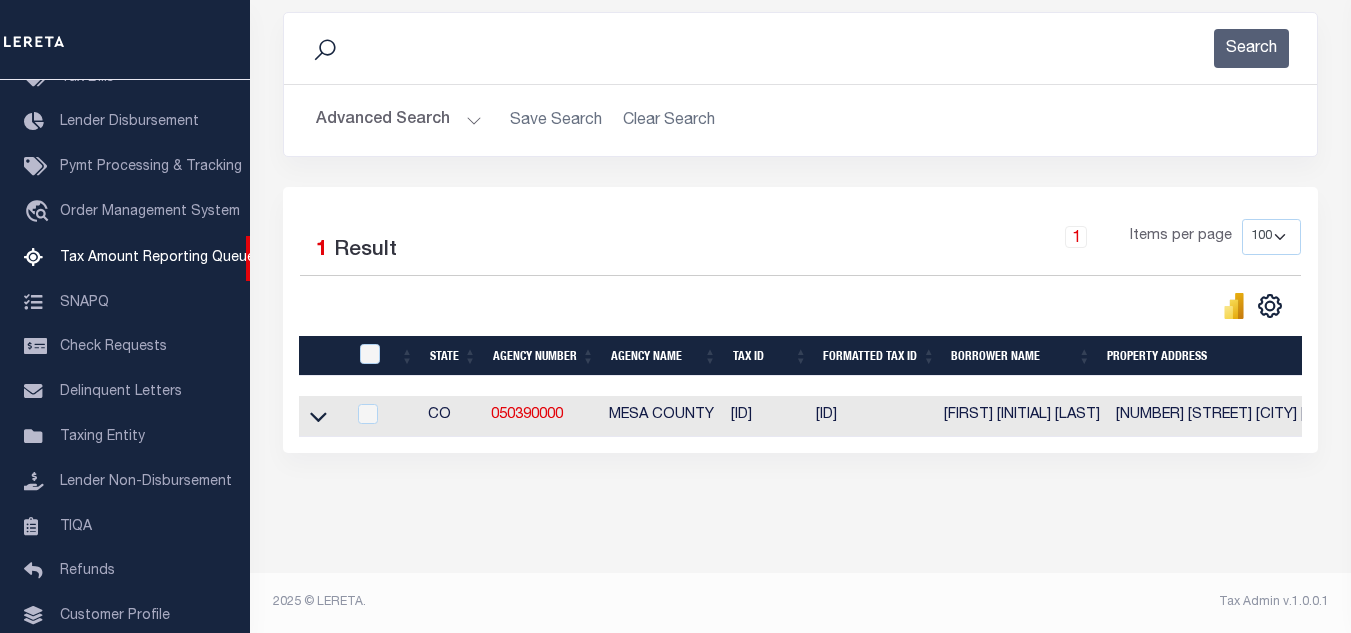 scroll, scrollTop: 278, scrollLeft: 0, axis: vertical 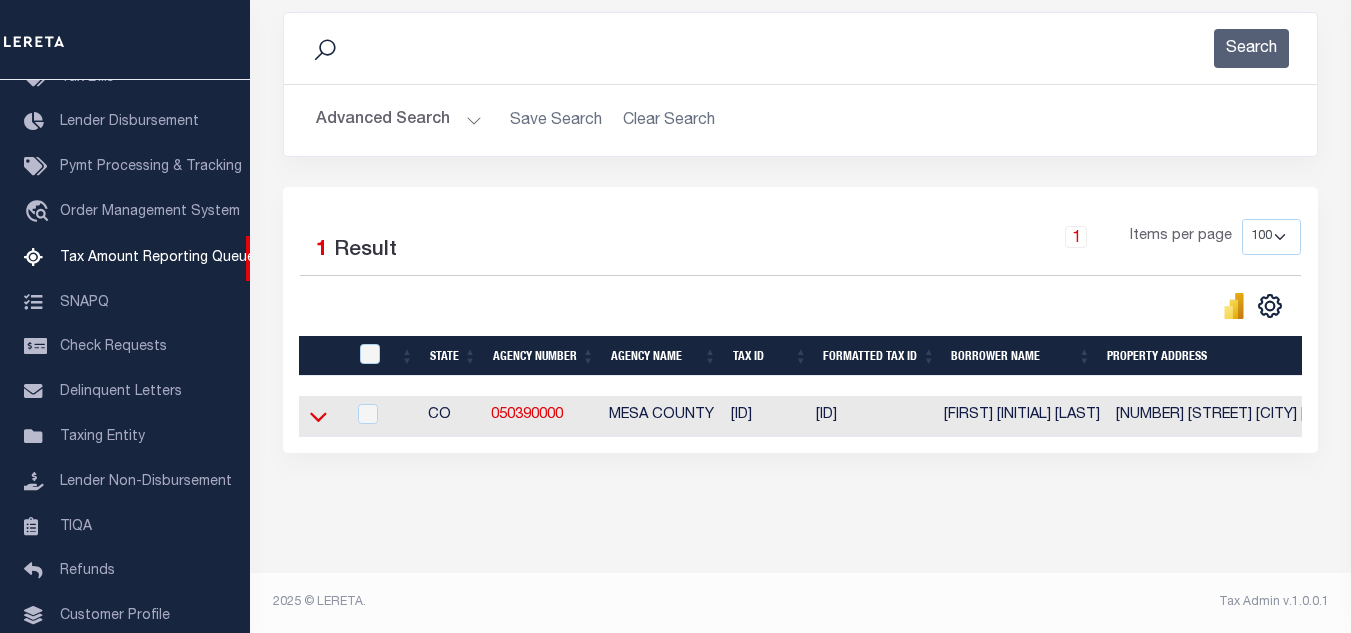 click 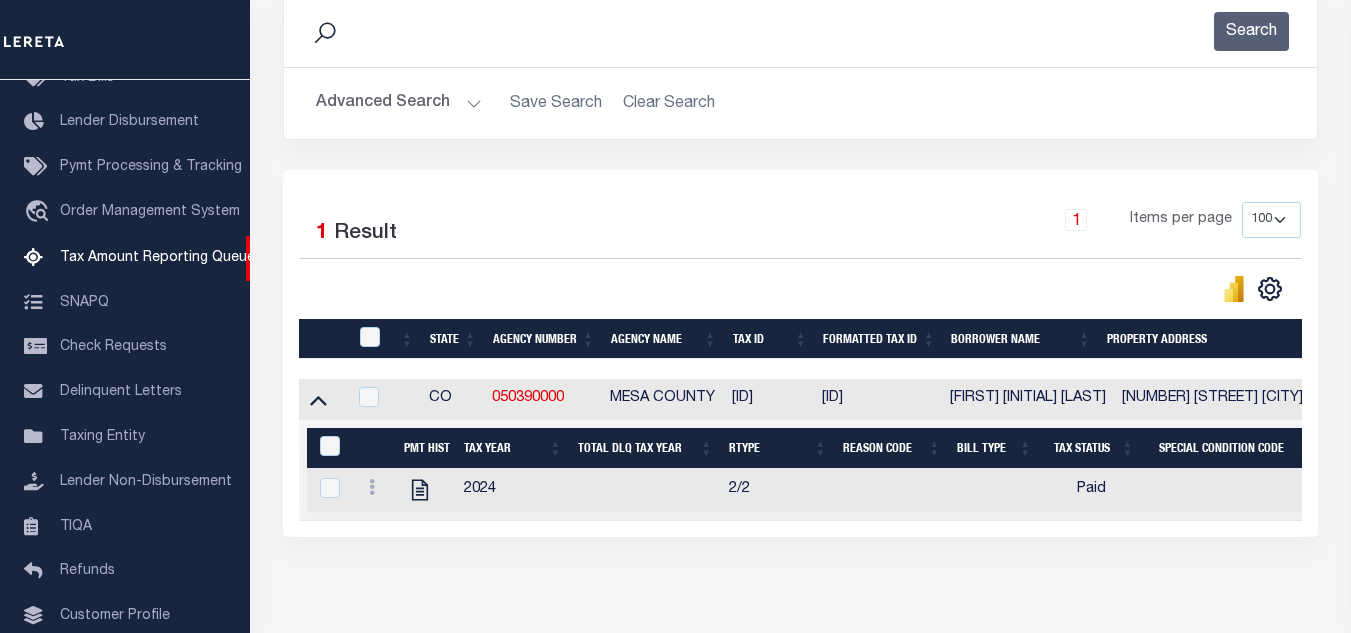 scroll, scrollTop: 380, scrollLeft: 0, axis: vertical 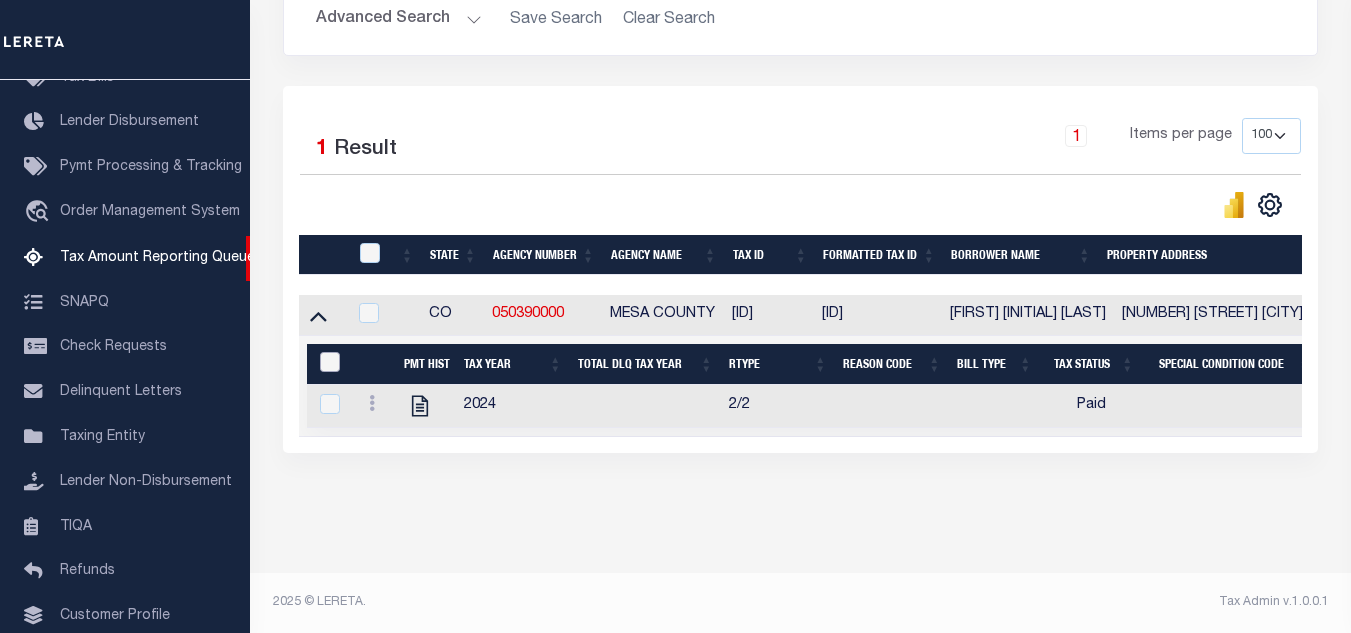 click at bounding box center [330, 362] 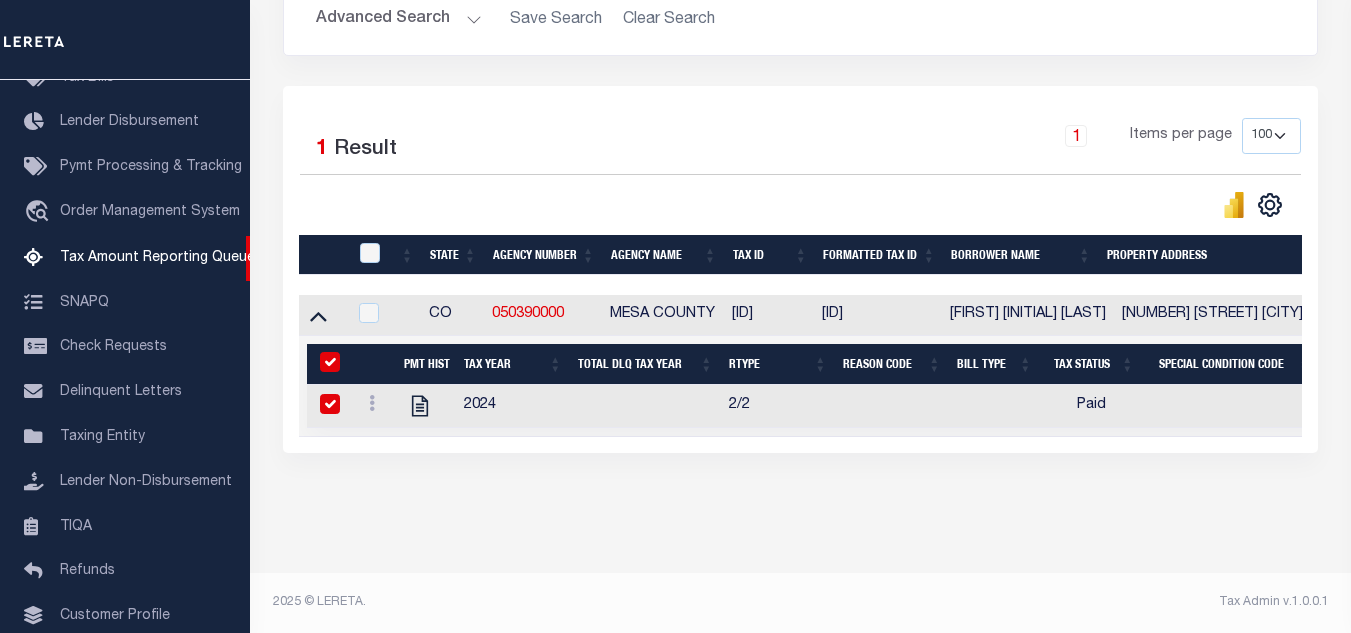 checkbox on "true" 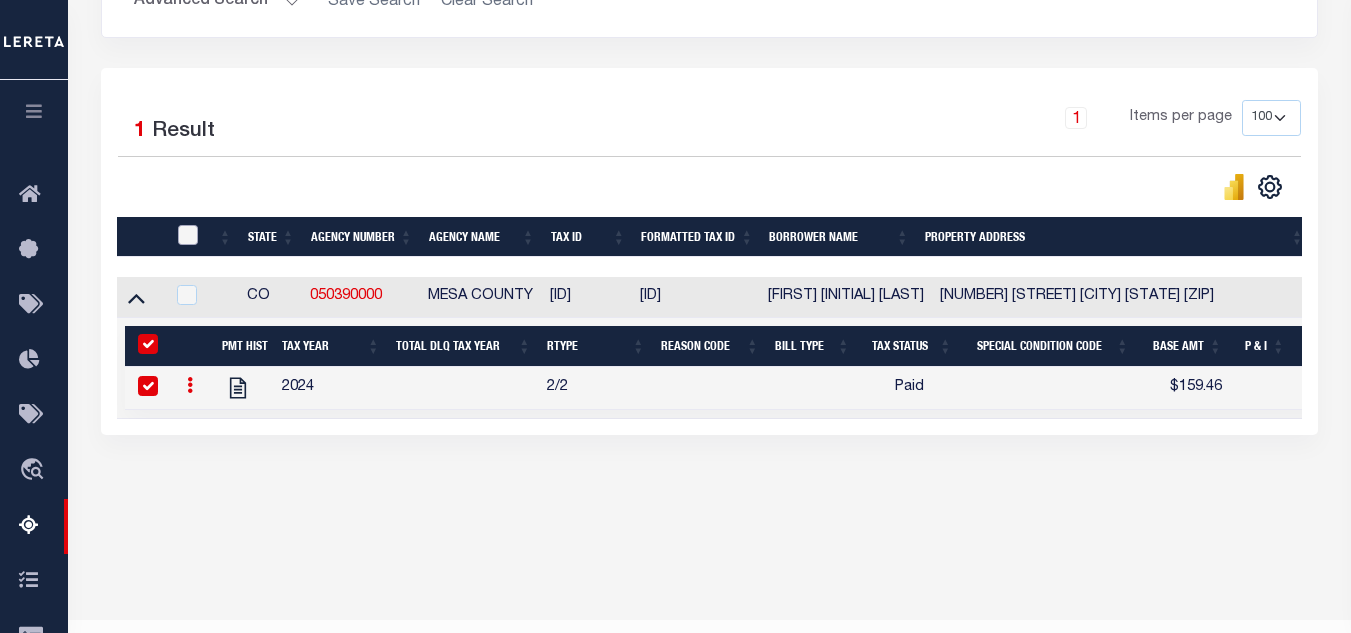 click at bounding box center [188, 235] 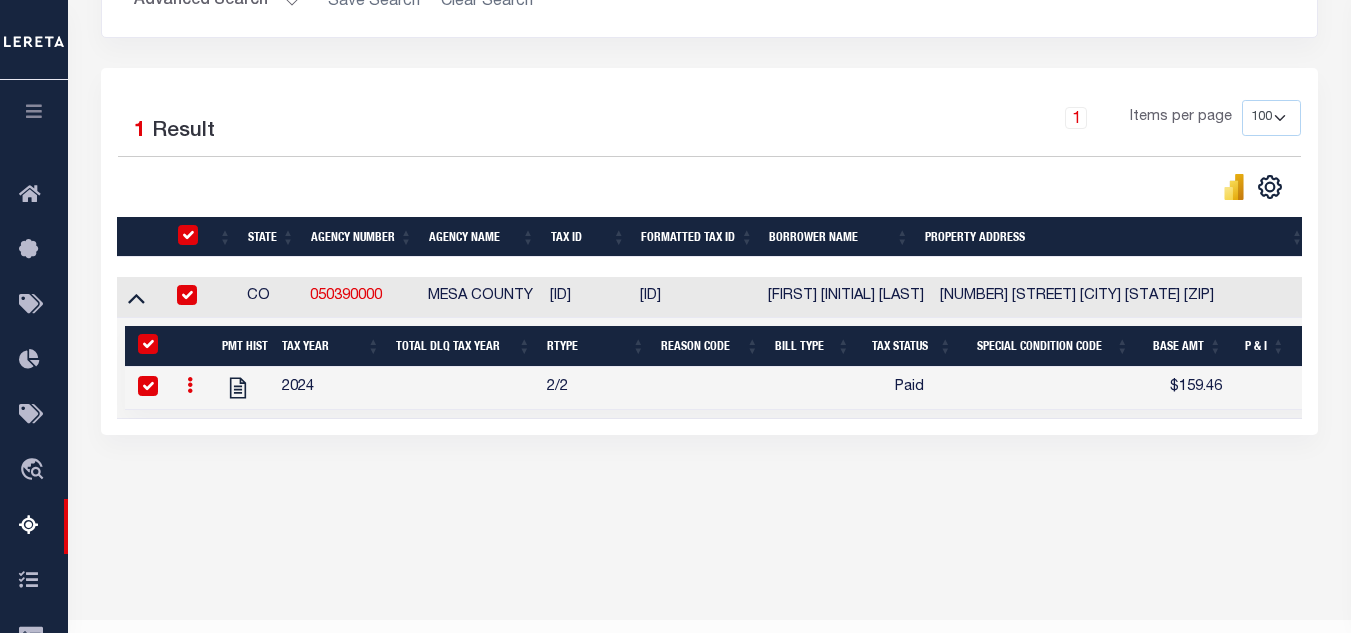checkbox on "true" 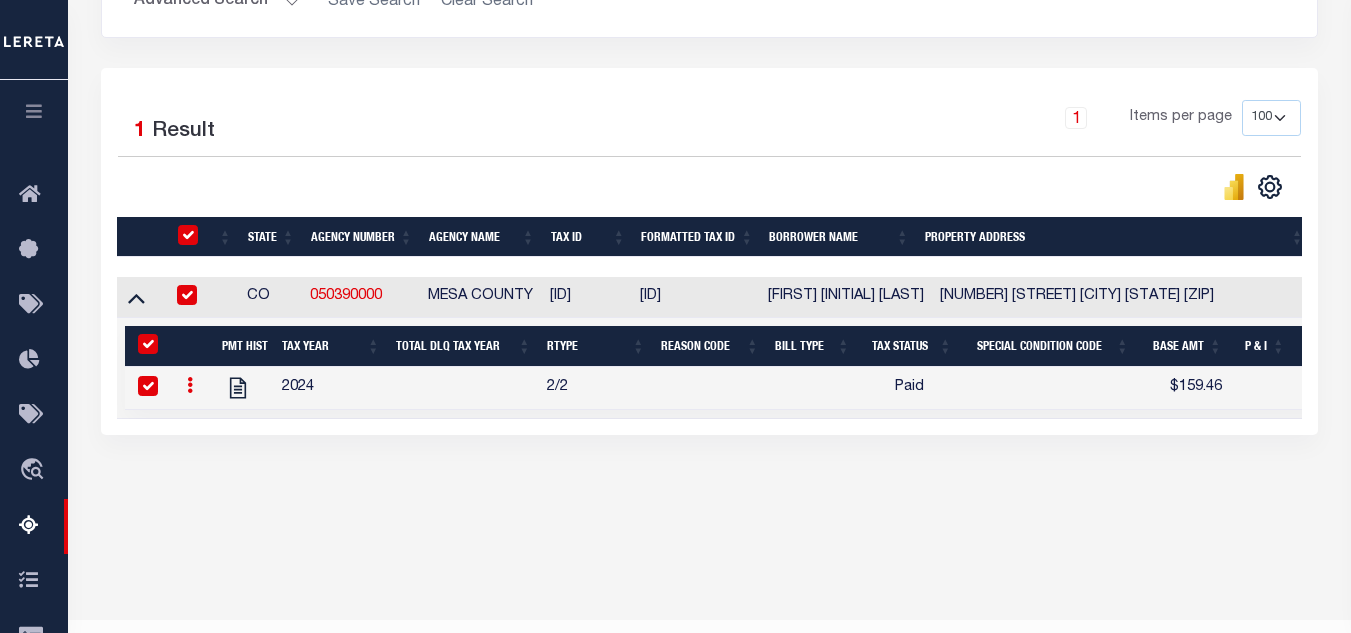 checkbox on "true" 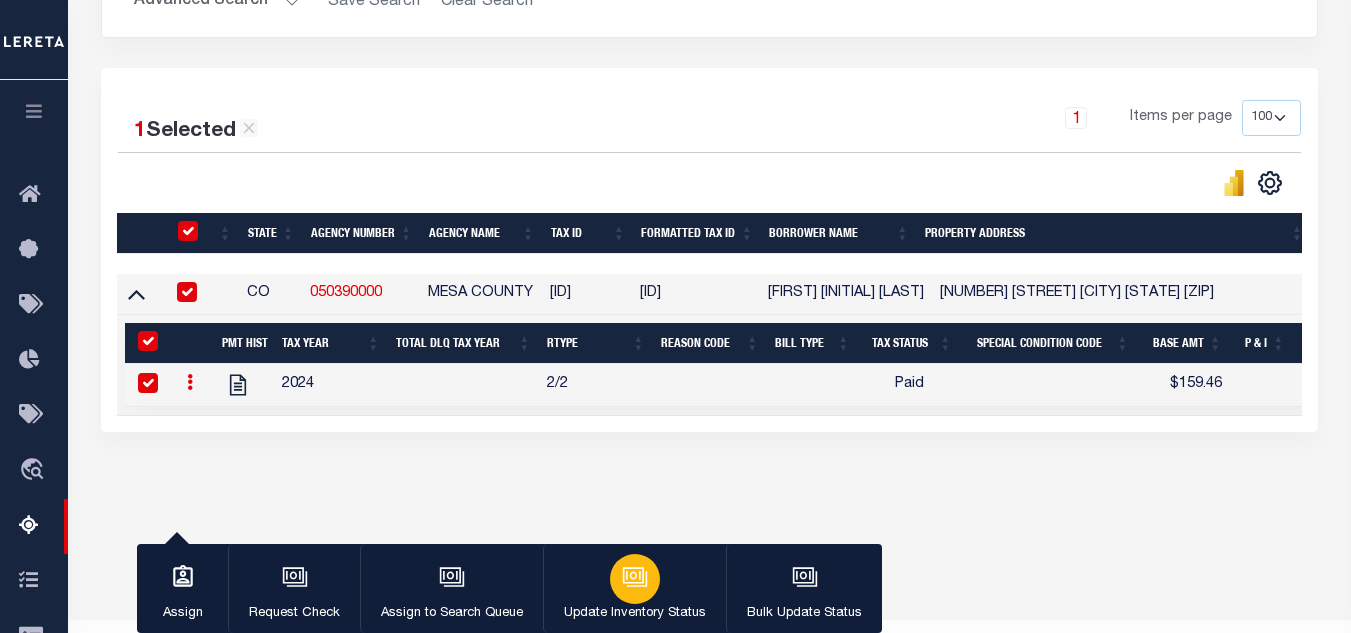 click 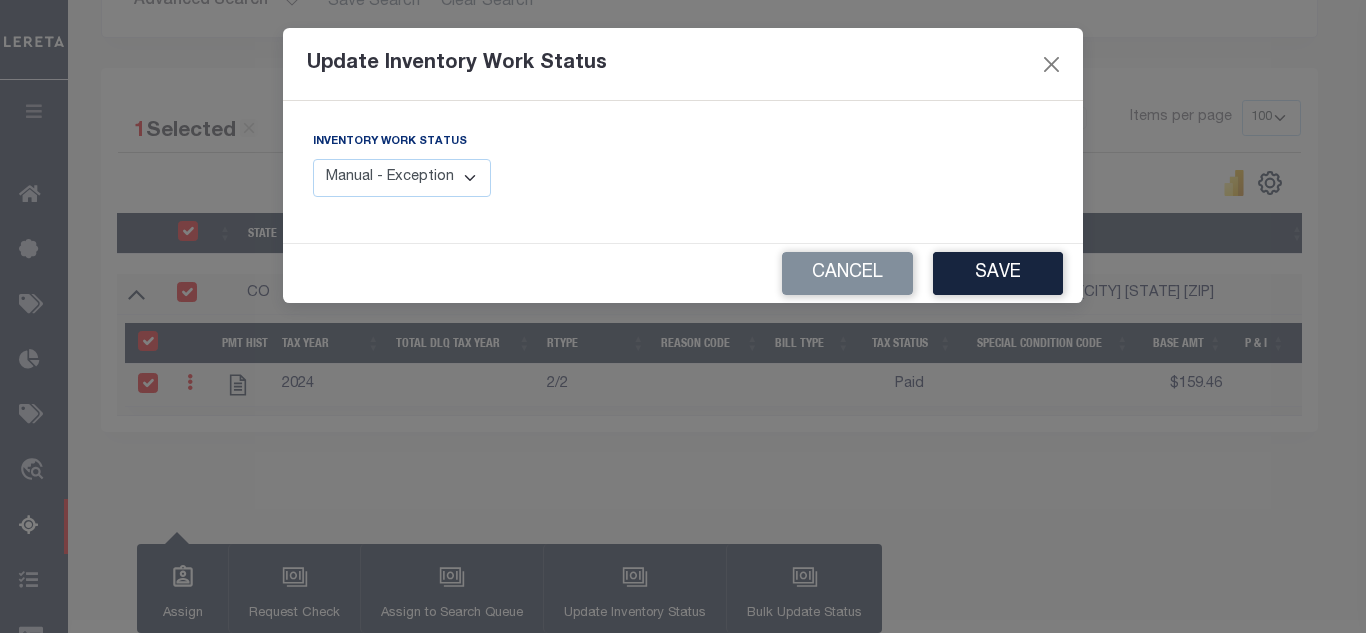 click on "Manual - Exception
Pended - Awaiting Search
Late Add Exception
Completed" at bounding box center (402, 178) 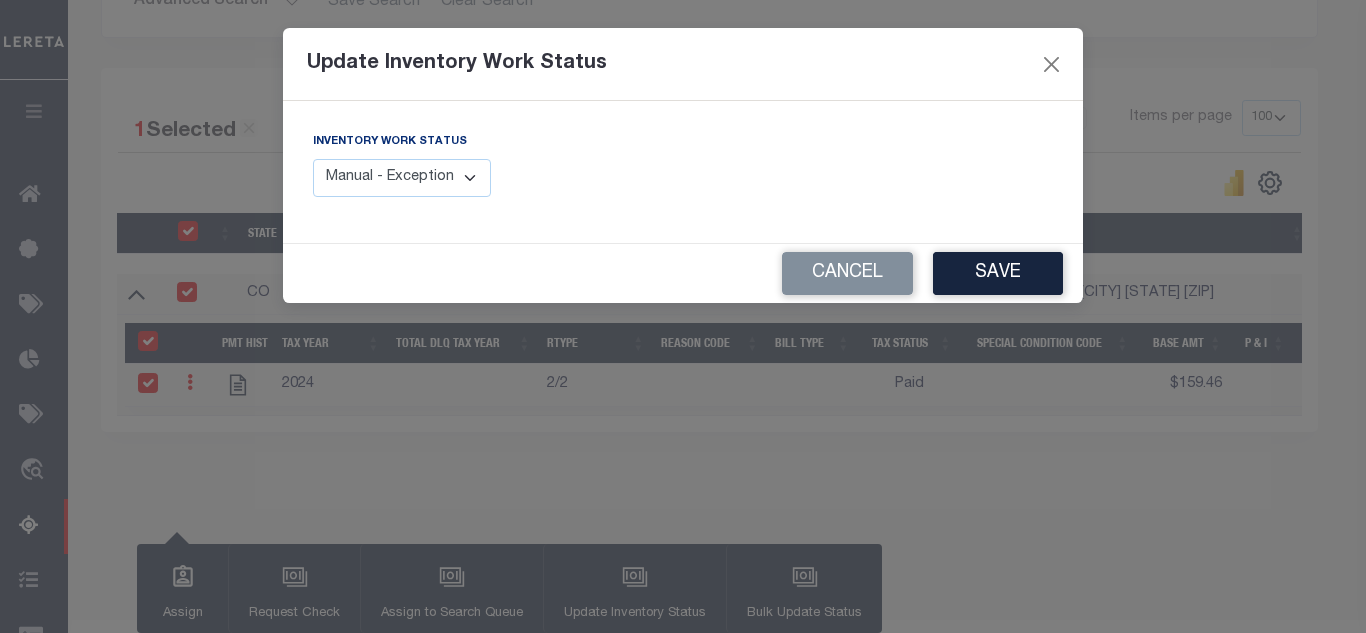 select on "4" 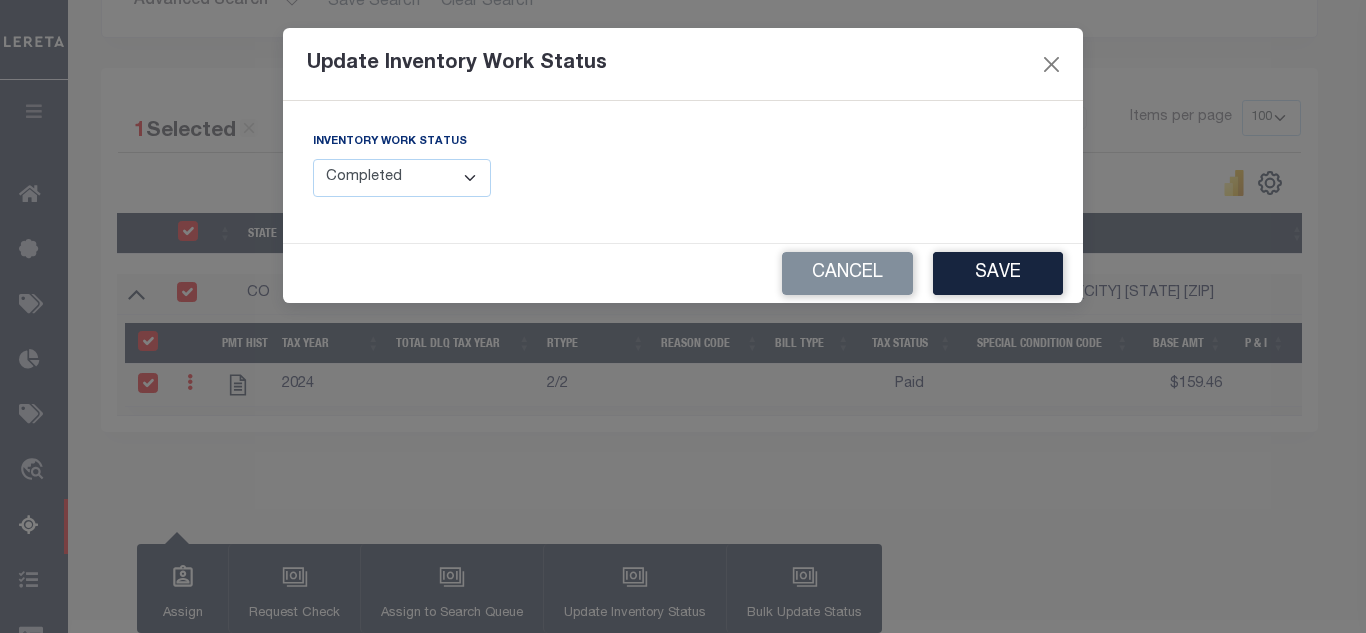 click on "Manual - Exception
Pended - Awaiting Search
Late Add Exception
Completed" at bounding box center [402, 178] 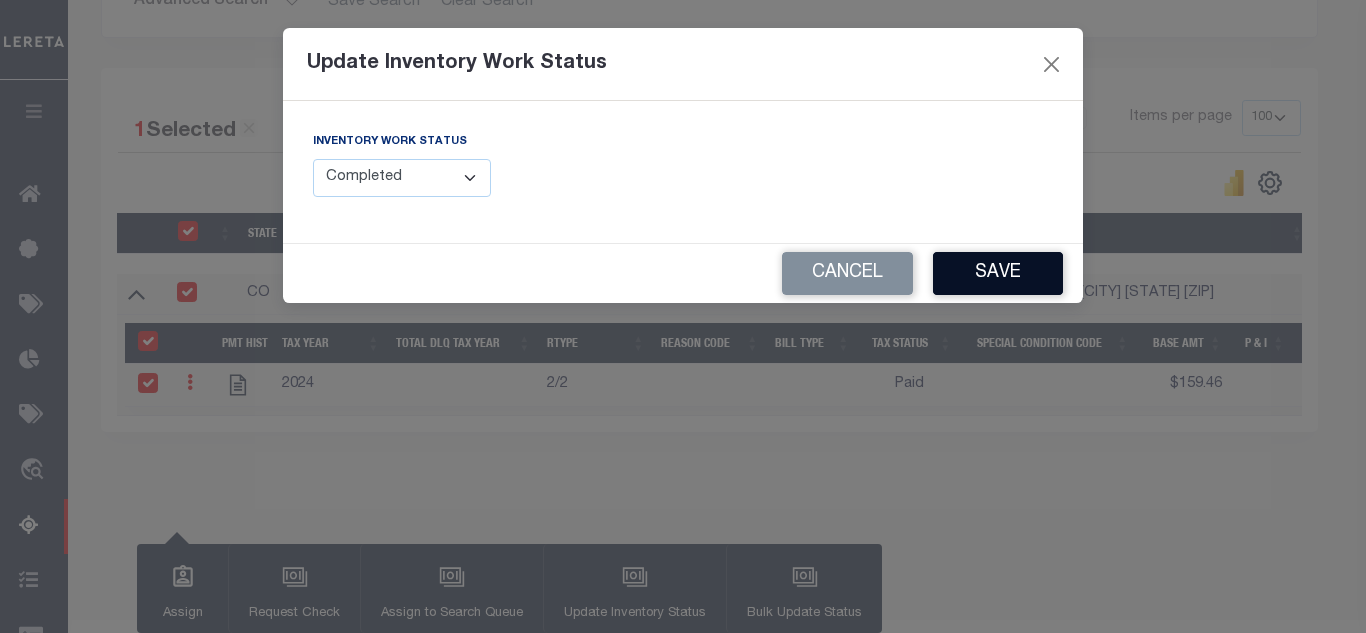 click on "Save" at bounding box center [998, 273] 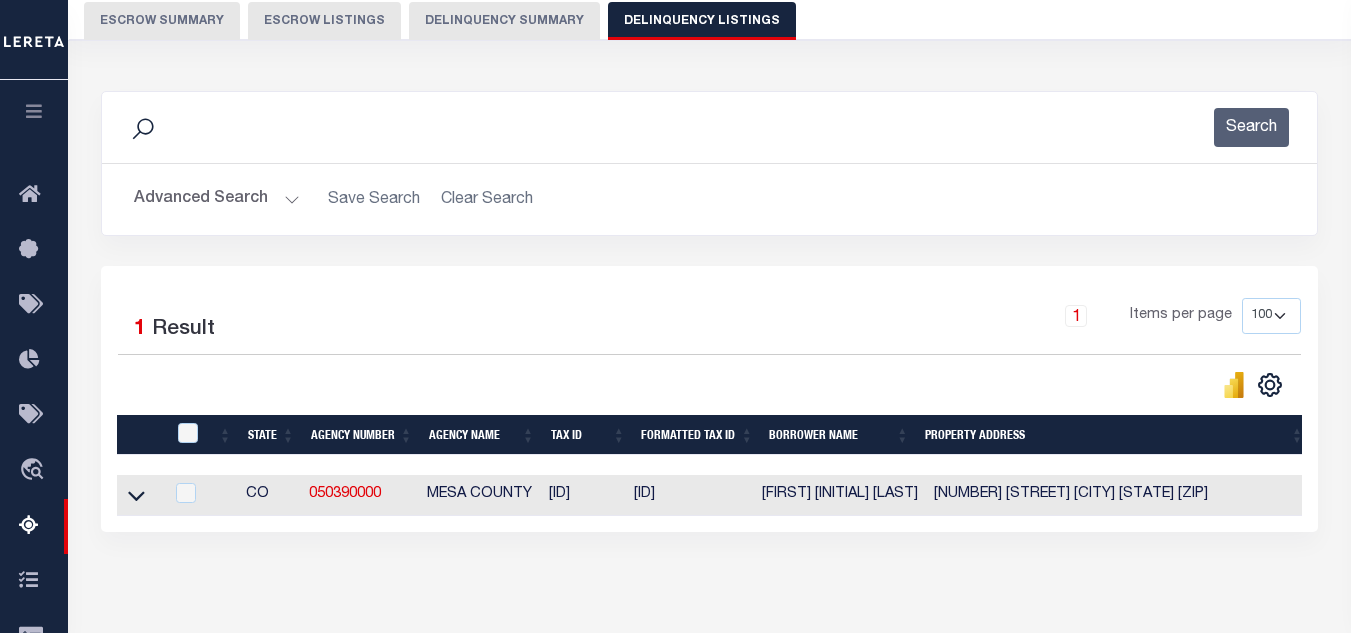 scroll, scrollTop: 180, scrollLeft: 0, axis: vertical 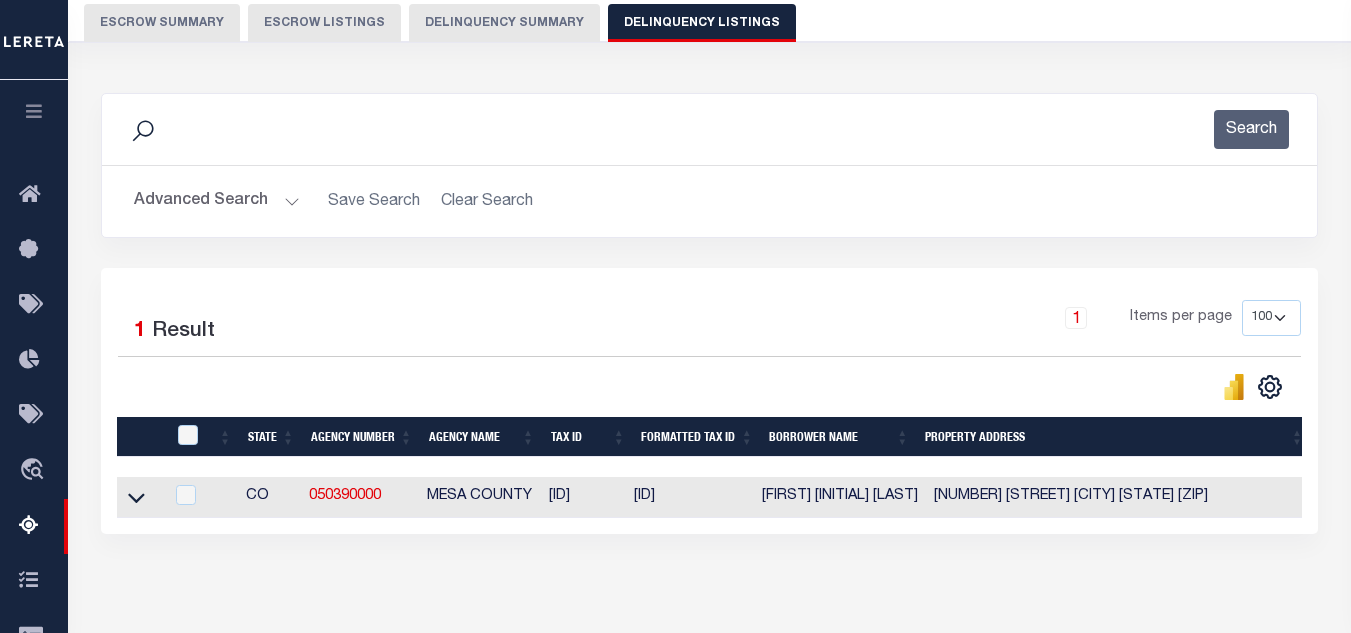 click on "Advanced Search" at bounding box center [217, 201] 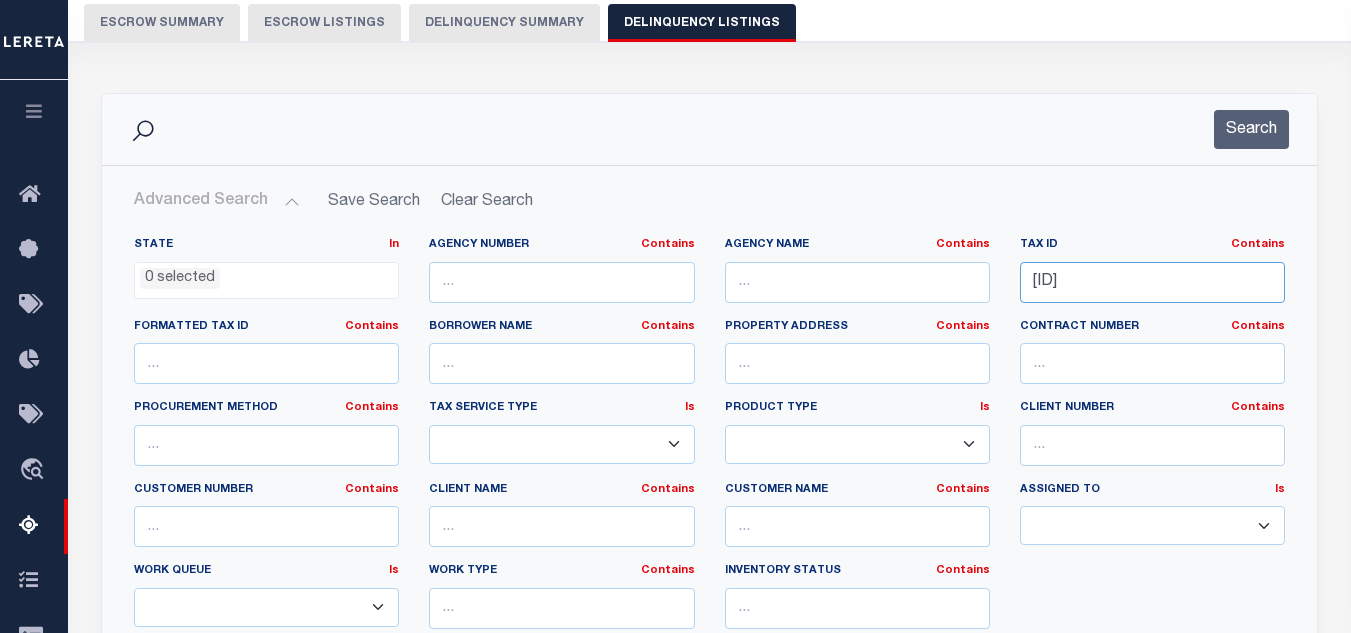 click on "R00076531" at bounding box center [1152, 282] 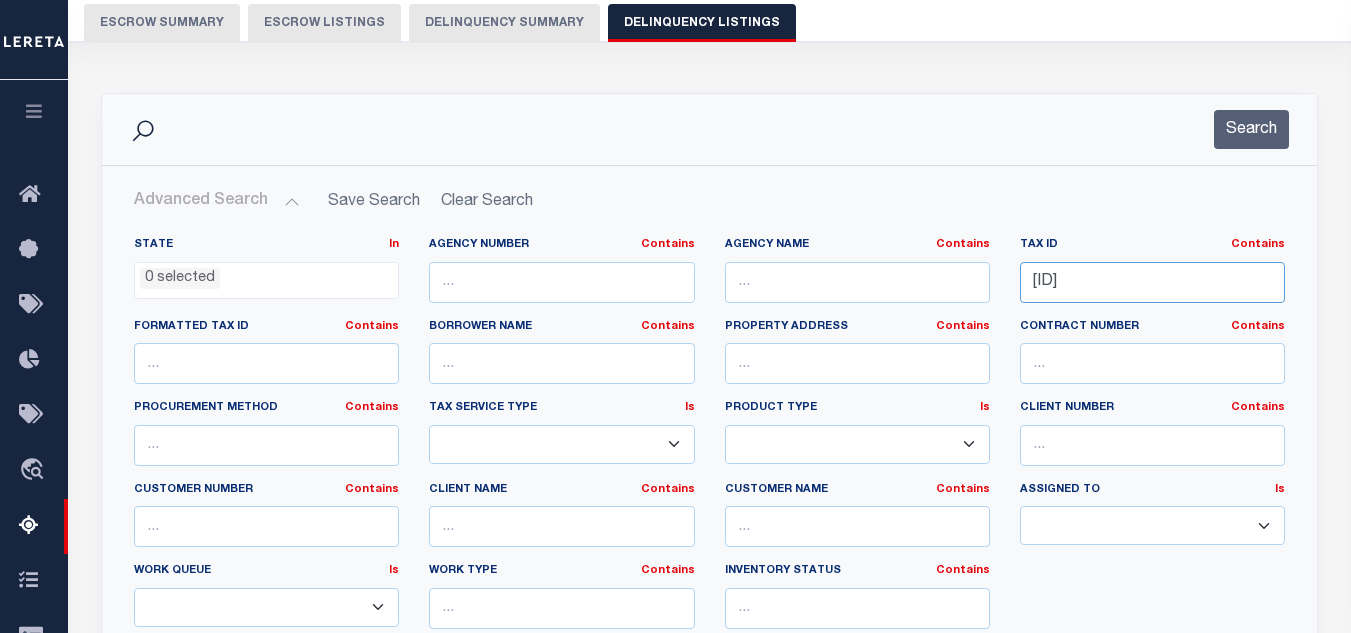 paste on "687" 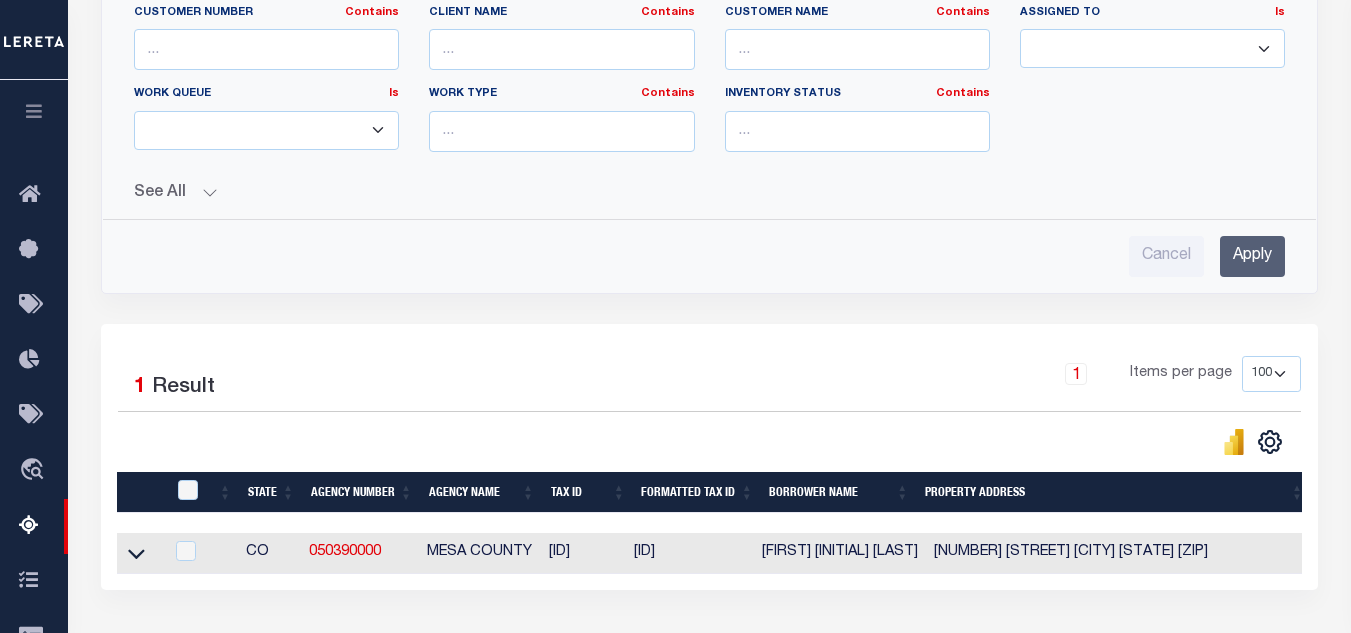 scroll, scrollTop: 680, scrollLeft: 0, axis: vertical 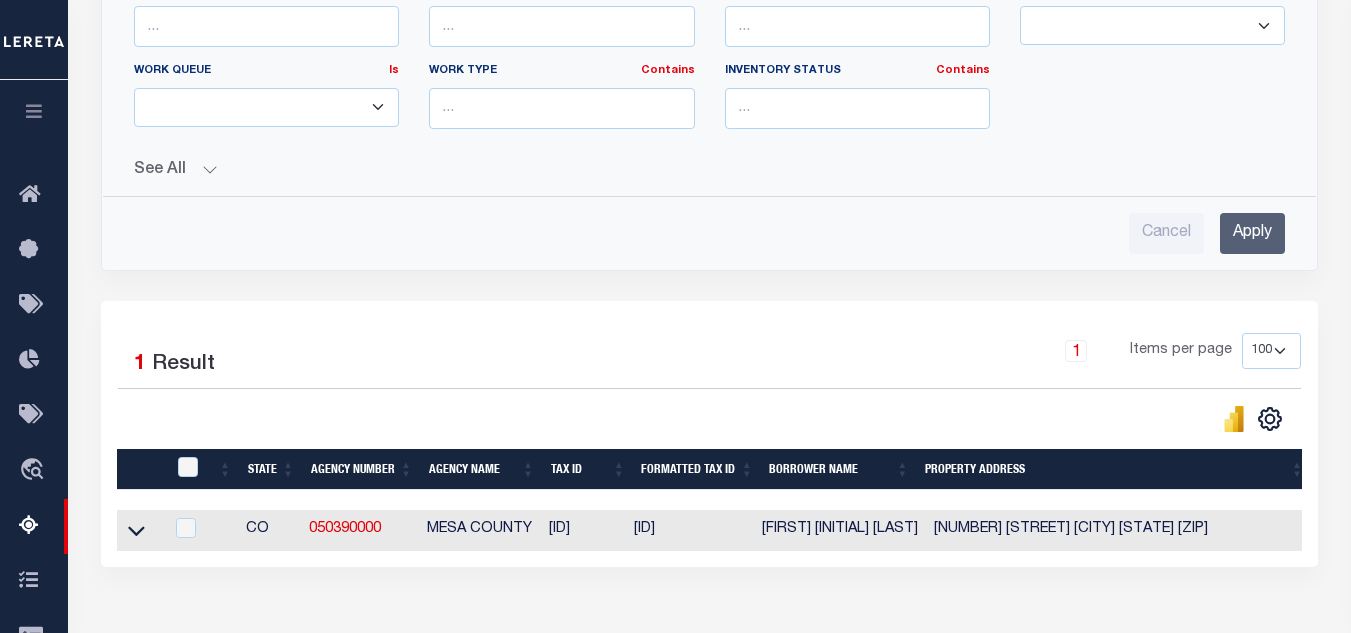 type on "R00076687" 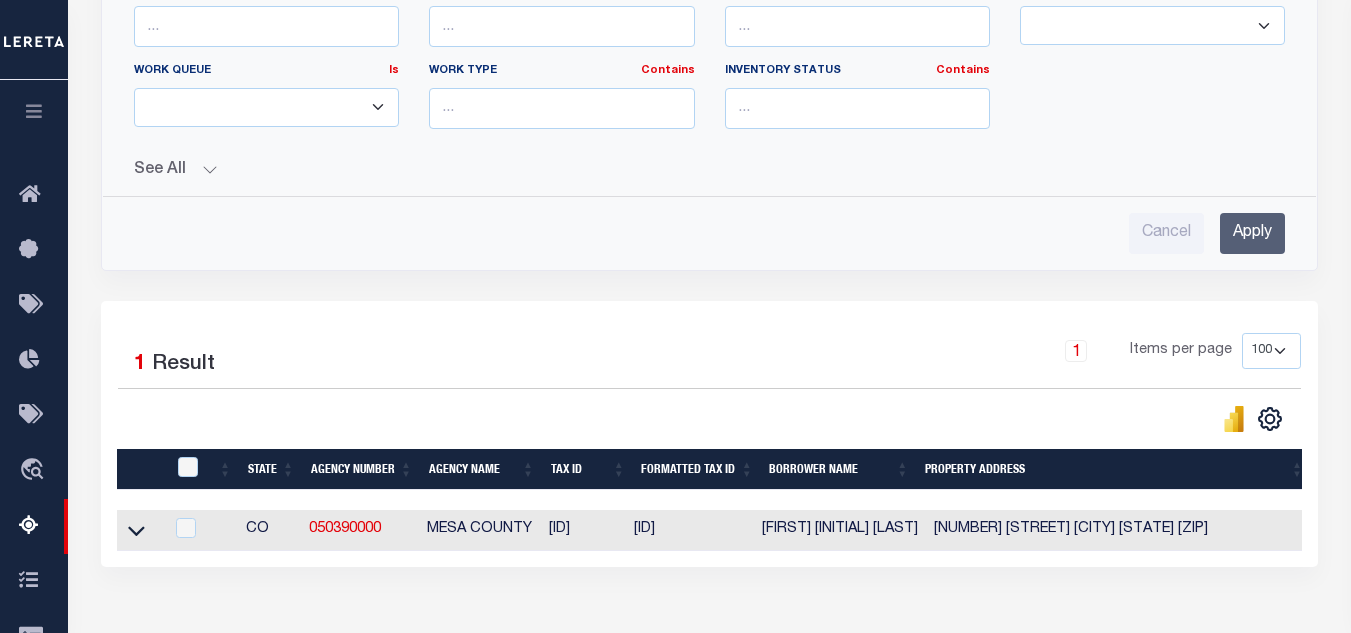 click on "Apply" at bounding box center (1252, 233) 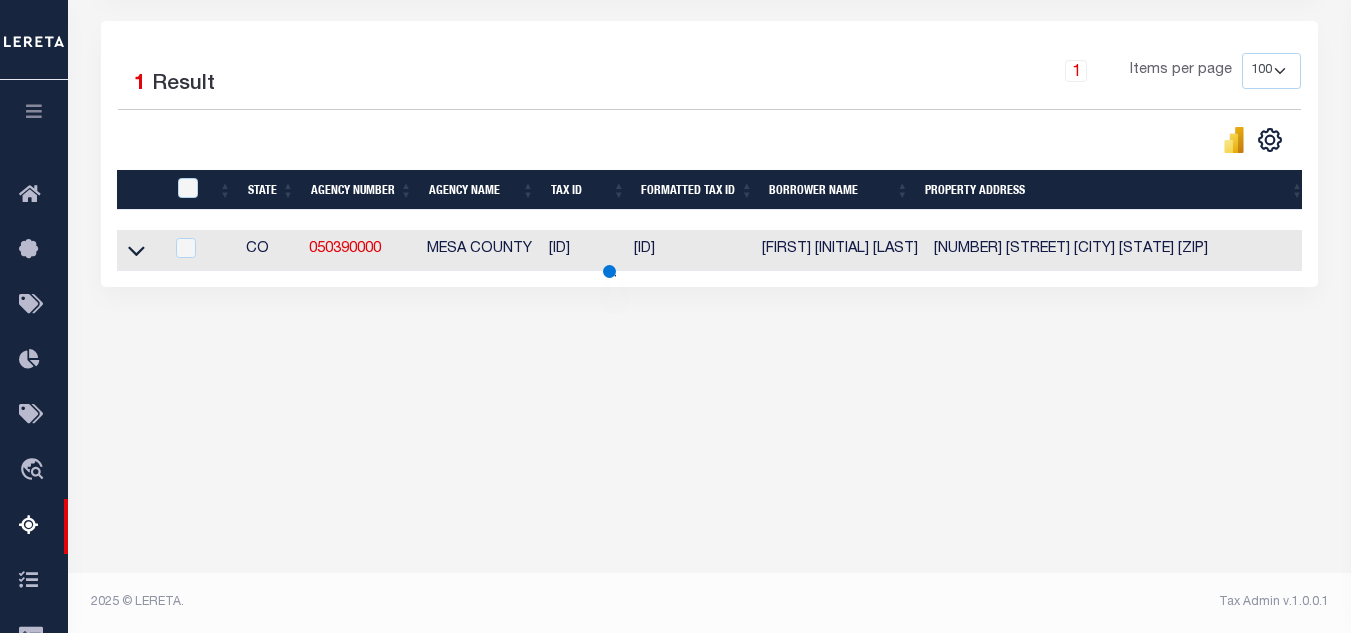 scroll, scrollTop: 427, scrollLeft: 0, axis: vertical 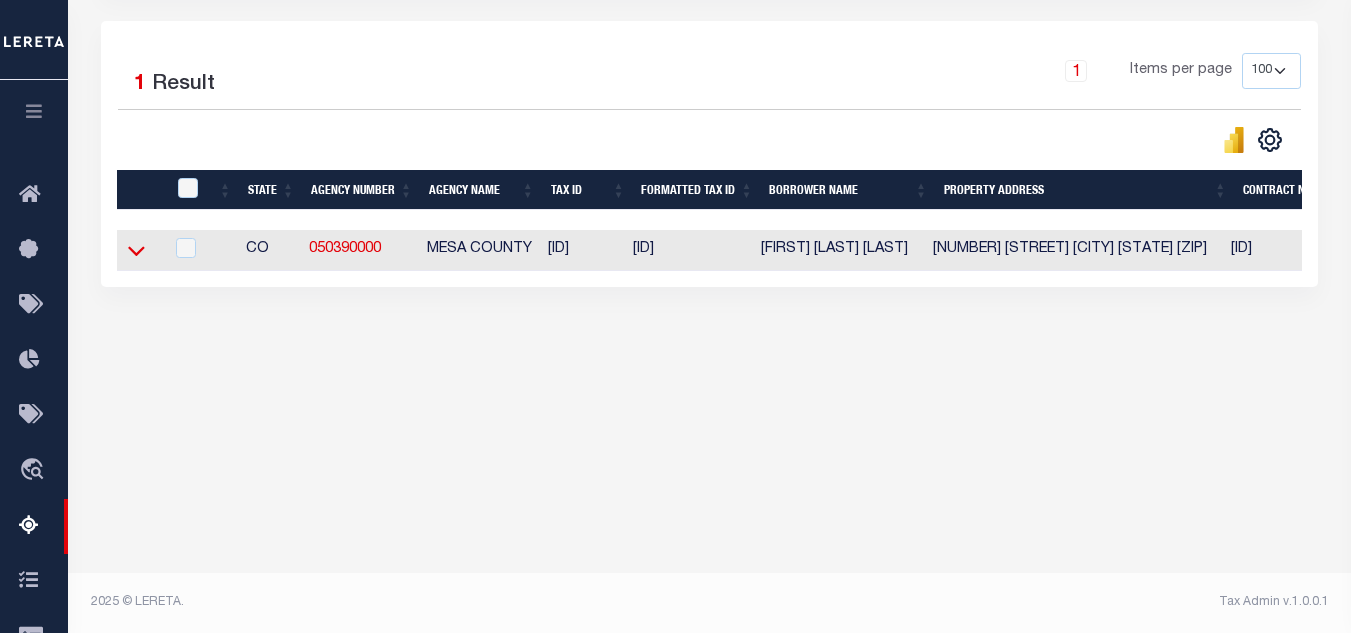 click 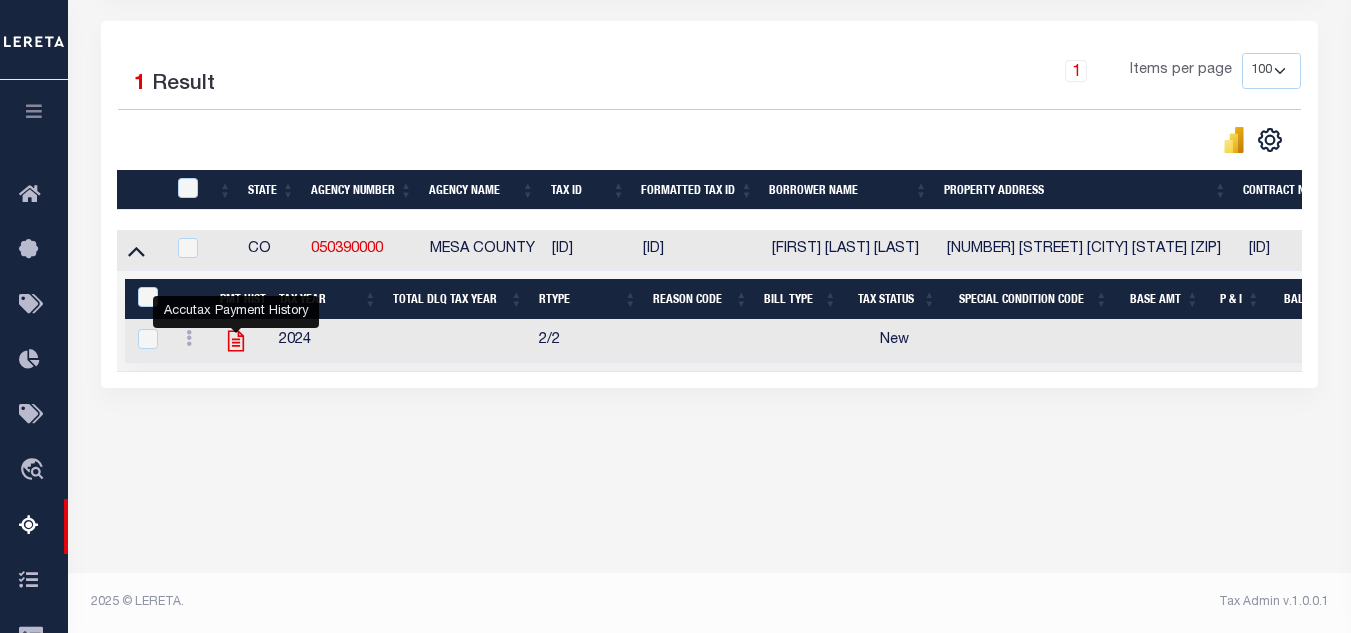 click 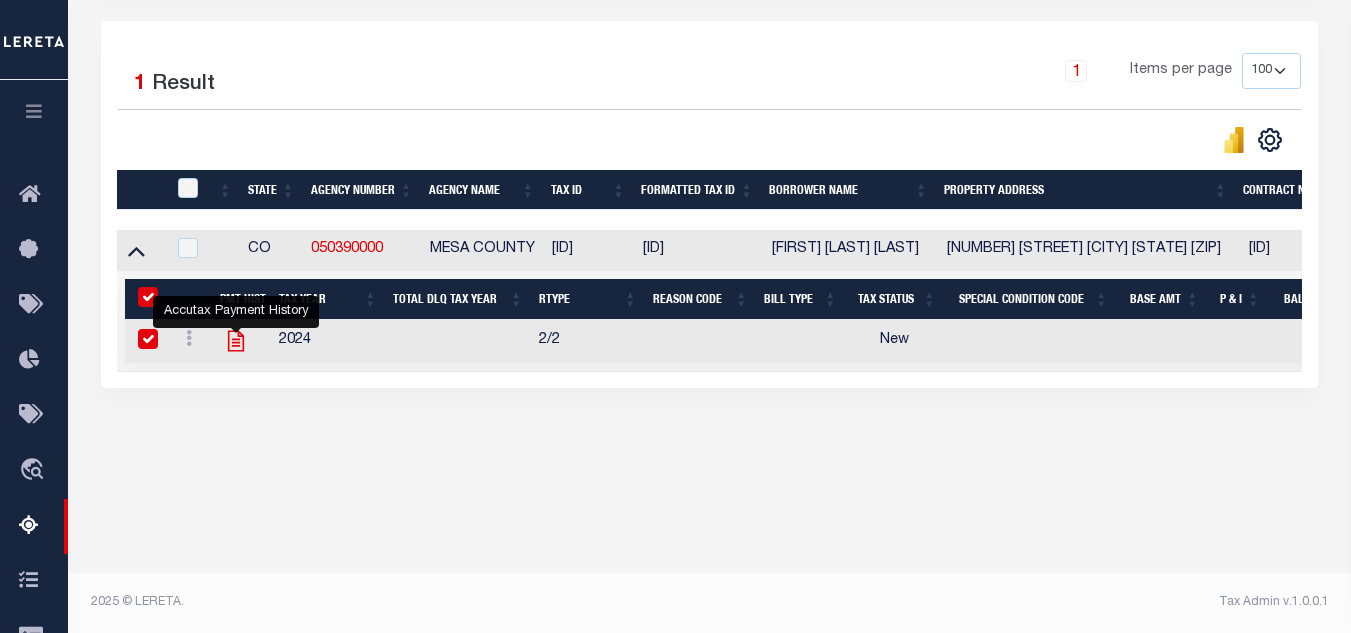 checkbox on "true" 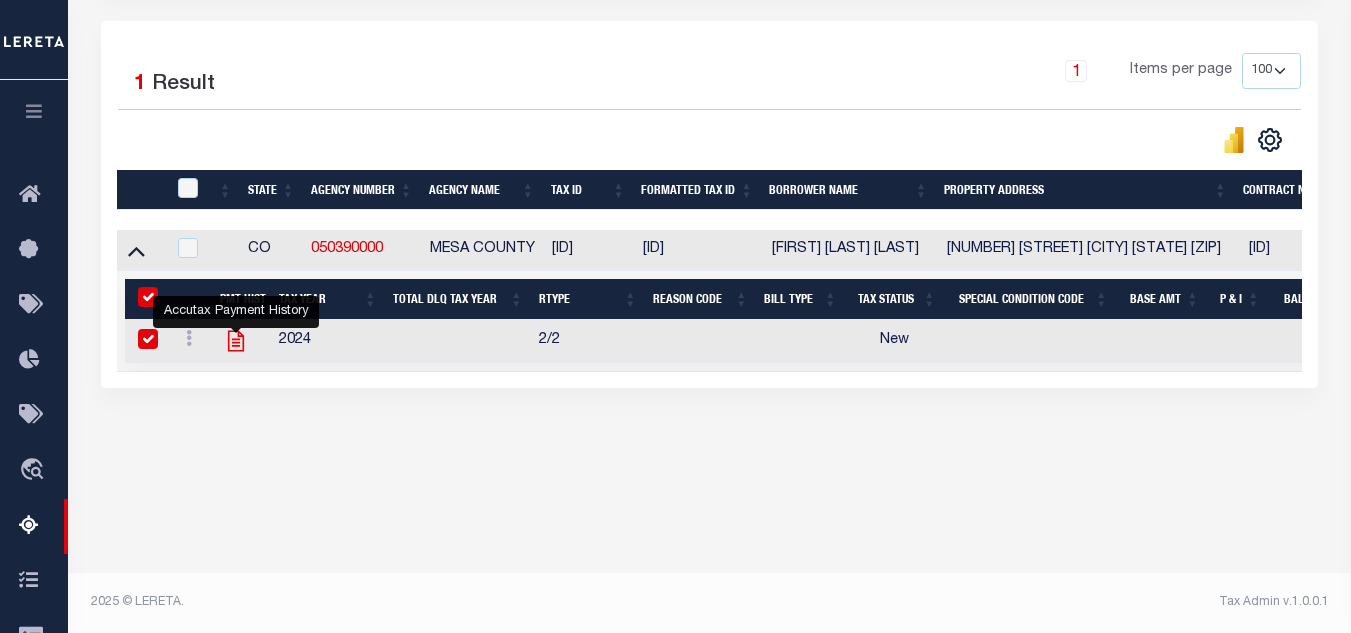 checkbox on "true" 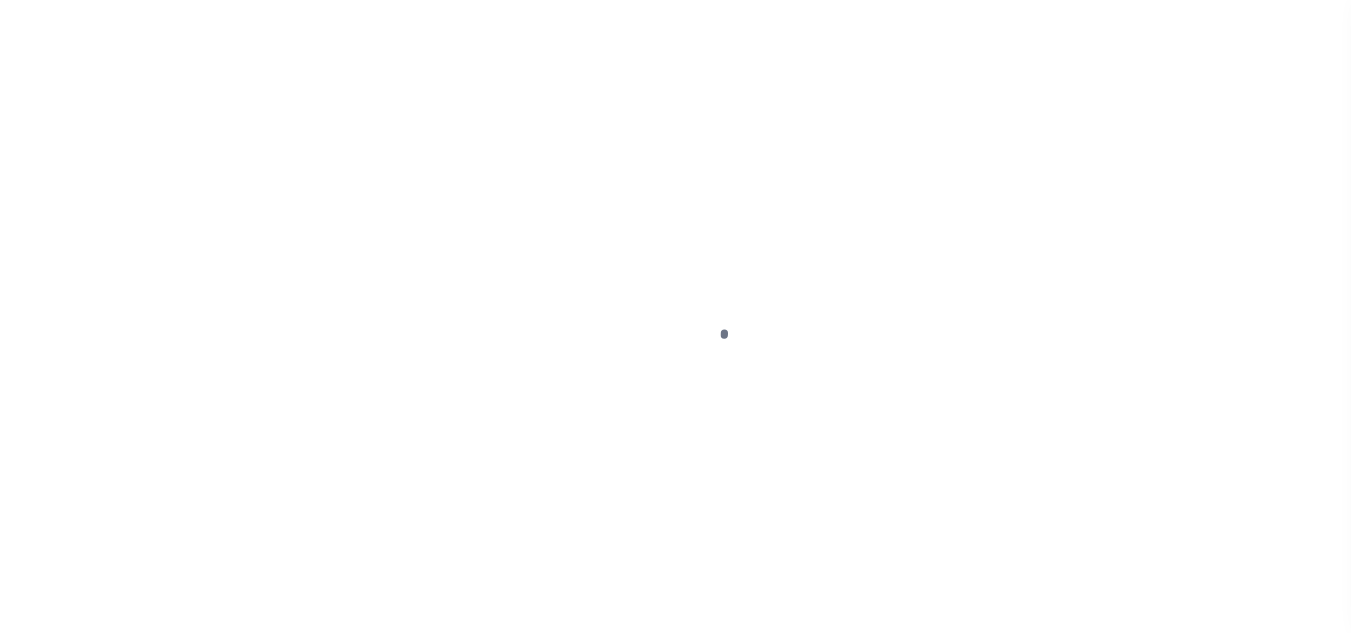 scroll, scrollTop: 0, scrollLeft: 0, axis: both 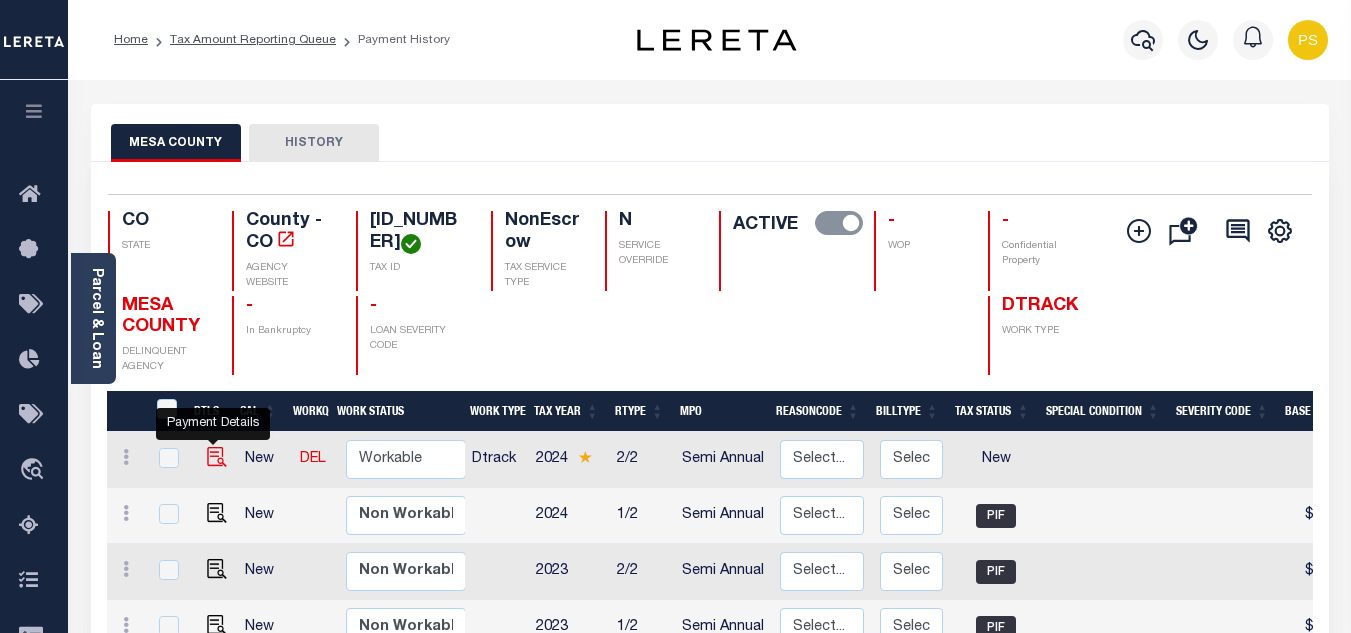 click at bounding box center (217, 457) 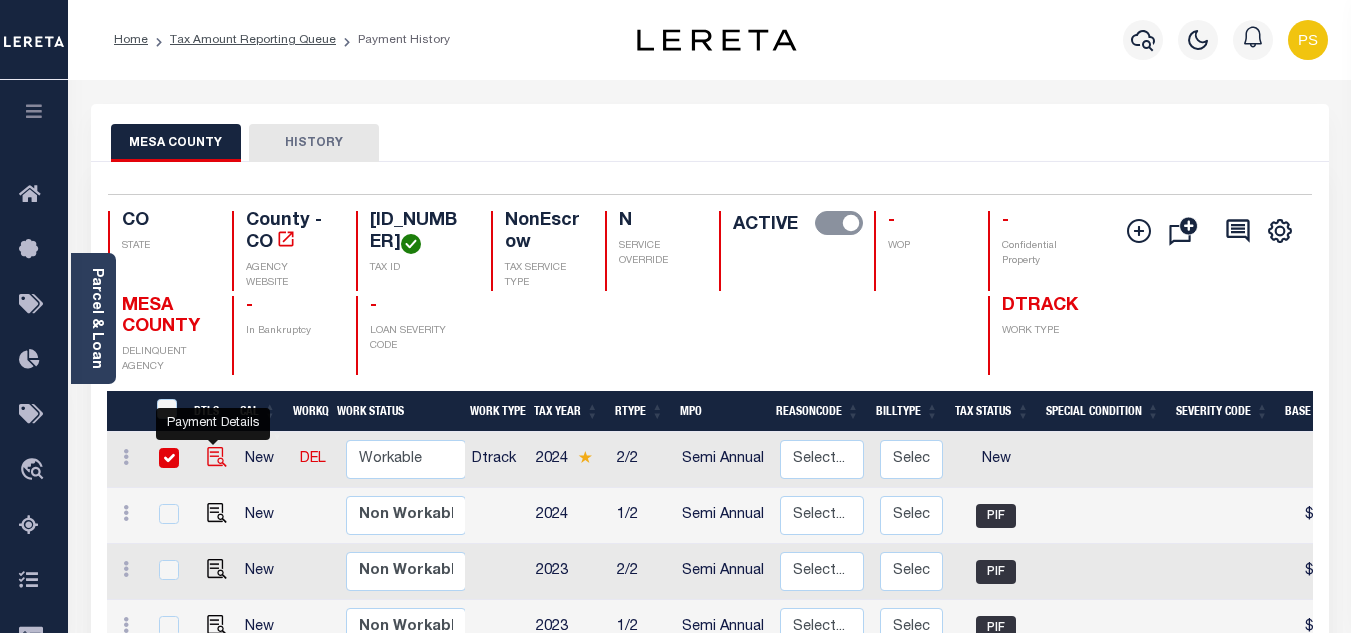 checkbox on "true" 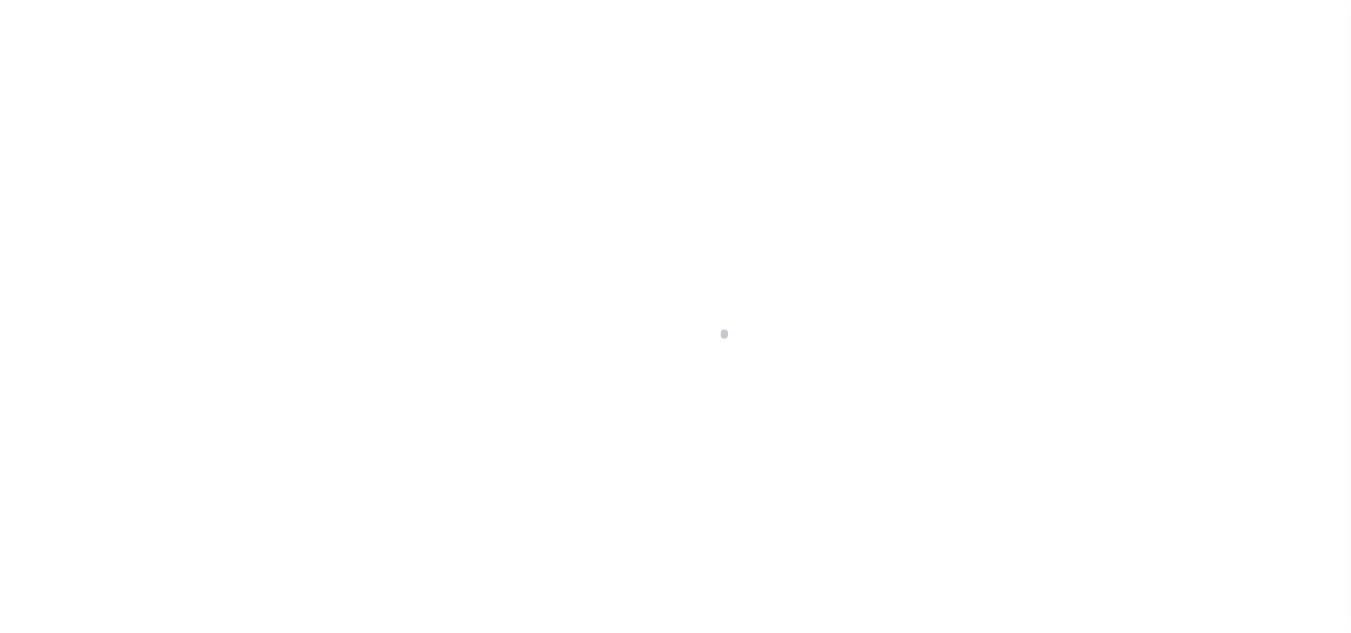scroll, scrollTop: 0, scrollLeft: 0, axis: both 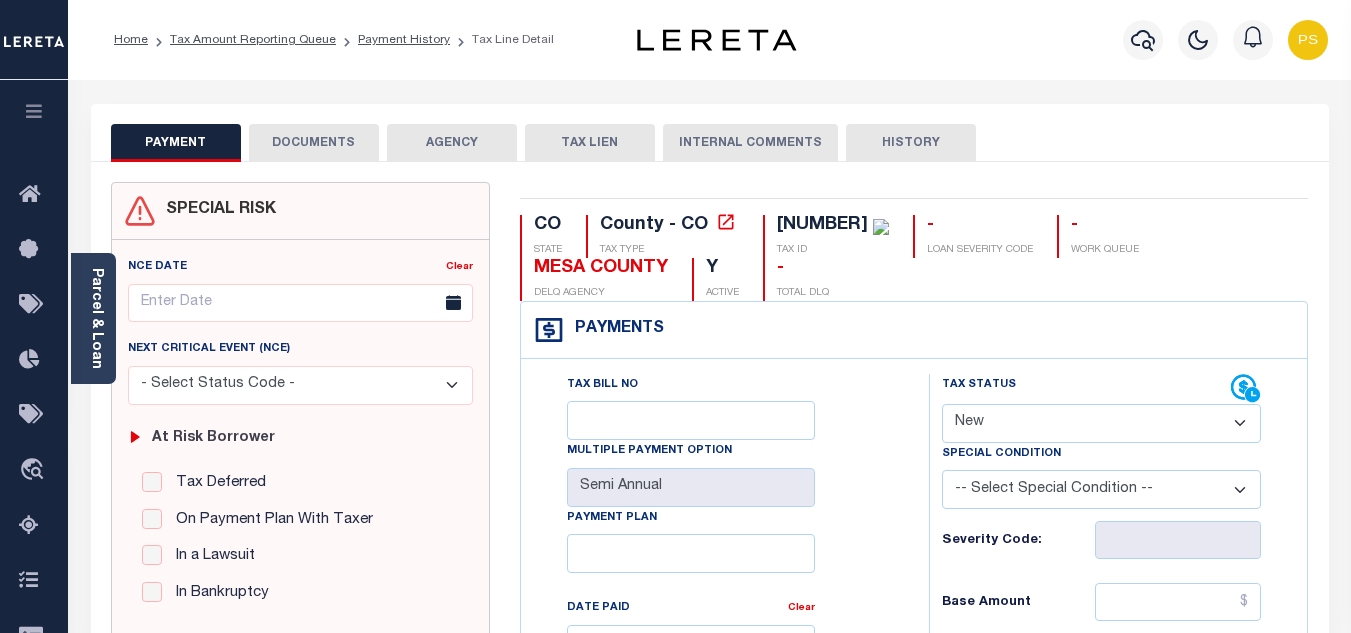 click on "- Select Status Code -
Open
Due/Unpaid
Paid
Incomplete
No Tax Due
Internal Refund Processed
New" at bounding box center [1101, 423] 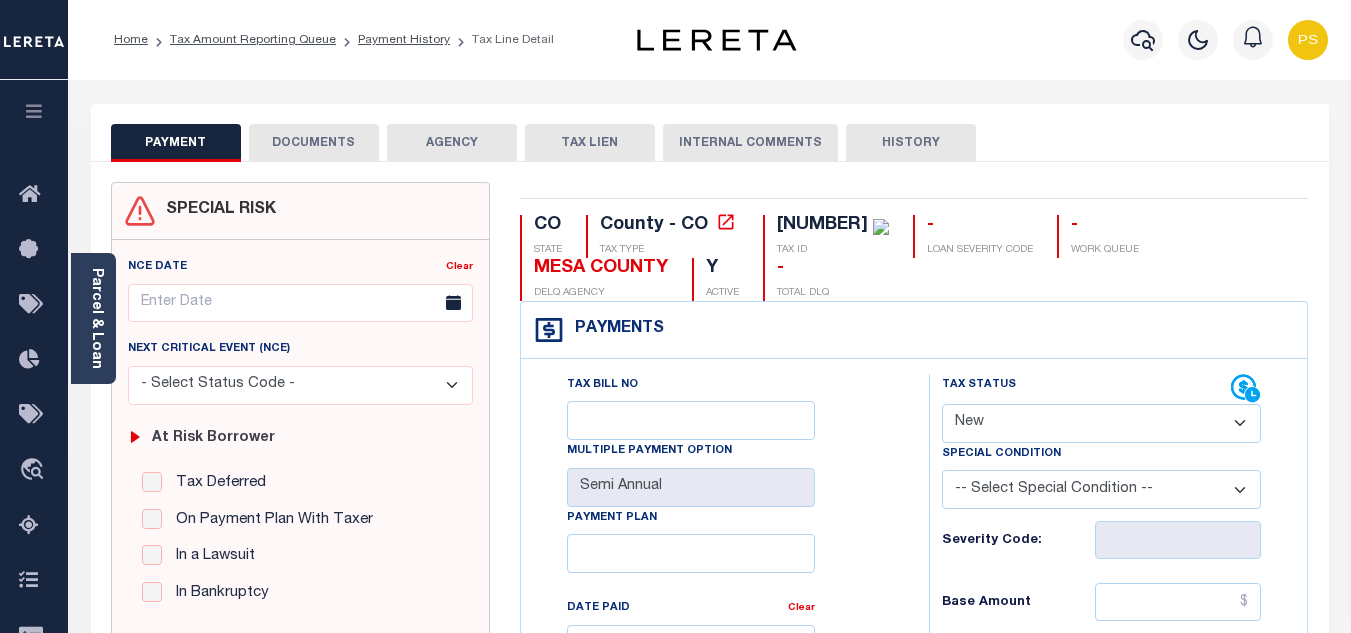 select on "PYD" 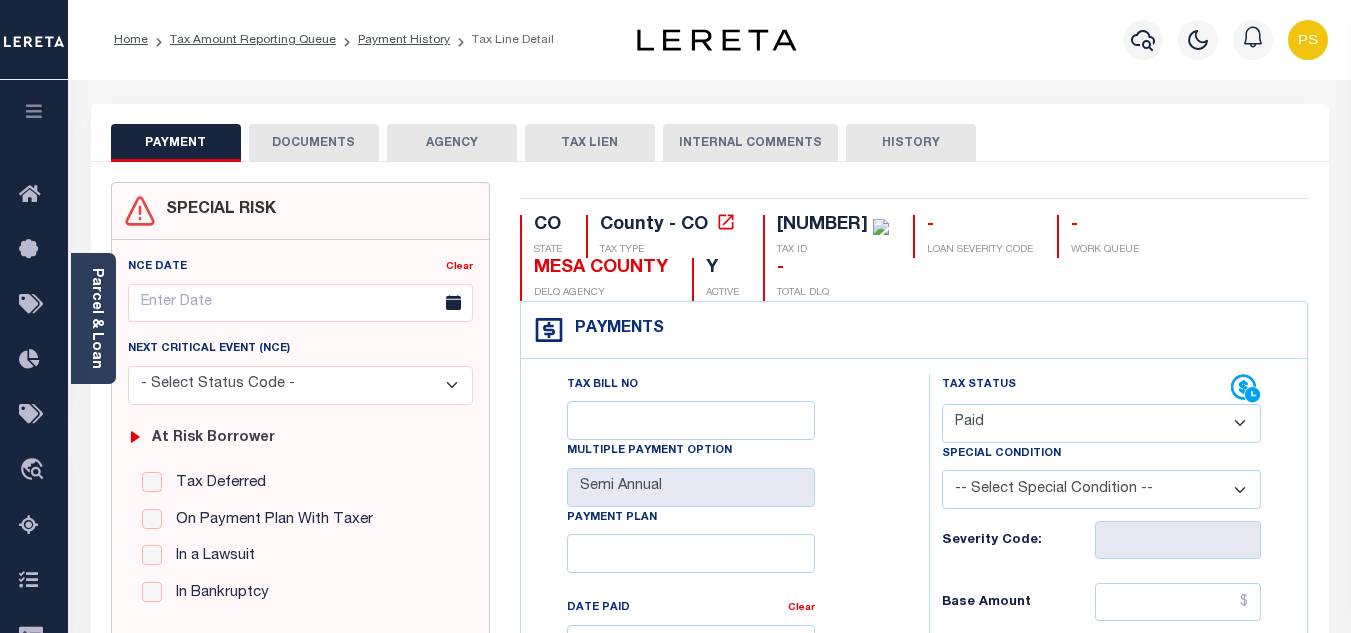 click on "- Select Status Code -
Open
Due/Unpaid
Paid
Incomplete
No Tax Due
Internal Refund Processed
New" at bounding box center (1101, 423) 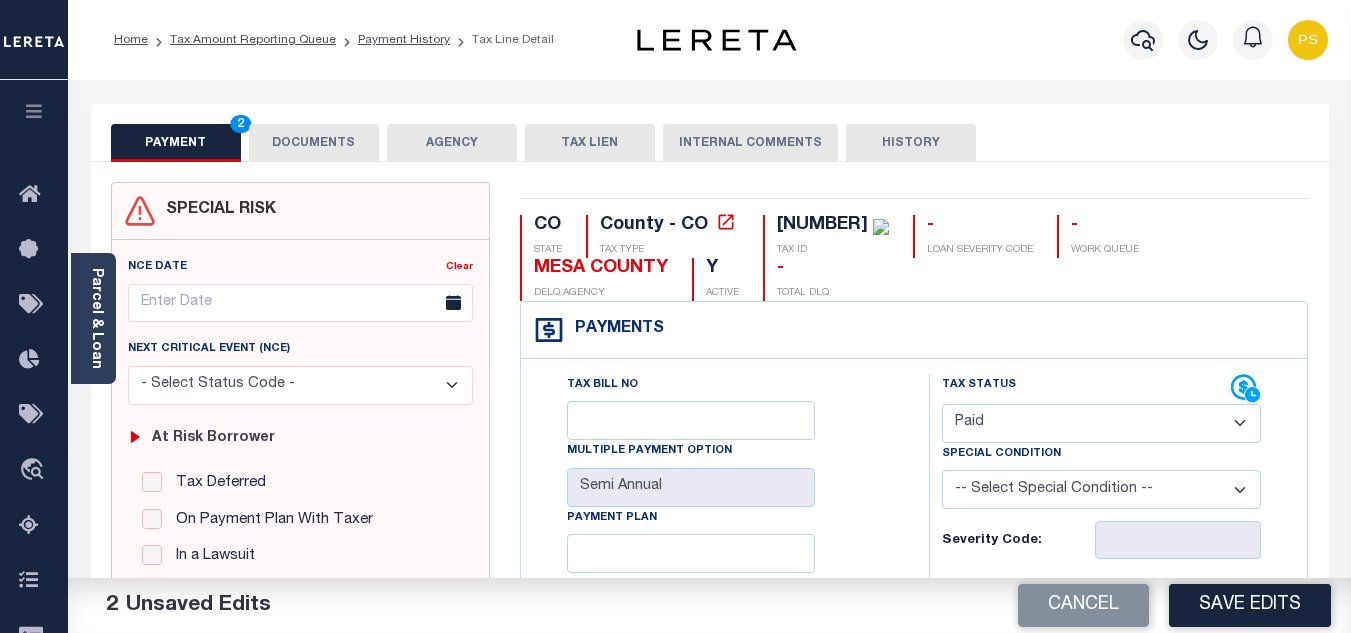 scroll, scrollTop: 200, scrollLeft: 0, axis: vertical 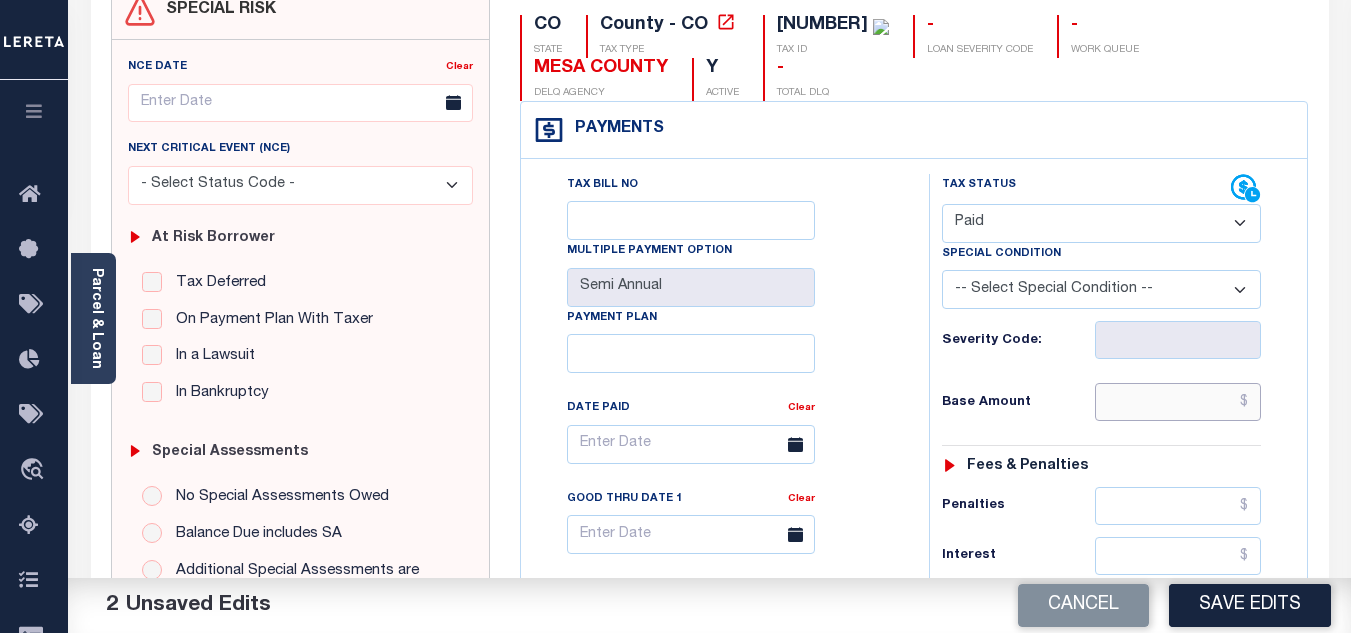 click at bounding box center [1178, 402] 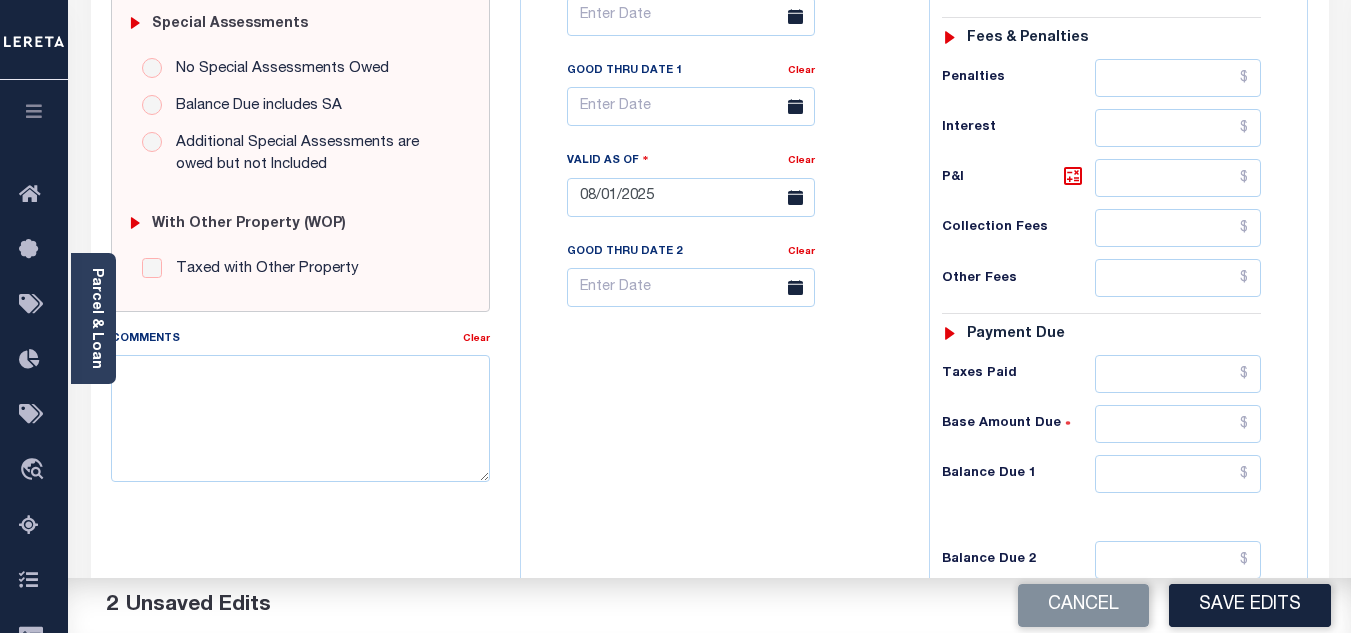scroll, scrollTop: 700, scrollLeft: 0, axis: vertical 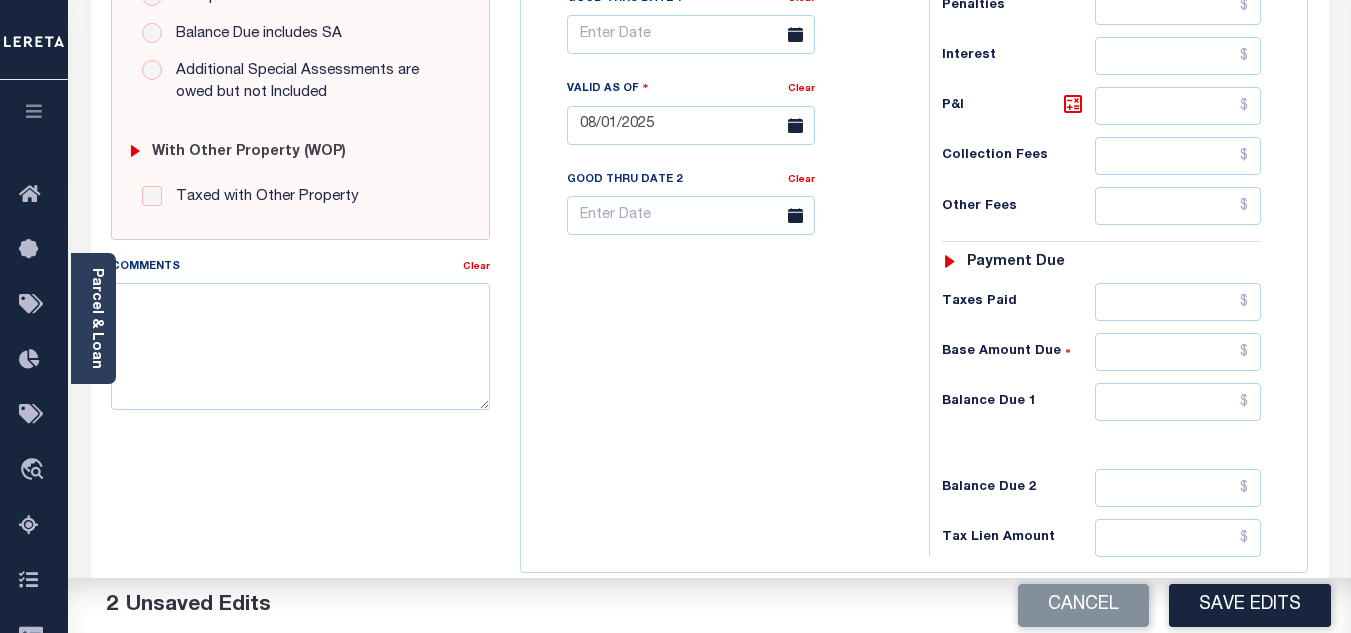 type on "$171.38" 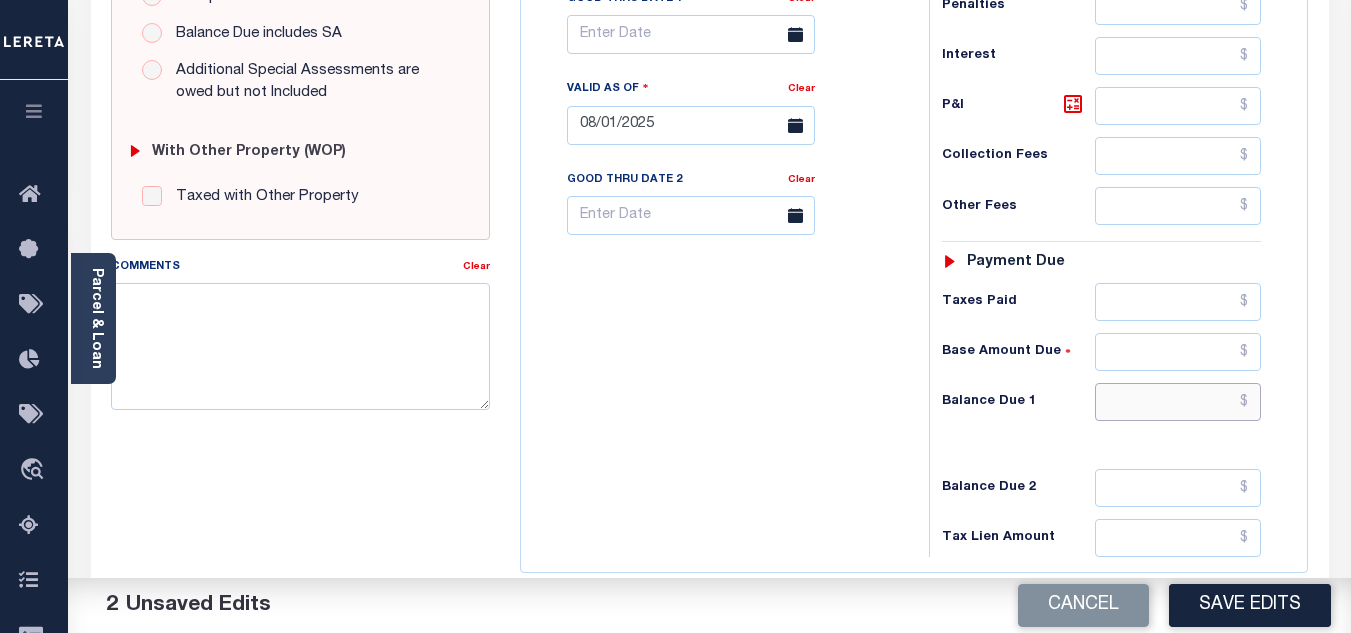 drag, startPoint x: 1251, startPoint y: 408, endPoint x: 1267, endPoint y: 422, distance: 21.260292 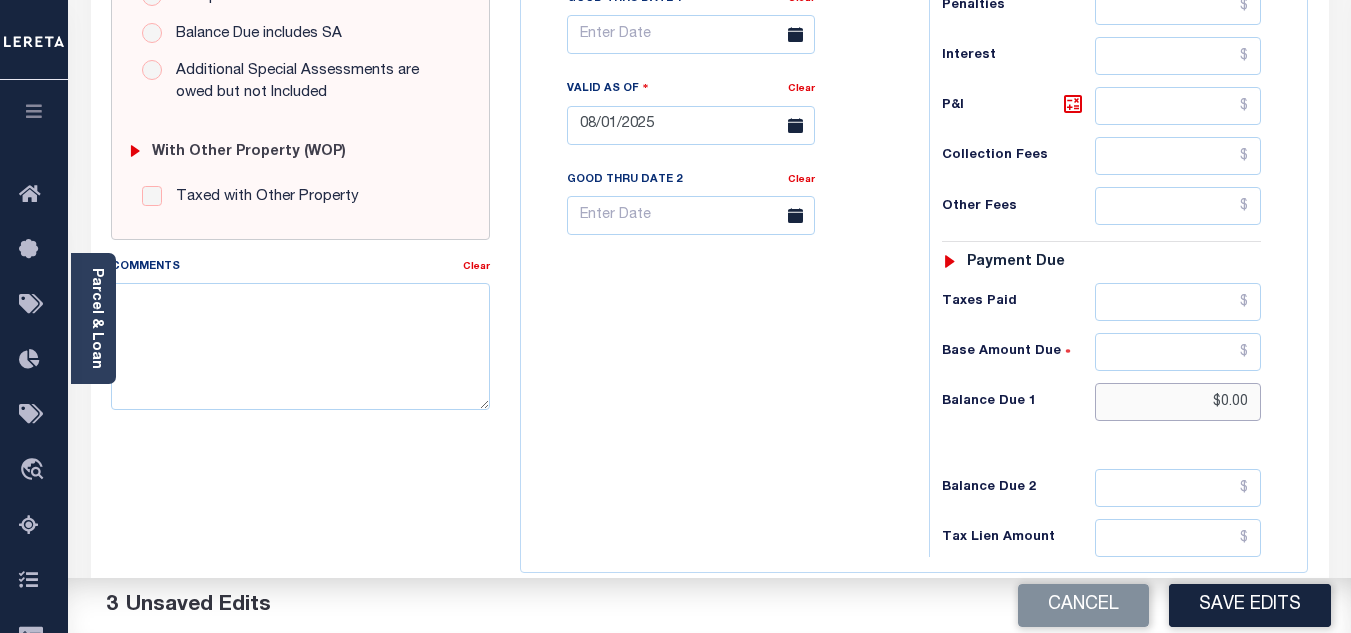 type on "$0.00" 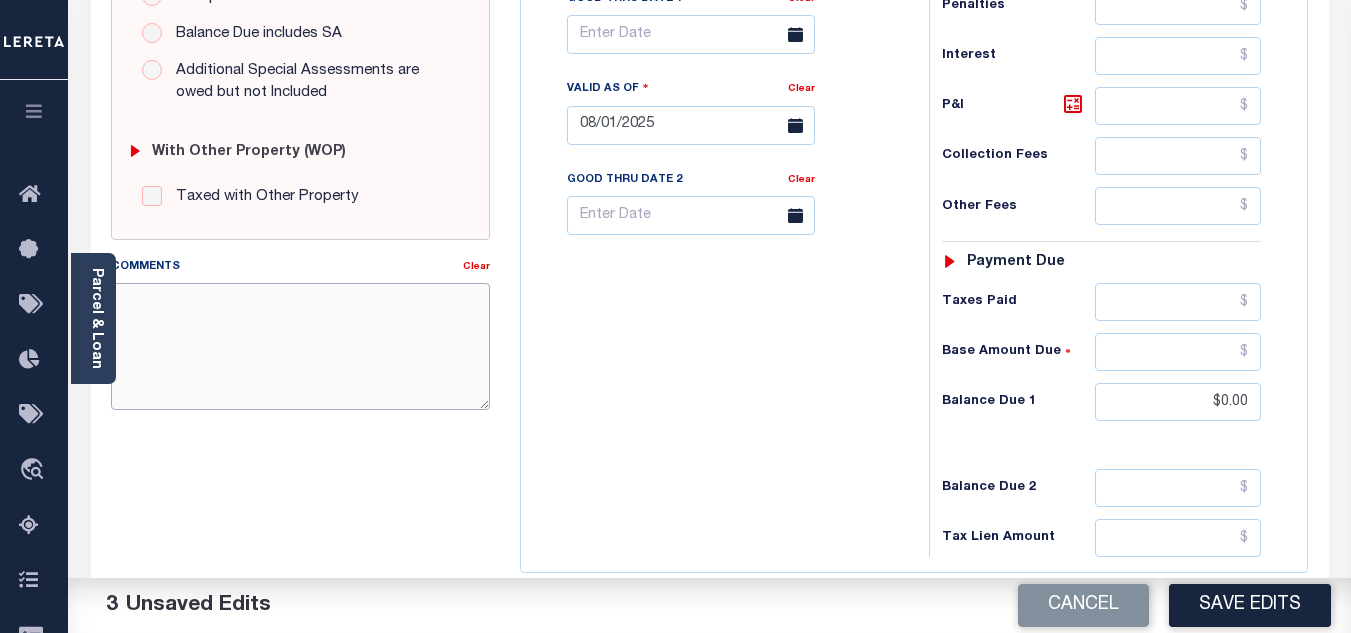 click on "Comments" at bounding box center [300, 346] 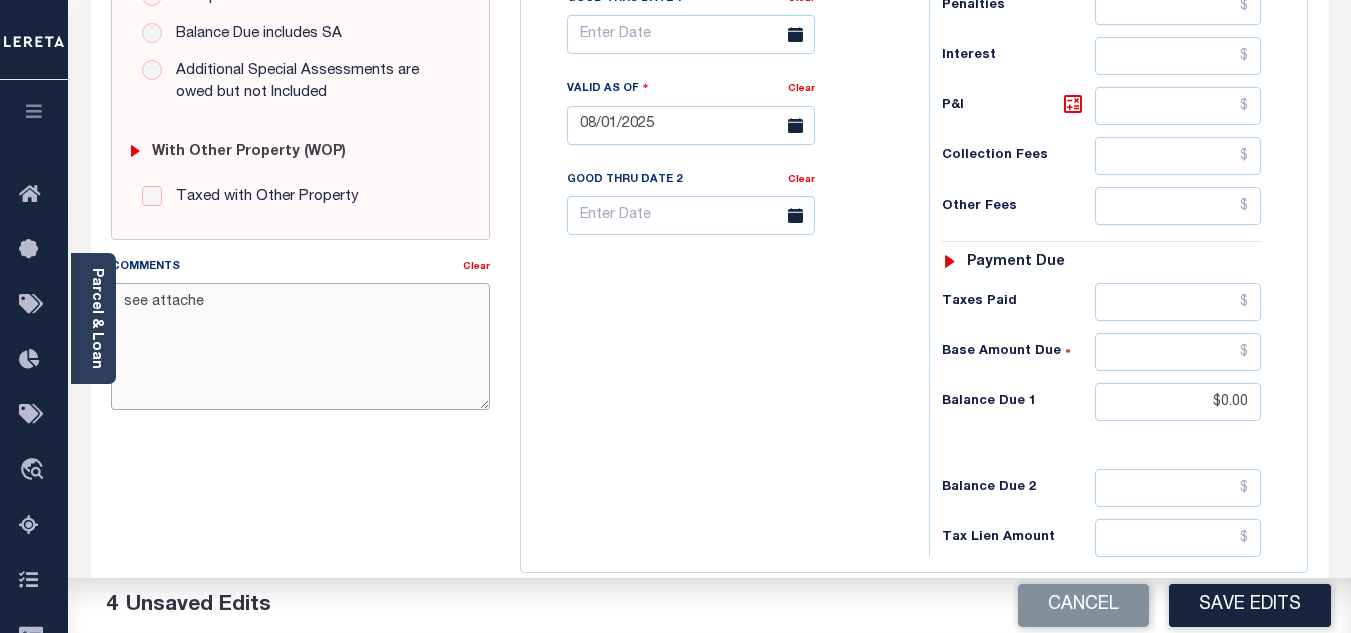 type on "see attached" 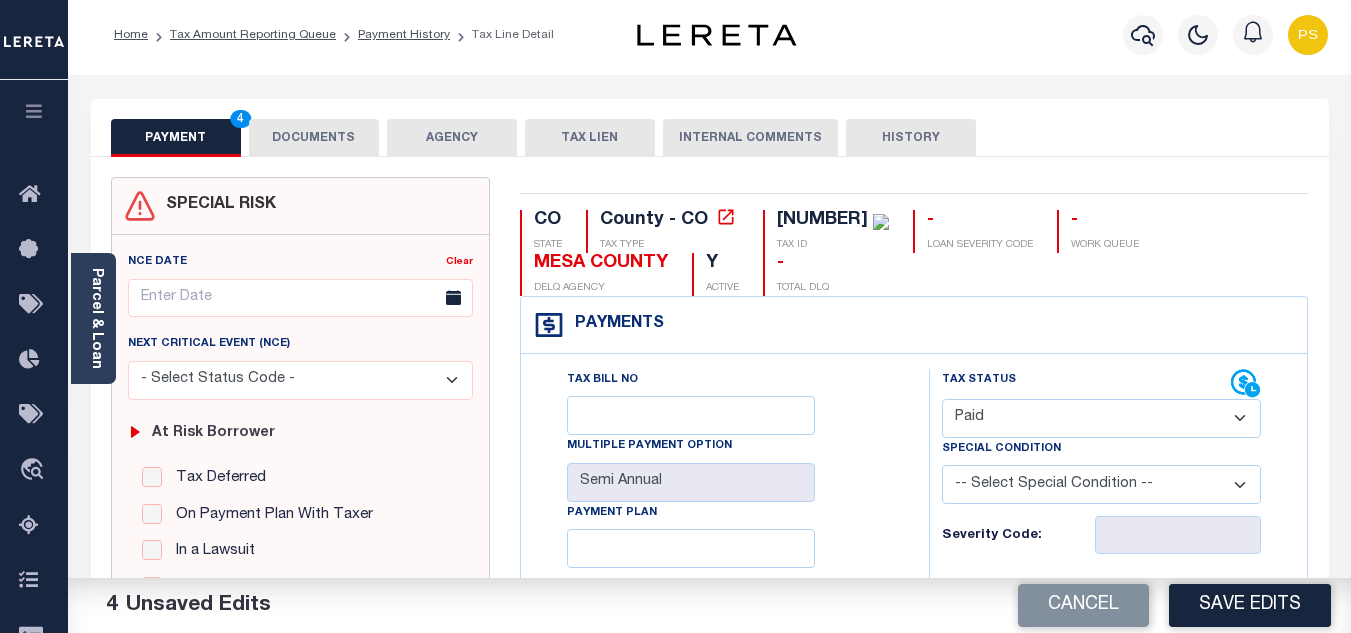 scroll, scrollTop: 0, scrollLeft: 0, axis: both 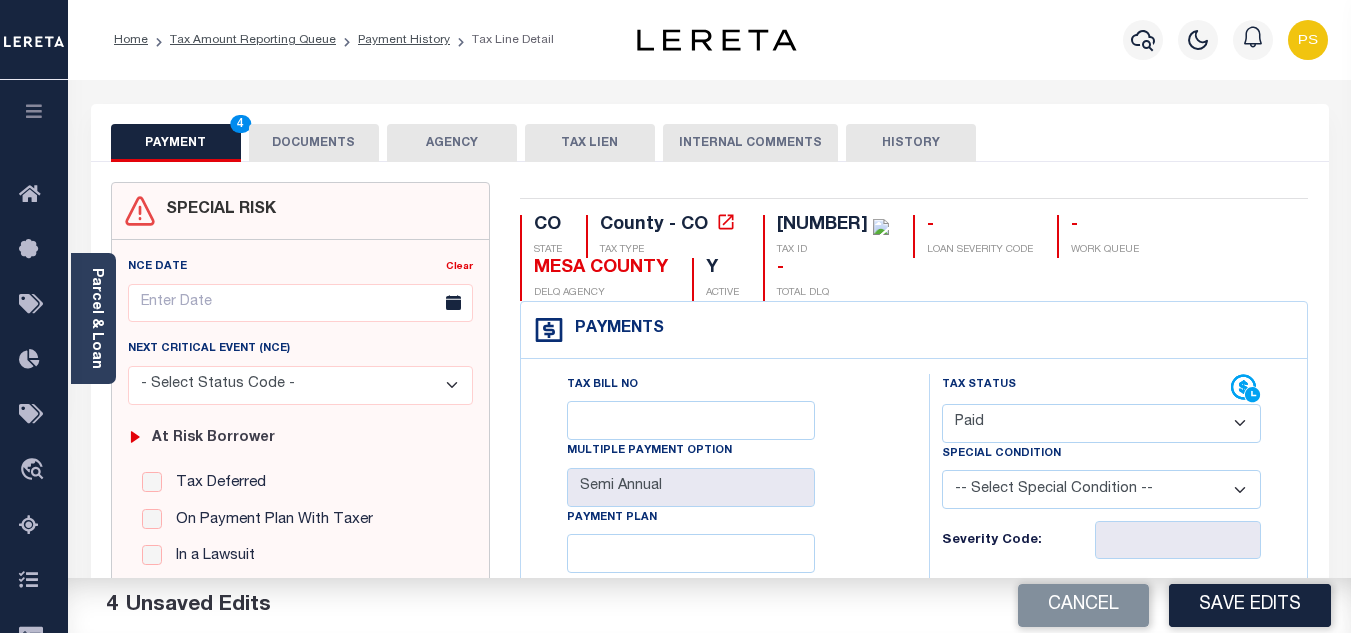 click on "DOCUMENTS" at bounding box center [314, 143] 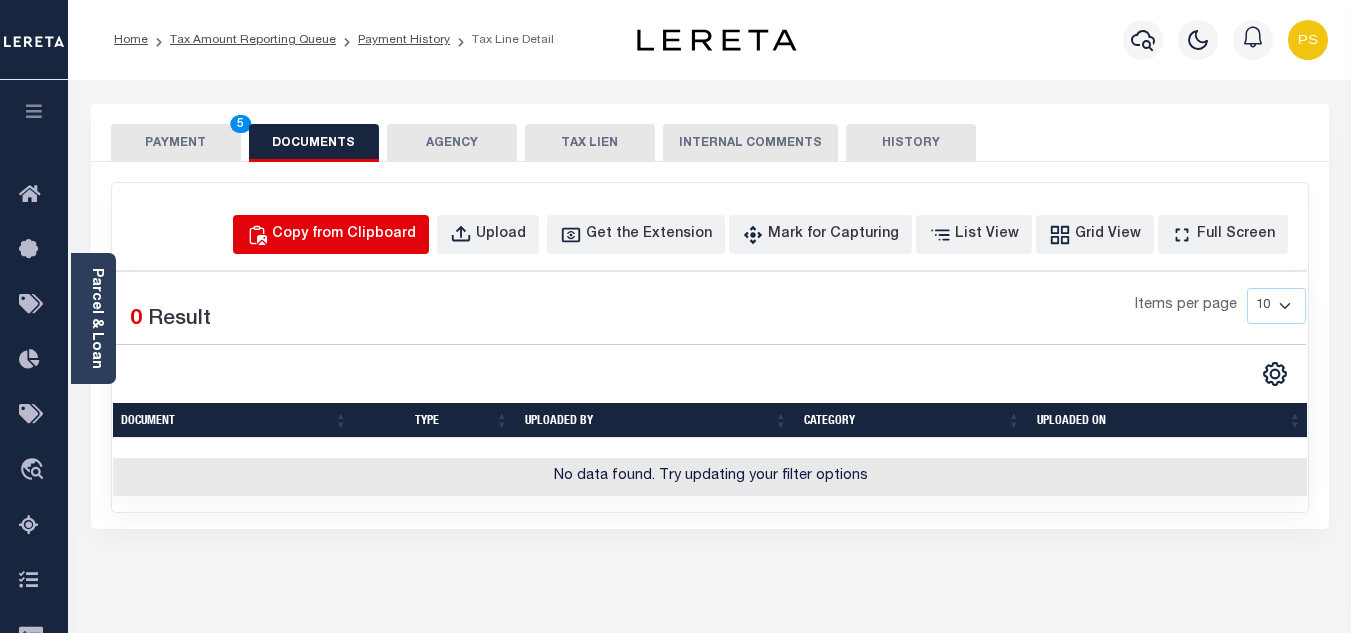 click on "Copy from Clipboard" at bounding box center [344, 235] 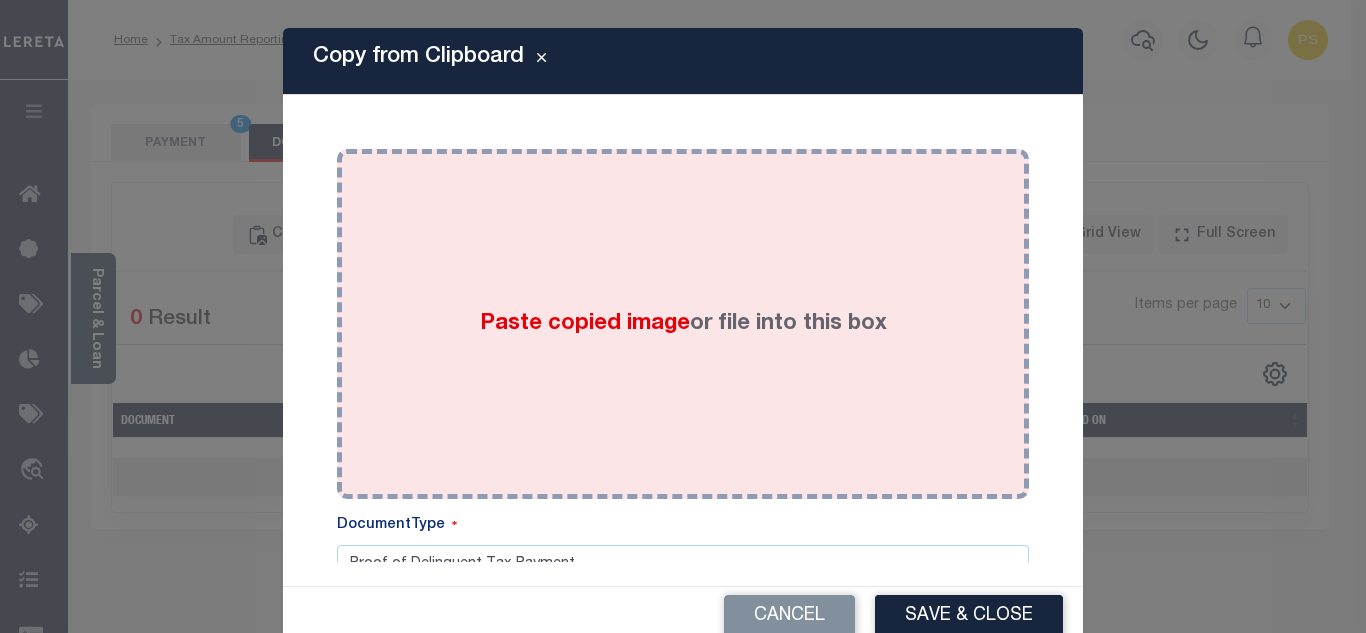 click on "Paste copied image  or file into this box" at bounding box center (683, 324) 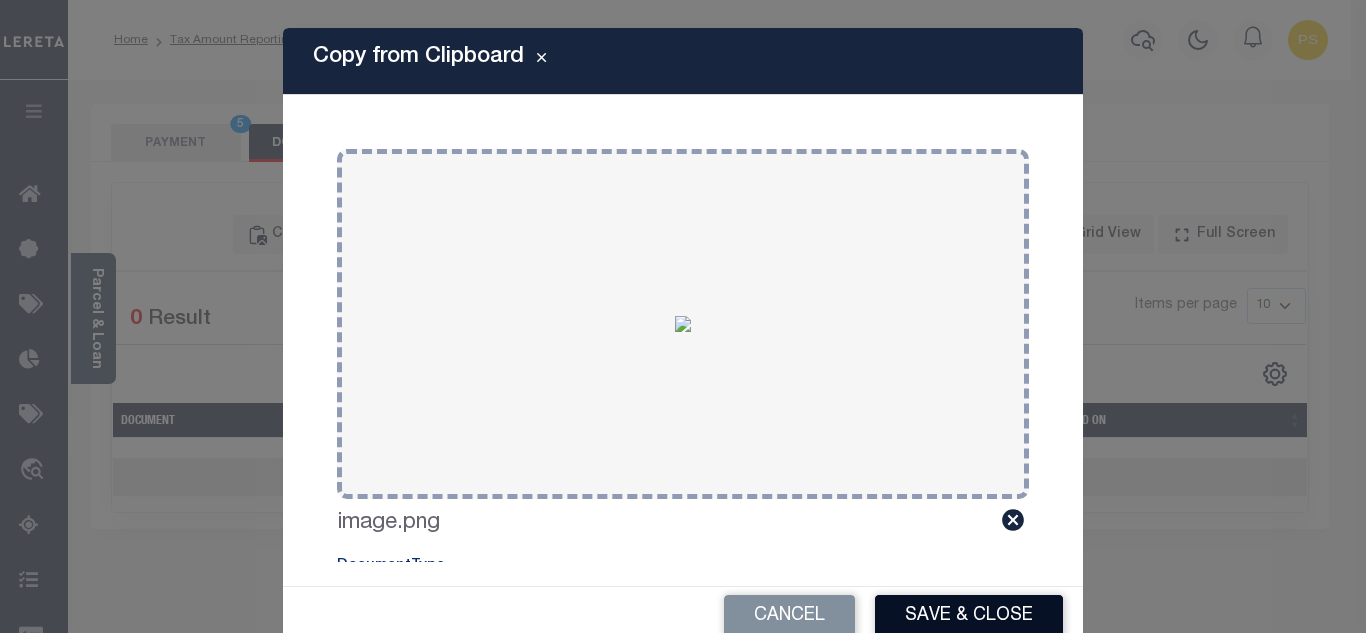 click on "Save & Close" at bounding box center [969, 616] 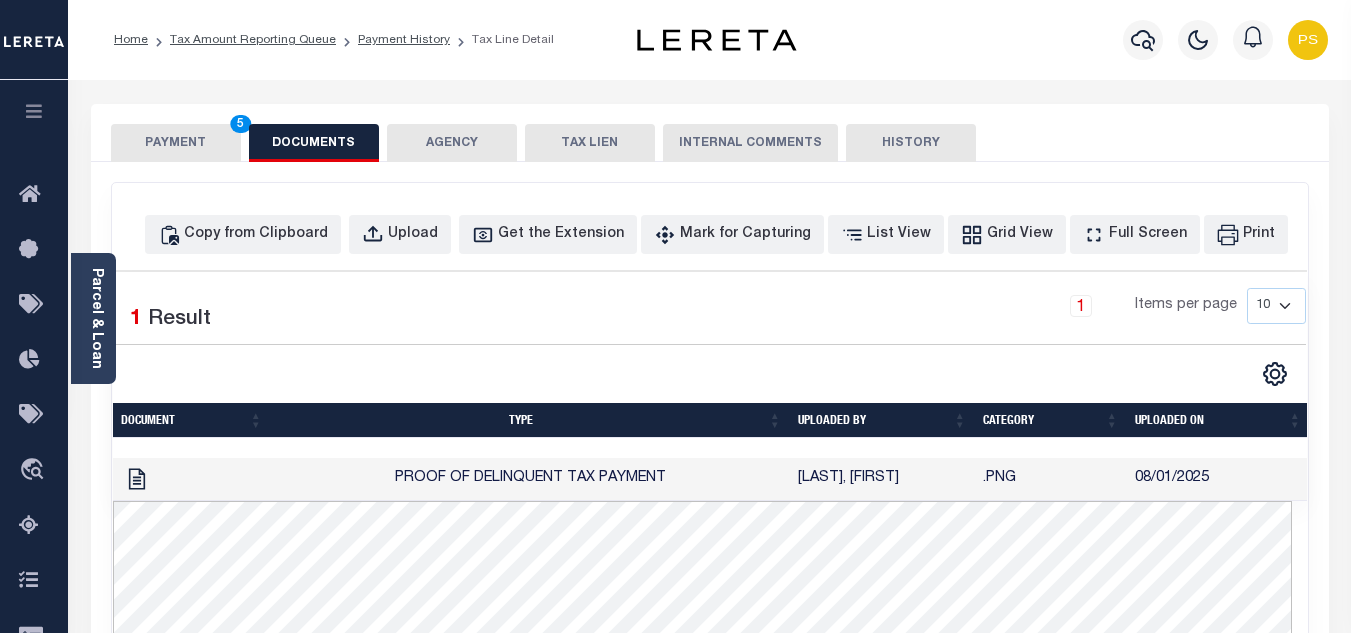 click on "PAYMENT
5" at bounding box center [176, 143] 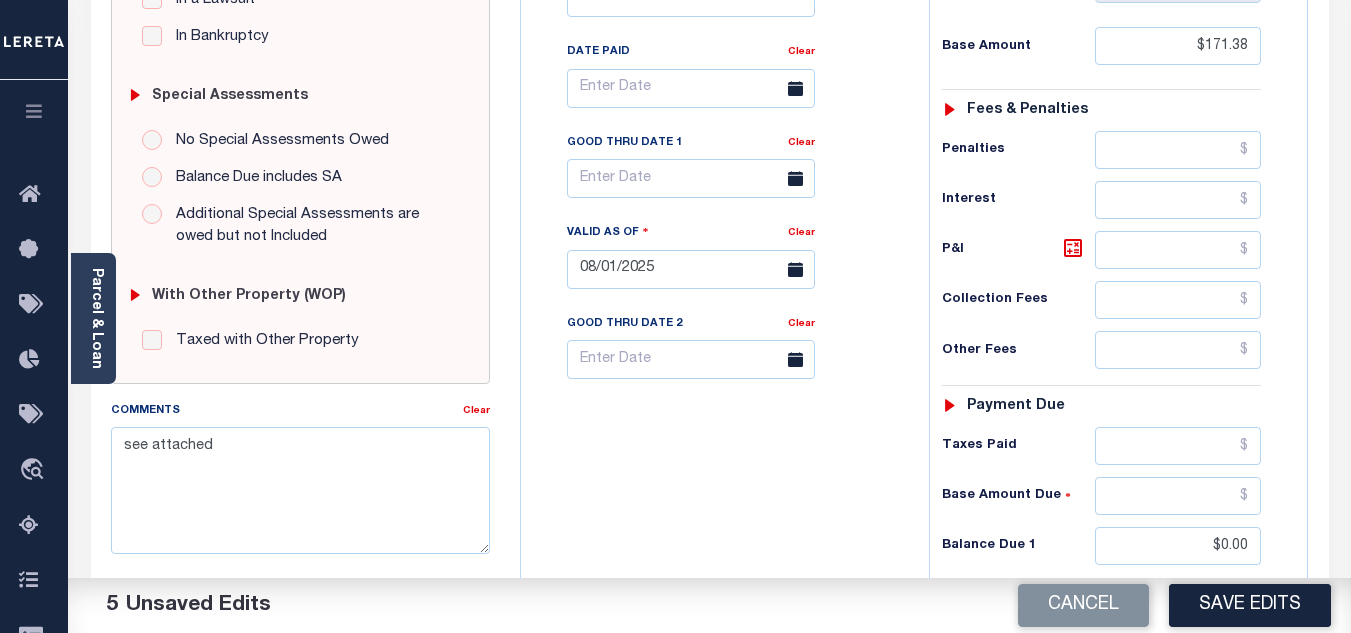 scroll, scrollTop: 600, scrollLeft: 0, axis: vertical 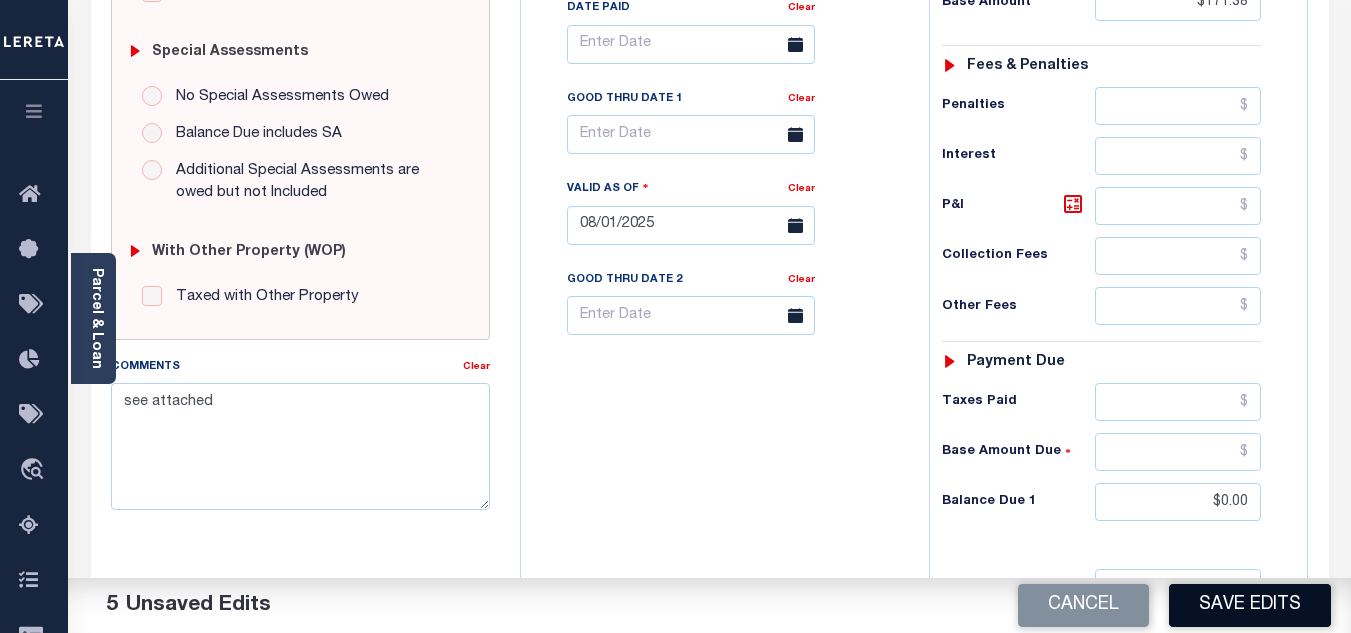 click on "Save Edits" at bounding box center (1250, 605) 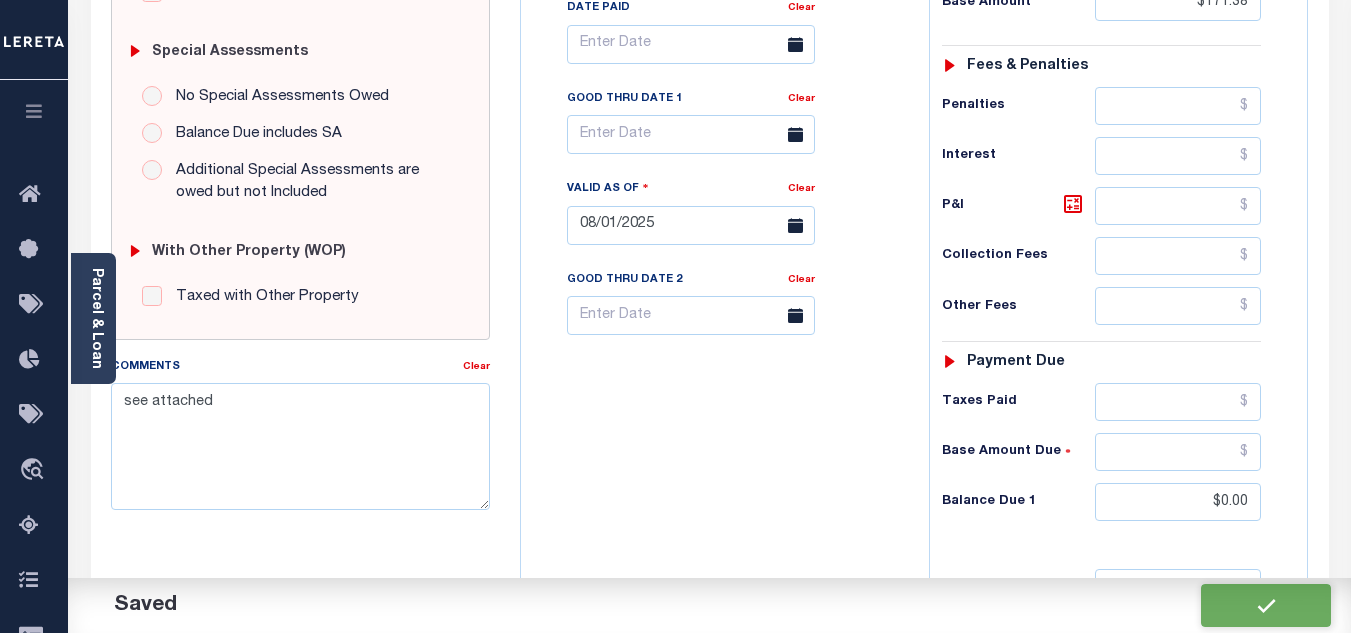checkbox on "false" 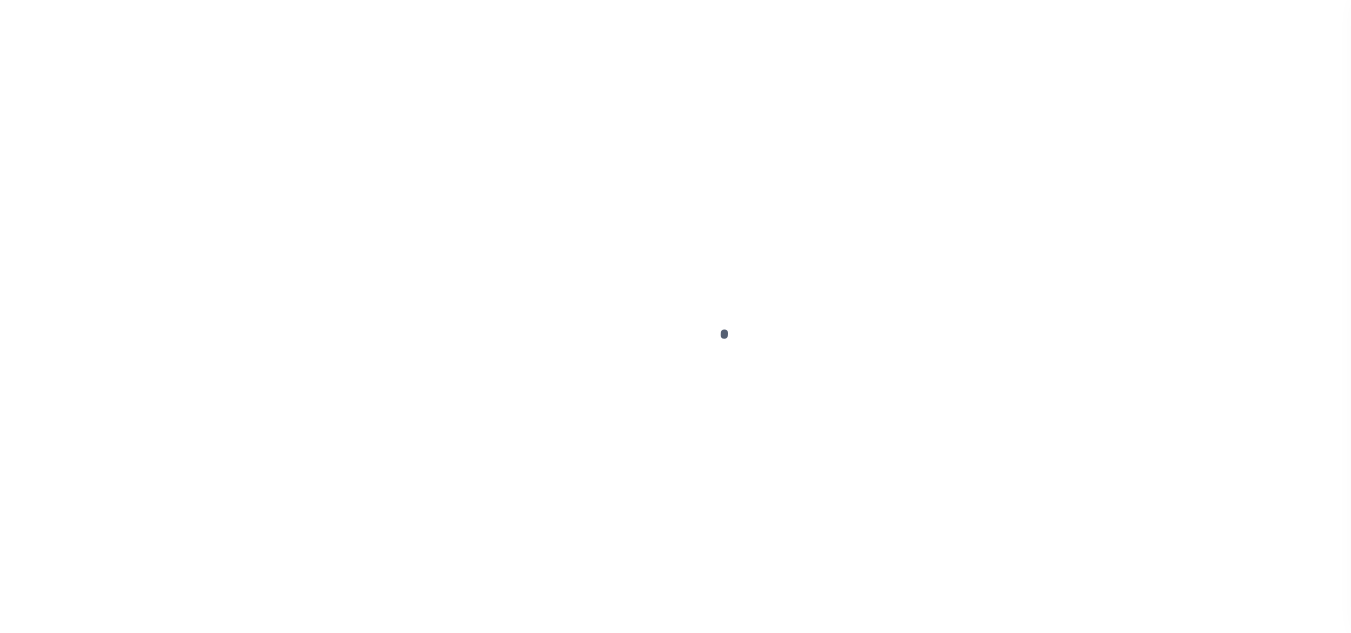 scroll, scrollTop: 0, scrollLeft: 0, axis: both 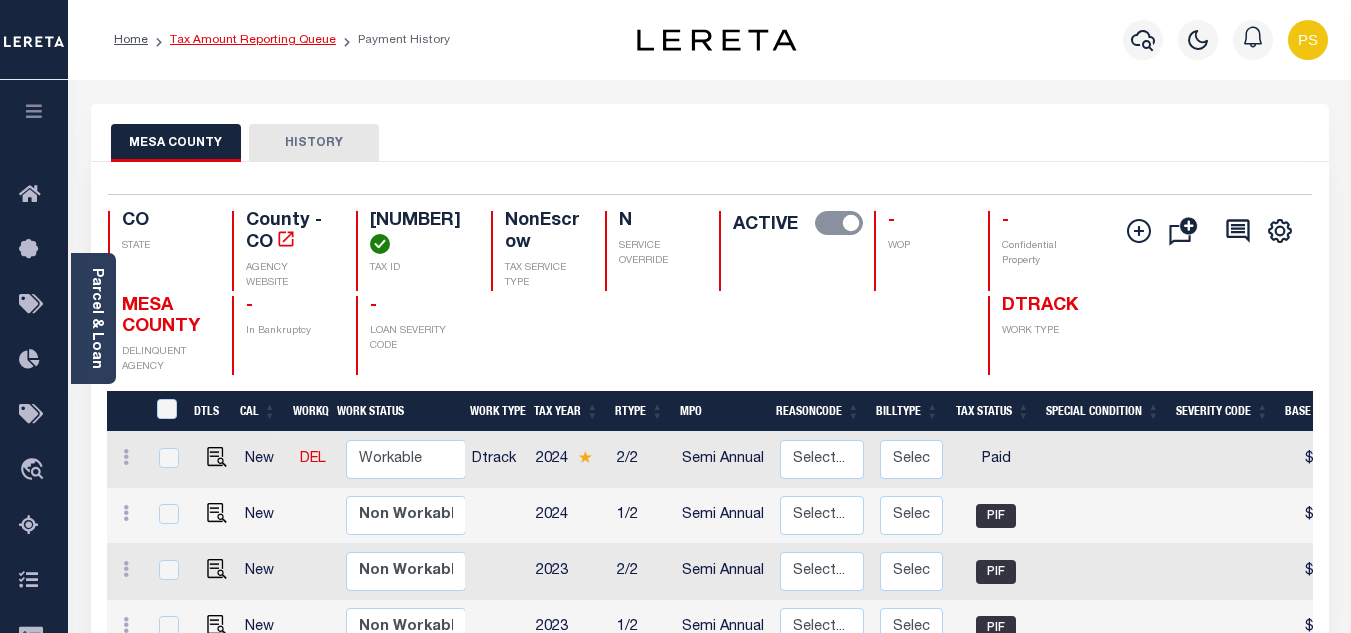 click on "Tax Amount Reporting Queue" at bounding box center [253, 40] 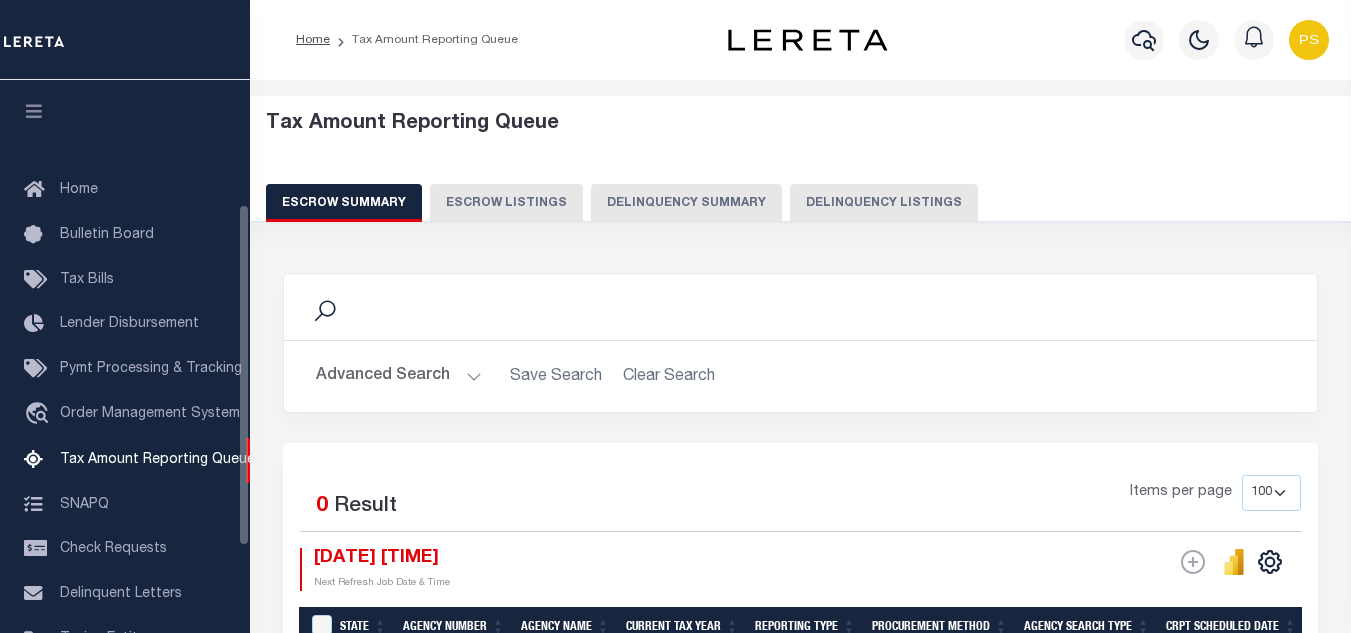 select on "100" 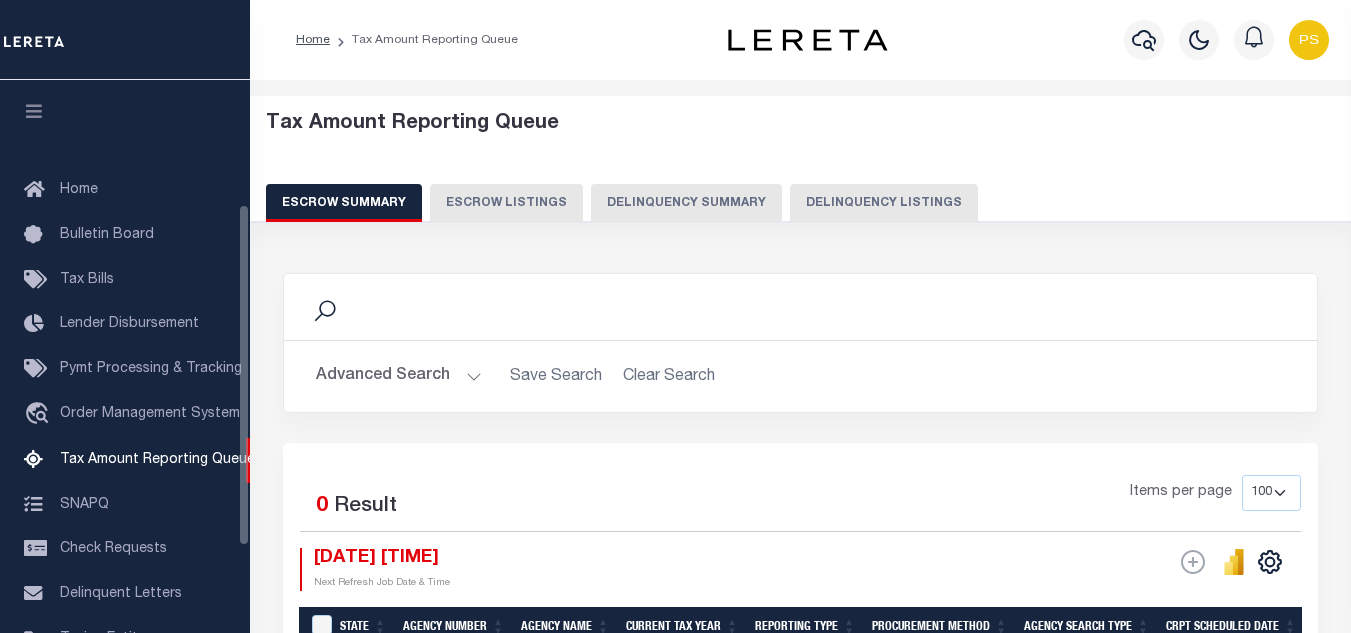 scroll, scrollTop: 202, scrollLeft: 0, axis: vertical 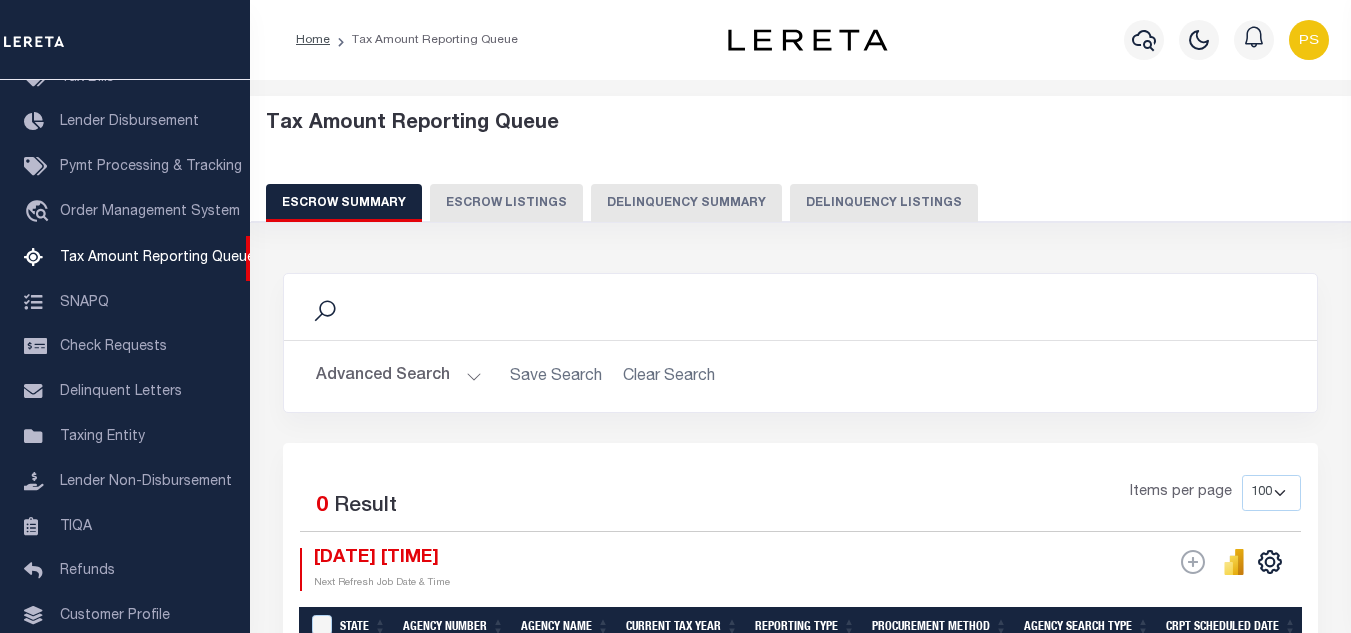 click on "Delinquency Listings" at bounding box center [884, 203] 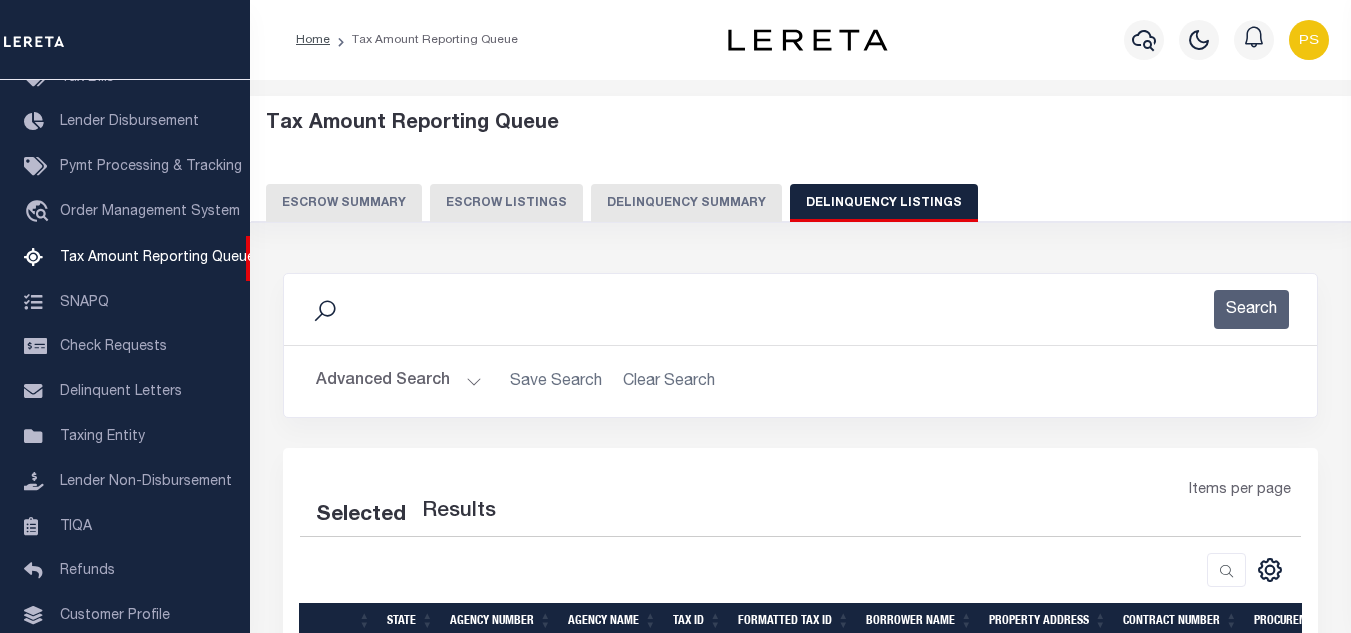select on "100" 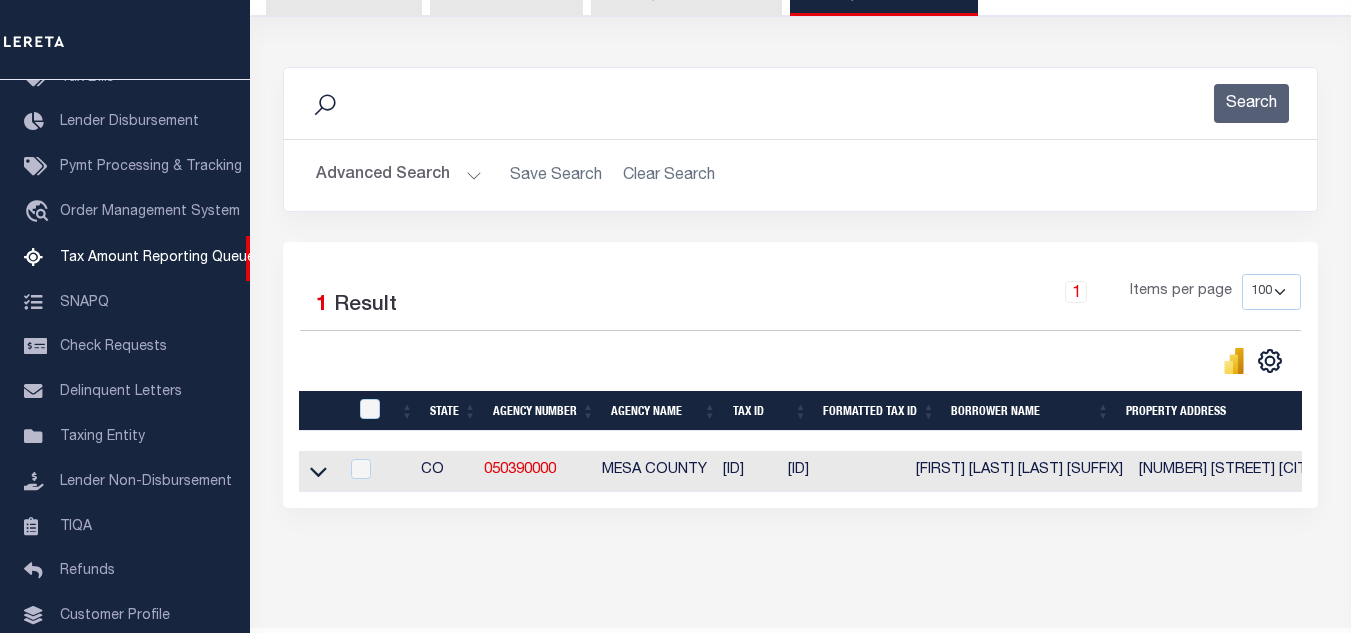 scroll, scrollTop: 278, scrollLeft: 0, axis: vertical 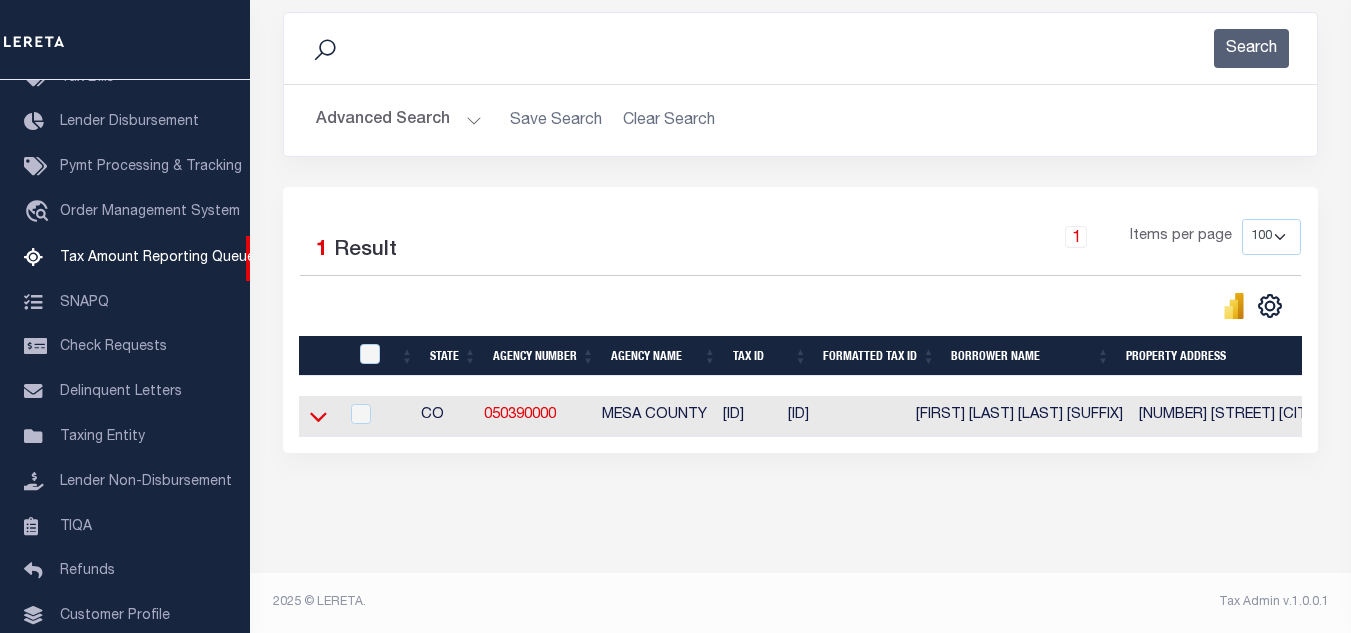 click 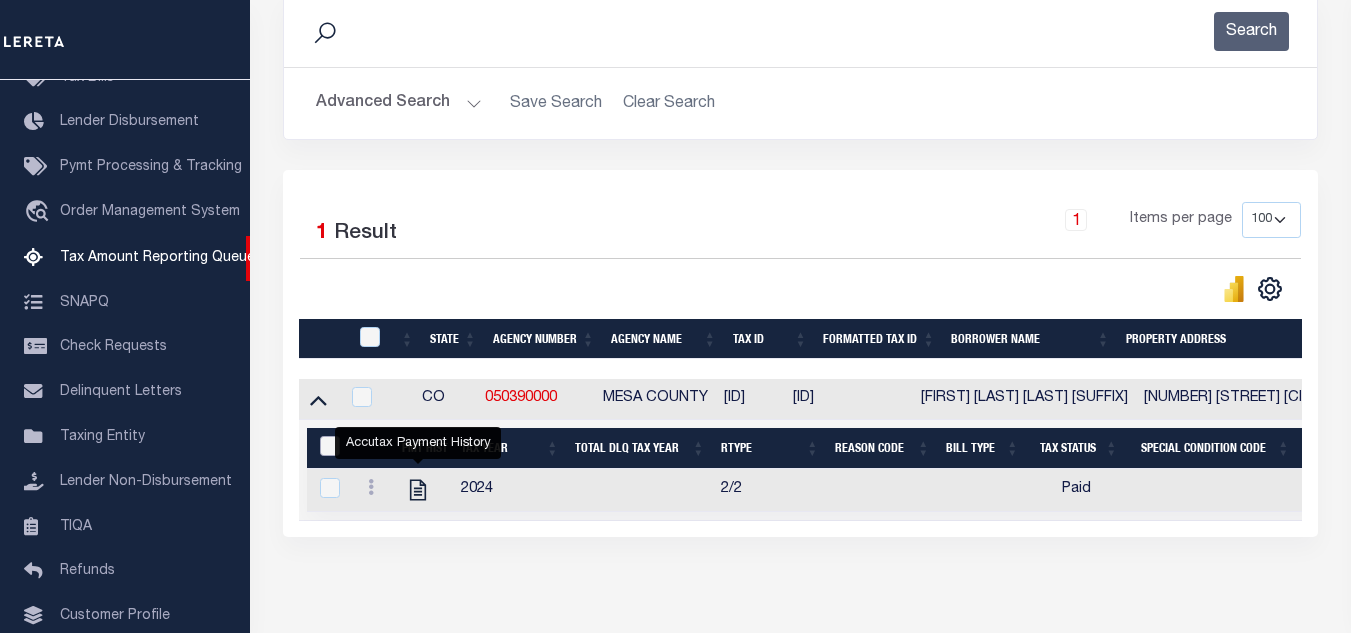 click at bounding box center (330, 446) 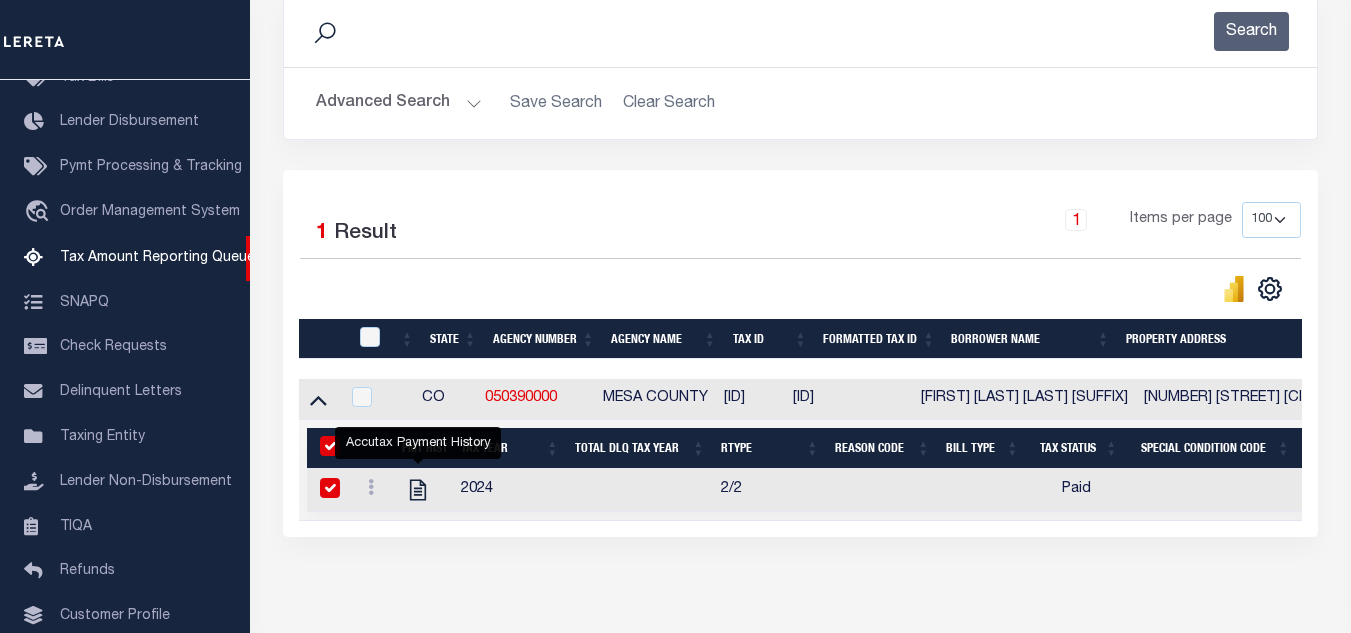 checkbox on "true" 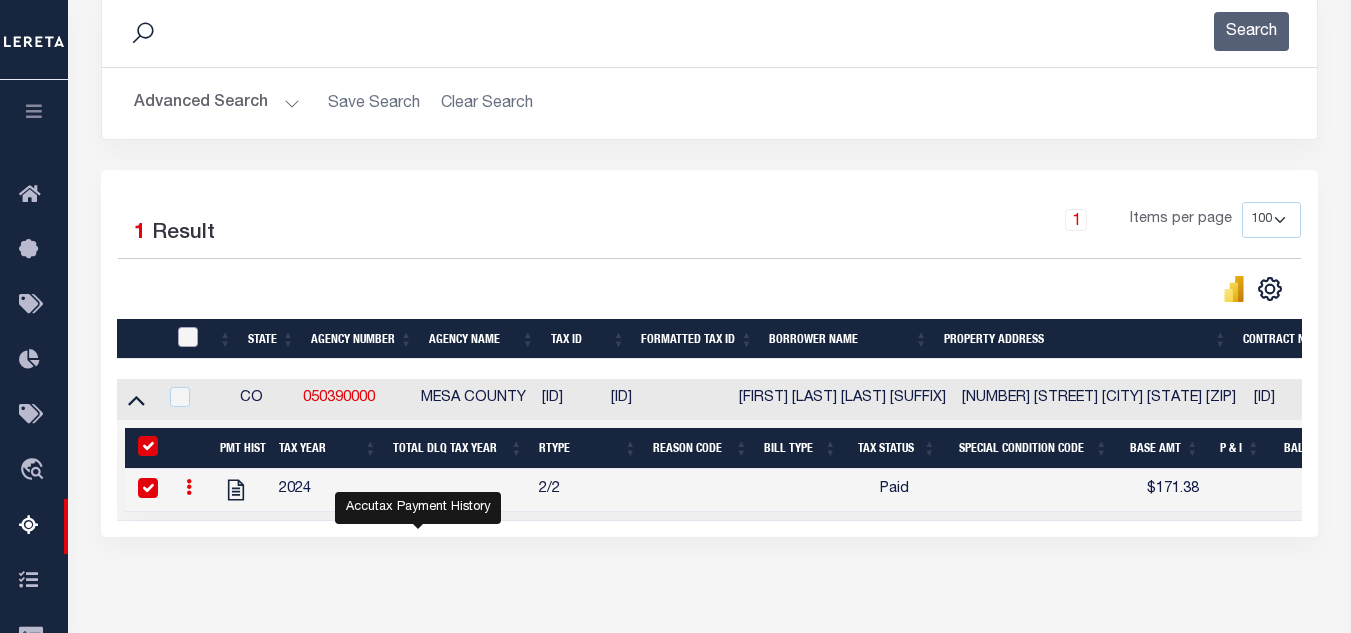 click at bounding box center (188, 337) 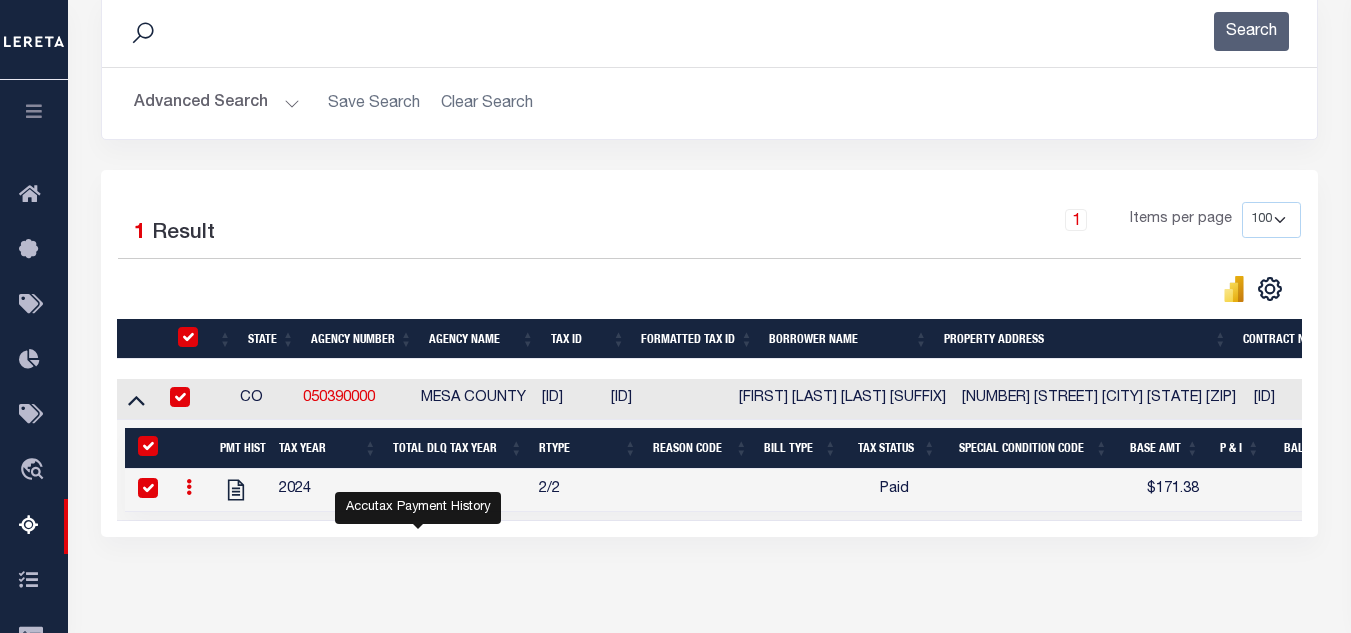 checkbox on "true" 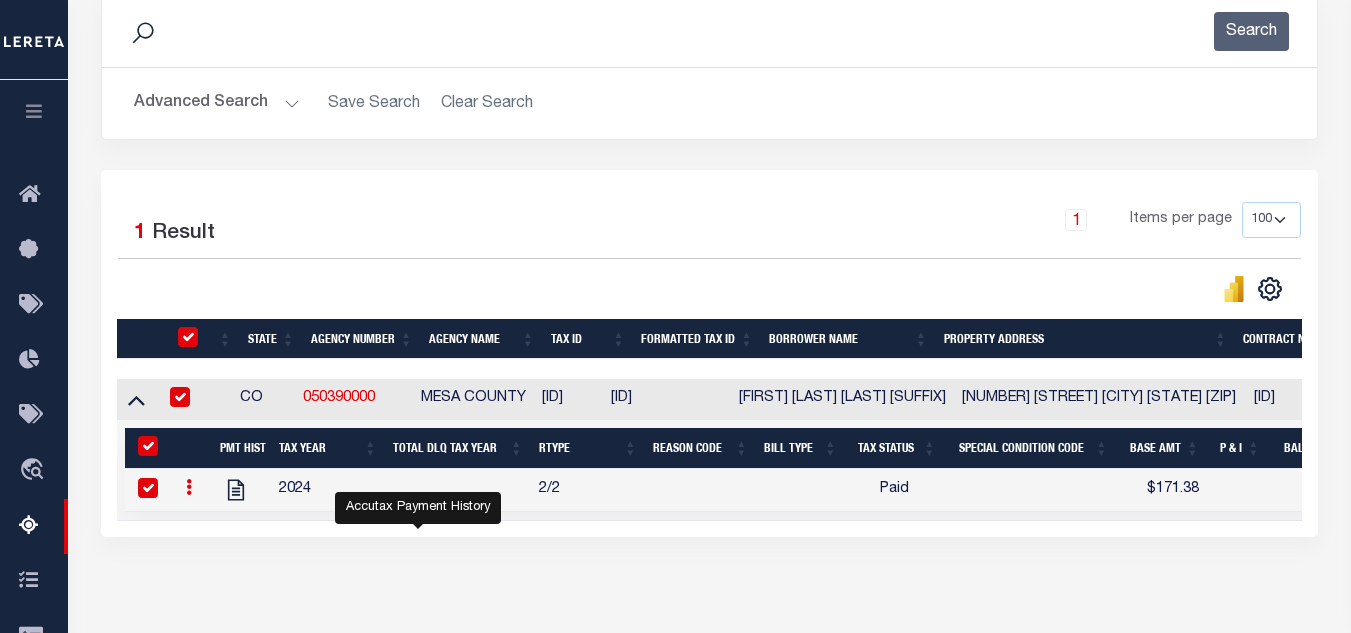 checkbox on "true" 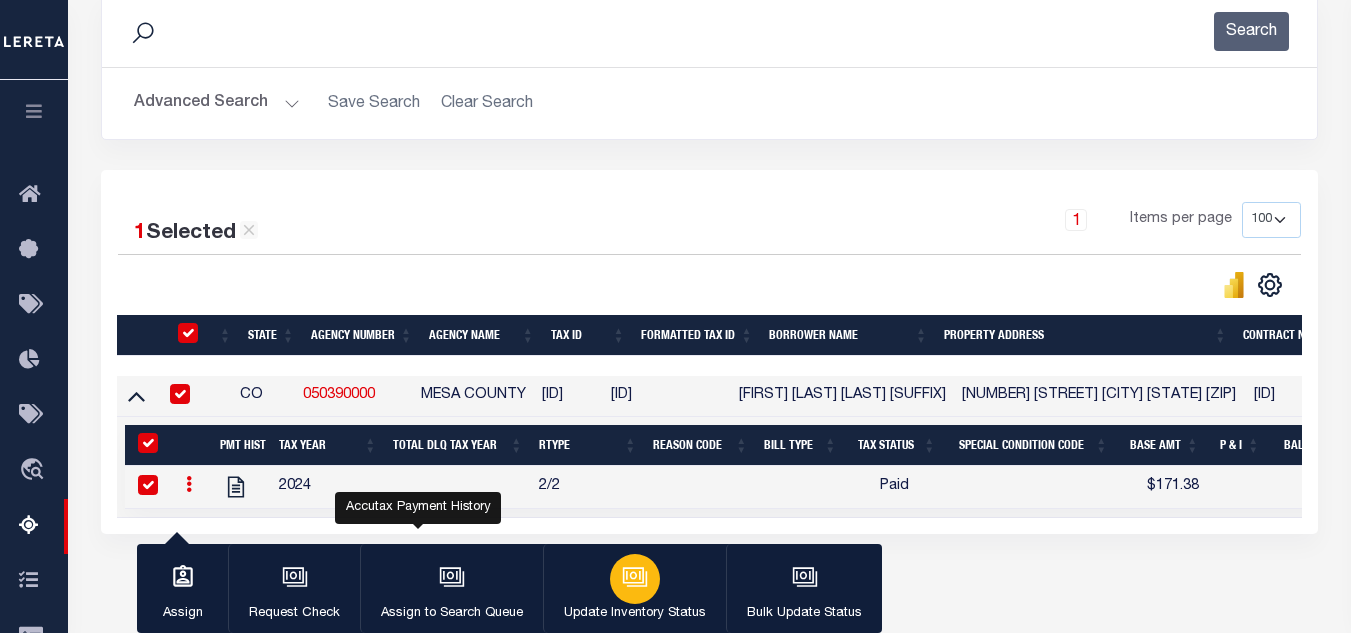 click 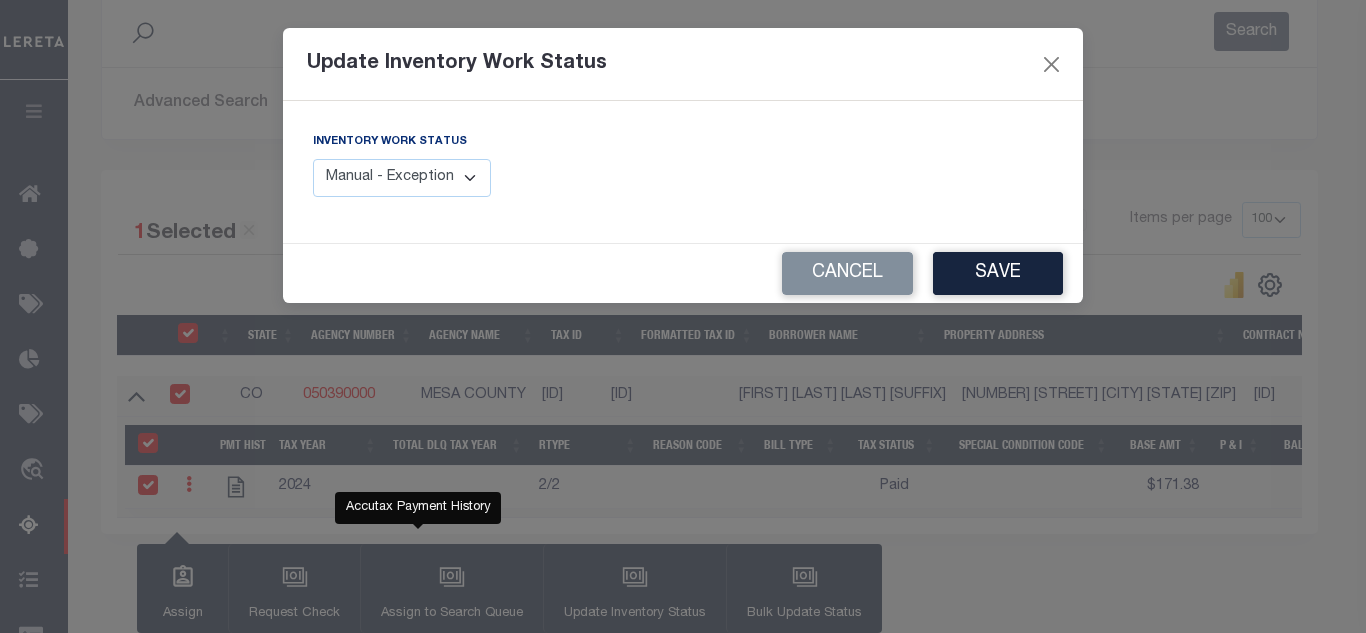 click on "Manual - Exception
Pended - Awaiting Search
Late Add Exception
Completed" at bounding box center [402, 178] 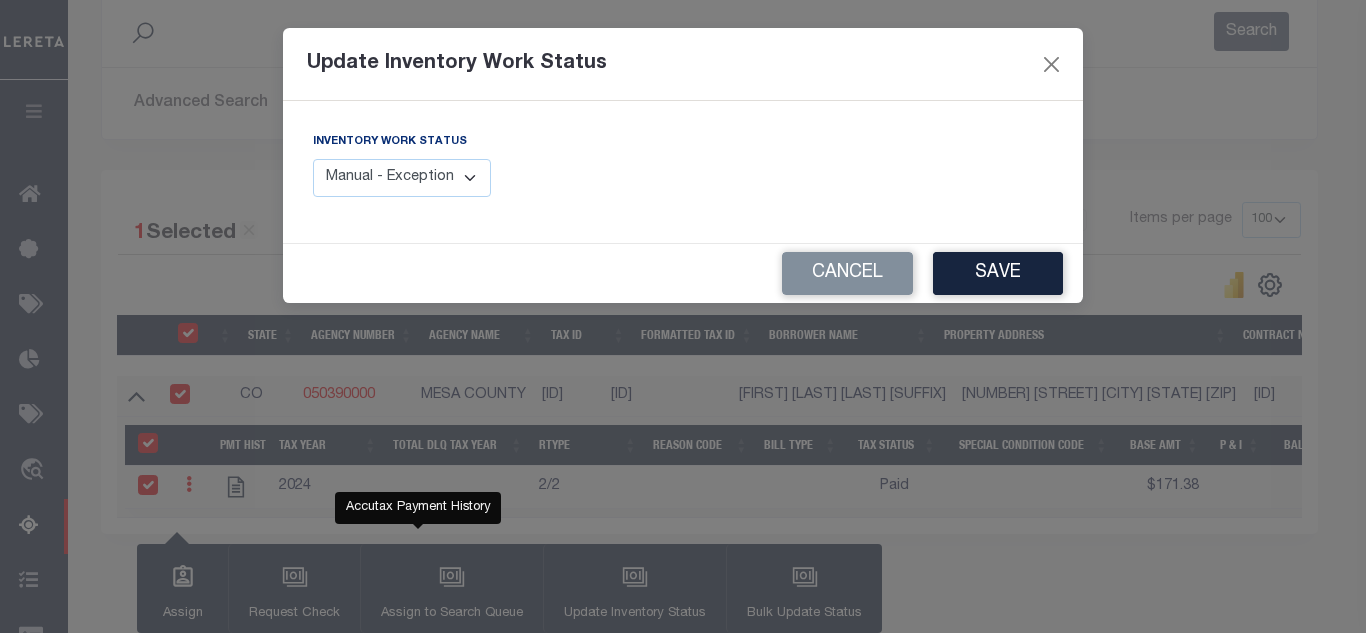 select on "4" 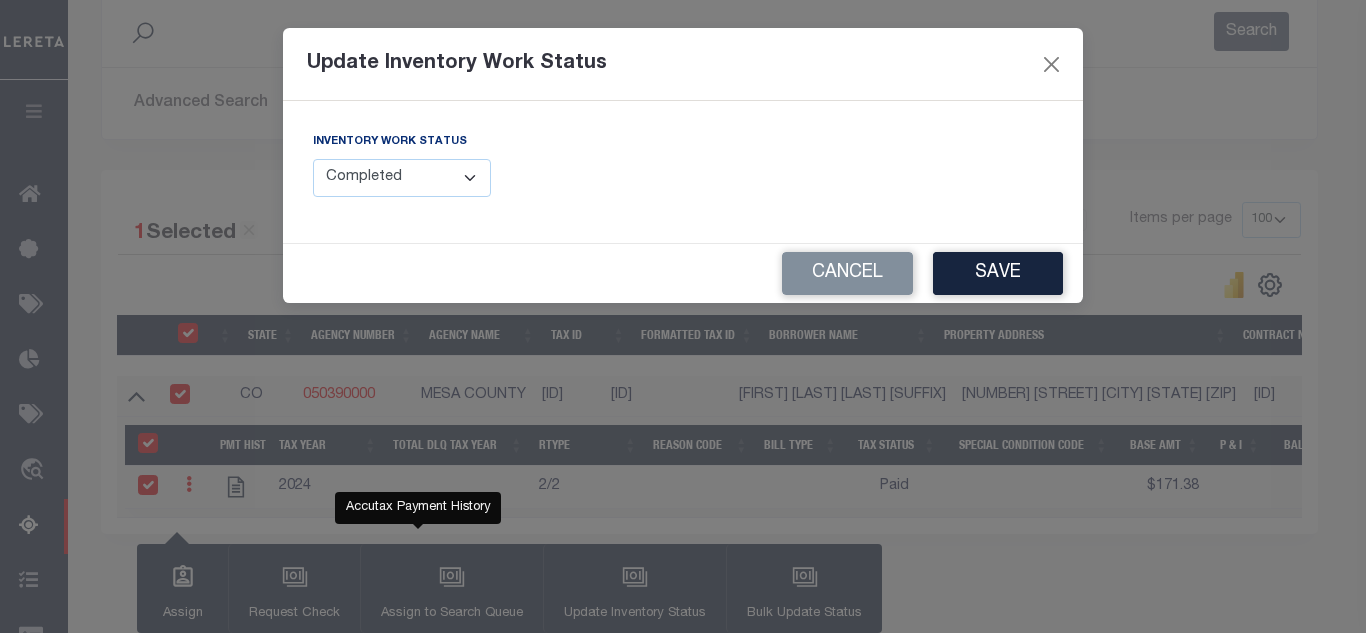 click on "Manual - Exception
Pended - Awaiting Search
Late Add Exception
Completed" at bounding box center [402, 178] 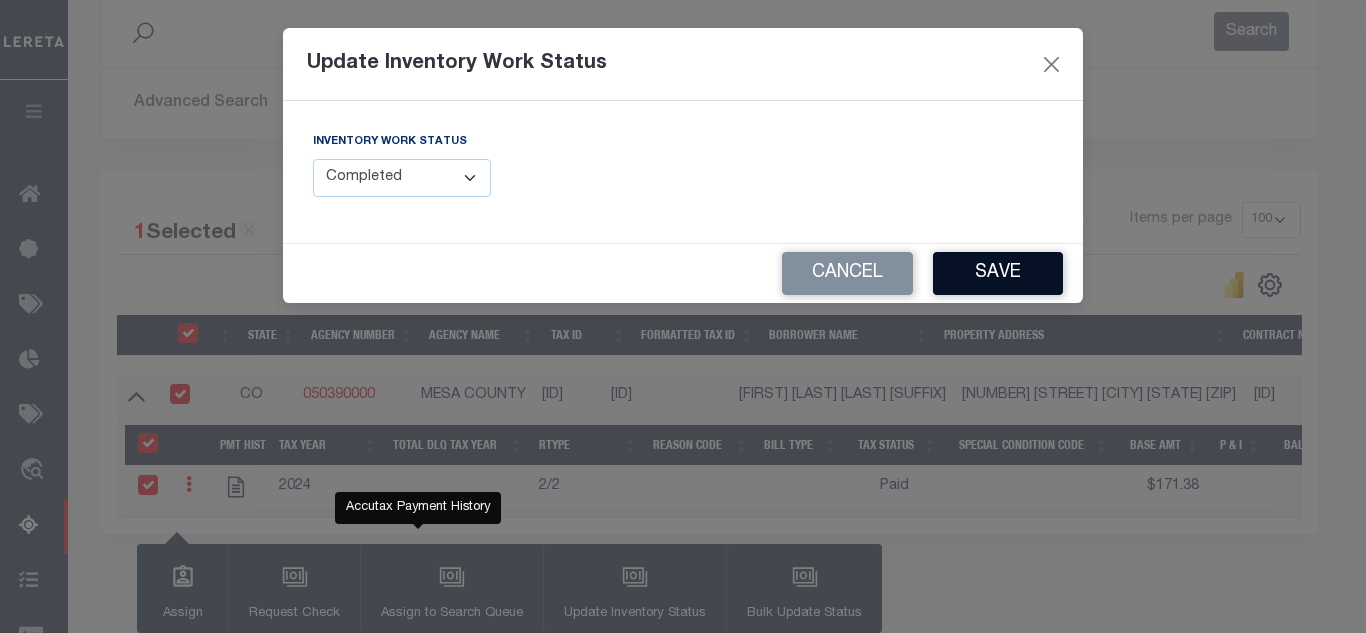 click on "Save" at bounding box center (998, 273) 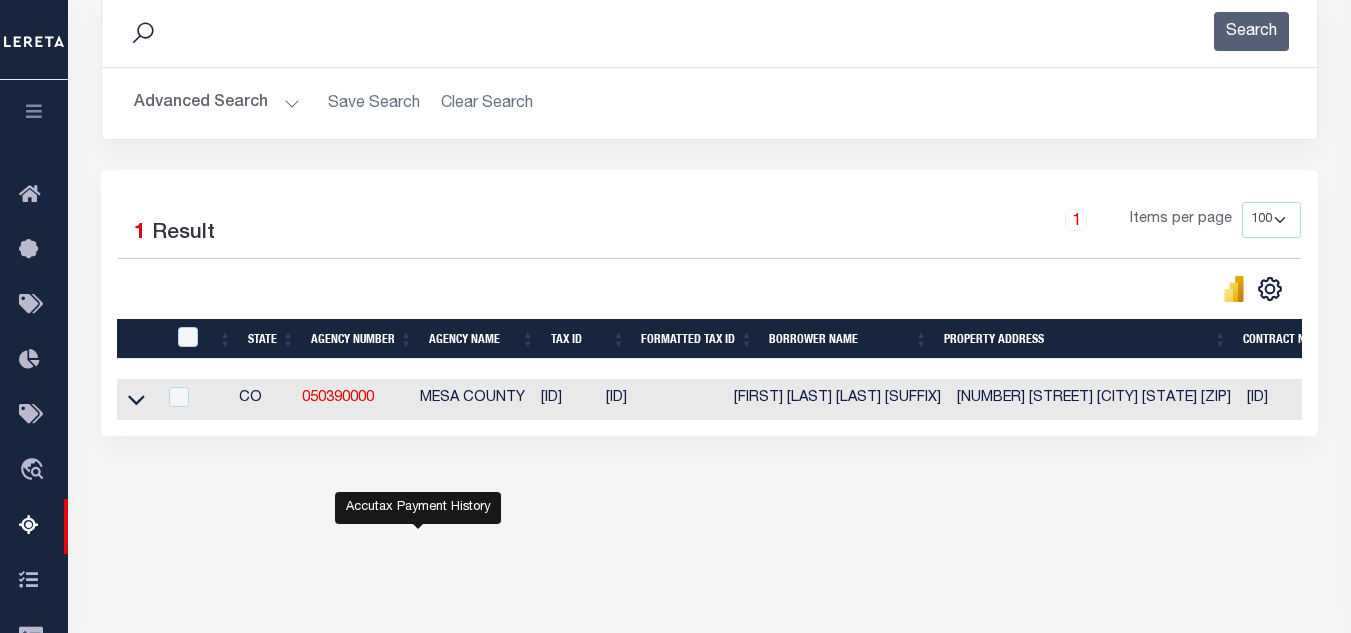 click on "Advanced Search" at bounding box center [217, 103] 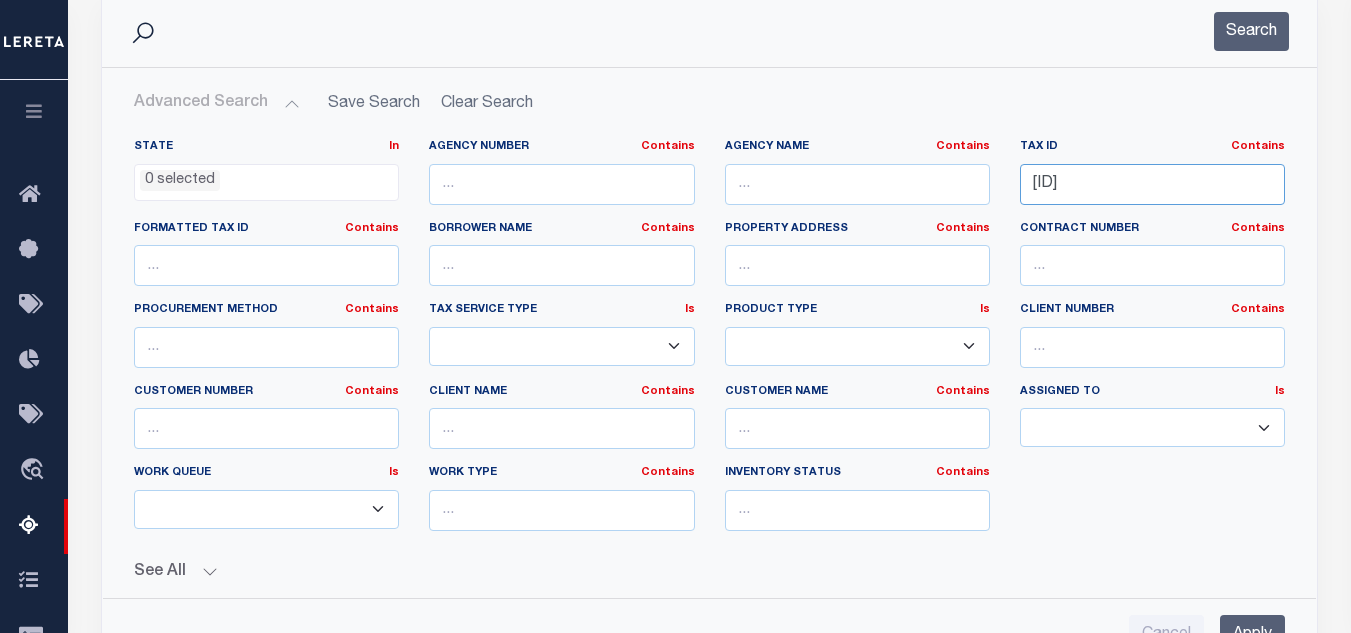 click on "R00076687" at bounding box center [1152, 184] 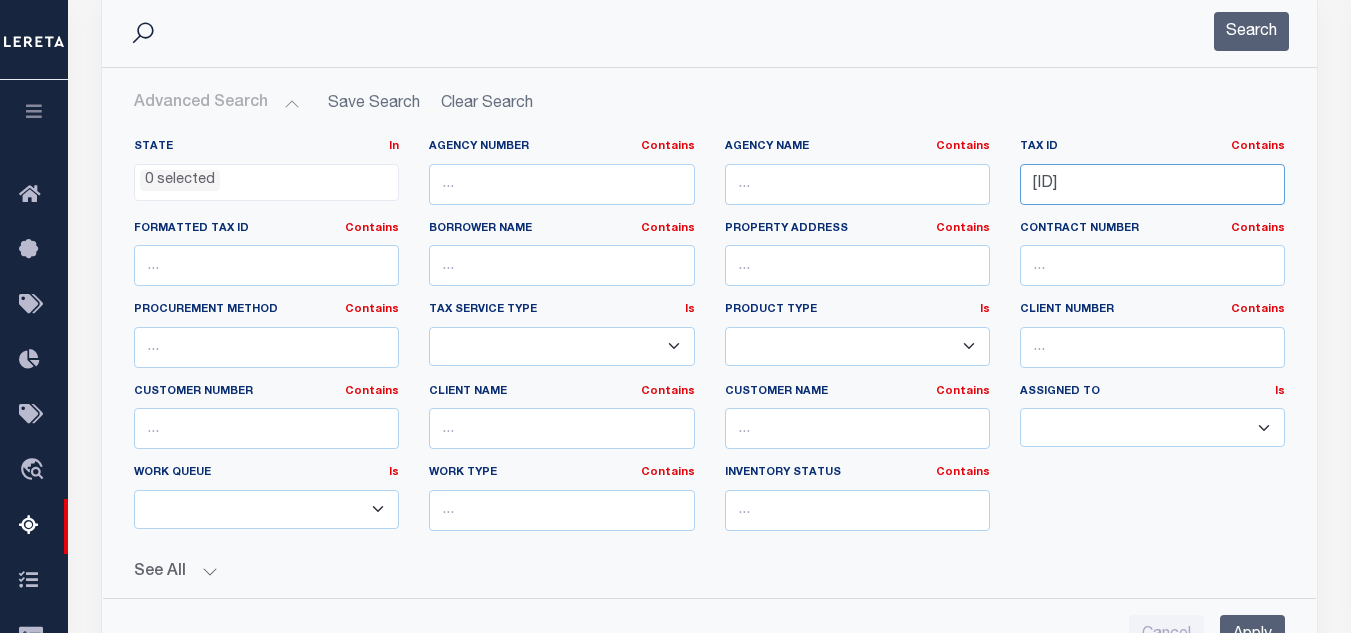 paste on "7283" 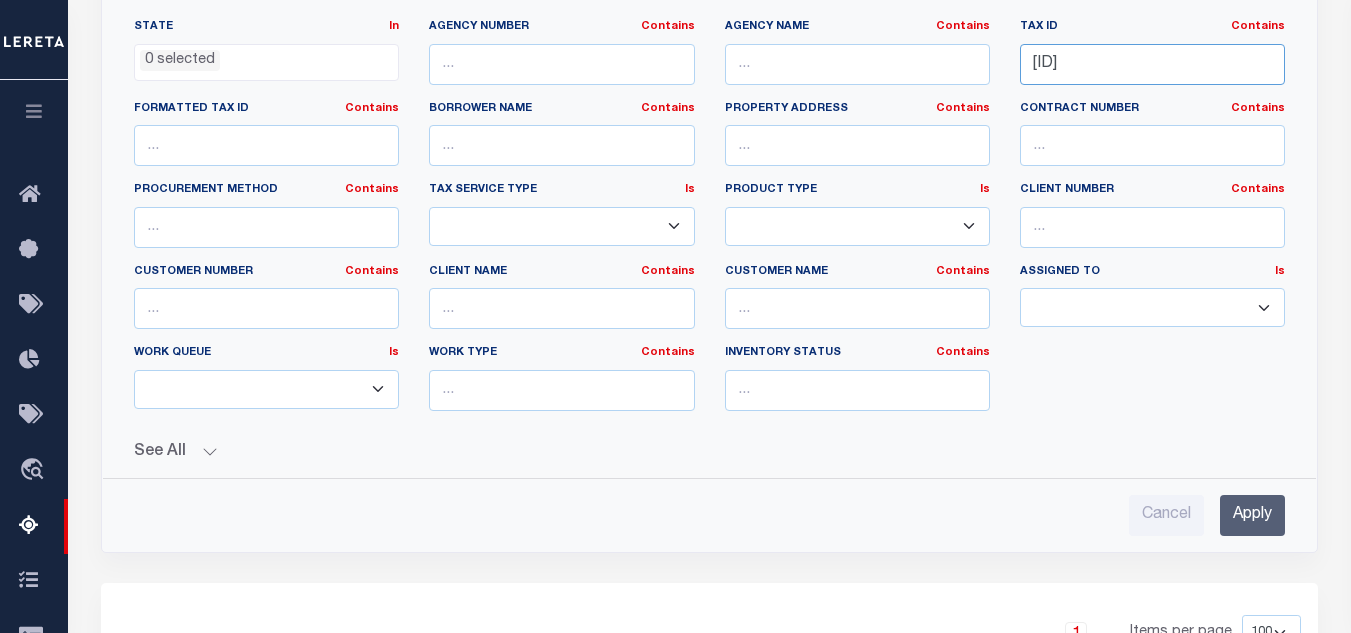 scroll, scrollTop: 478, scrollLeft: 0, axis: vertical 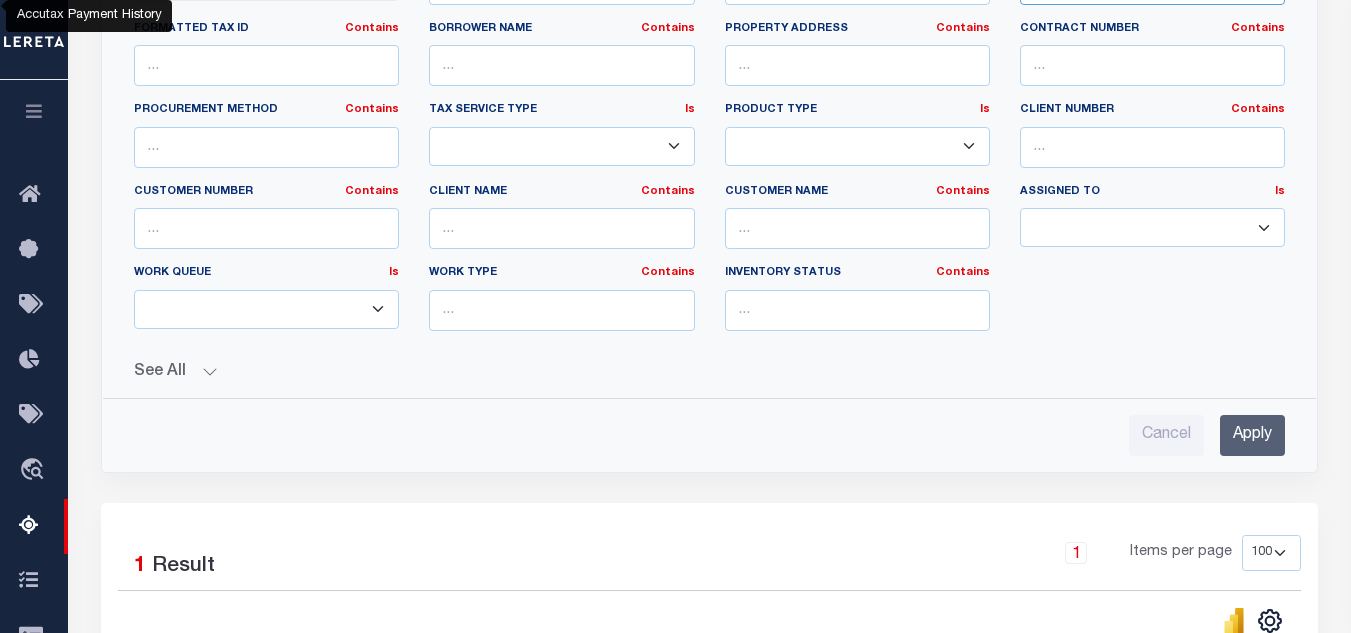 type on "[ID]" 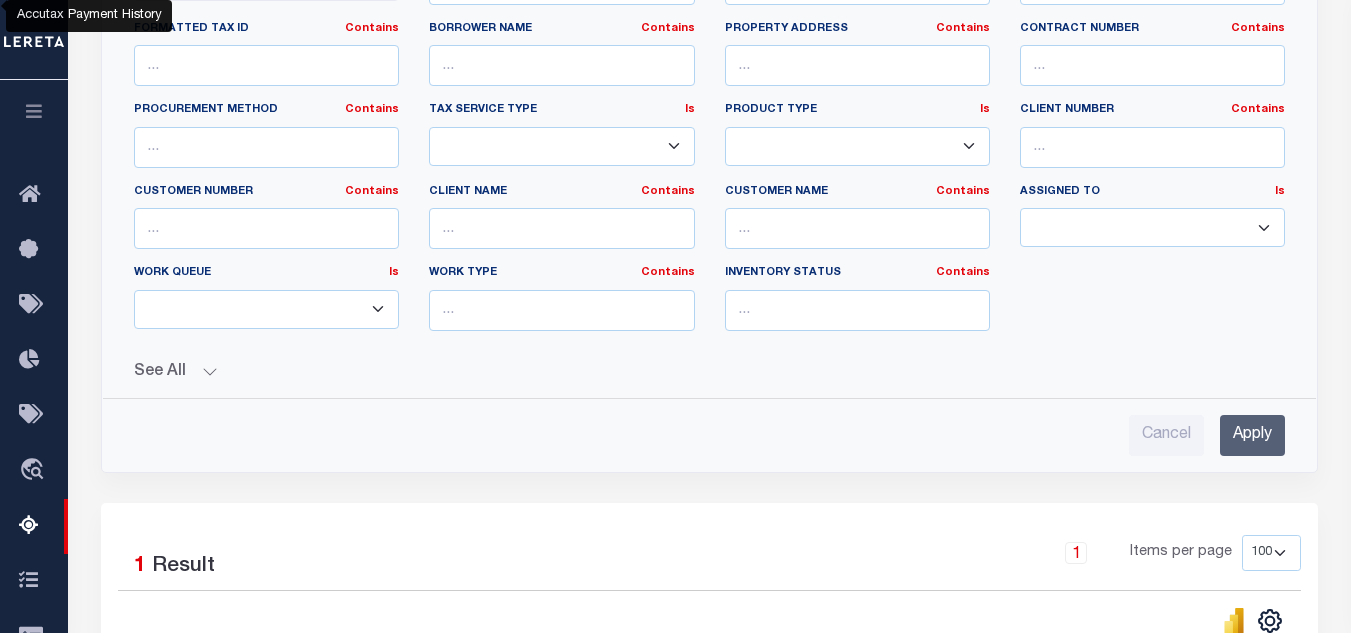 click on "Apply" at bounding box center (1252, 435) 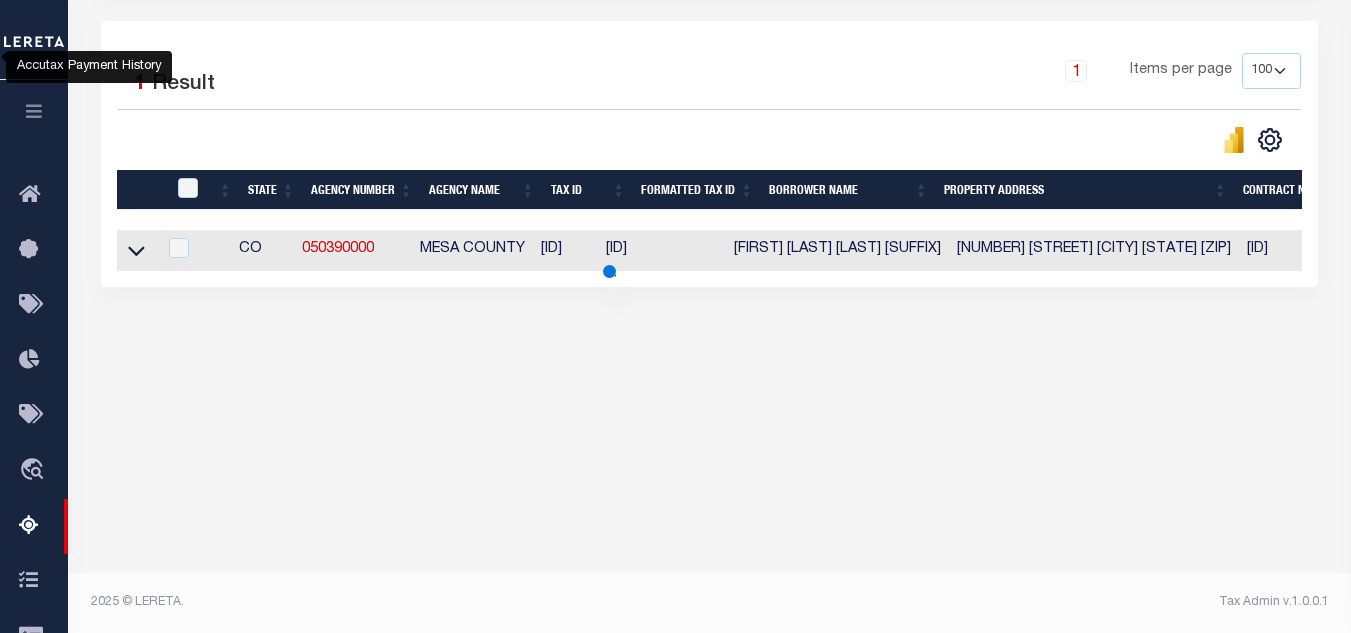 scroll, scrollTop: 427, scrollLeft: 0, axis: vertical 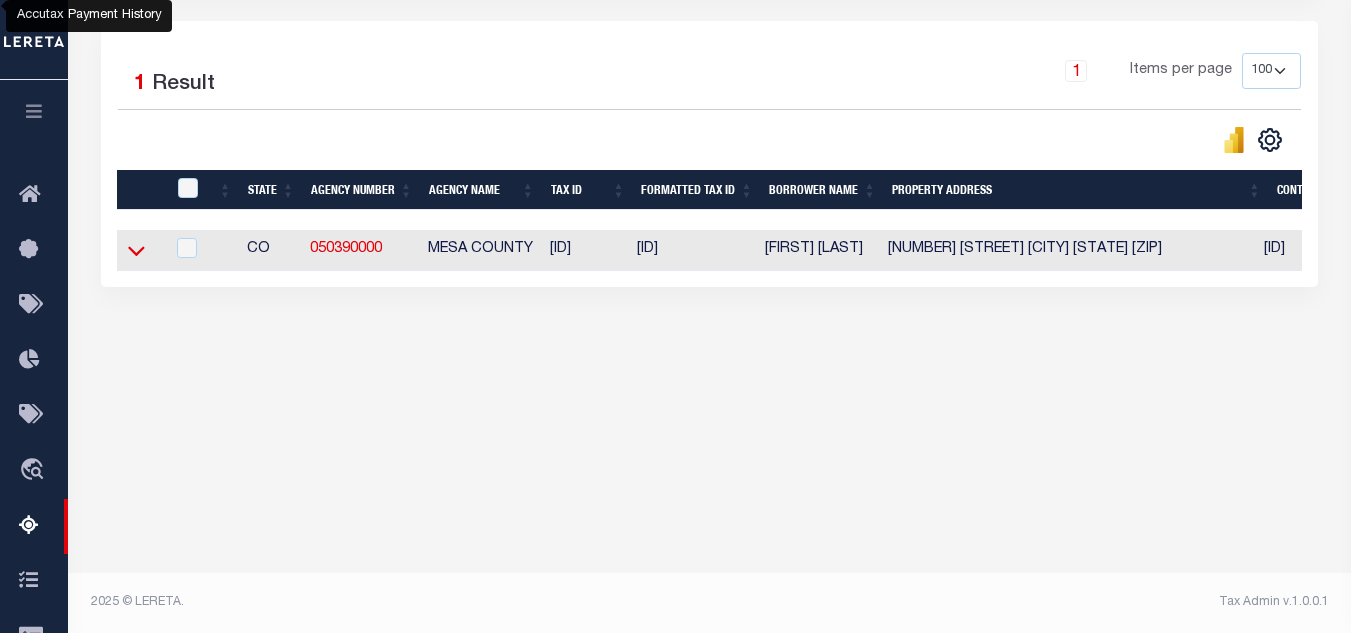 click 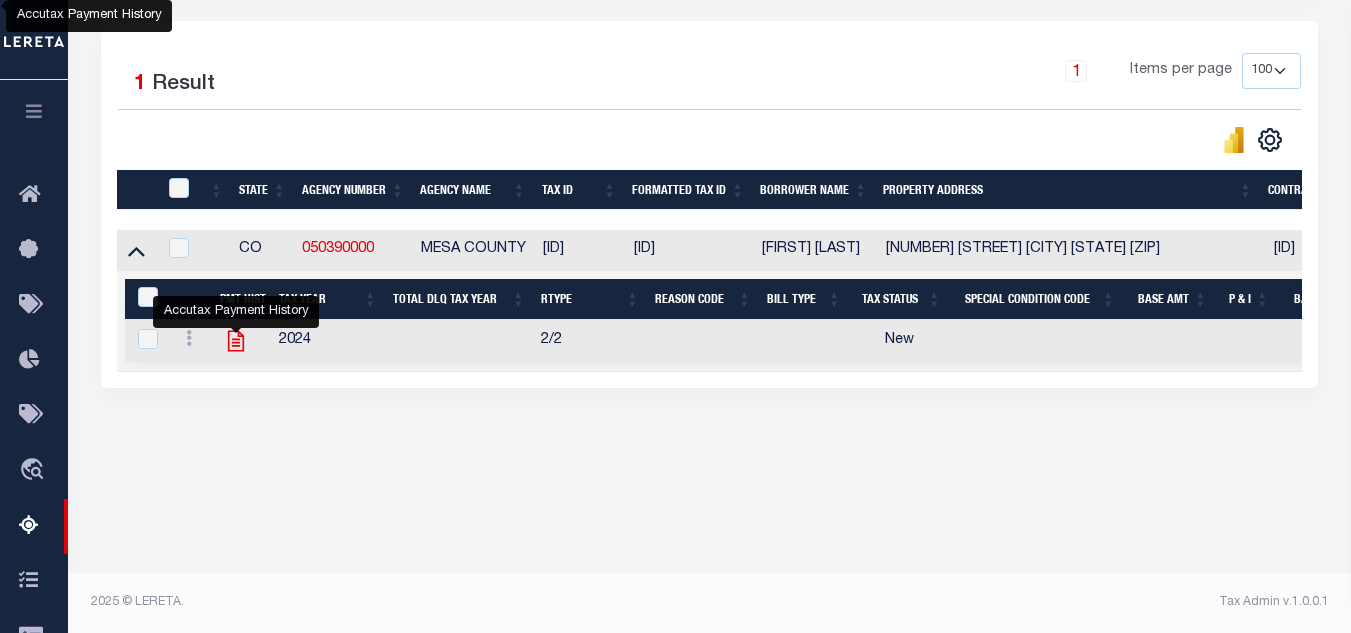click 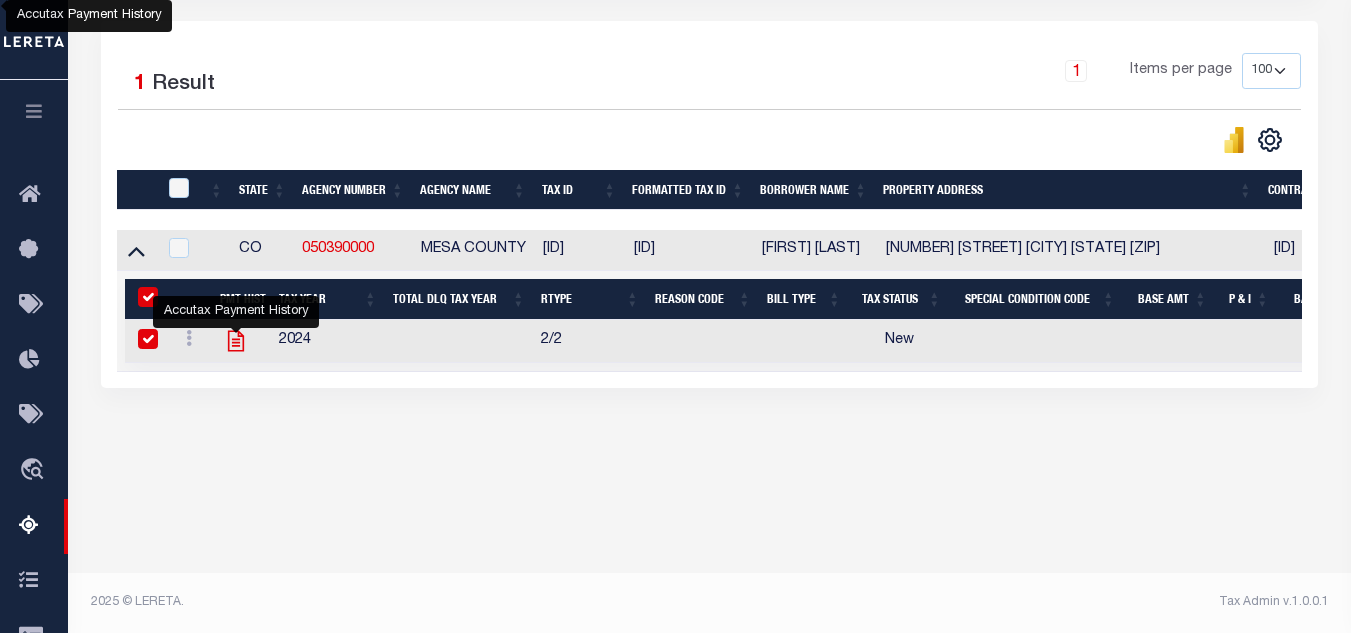checkbox on "true" 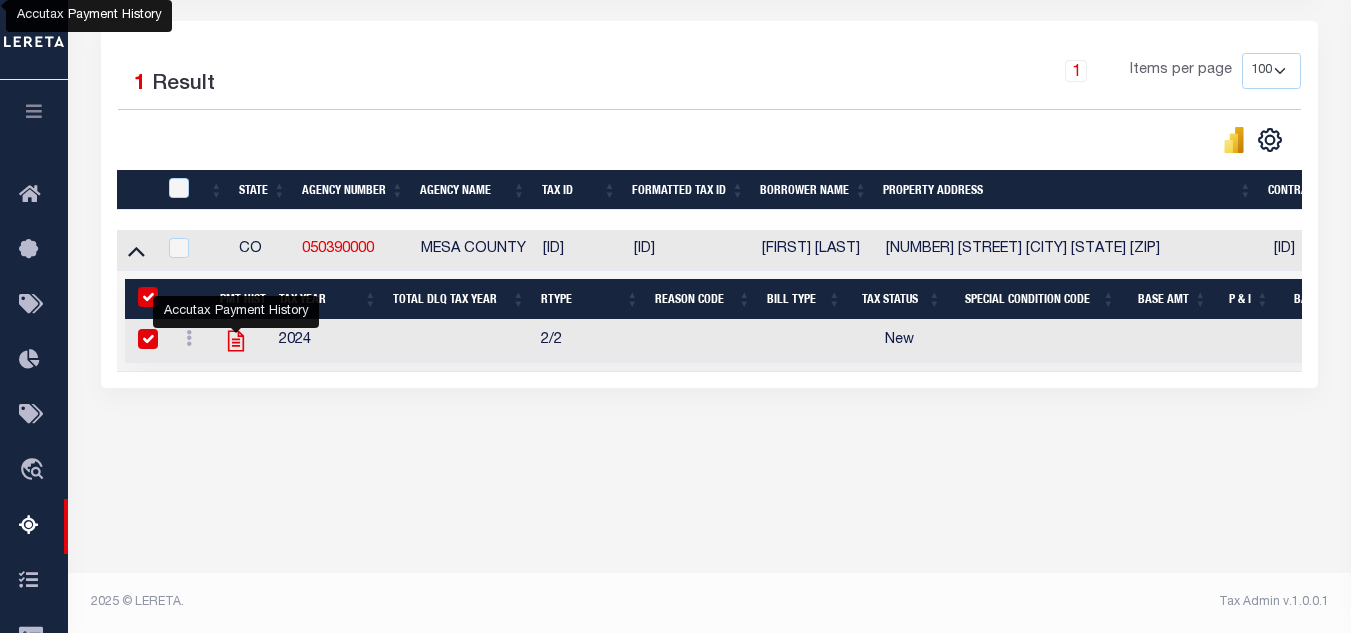 checkbox on "true" 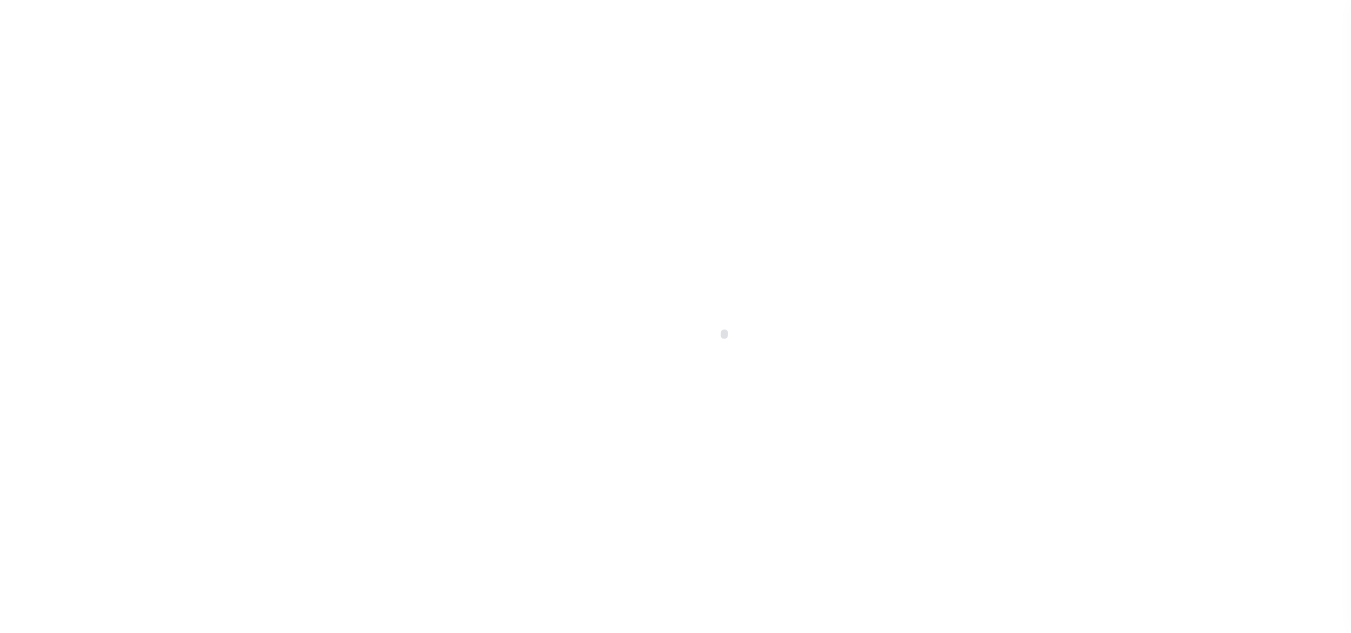 scroll, scrollTop: 0, scrollLeft: 0, axis: both 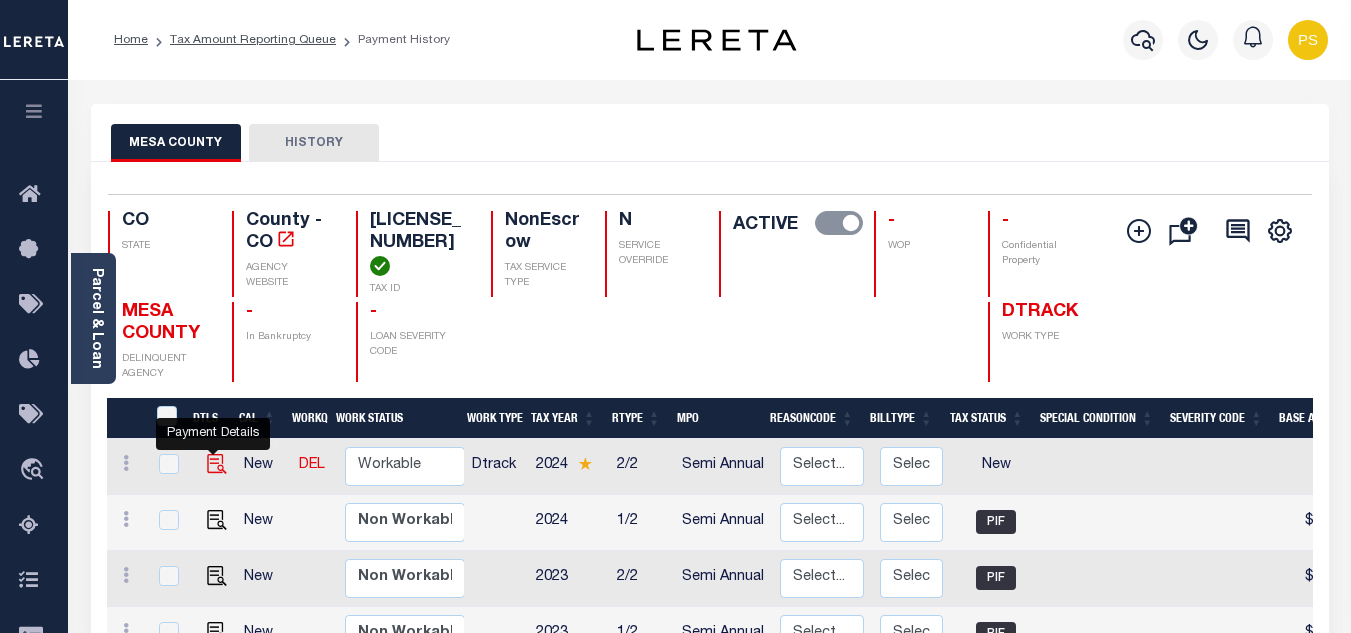 click at bounding box center (217, 464) 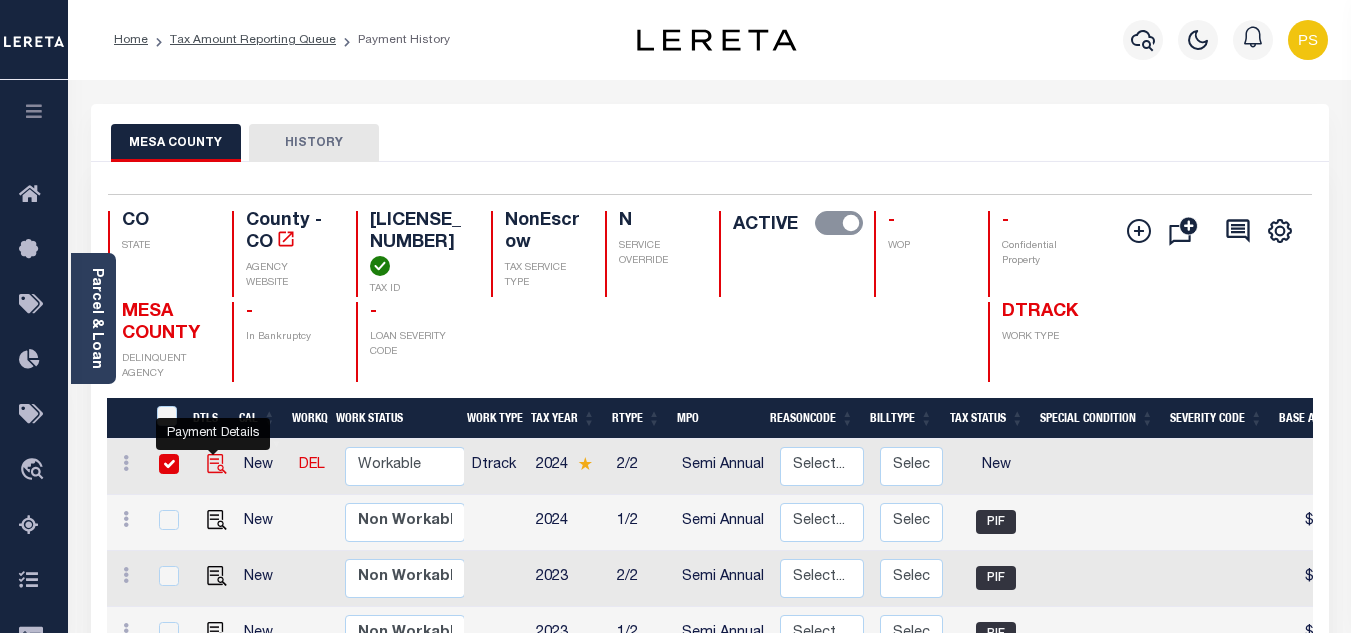 checkbox on "true" 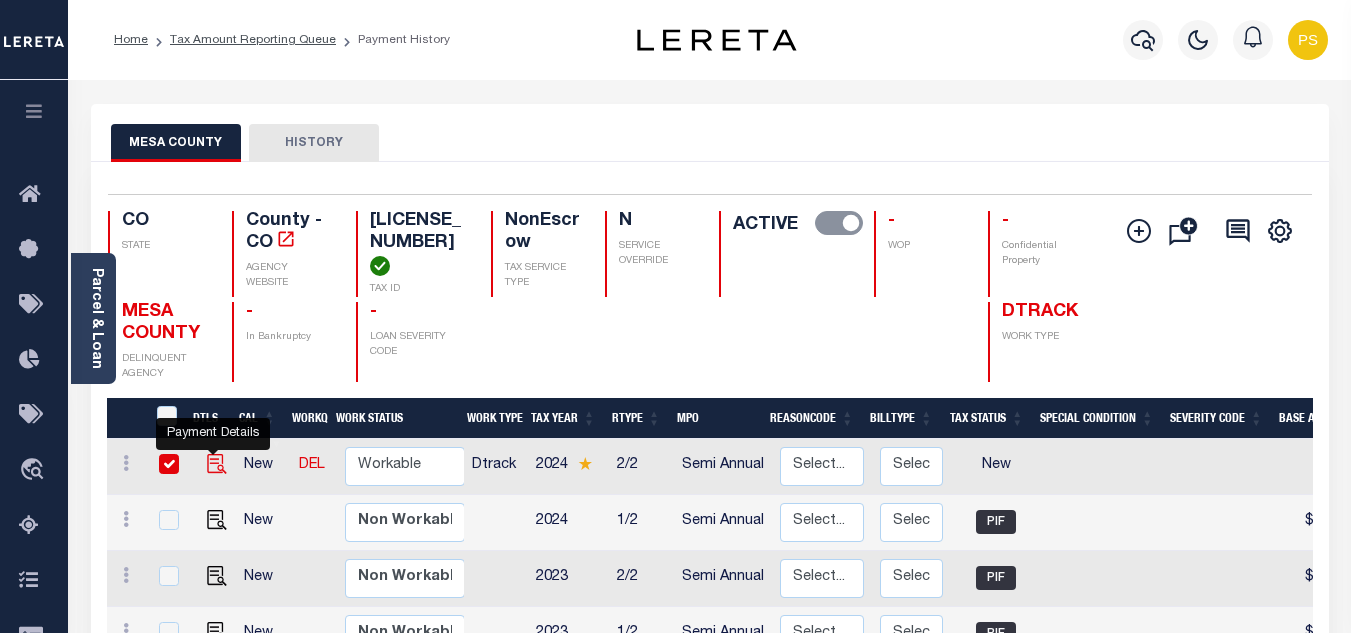 checkbox on "true" 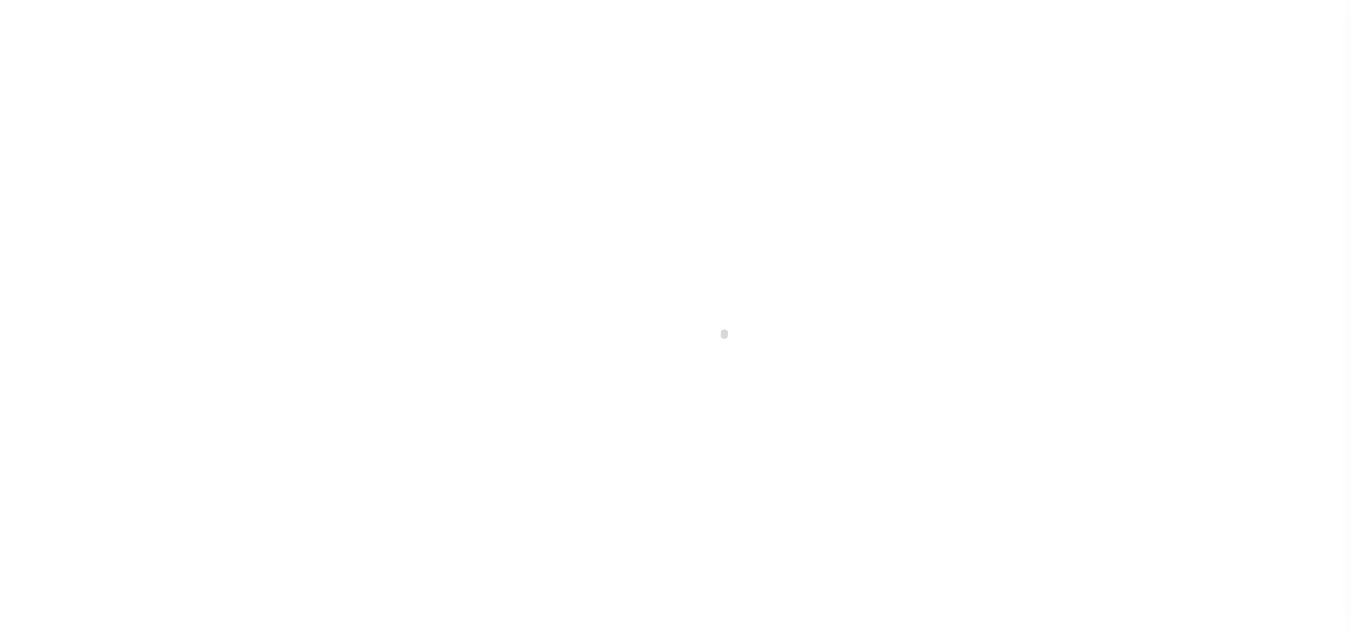 scroll, scrollTop: 0, scrollLeft: 0, axis: both 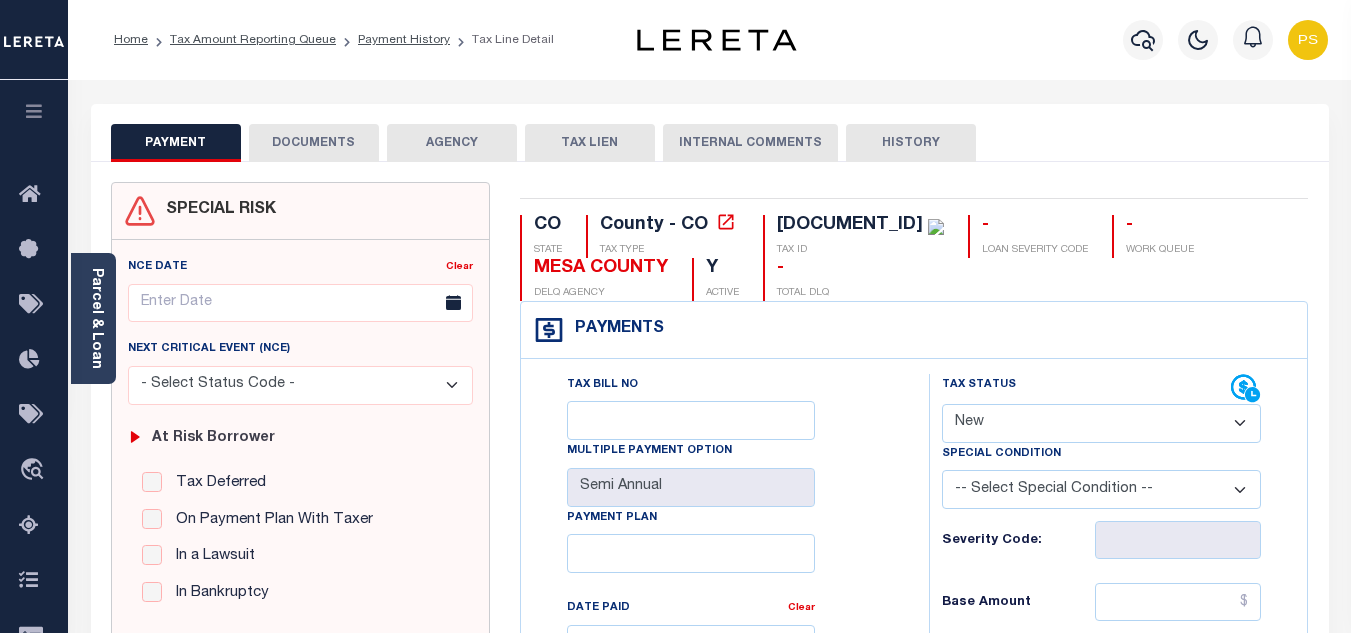 click on "- Select Status Code -
Open
Due/Unpaid
Paid
Incomplete
No Tax Due
Internal Refund Processed
New" at bounding box center [1101, 423] 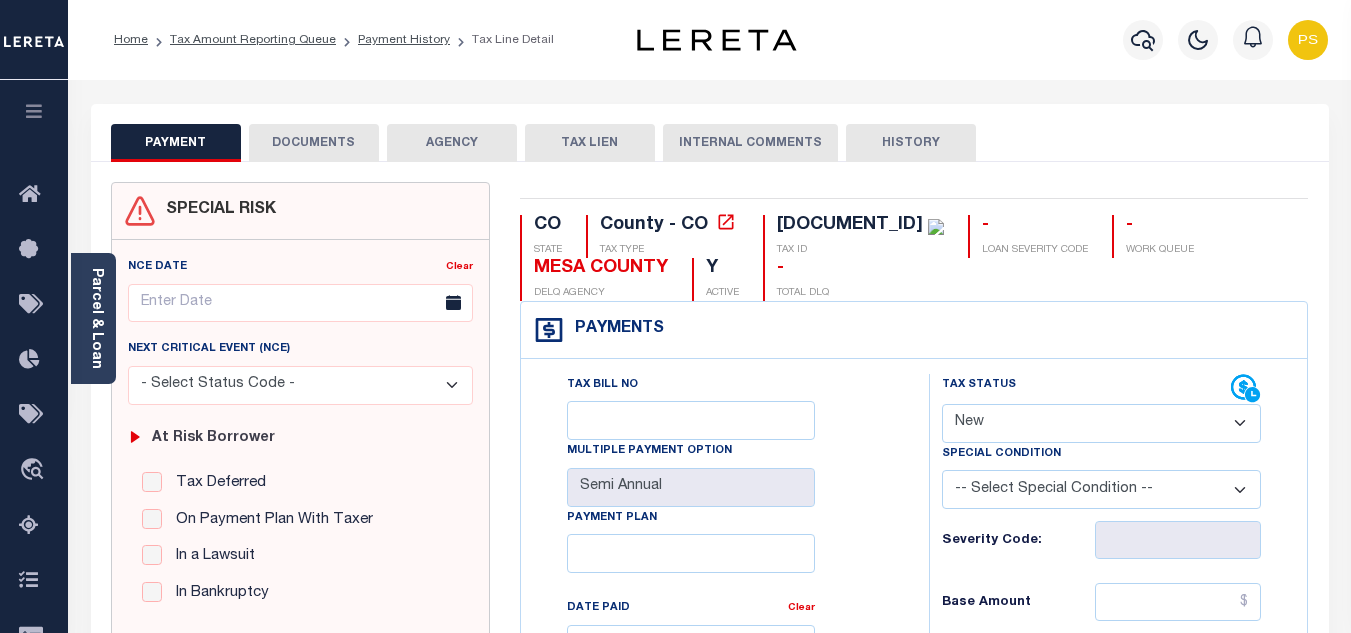select on "PYD" 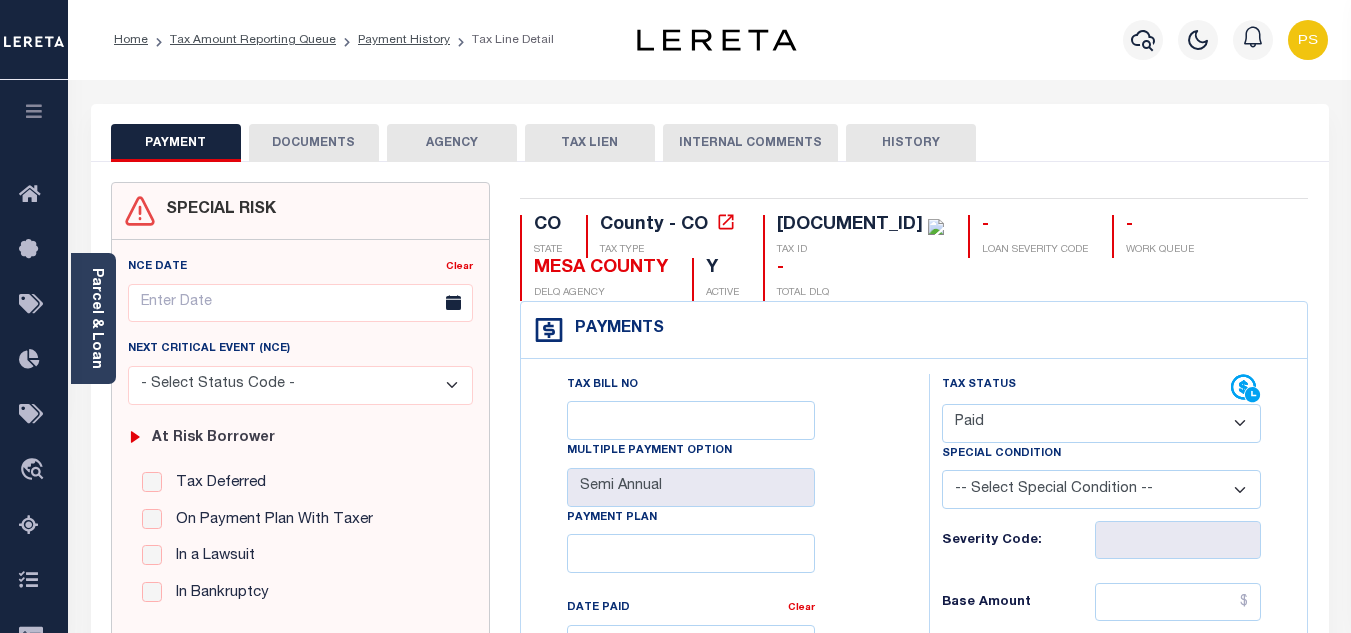 click on "- Select Status Code -
Open
Due/Unpaid
Paid
Incomplete
No Tax Due
Internal Refund Processed
New" at bounding box center (1101, 423) 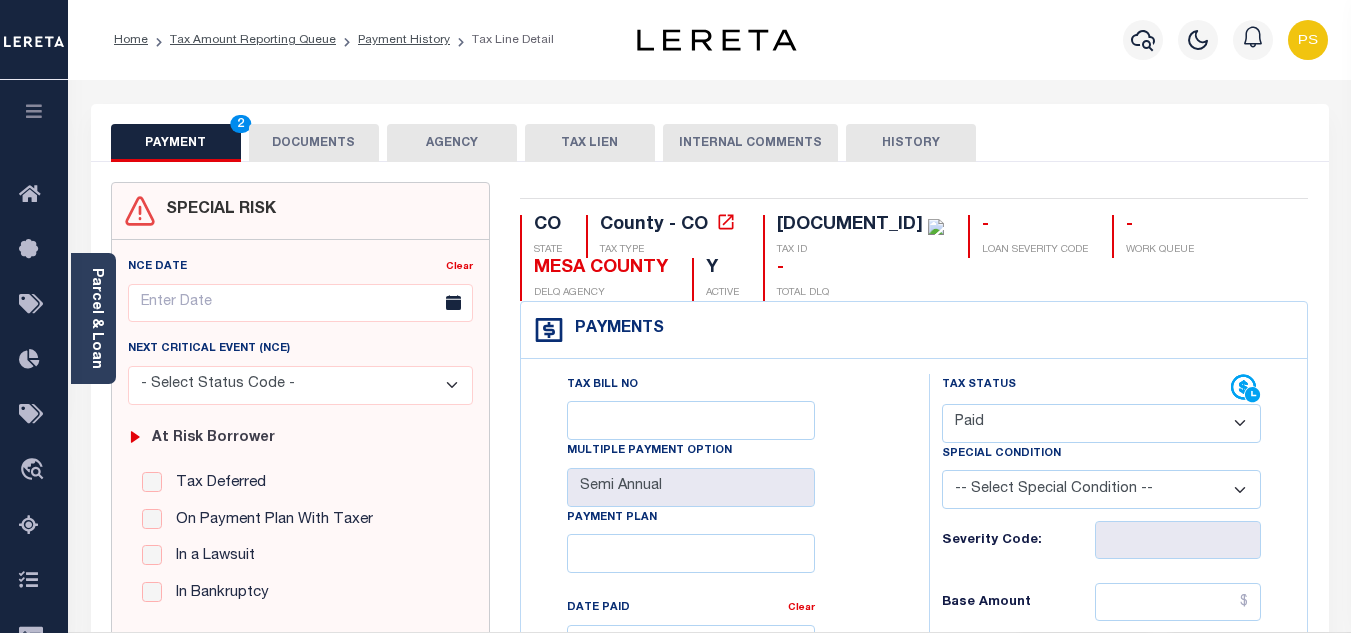type on "08/01/2025" 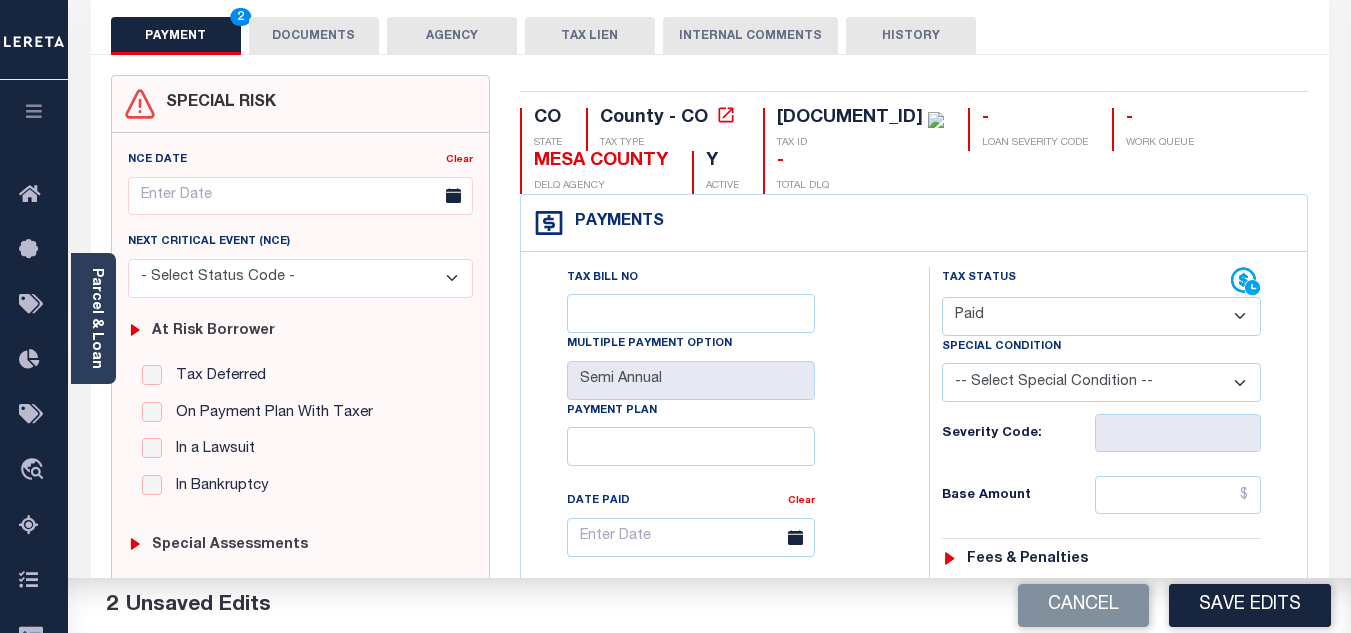 scroll, scrollTop: 200, scrollLeft: 0, axis: vertical 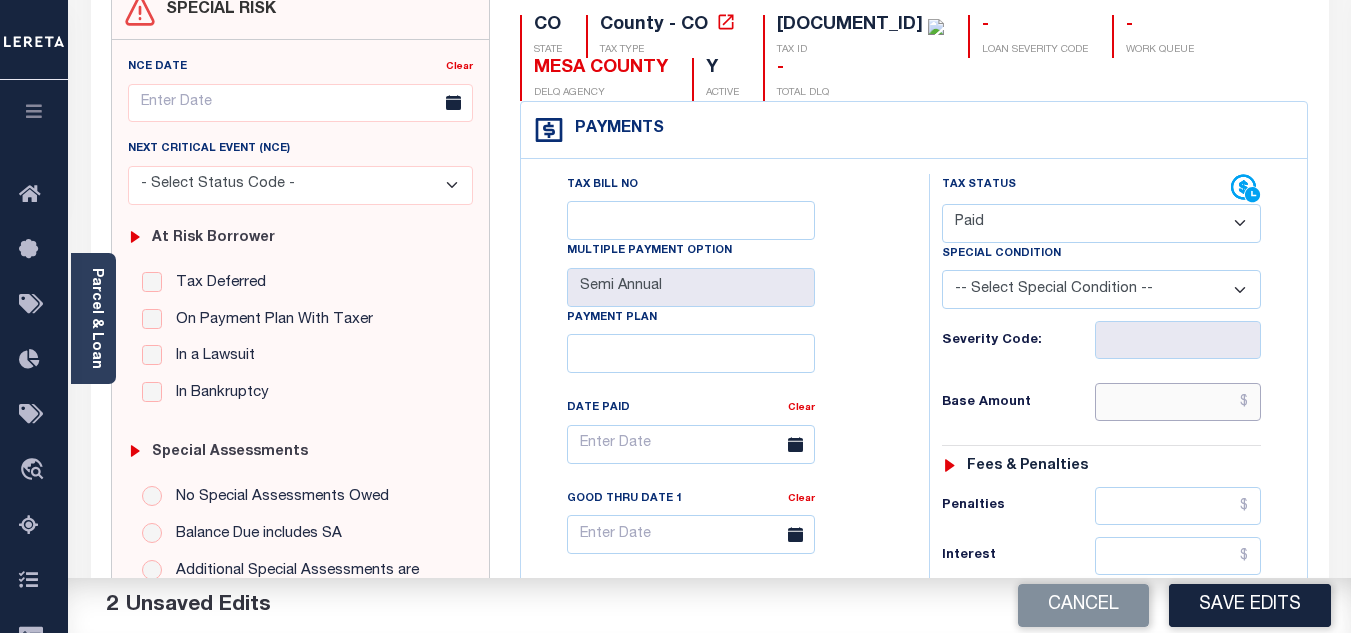 click at bounding box center [1178, 402] 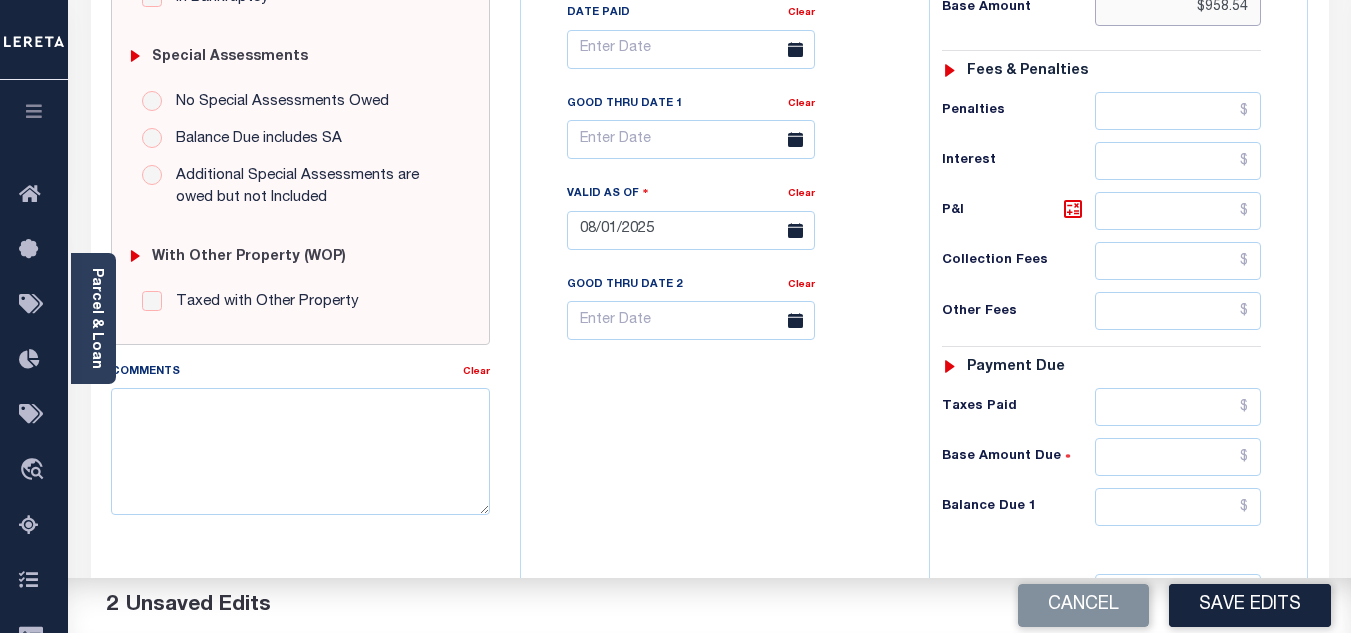 scroll, scrollTop: 600, scrollLeft: 0, axis: vertical 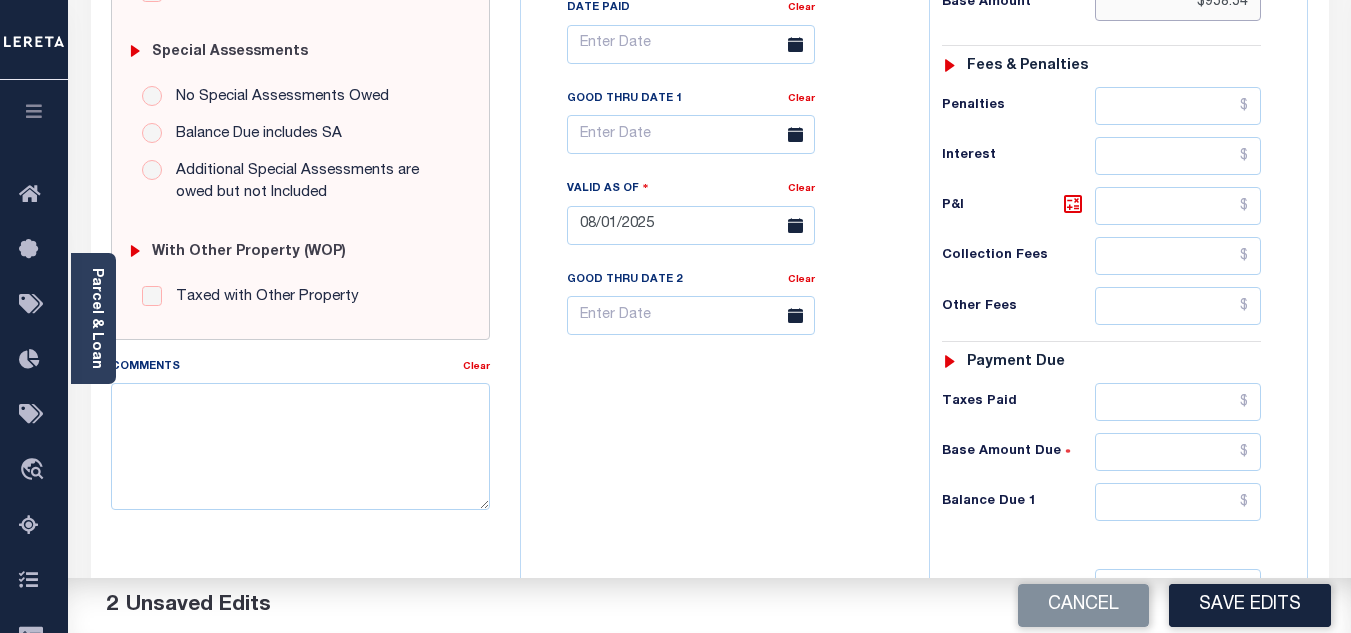 type on "$958.54" 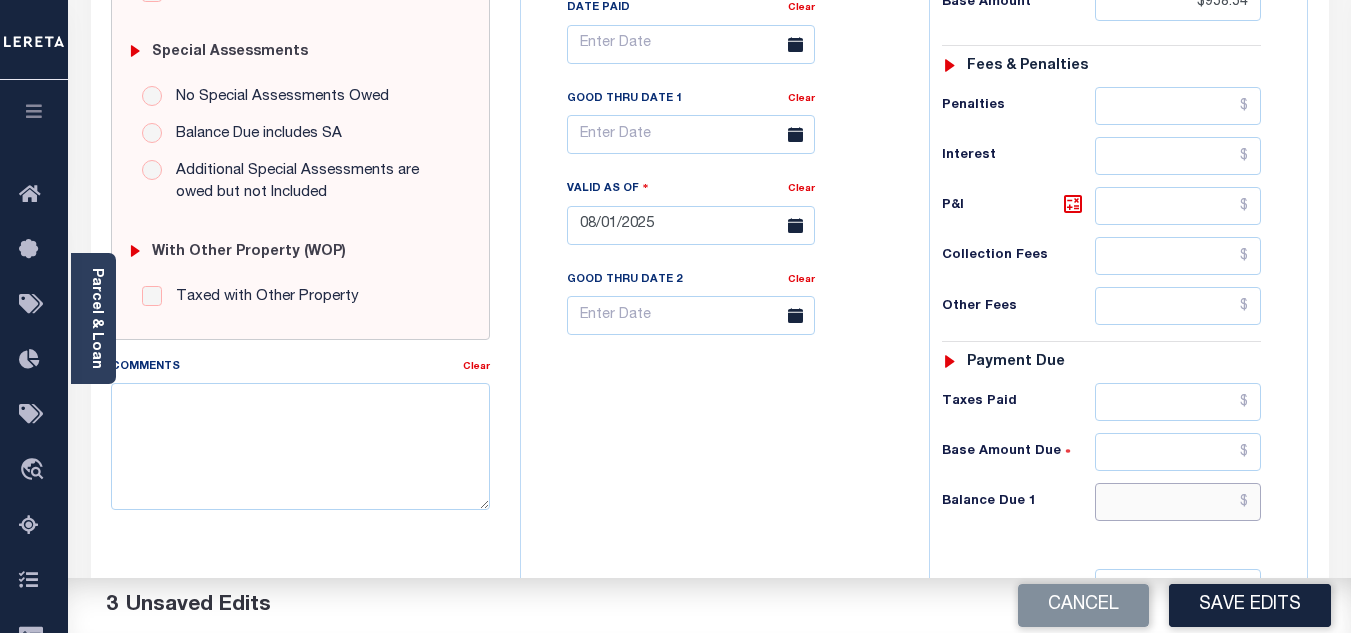 click at bounding box center [1178, 502] 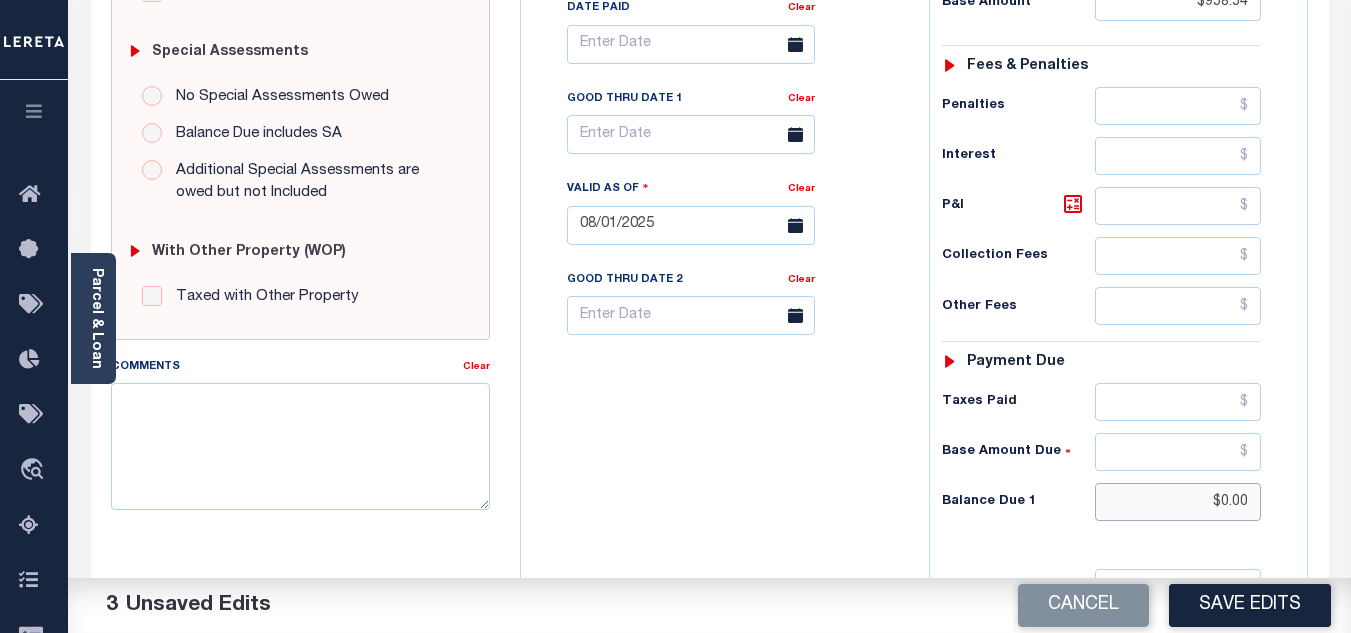 type on "$0.00" 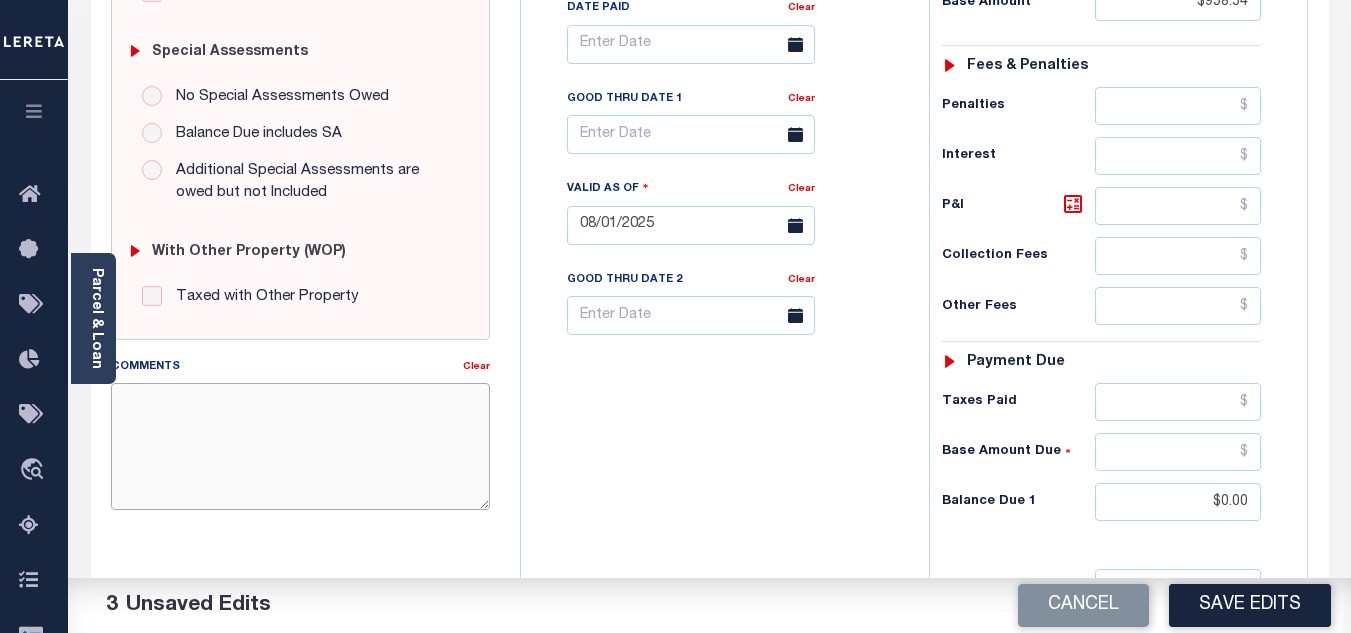 click on "Comments" at bounding box center (300, 446) 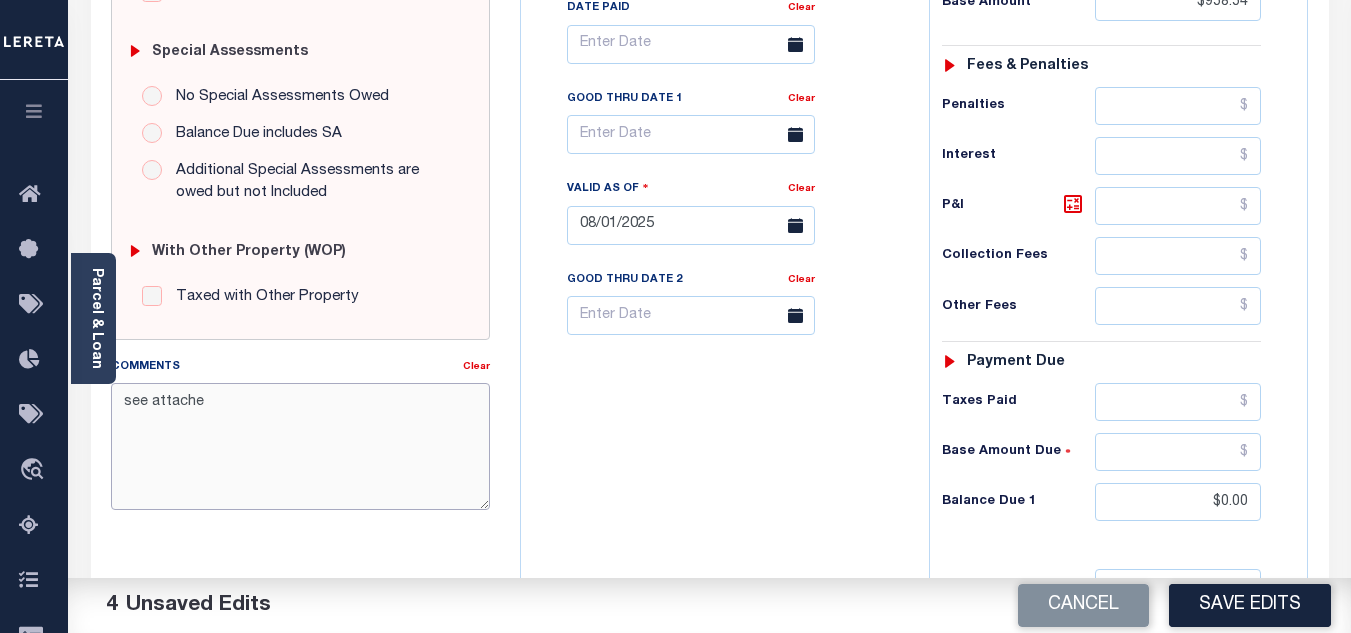 type on "see attached" 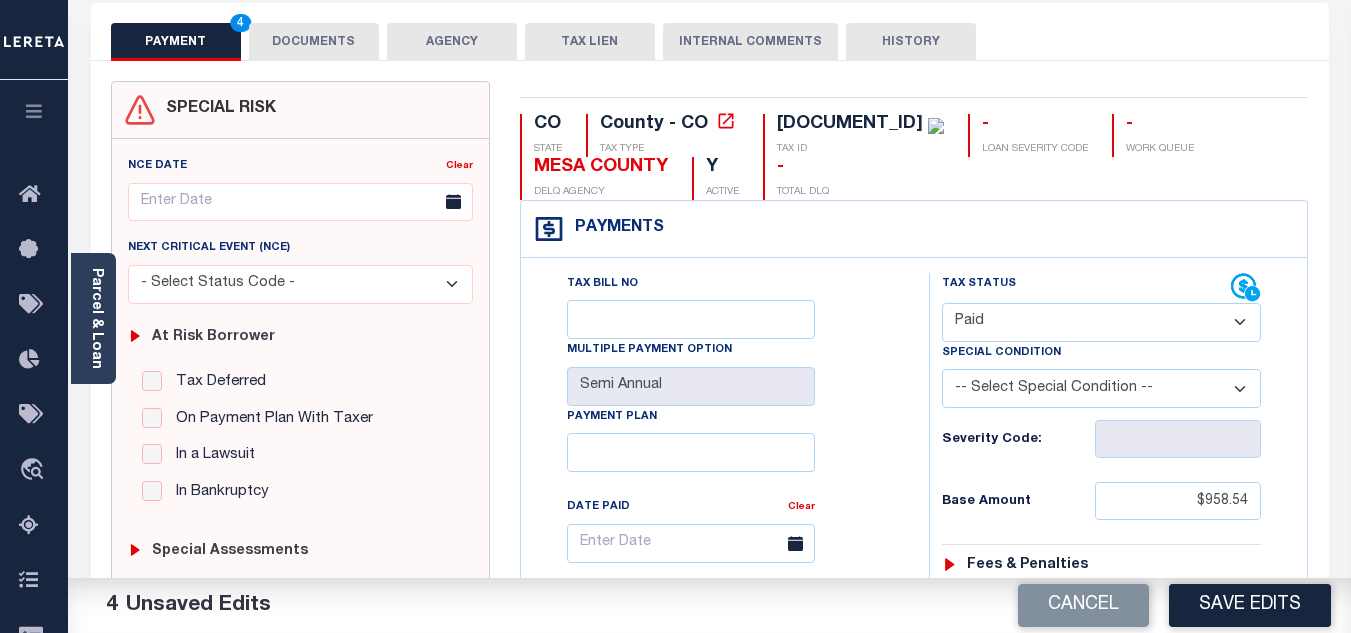 scroll, scrollTop: 0, scrollLeft: 0, axis: both 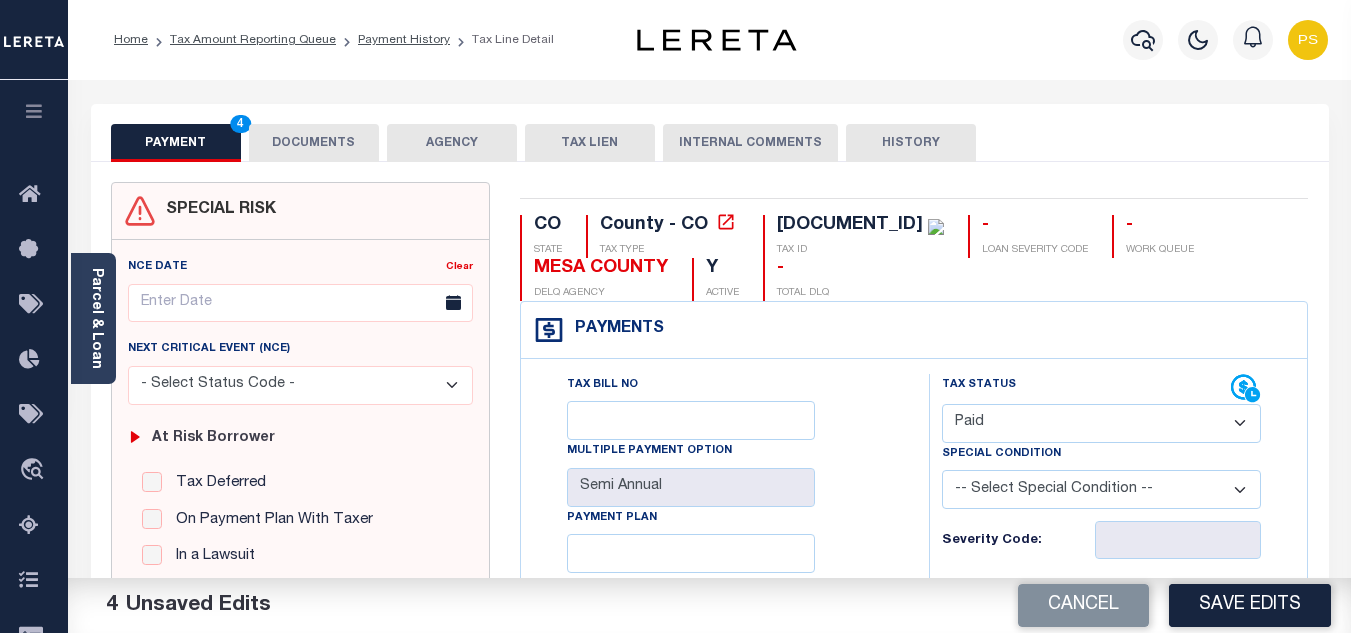 click on "DOCUMENTS" at bounding box center (314, 143) 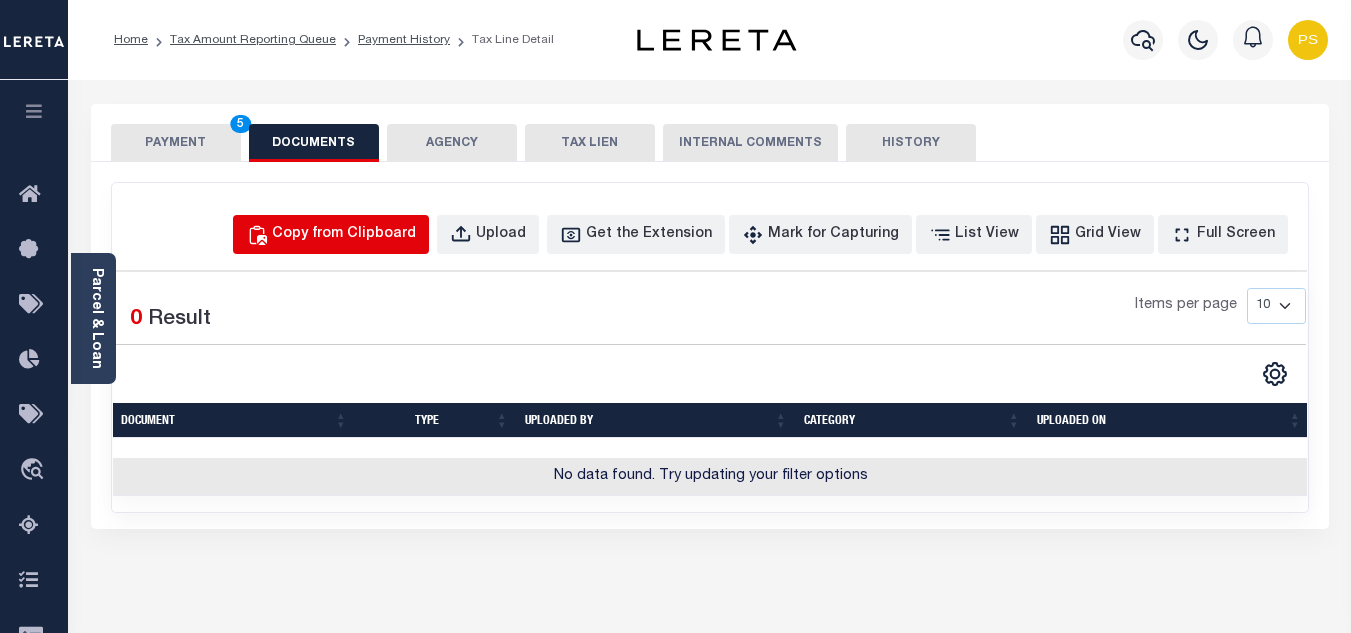 click on "Copy from Clipboard" at bounding box center (344, 235) 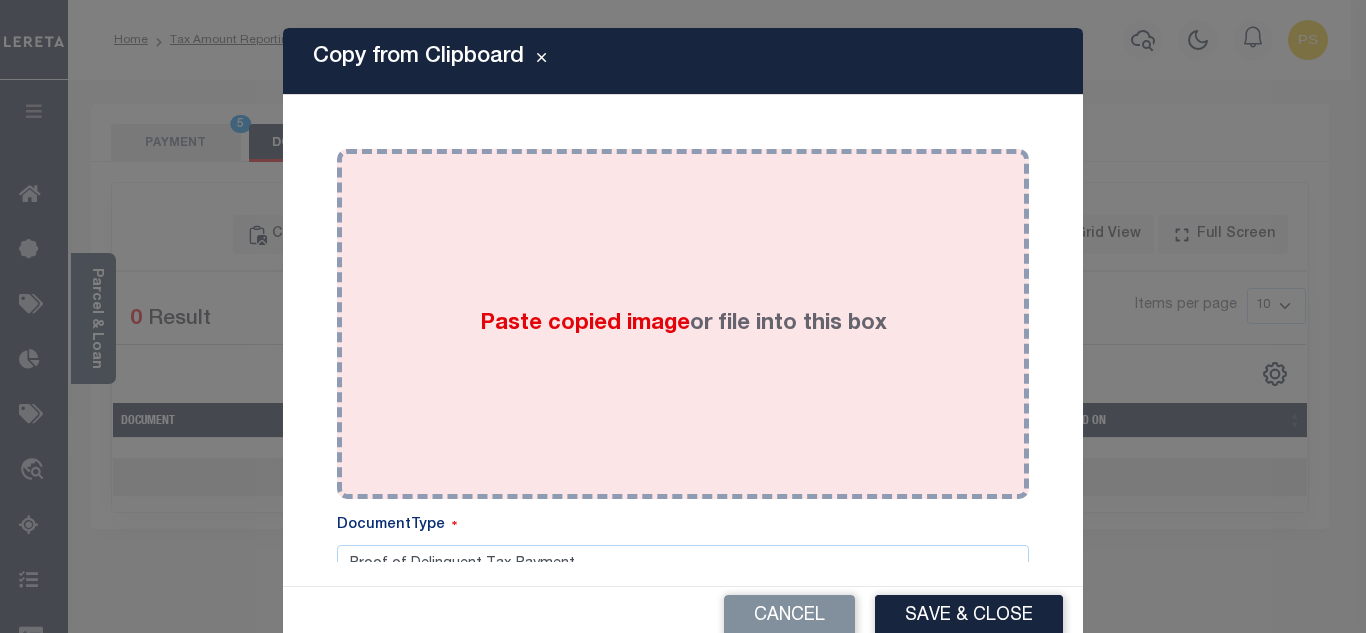 click on "Paste copied image" at bounding box center [585, 324] 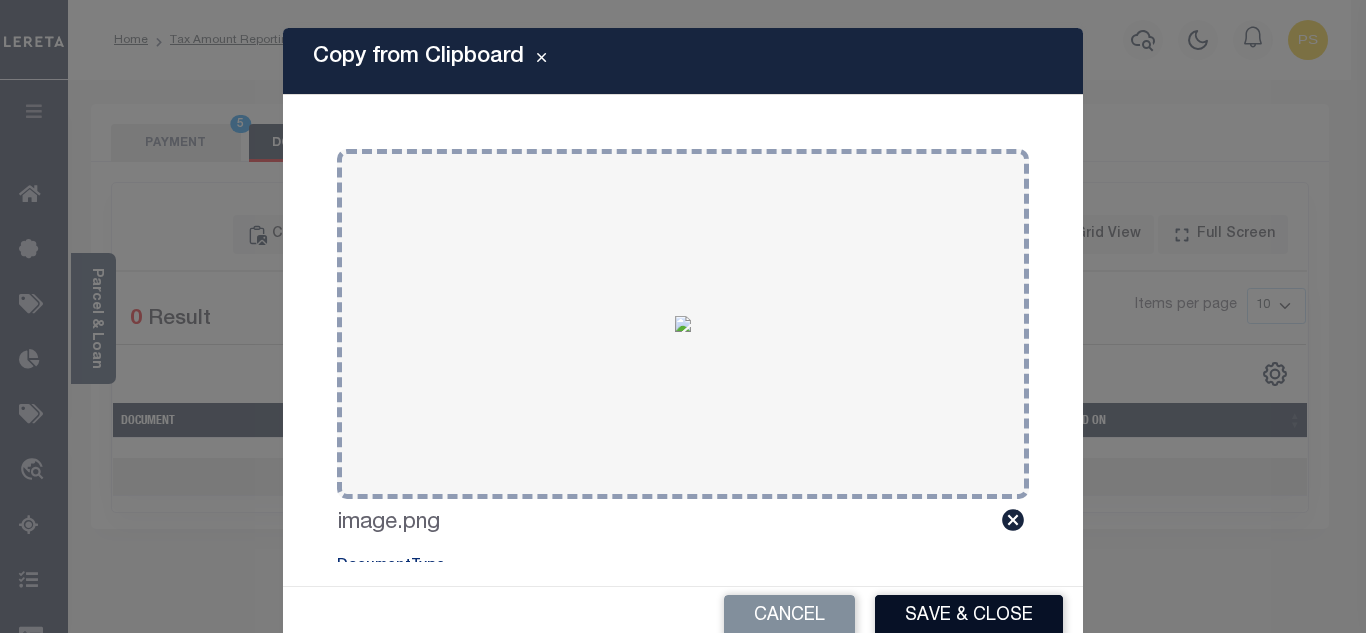 click on "Save & Close" at bounding box center (969, 616) 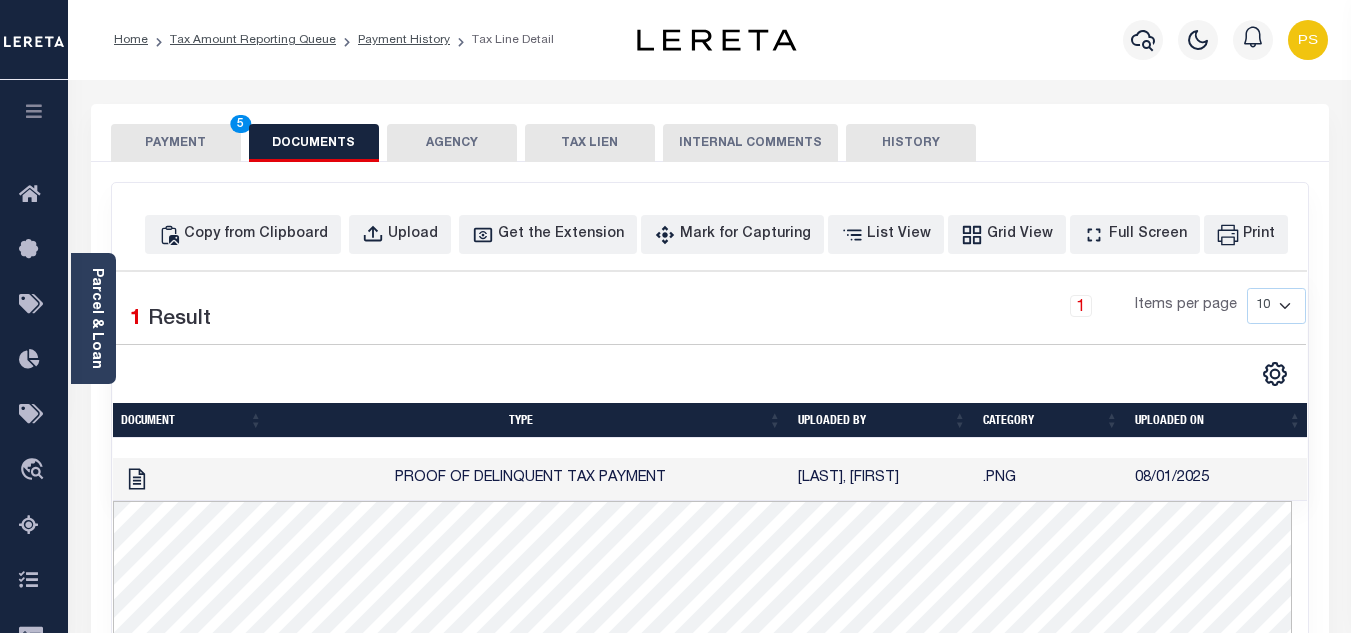 click on "PAYMENT
5" at bounding box center (176, 143) 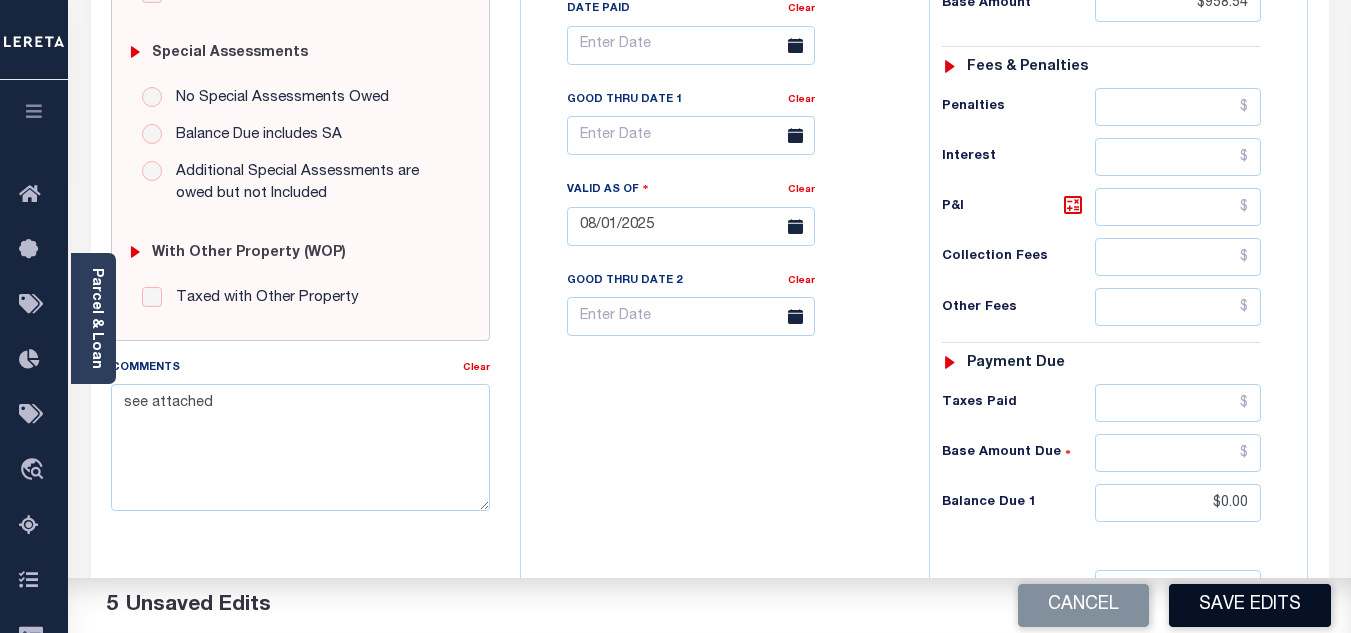 scroll, scrollTop: 600, scrollLeft: 0, axis: vertical 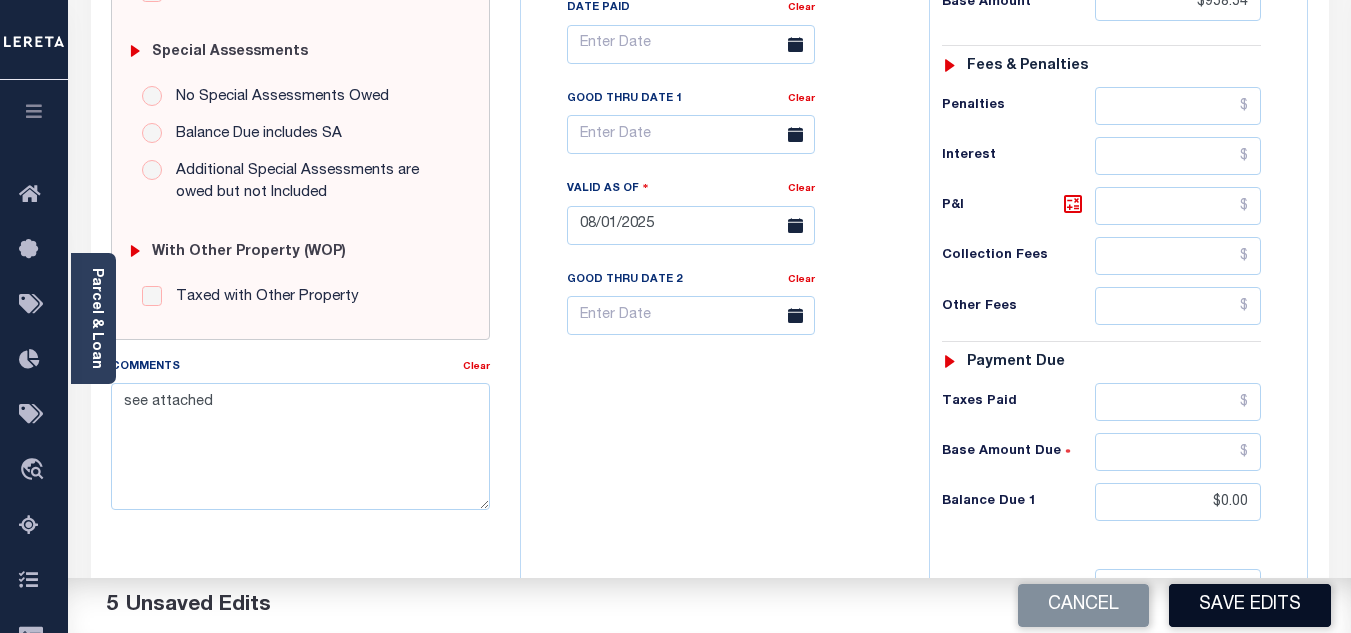 click on "Save Edits" at bounding box center (1250, 605) 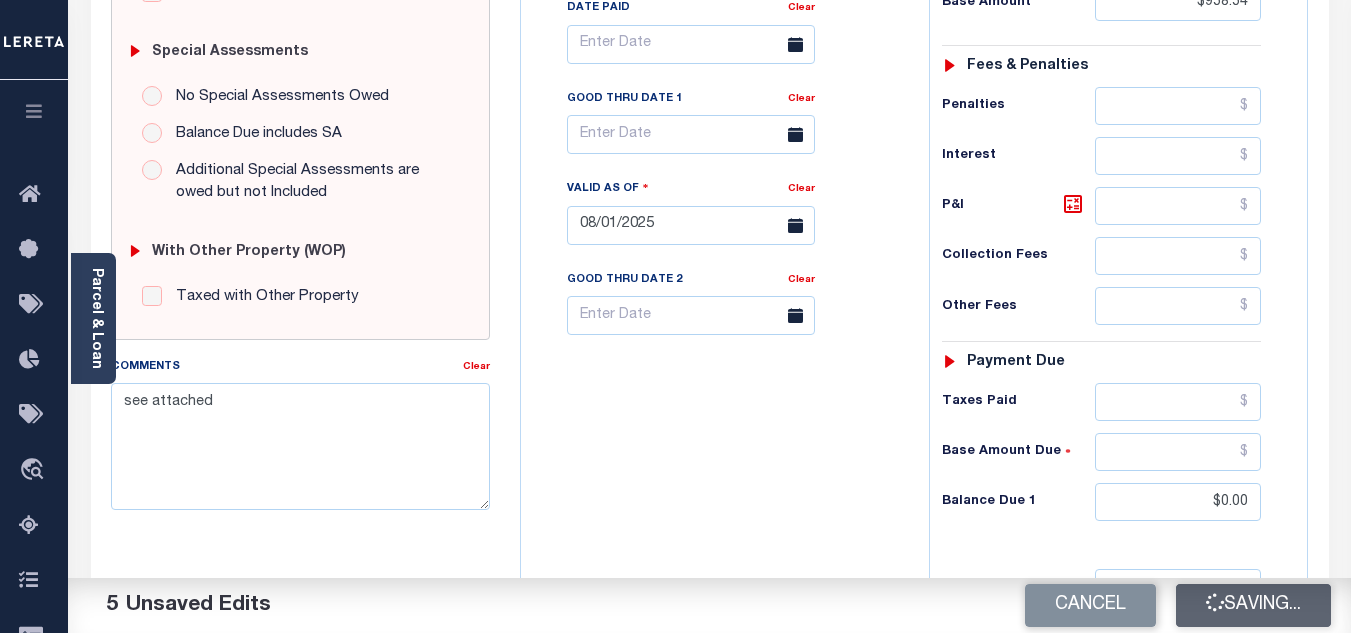 checkbox on "false" 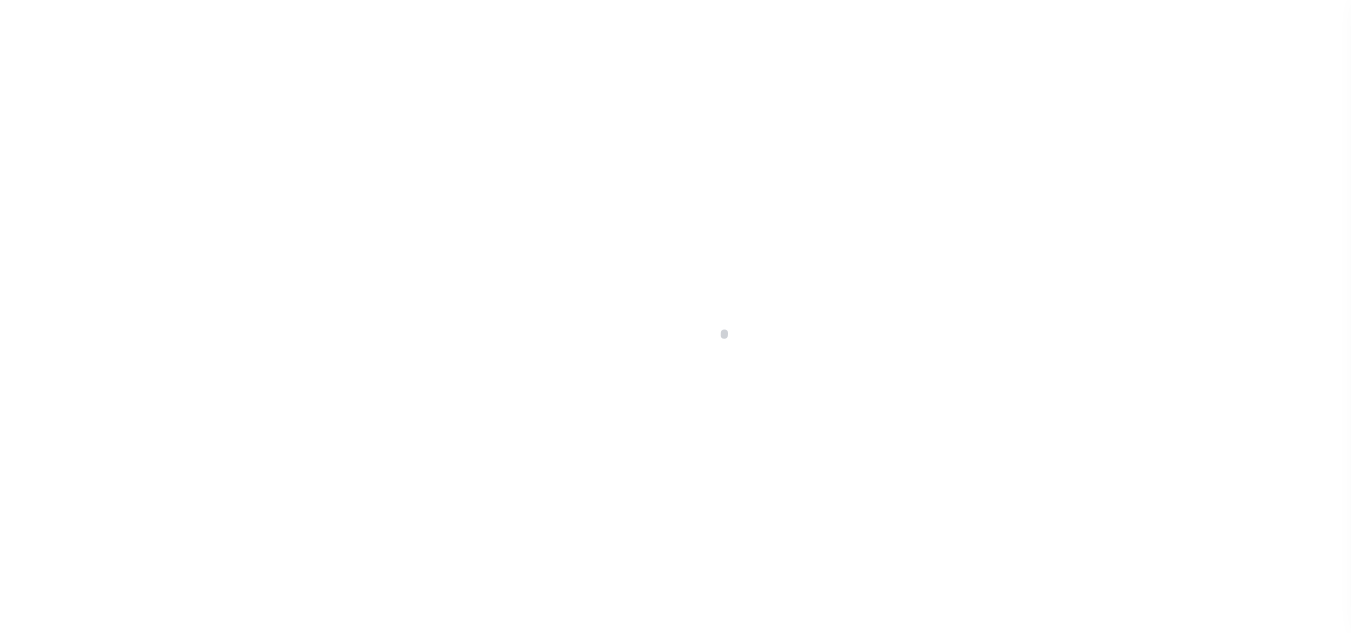 scroll, scrollTop: 0, scrollLeft: 0, axis: both 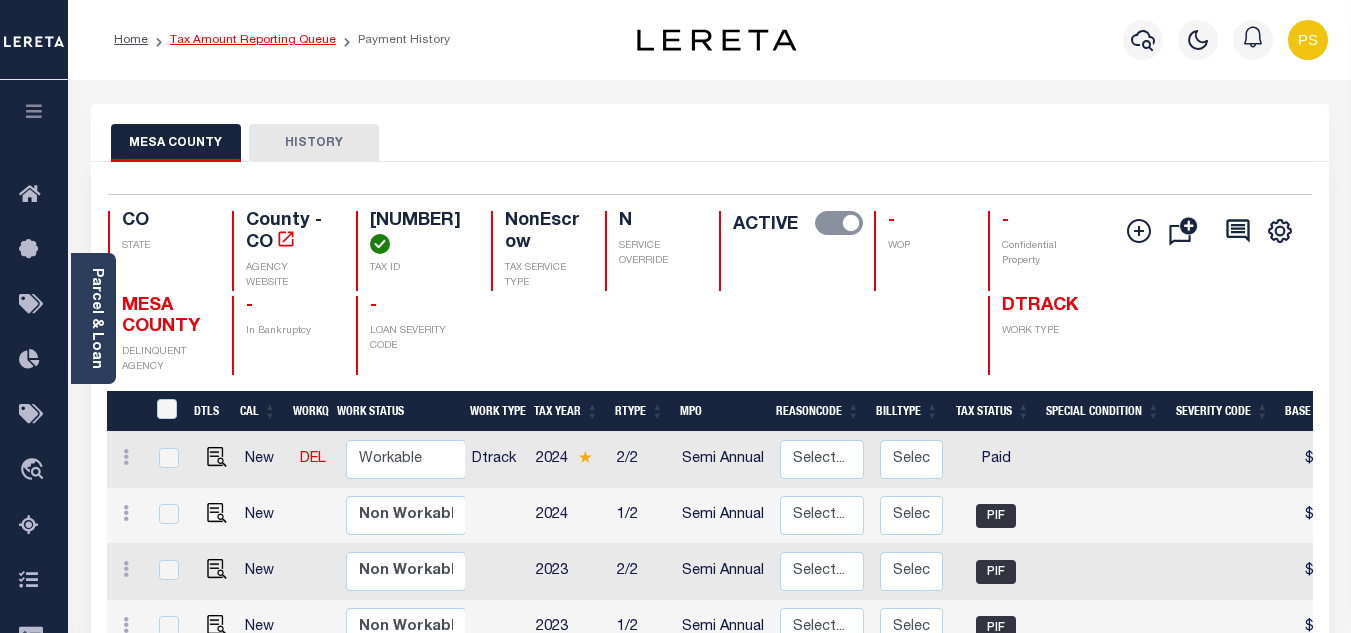 click on "Tax Amount Reporting Queue" at bounding box center [253, 40] 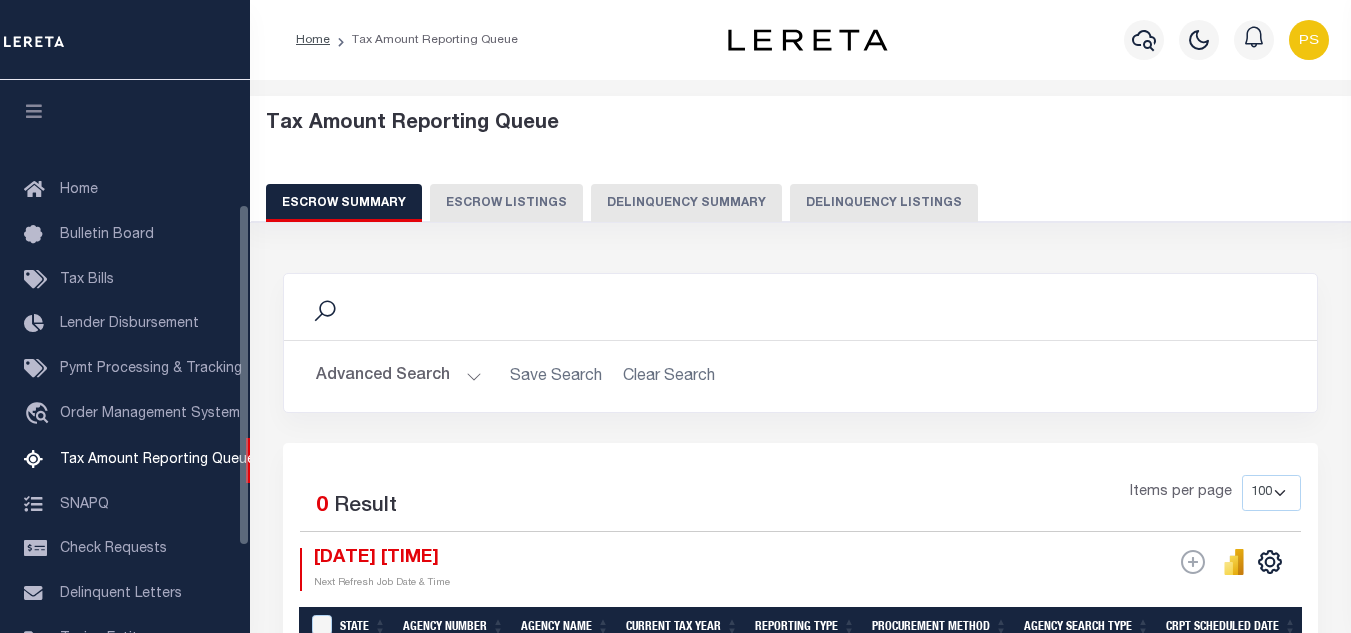 select on "100" 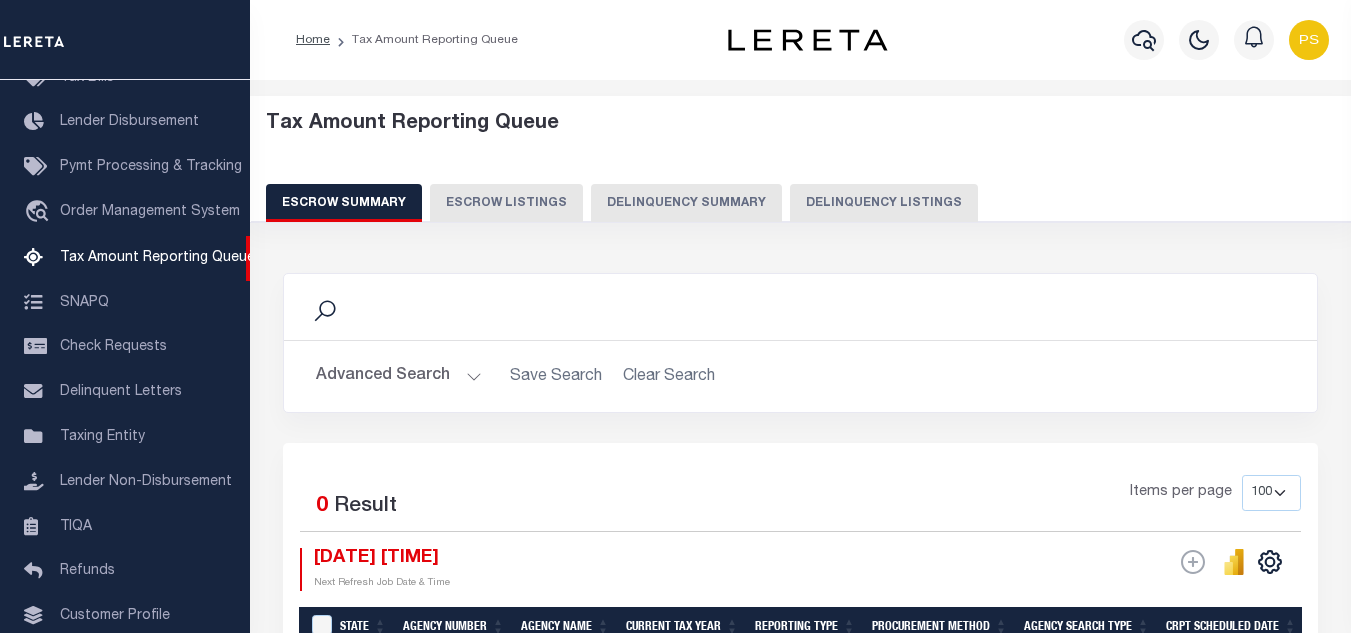 click on "Delinquency Listings" at bounding box center (884, 203) 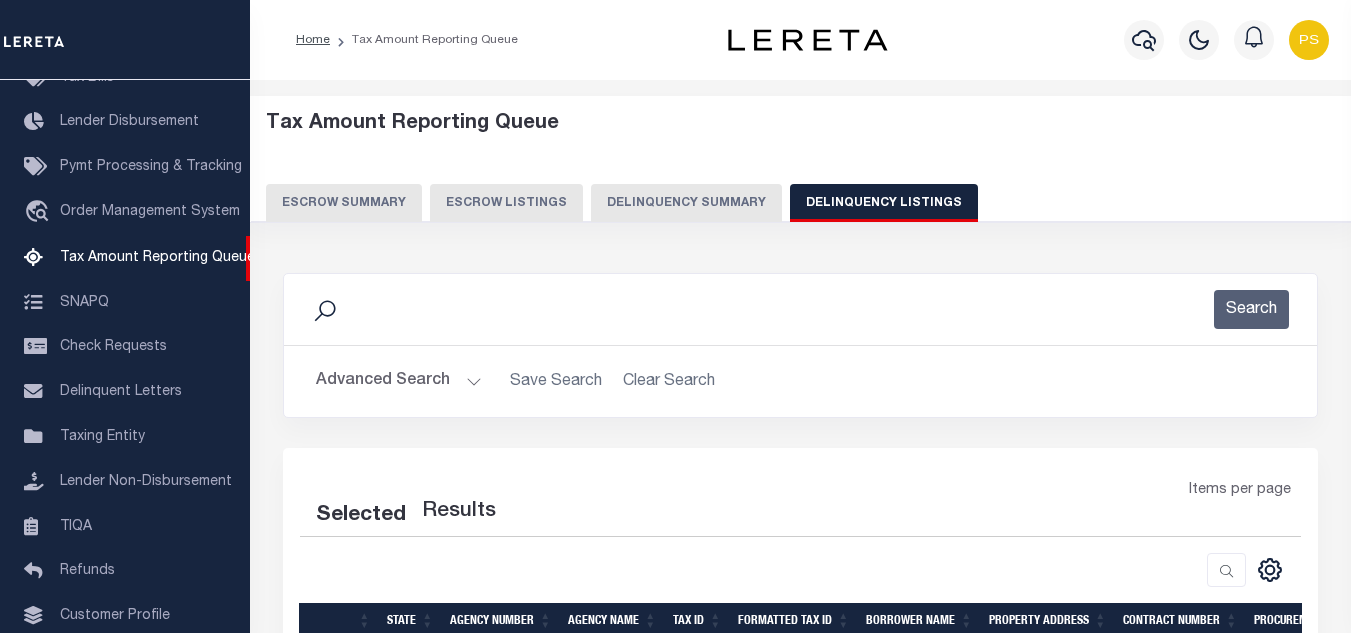 select on "100" 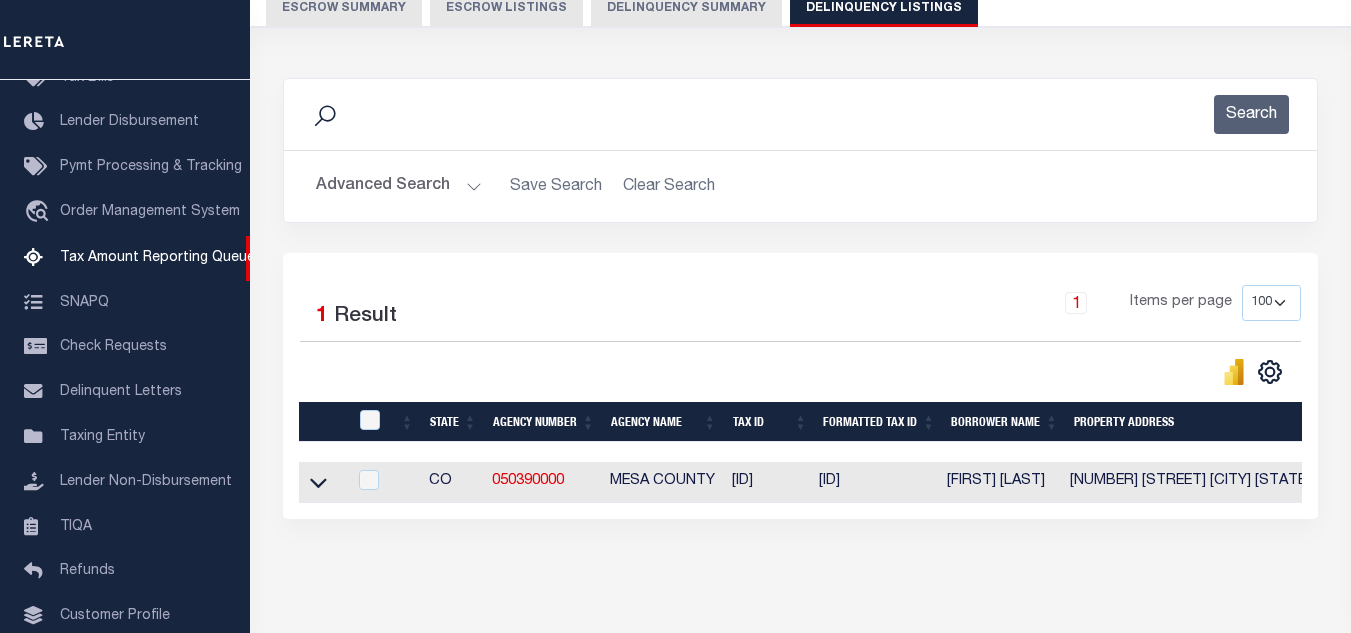 scroll, scrollTop: 200, scrollLeft: 0, axis: vertical 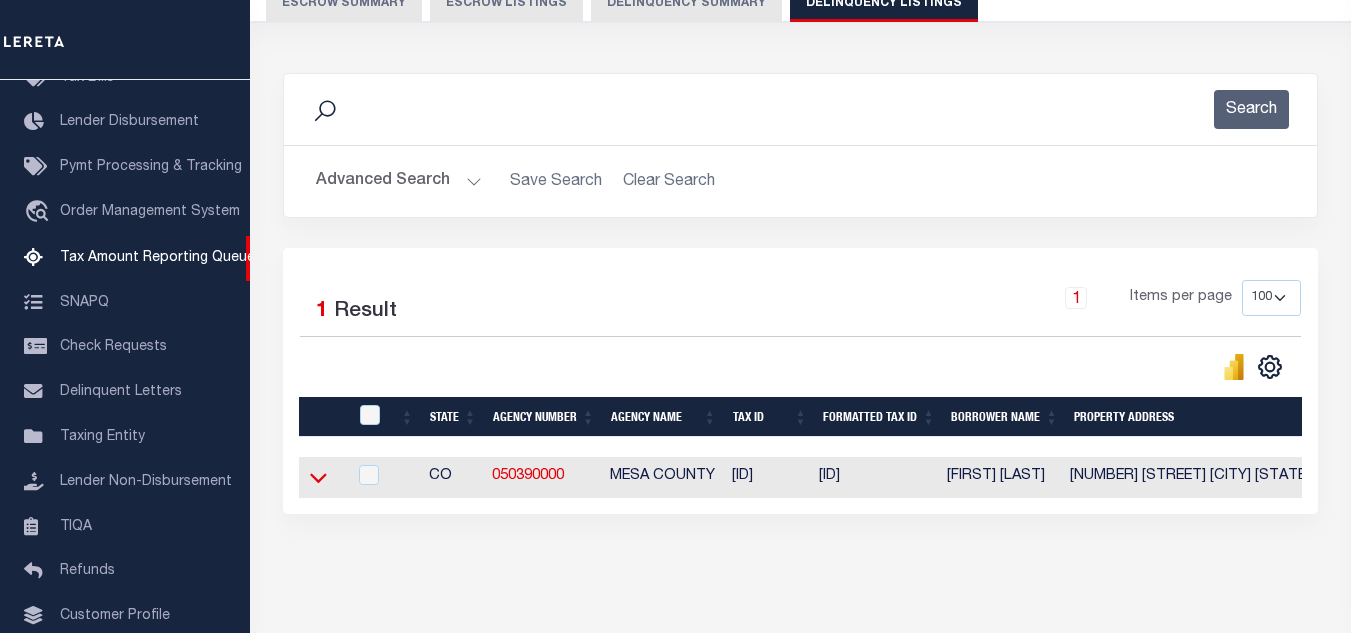 click 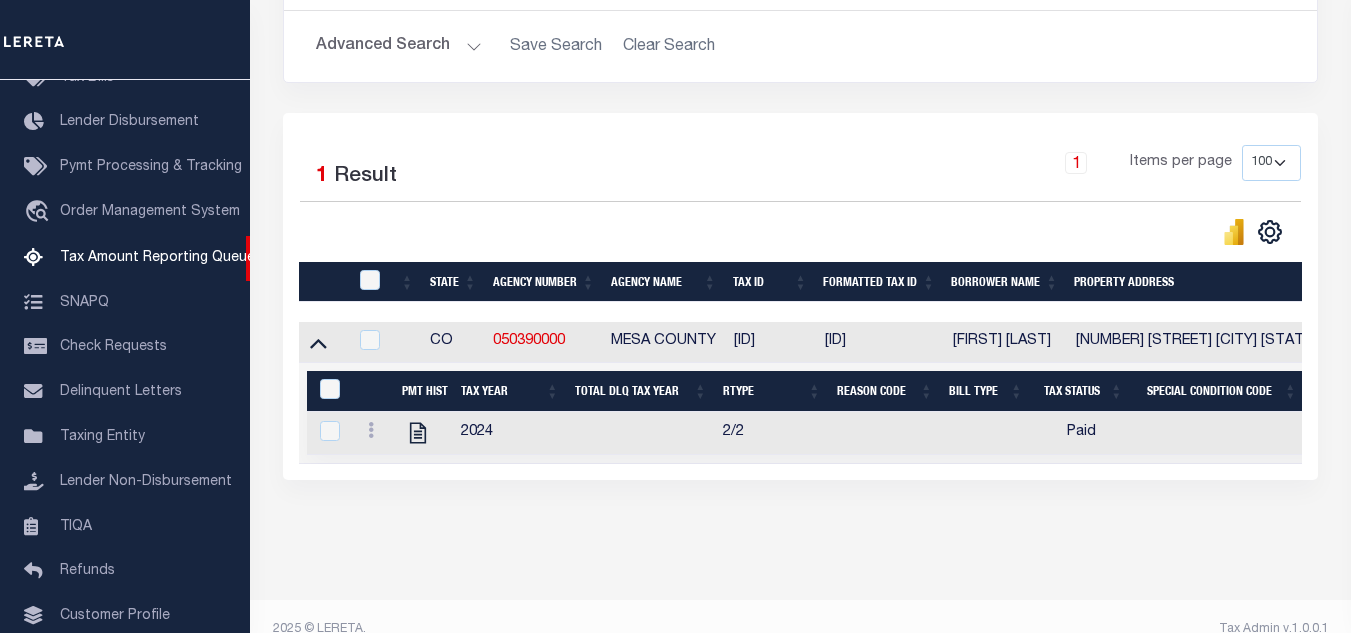 scroll, scrollTop: 380, scrollLeft: 0, axis: vertical 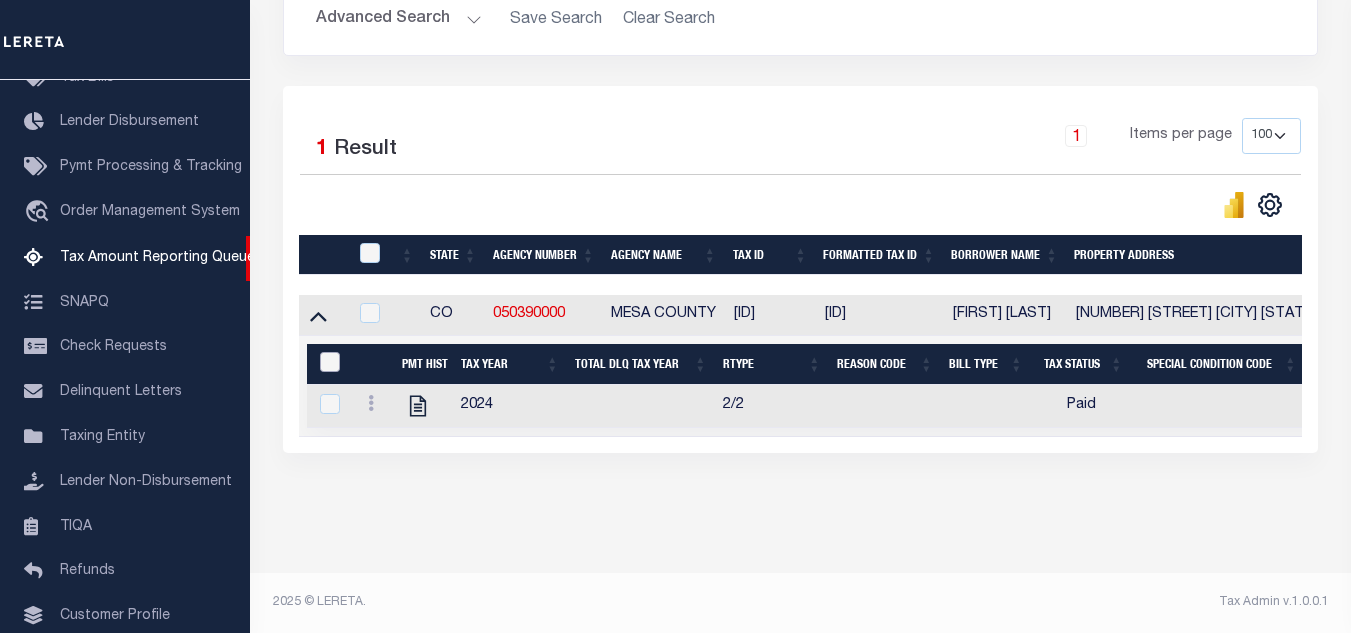 click at bounding box center [330, 362] 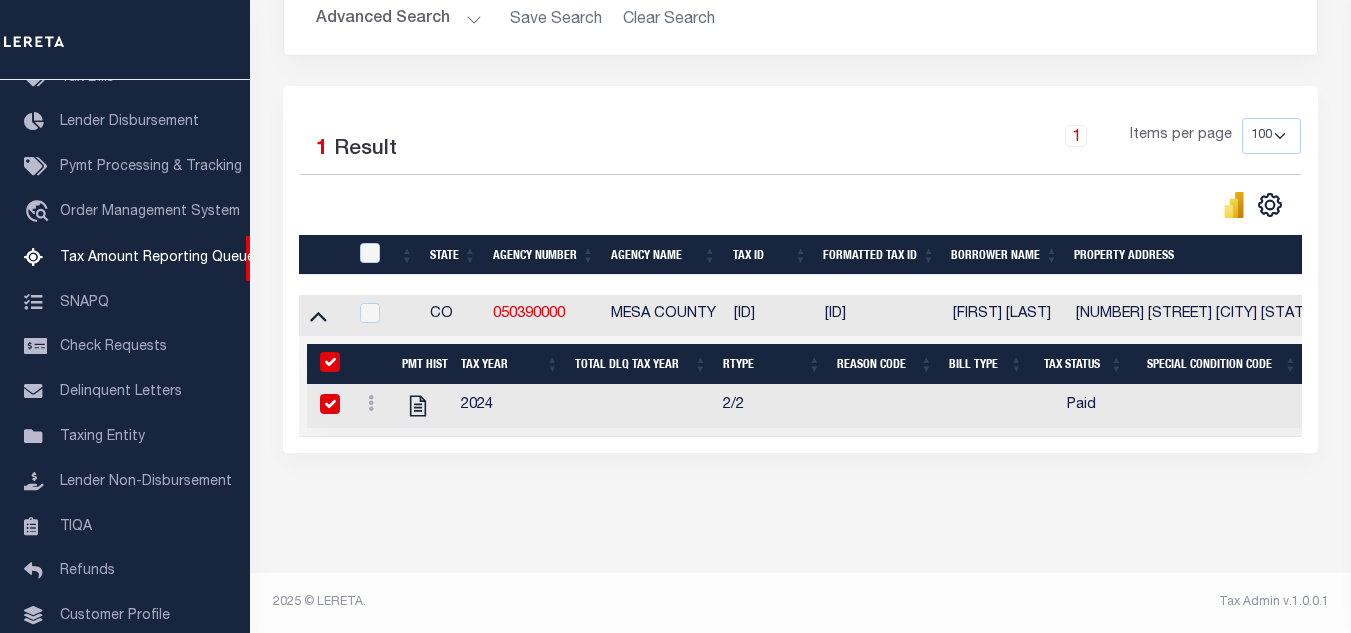 checkbox on "true" 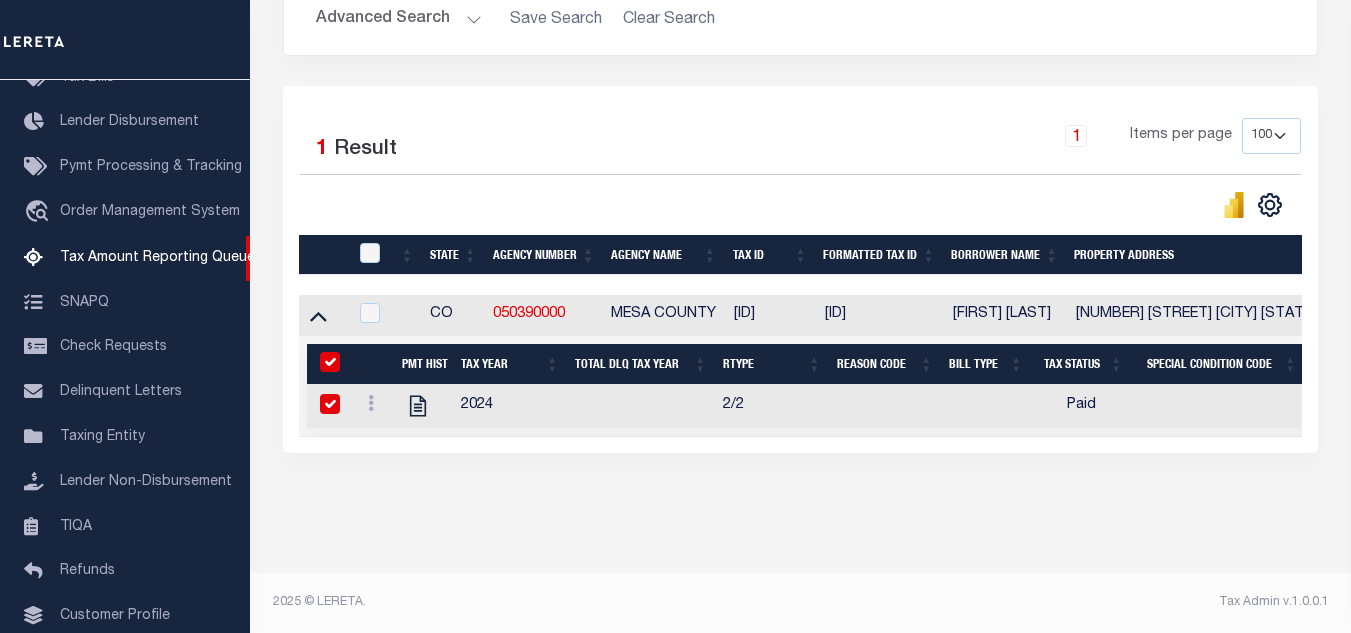 checkbox on "true" 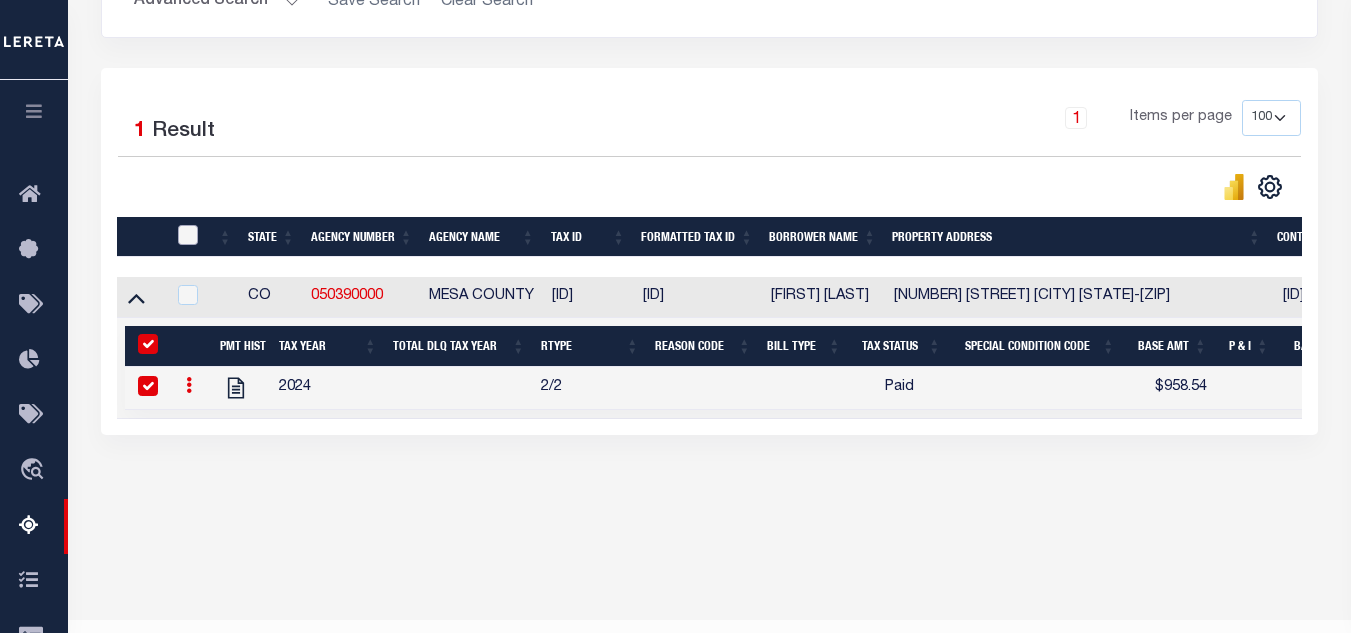 click at bounding box center (188, 235) 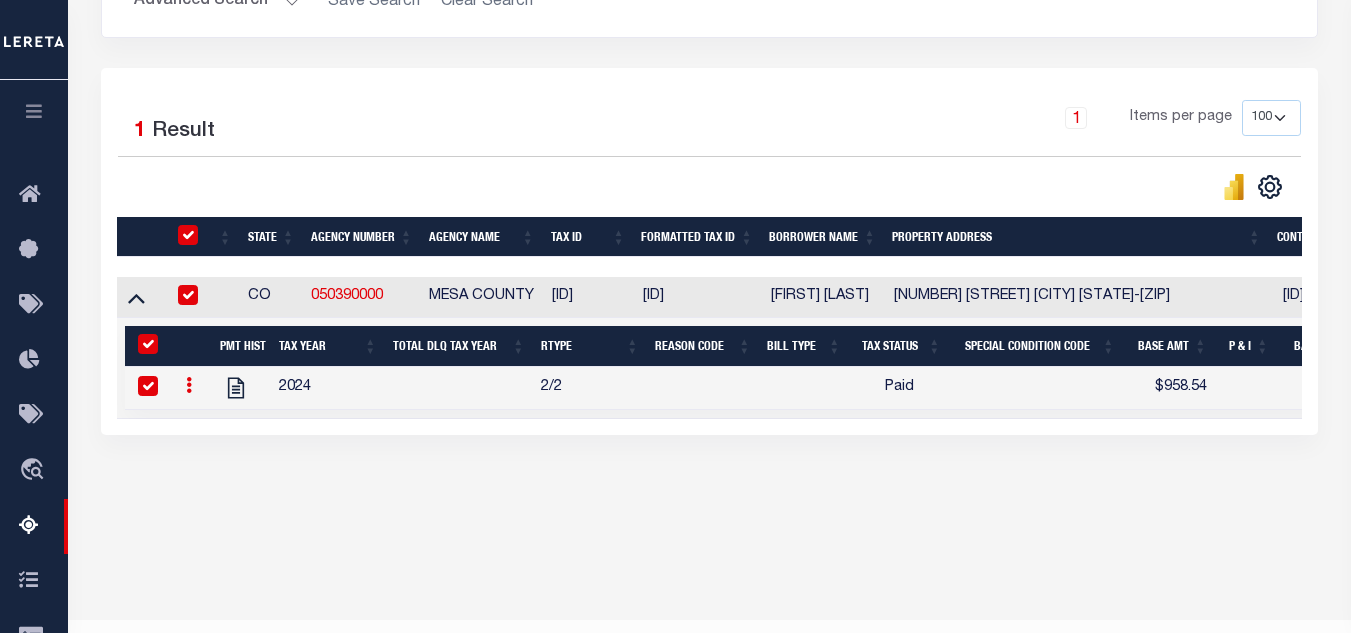 checkbox on "true" 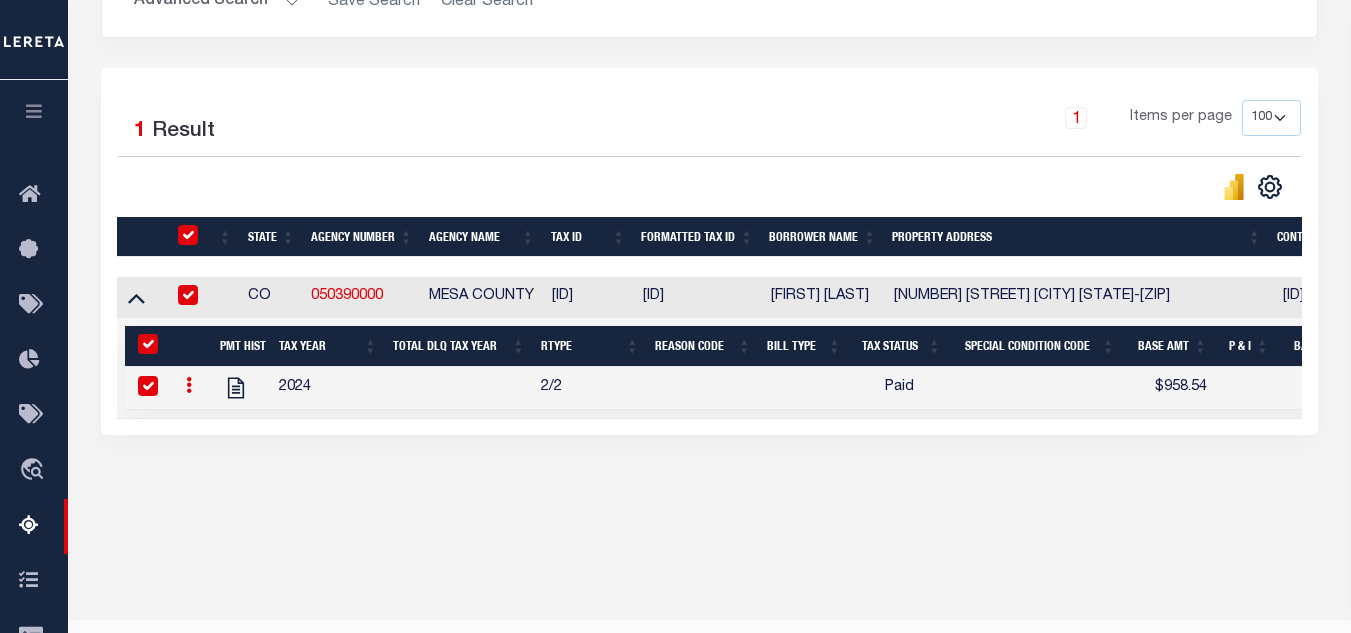 checkbox on "true" 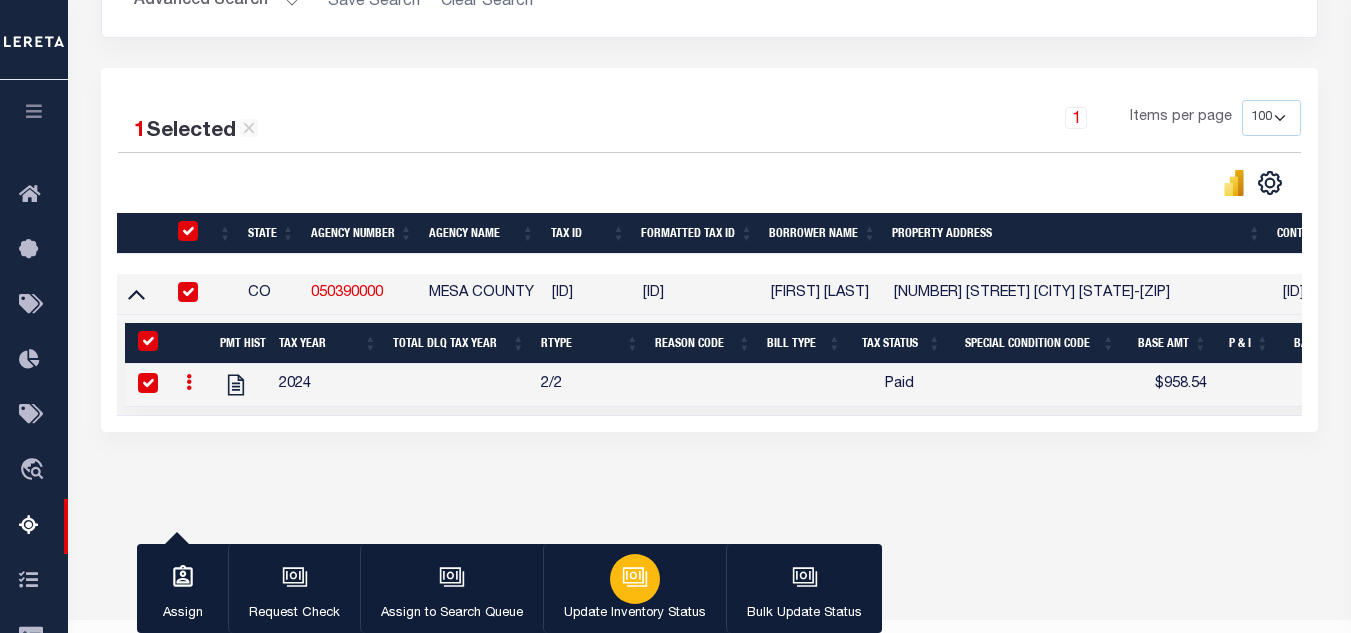 click 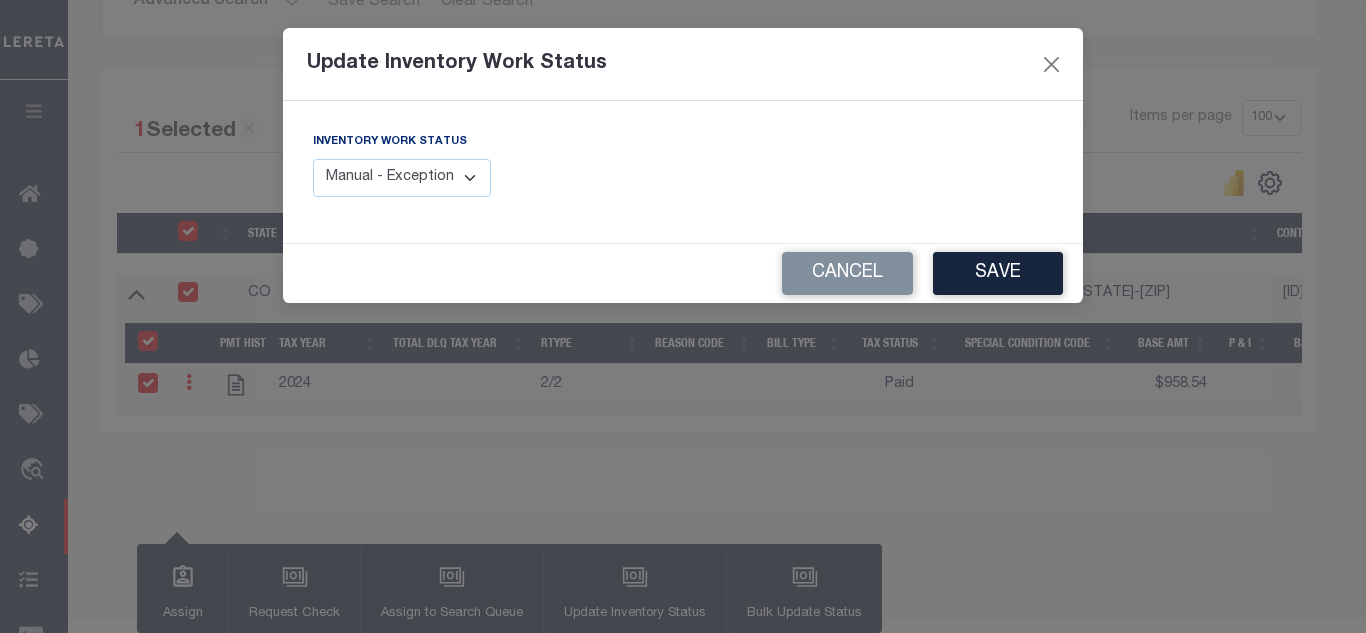 click on "Manual - Exception
Pended - Awaiting Search
Late Add Exception
Completed" at bounding box center (402, 178) 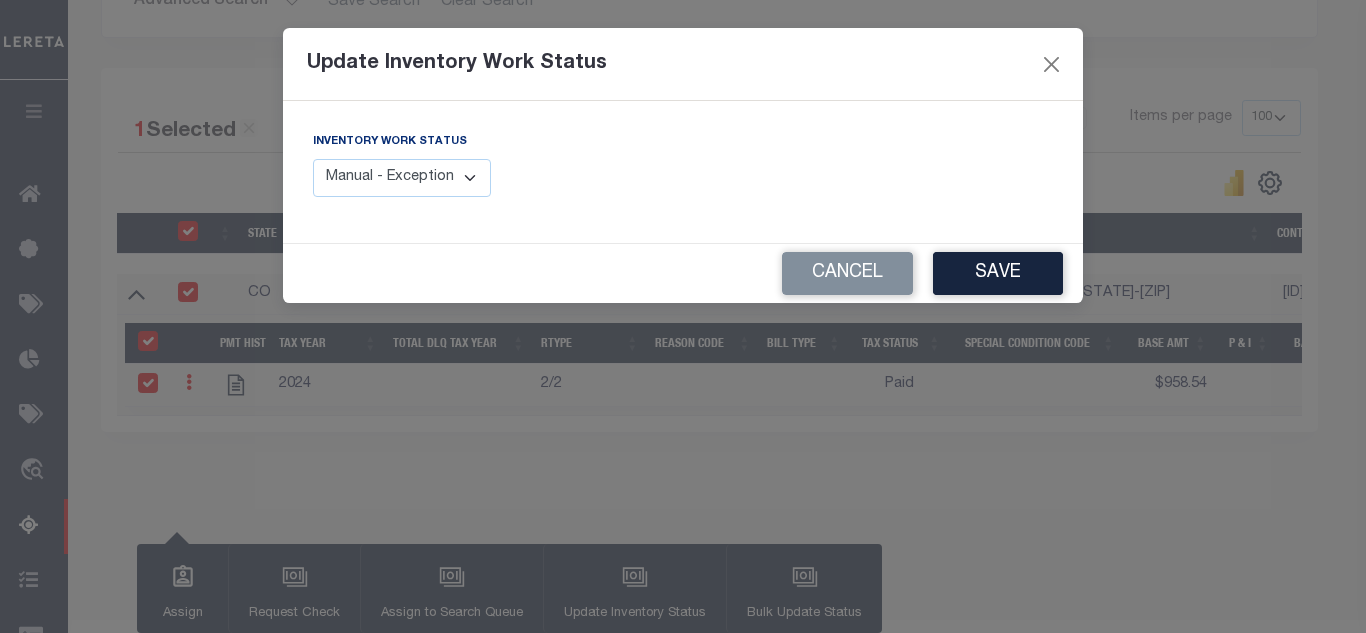 select on "4" 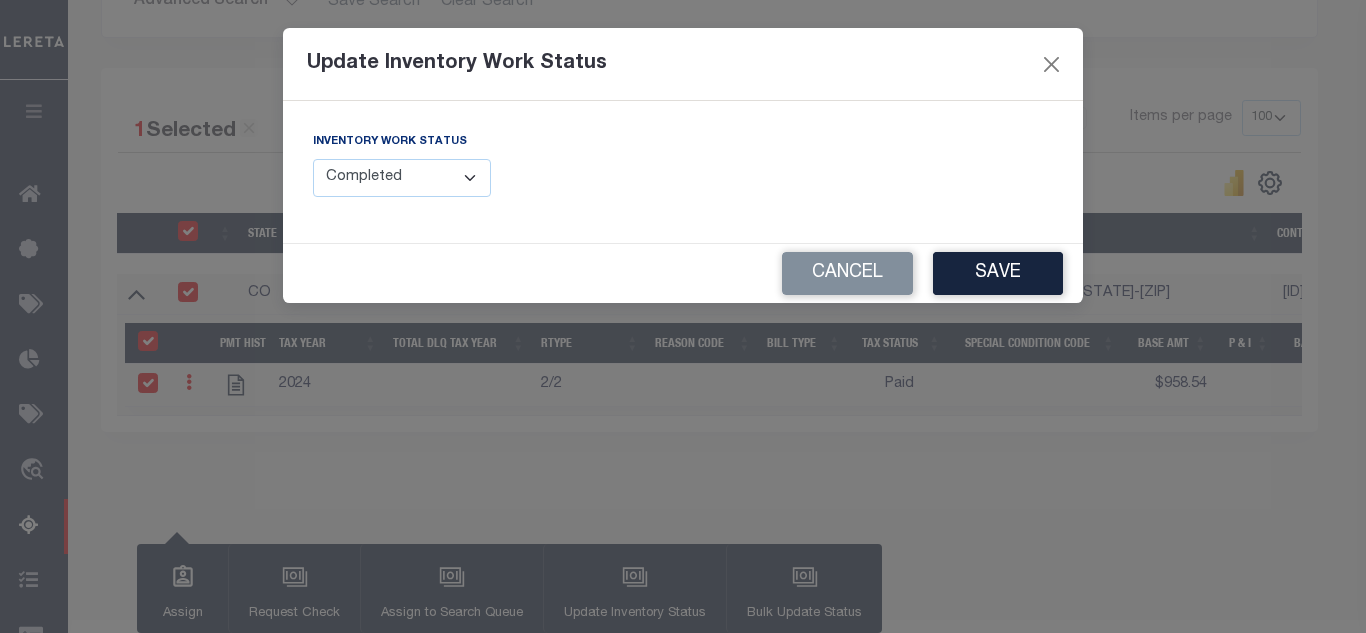 click on "Manual - Exception
Pended - Awaiting Search
Late Add Exception
Completed" at bounding box center (402, 178) 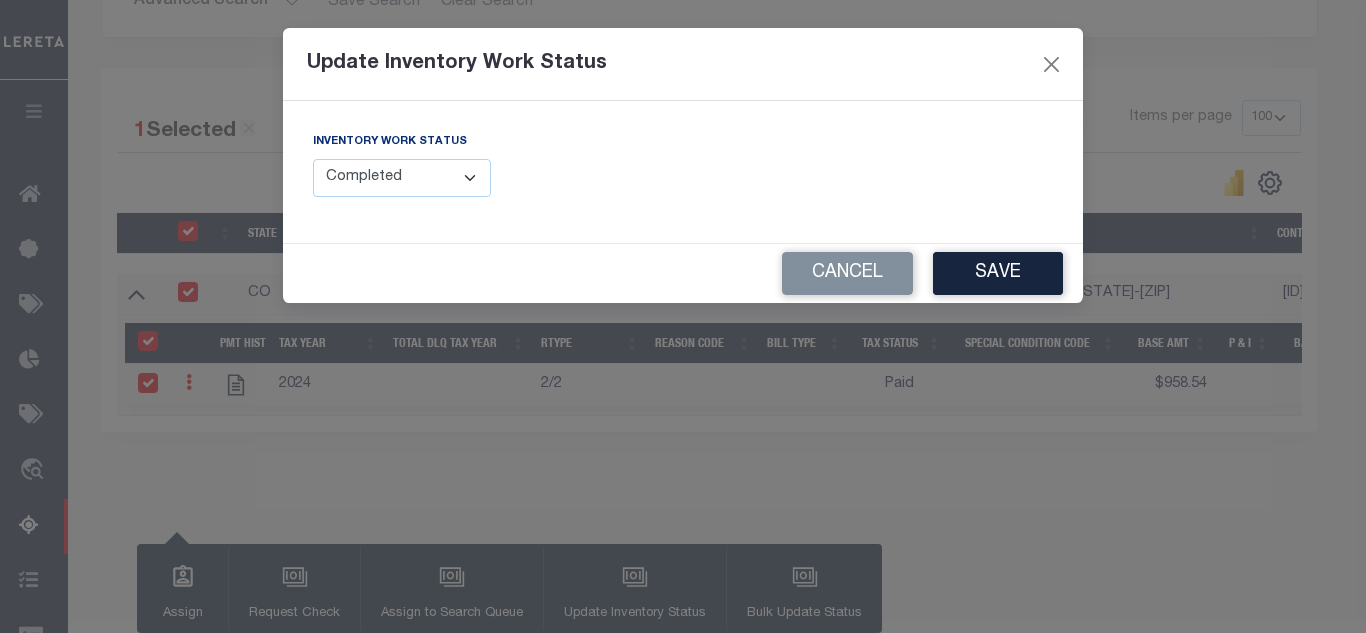 click on "Save" at bounding box center (998, 273) 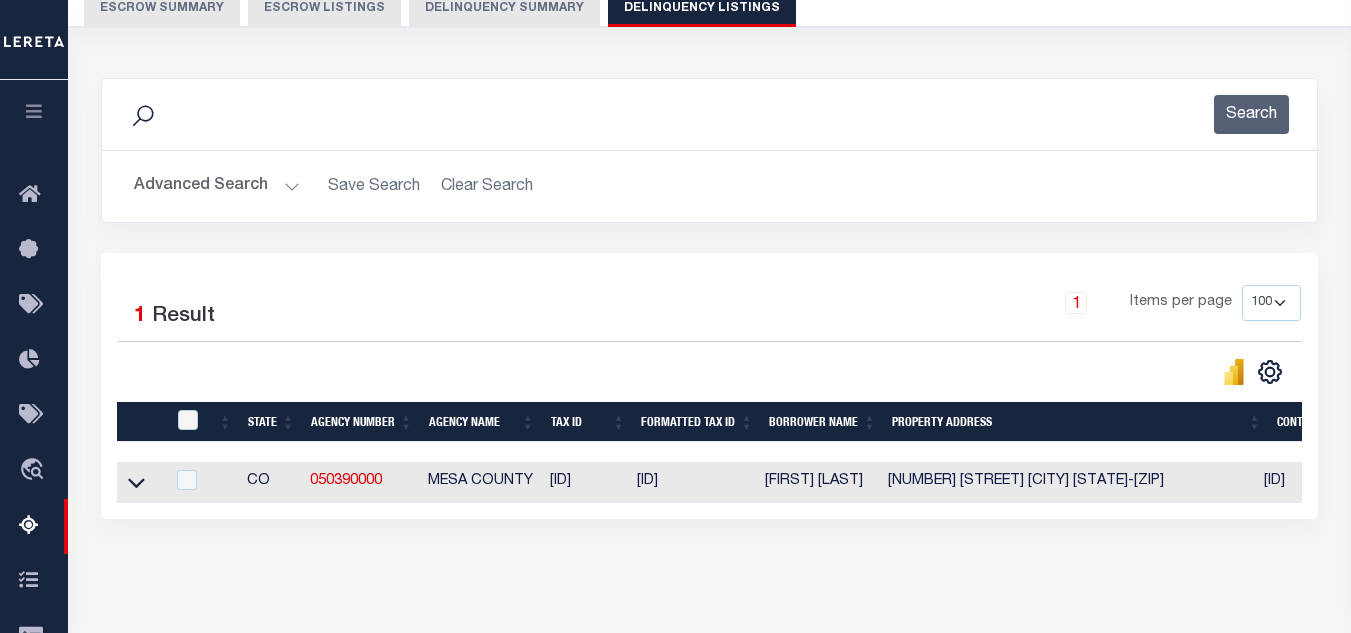 scroll, scrollTop: 180, scrollLeft: 0, axis: vertical 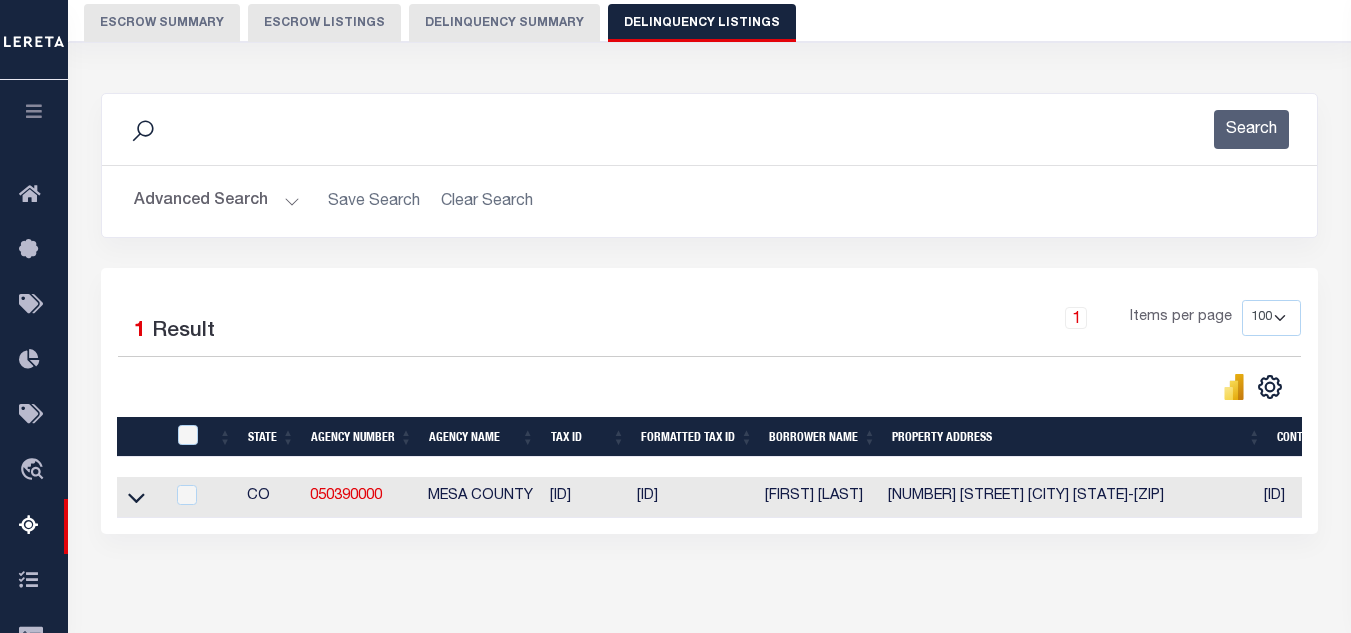 click on "Advanced Search" at bounding box center (217, 201) 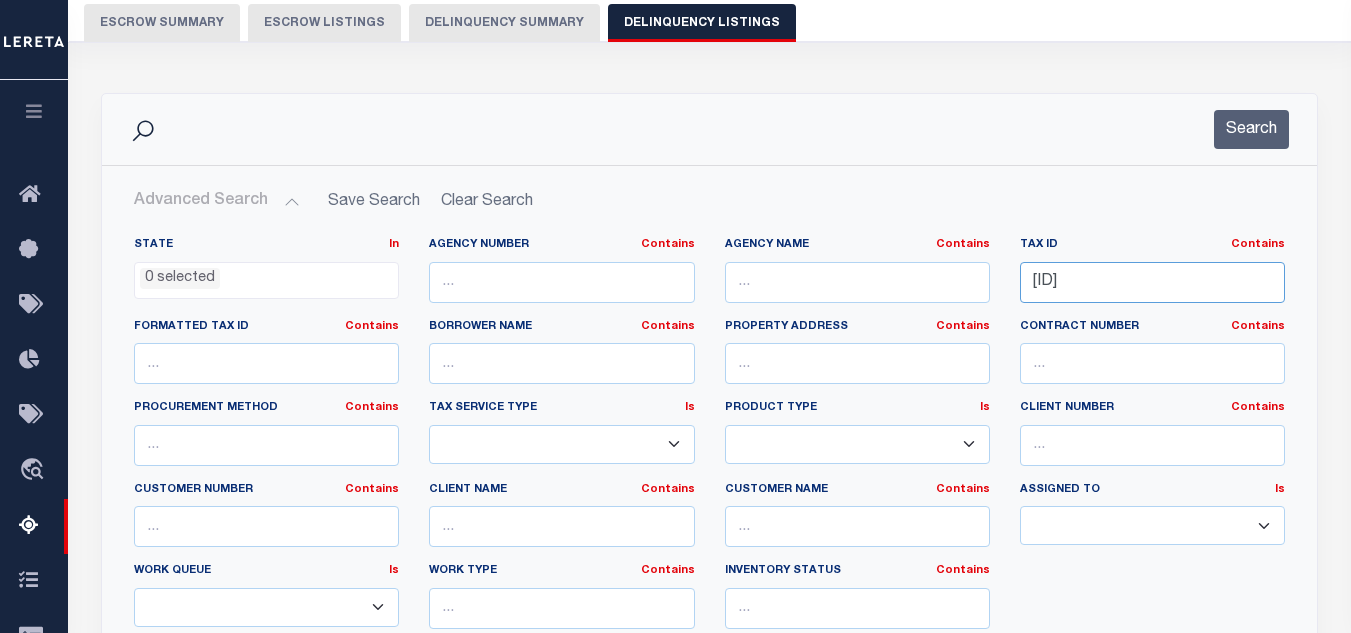 click on "R00077283" at bounding box center [1152, 282] 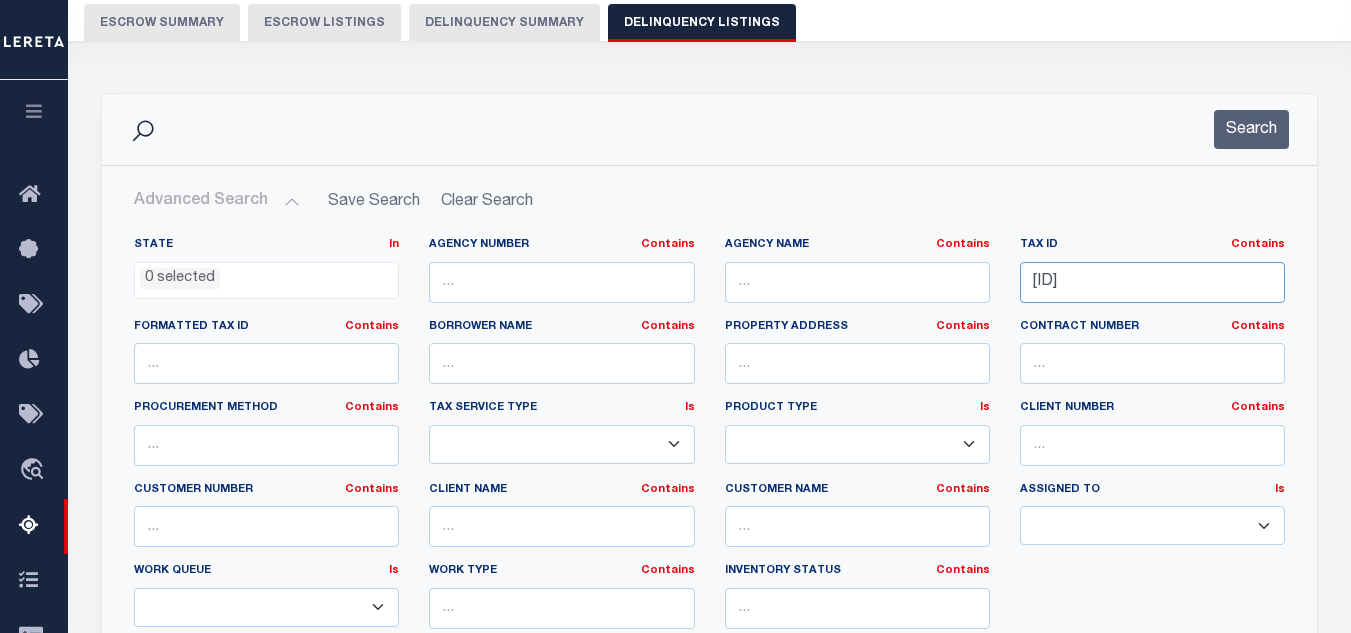 paste on "8901" 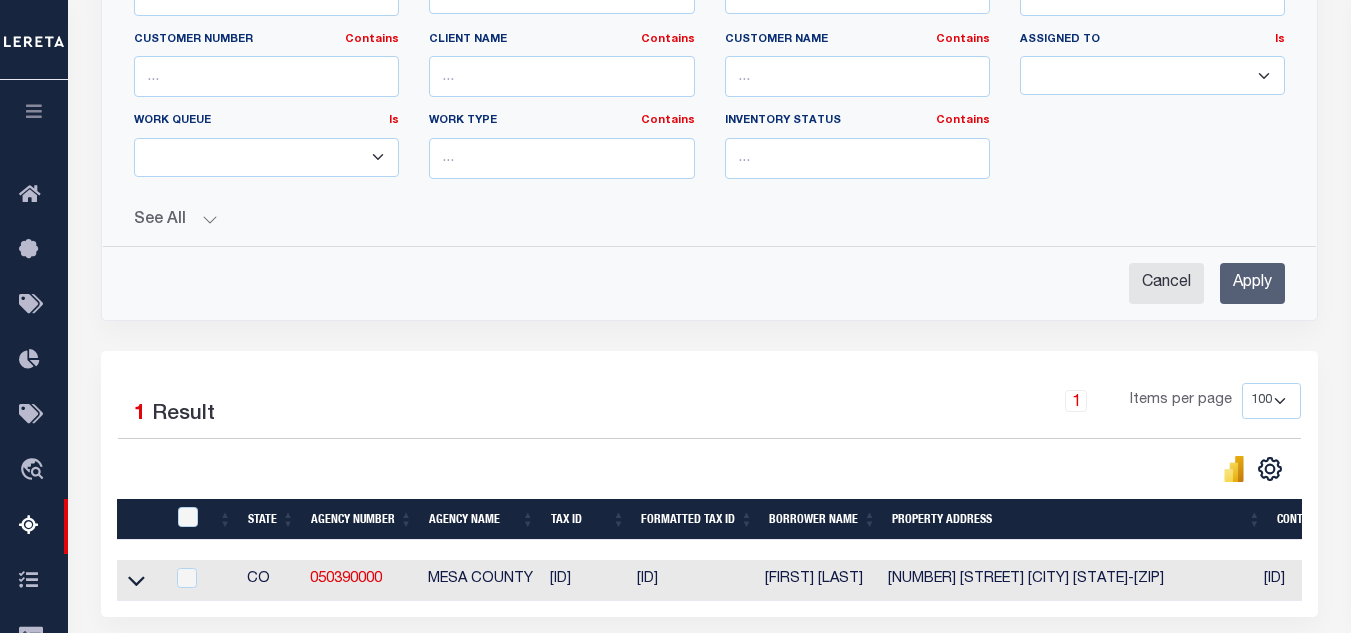 scroll, scrollTop: 680, scrollLeft: 0, axis: vertical 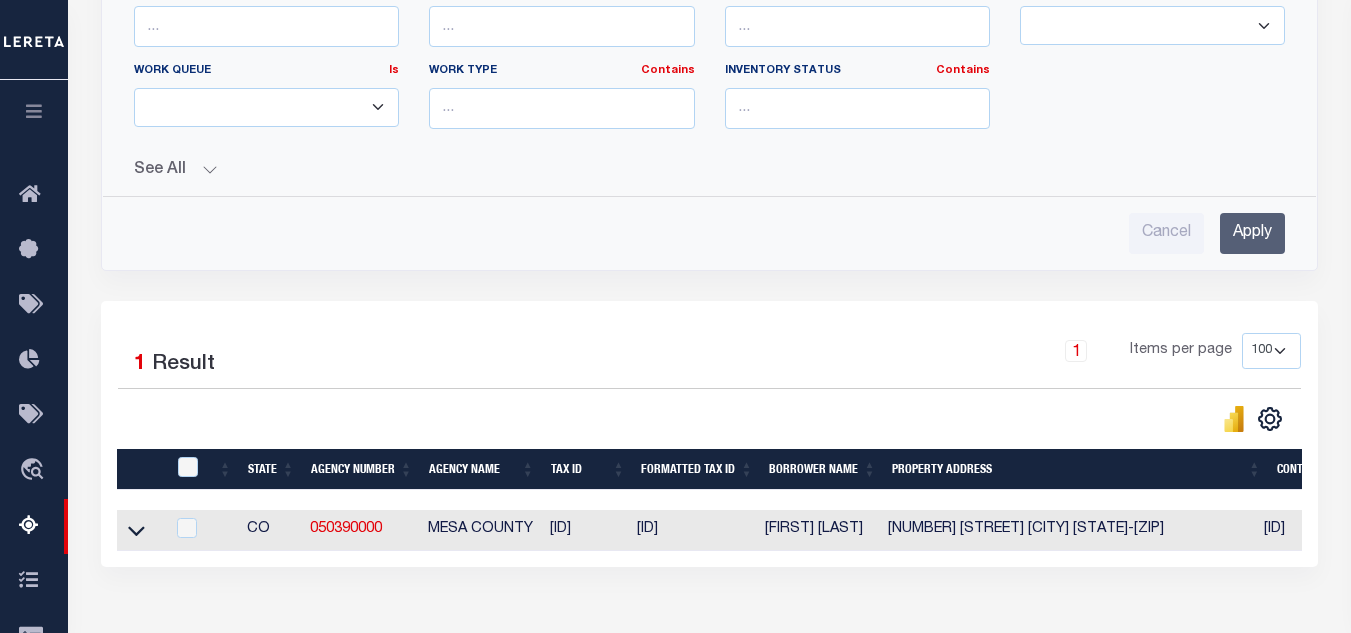 type on "[DOCUMENT ID]" 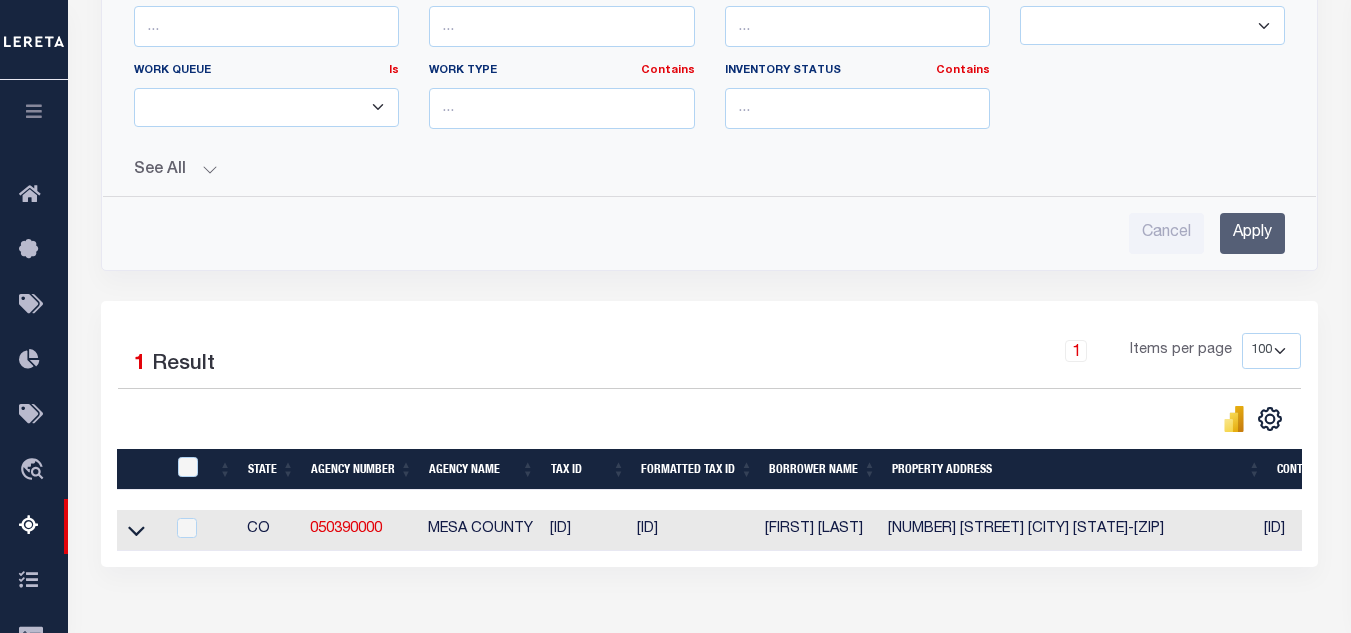 click on "Apply" at bounding box center (1252, 233) 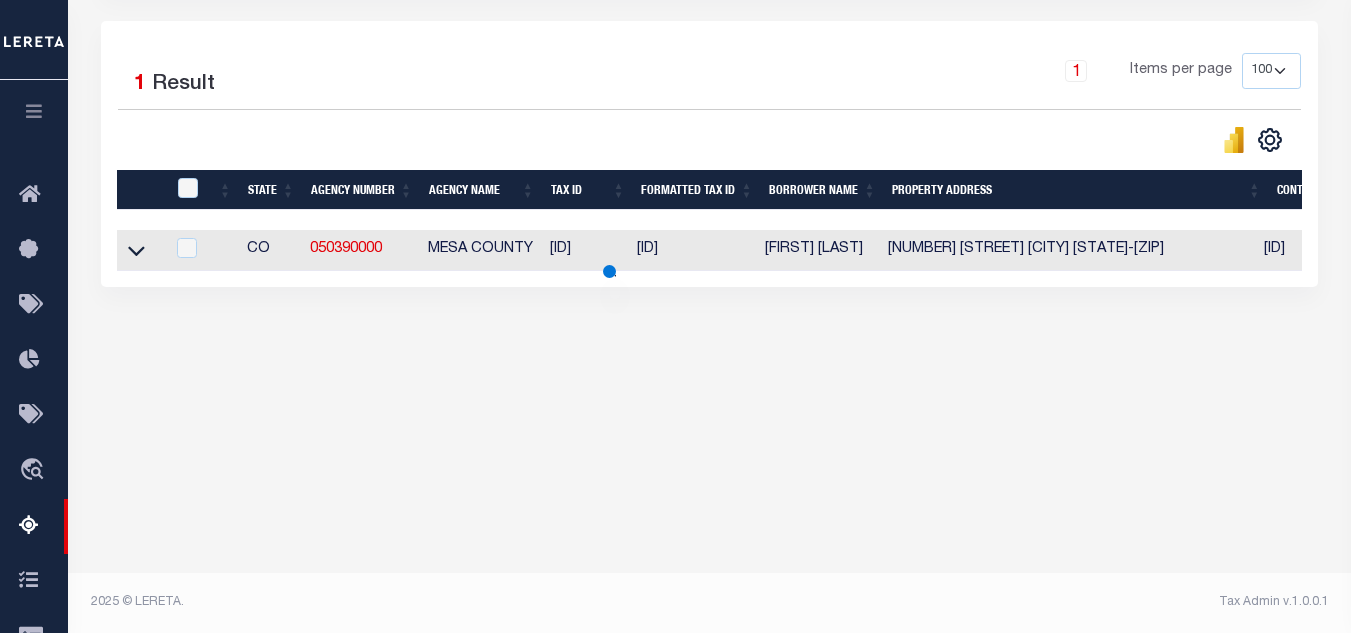 scroll, scrollTop: 427, scrollLeft: 0, axis: vertical 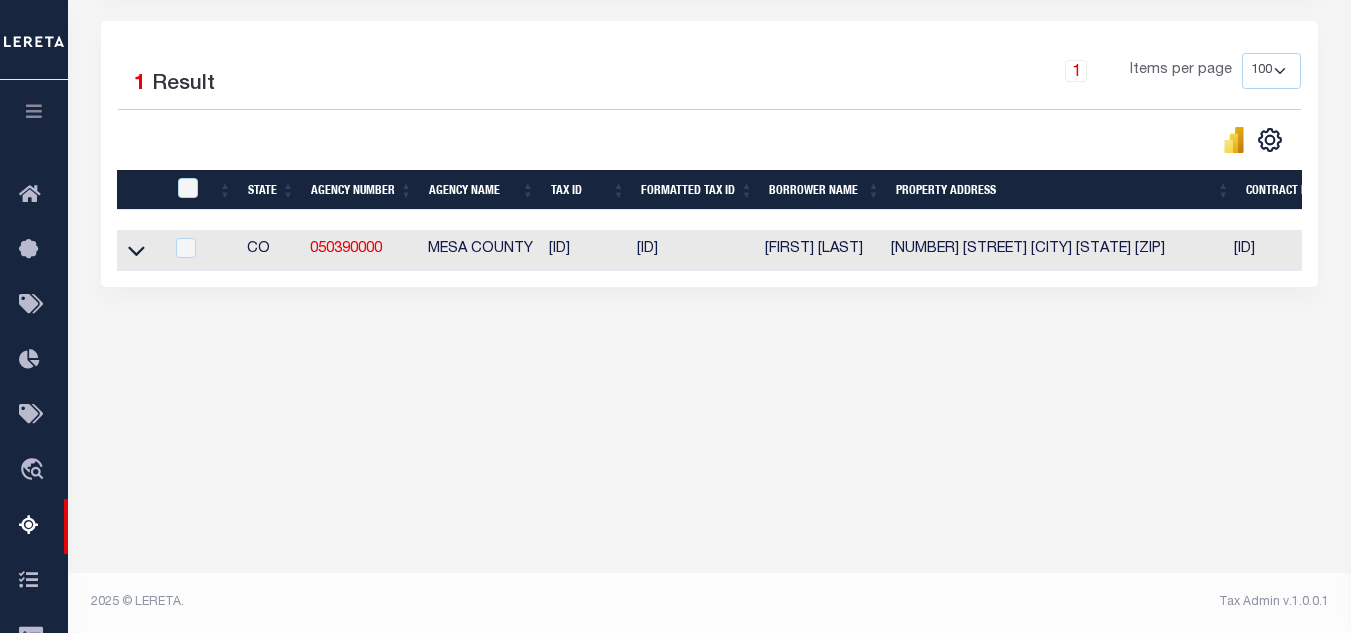 click 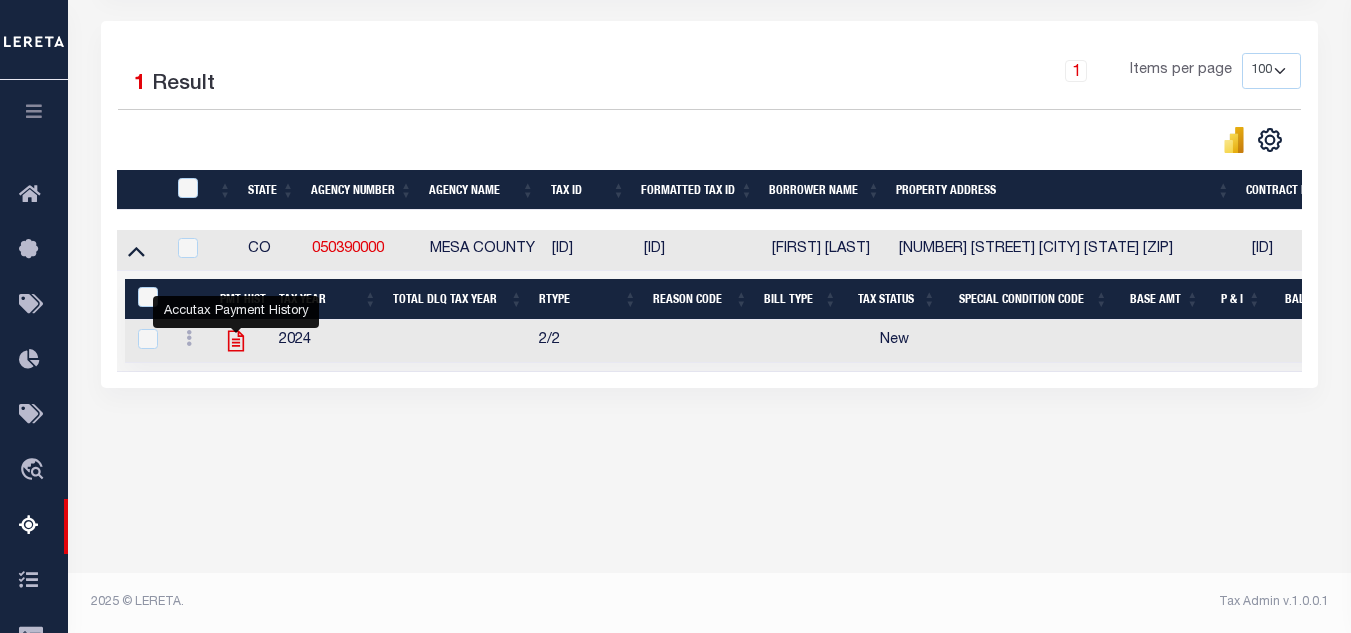 click 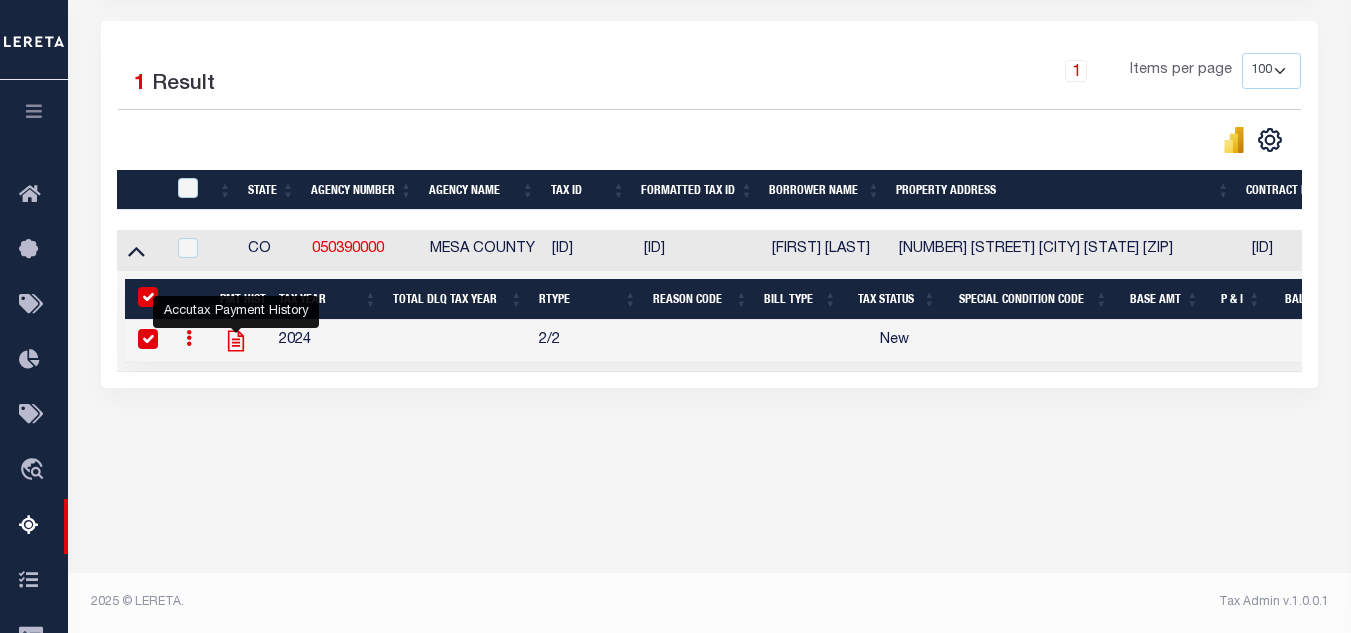 checkbox on "true" 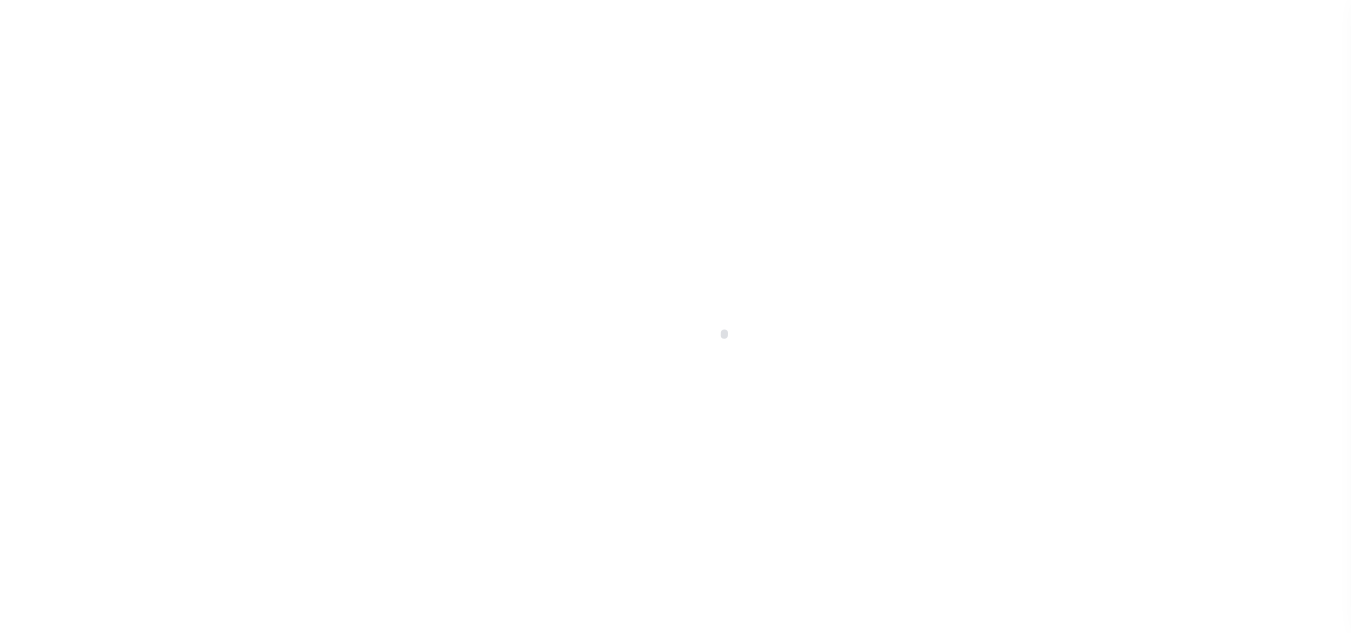 scroll, scrollTop: 0, scrollLeft: 0, axis: both 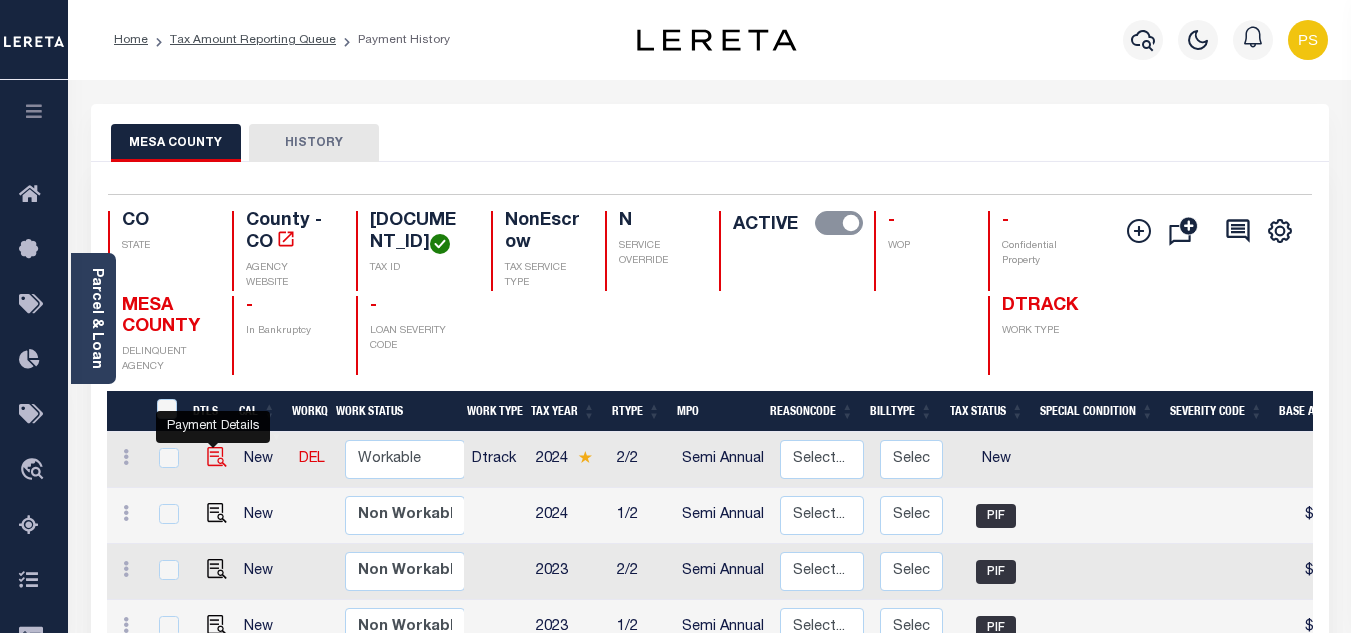 click at bounding box center [217, 457] 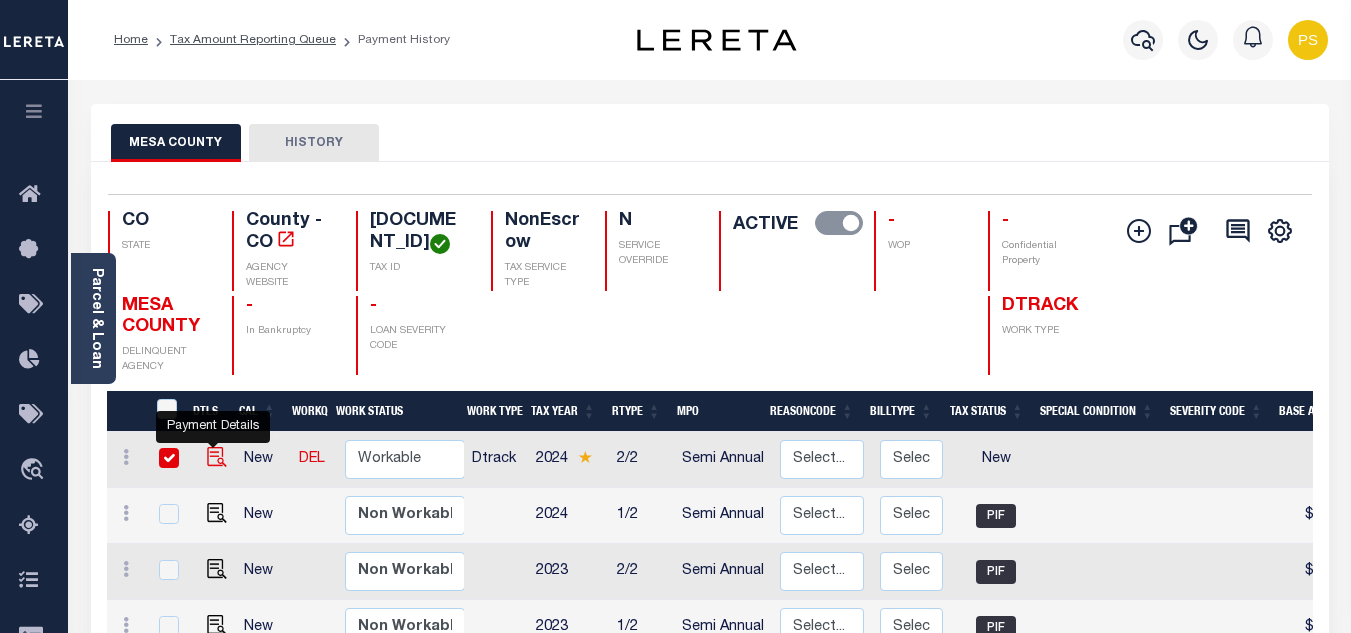 checkbox on "true" 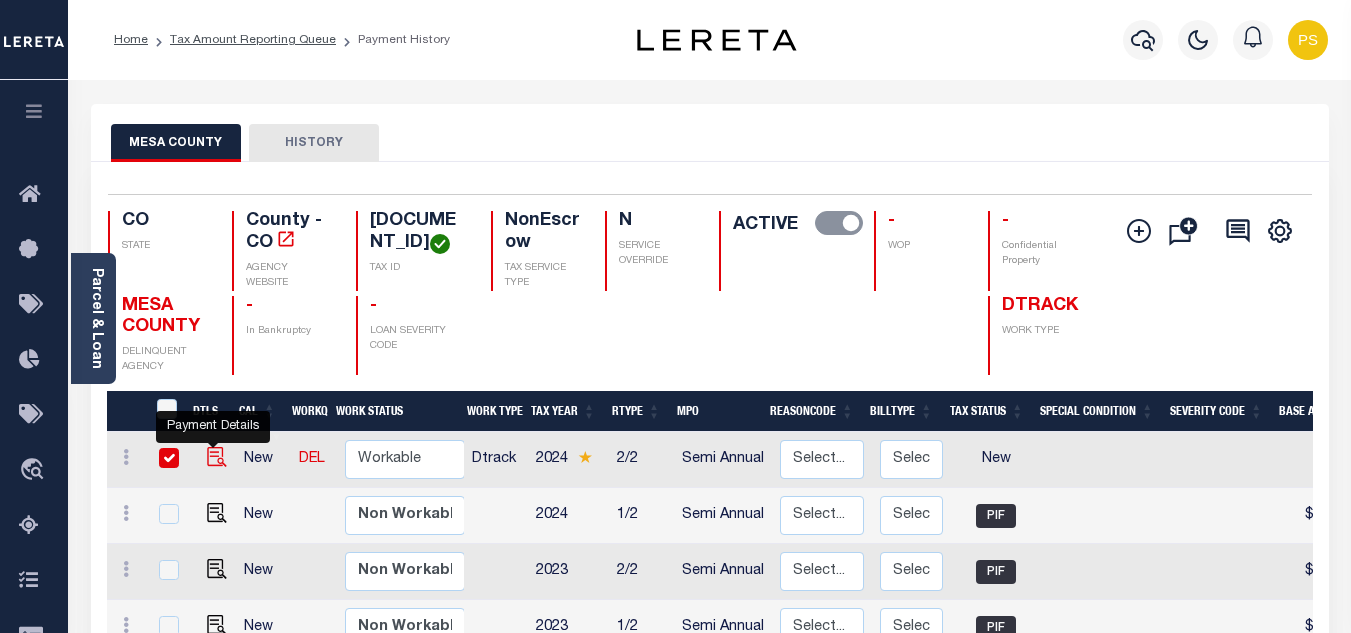 checkbox on "true" 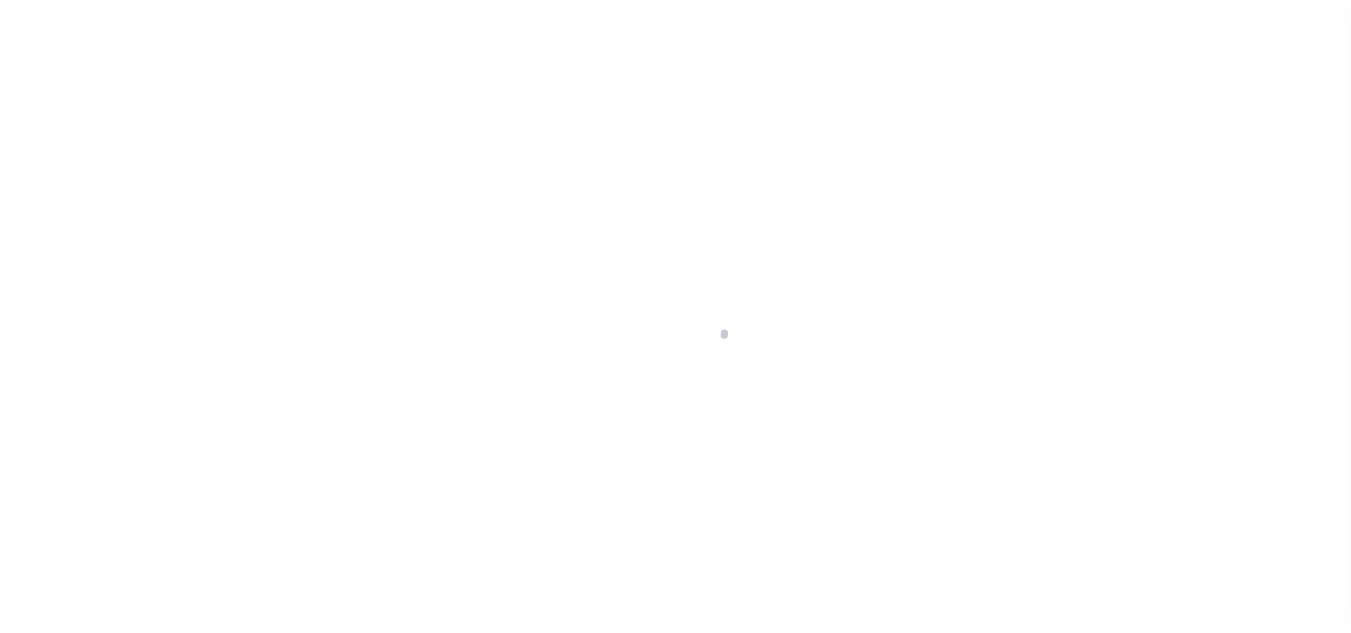 scroll, scrollTop: 0, scrollLeft: 0, axis: both 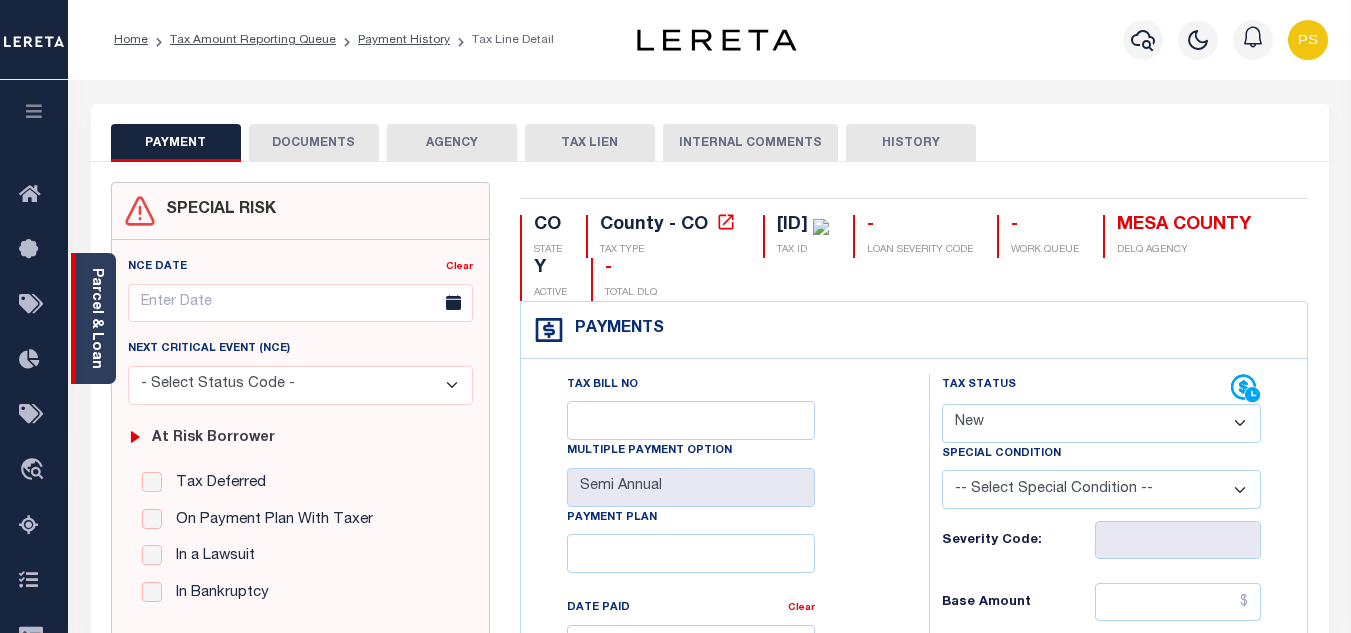 click on "Parcel & Loan" at bounding box center [96, 318] 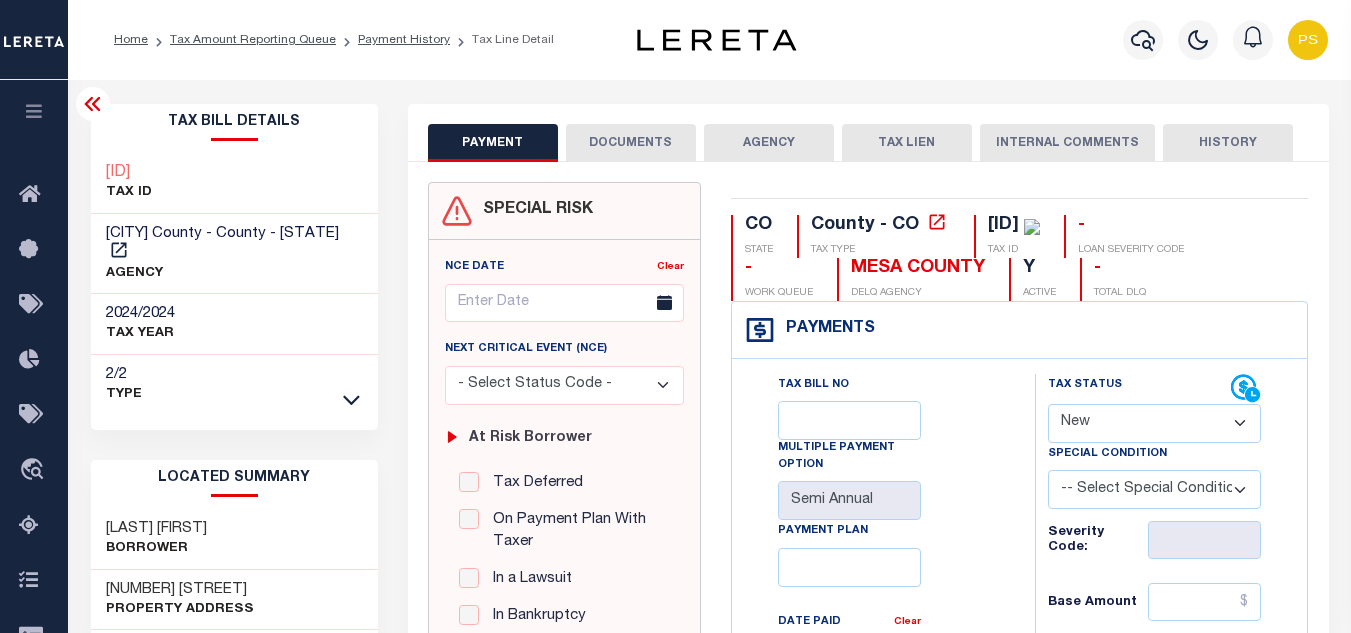 click on "- Select Status Code -
Open
Due/Unpaid
Paid
Incomplete
No Tax Due
Internal Refund Processed
New" at bounding box center [1155, 423] 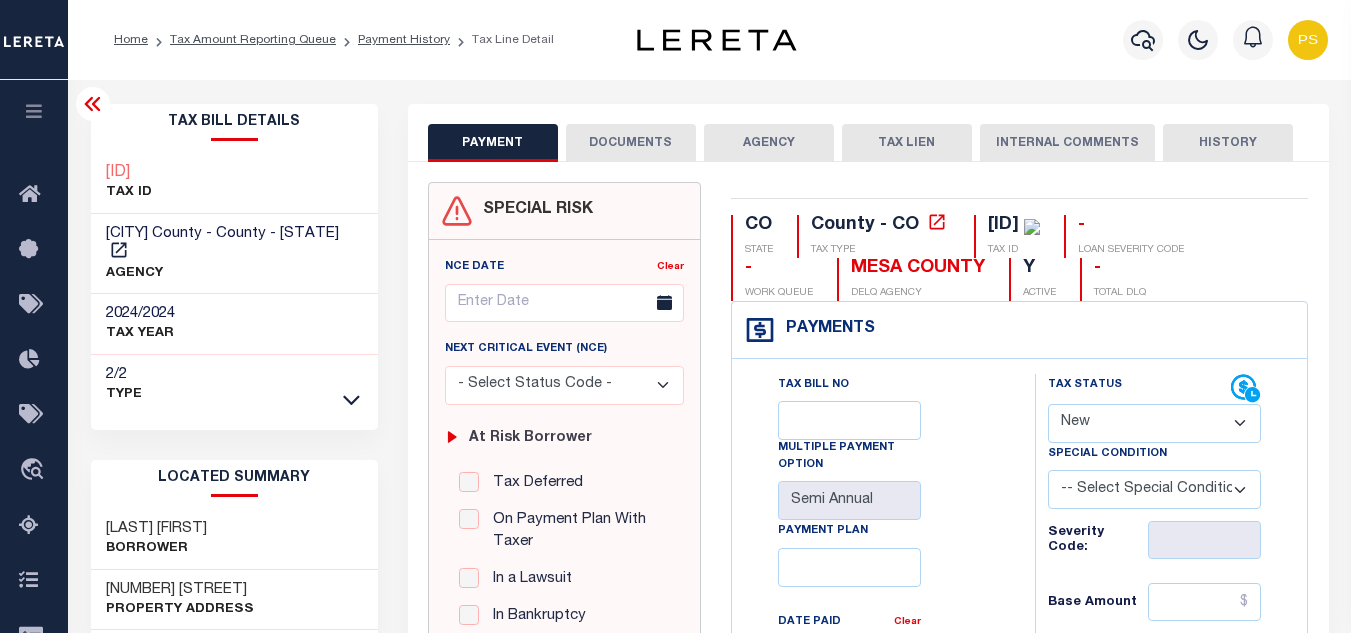 select on "PYD" 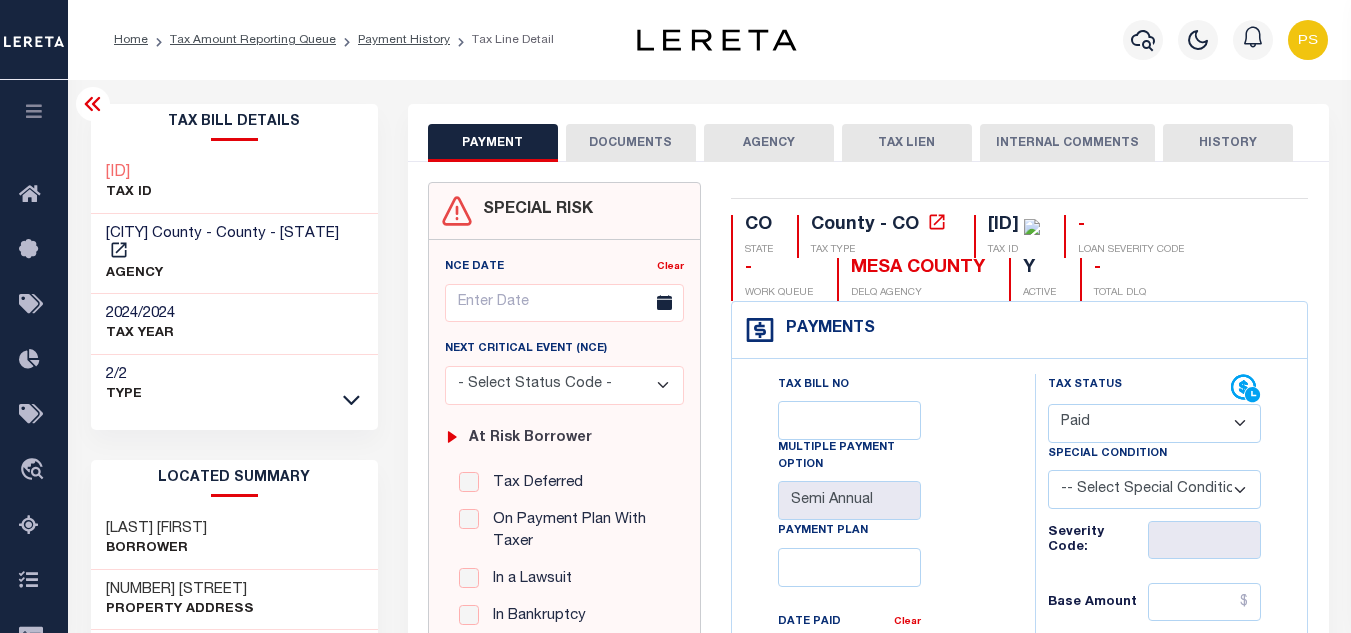click on "- Select Status Code -
Open
Due/Unpaid
Paid
Incomplete
No Tax Due
Internal Refund Processed
New" at bounding box center [1155, 423] 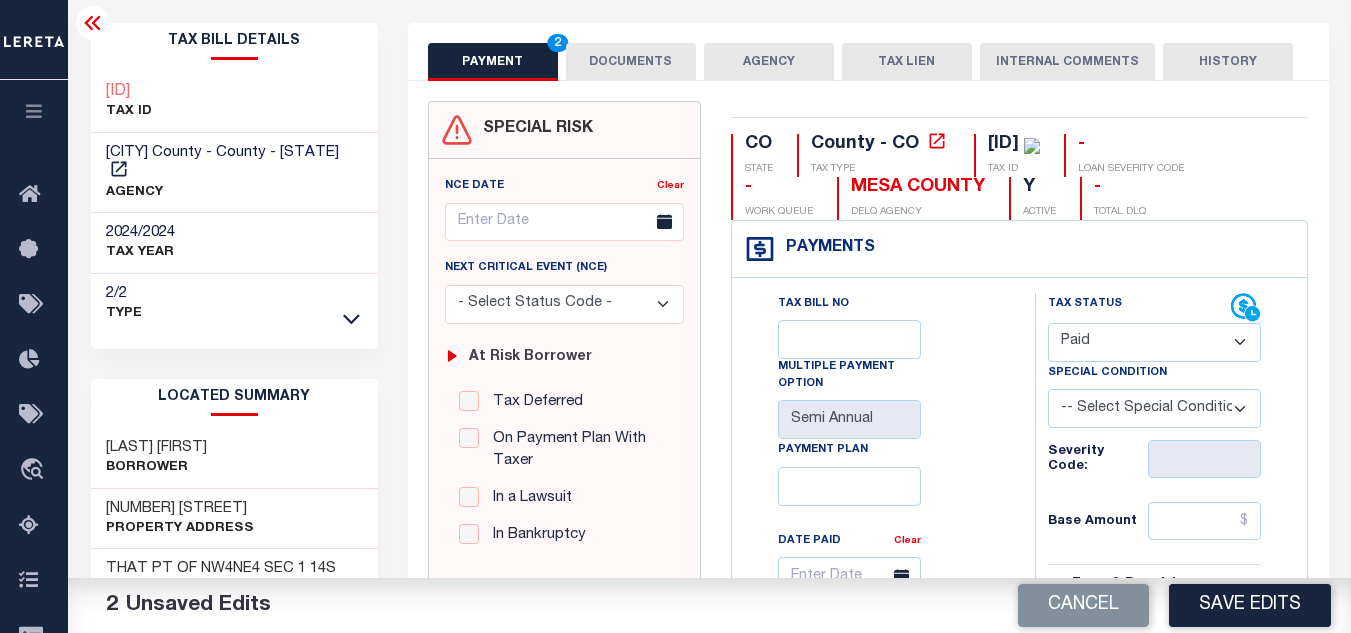 scroll, scrollTop: 100, scrollLeft: 0, axis: vertical 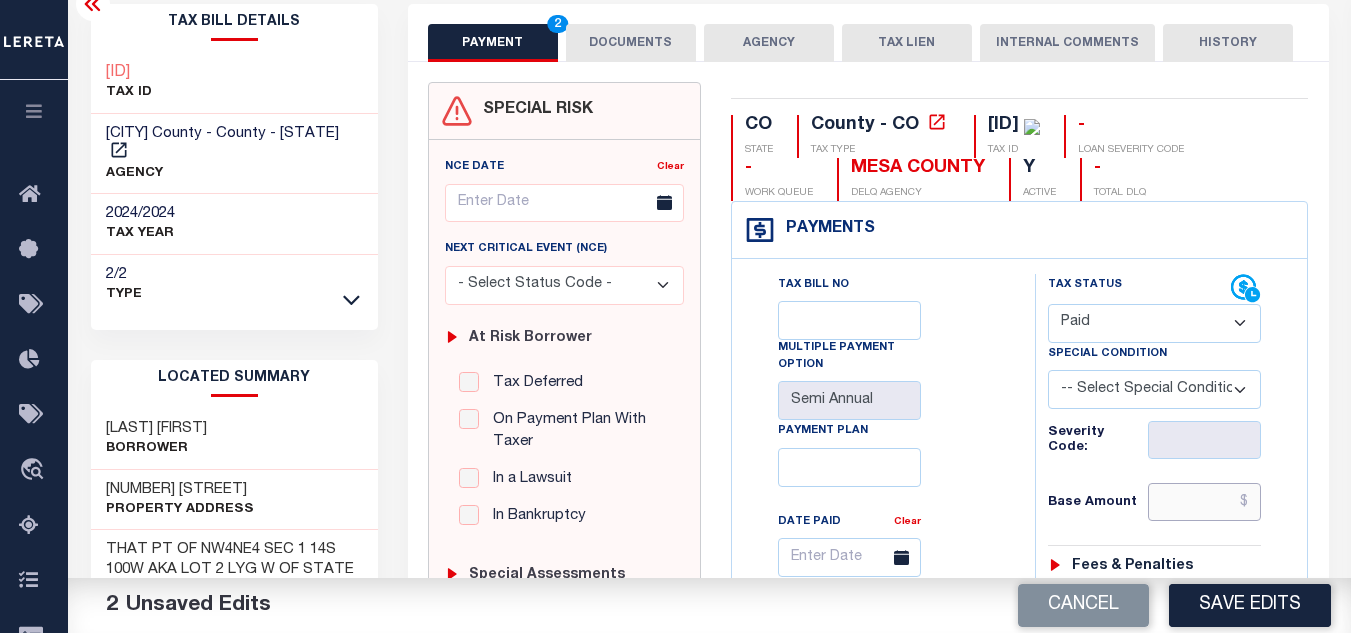 click at bounding box center [1205, 502] 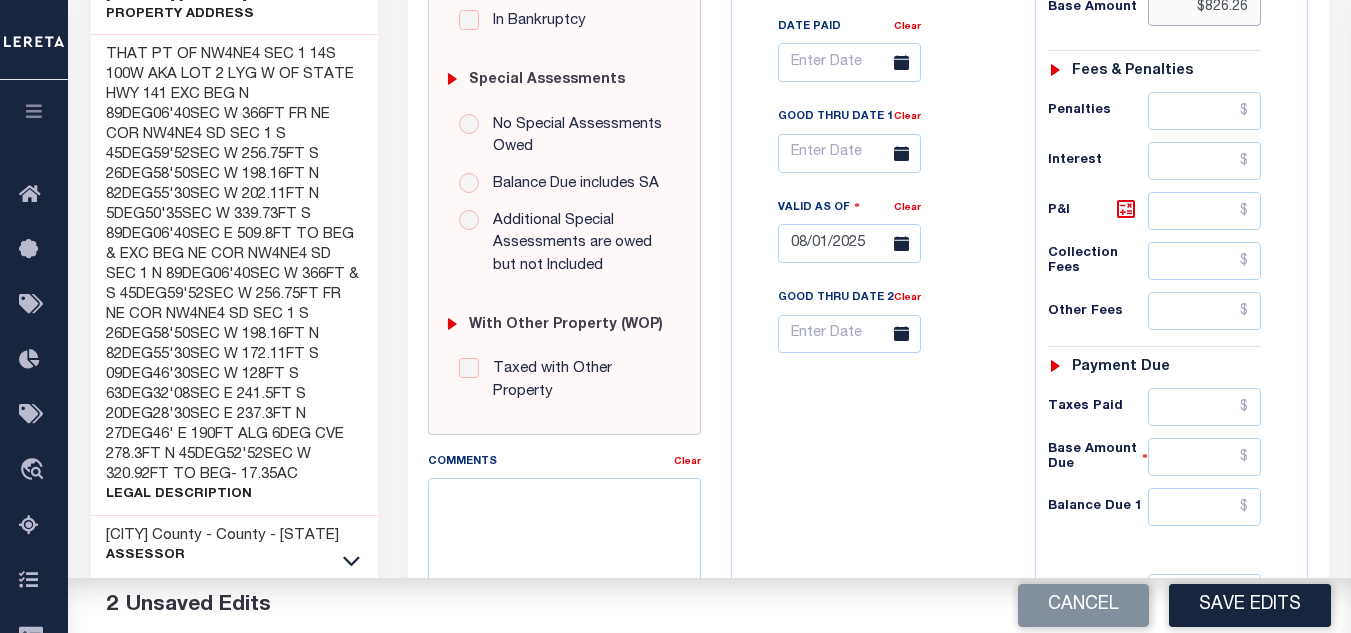 scroll, scrollTop: 600, scrollLeft: 0, axis: vertical 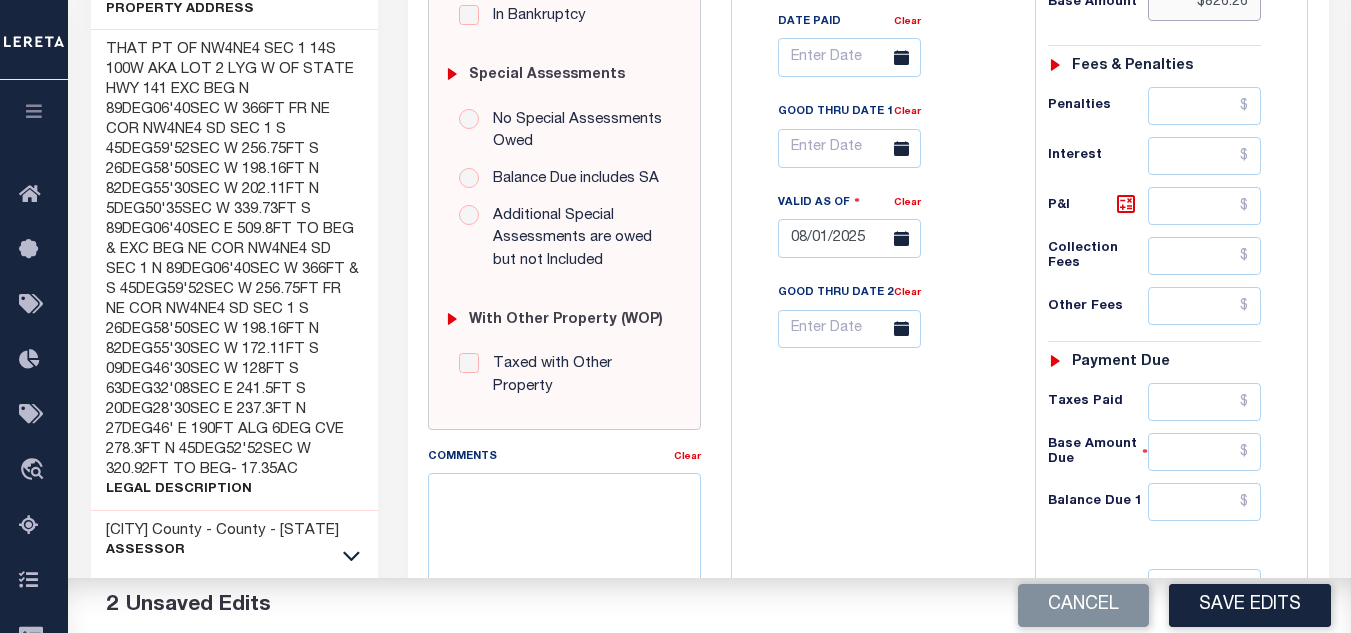 type on "$826.26" 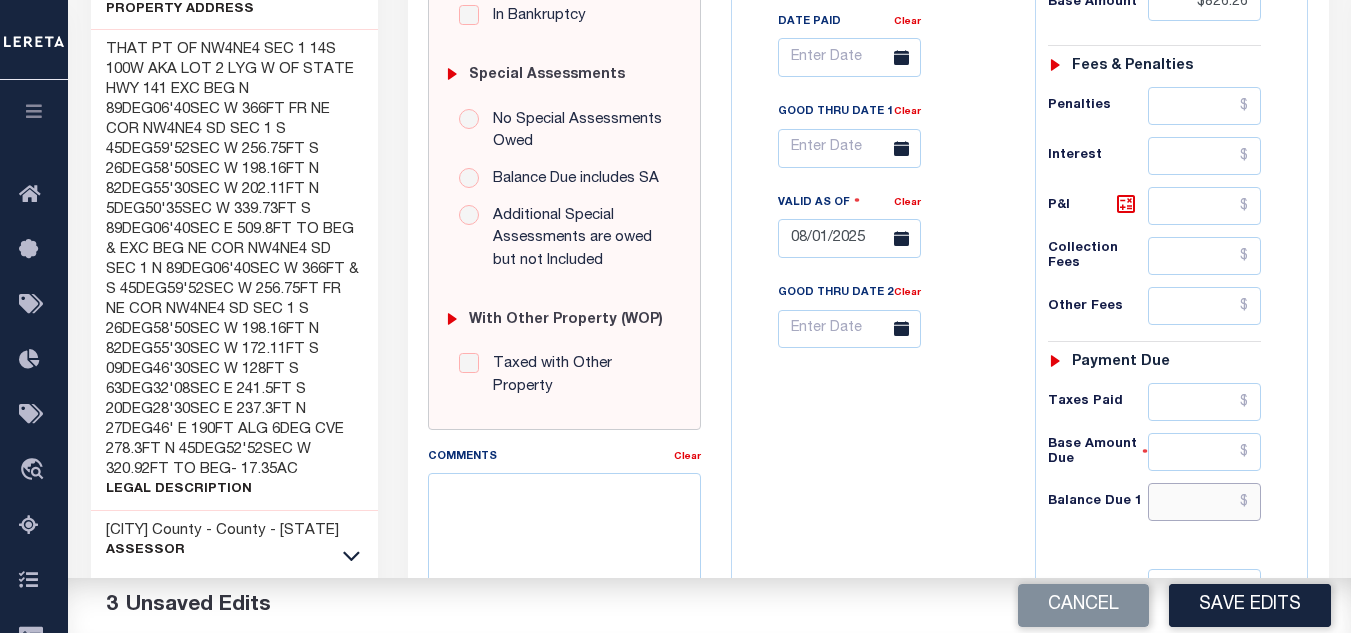 click at bounding box center [1205, 502] 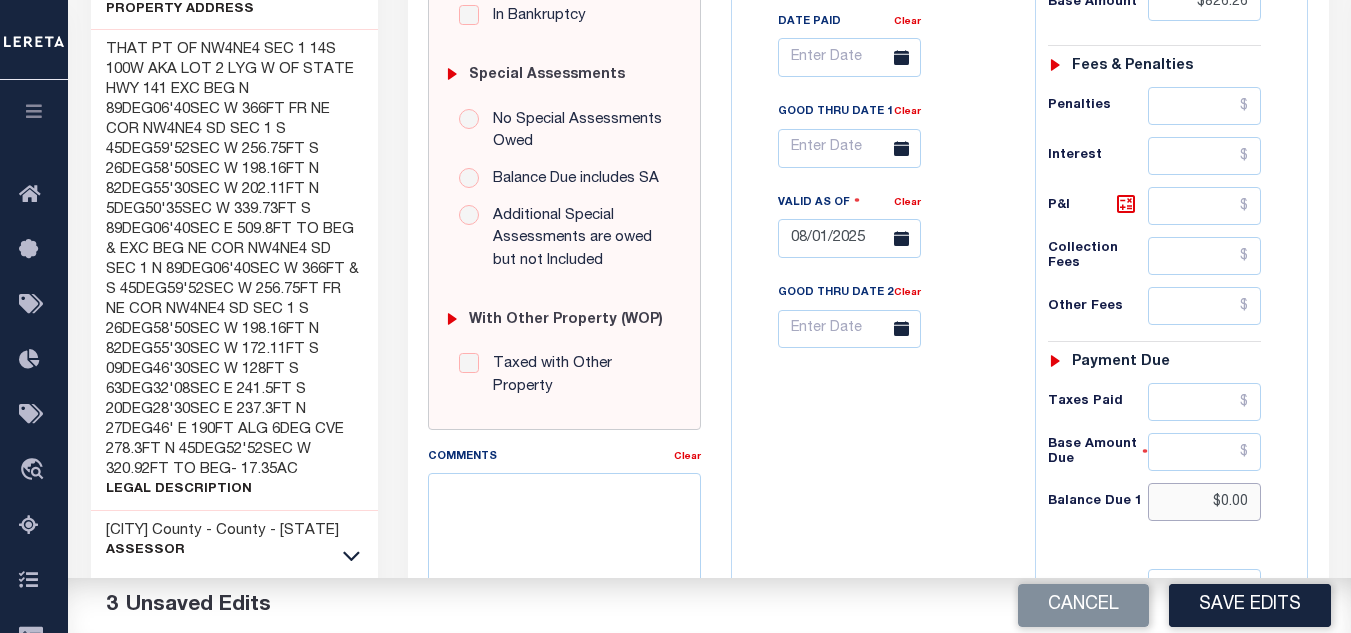 type on "$0.00" 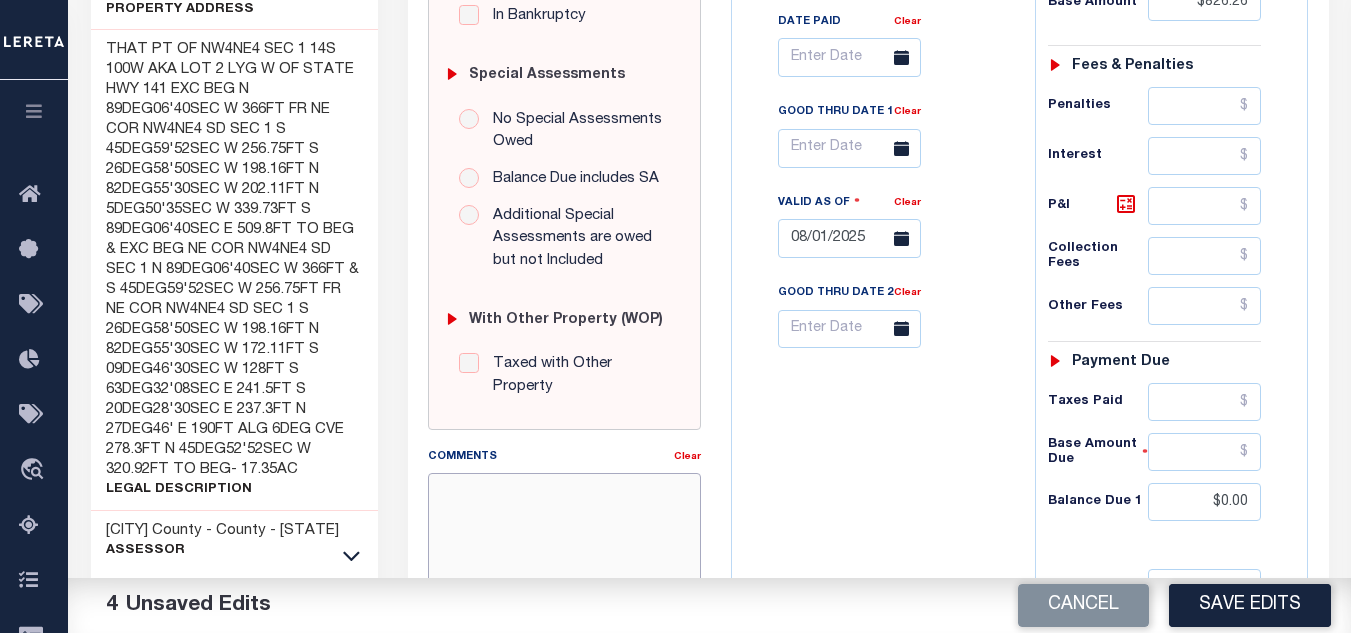 click on "Comments" at bounding box center [565, 536] 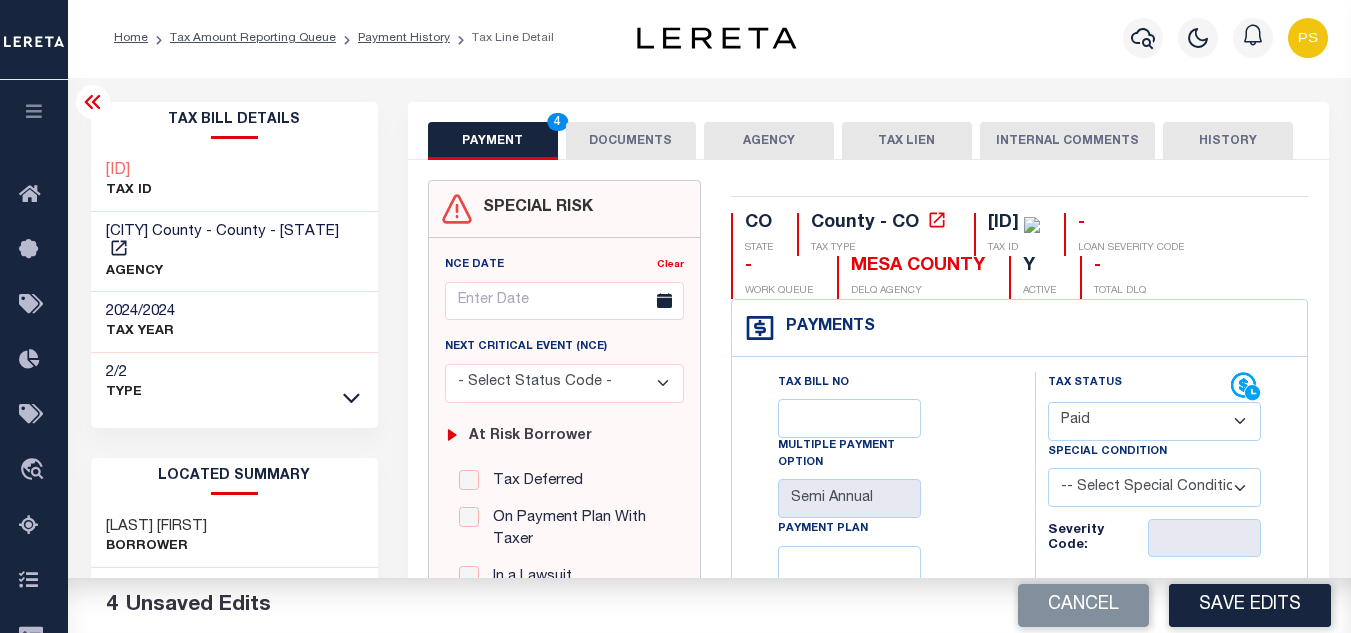 scroll, scrollTop: 0, scrollLeft: 0, axis: both 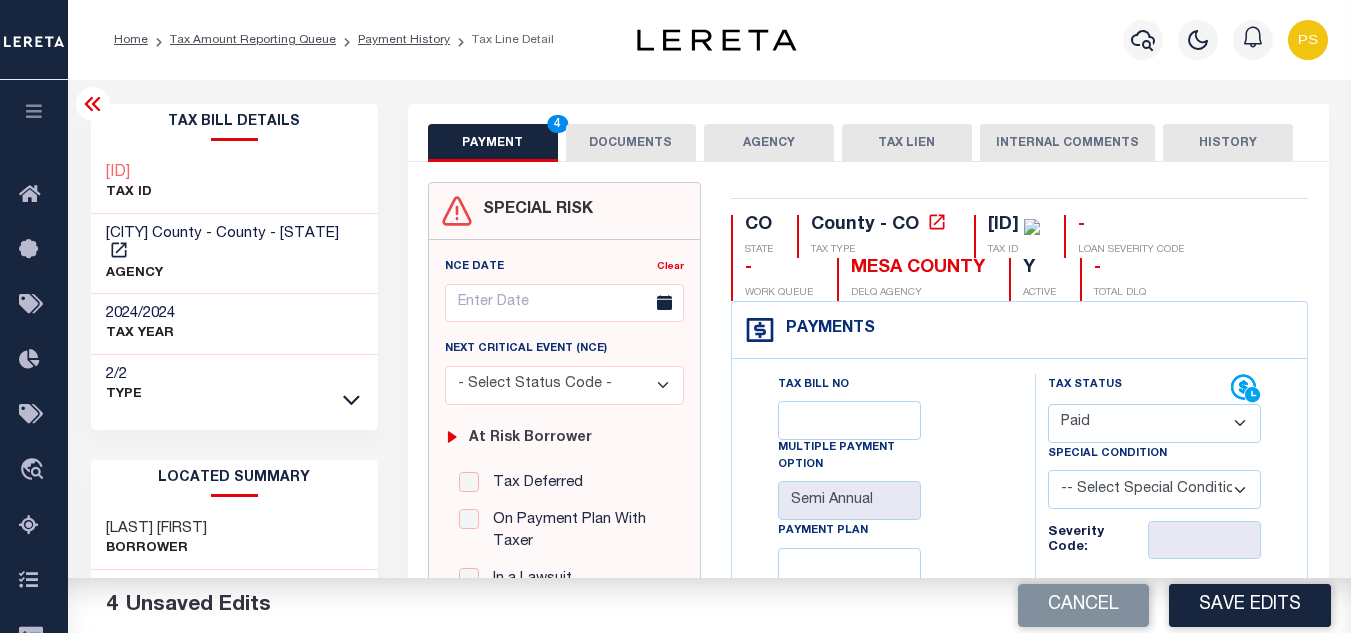 type on "see attached" 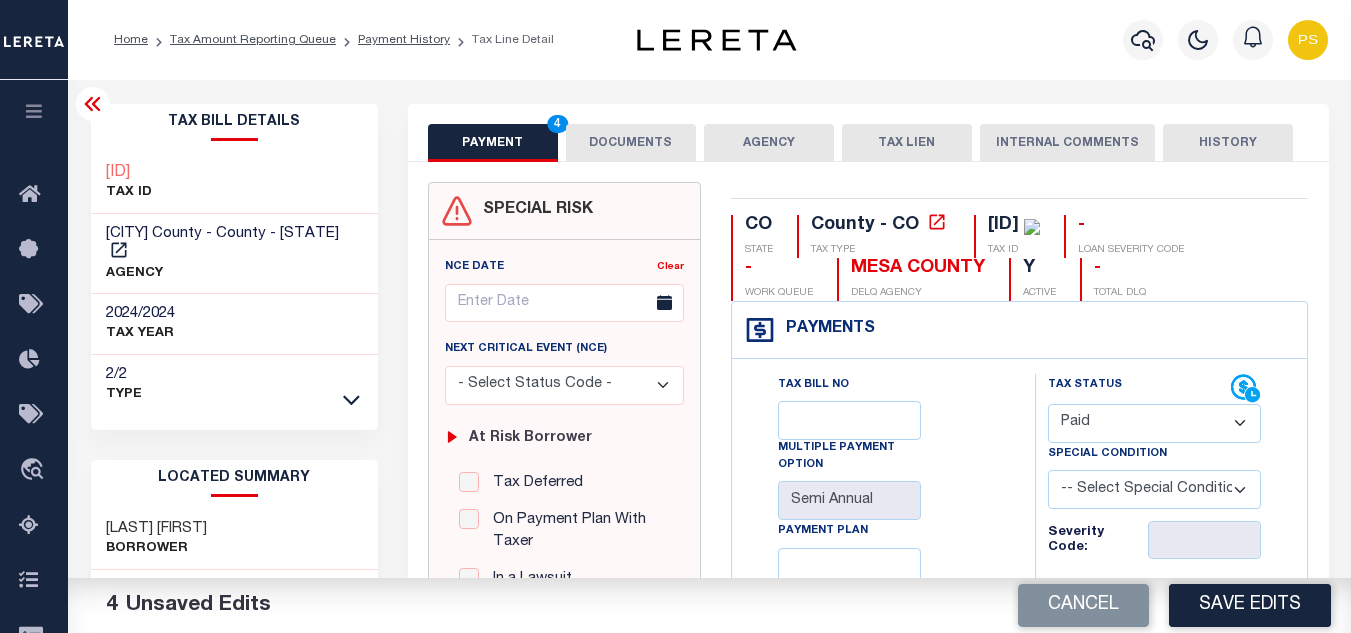 click on "DOCUMENTS" at bounding box center [631, 143] 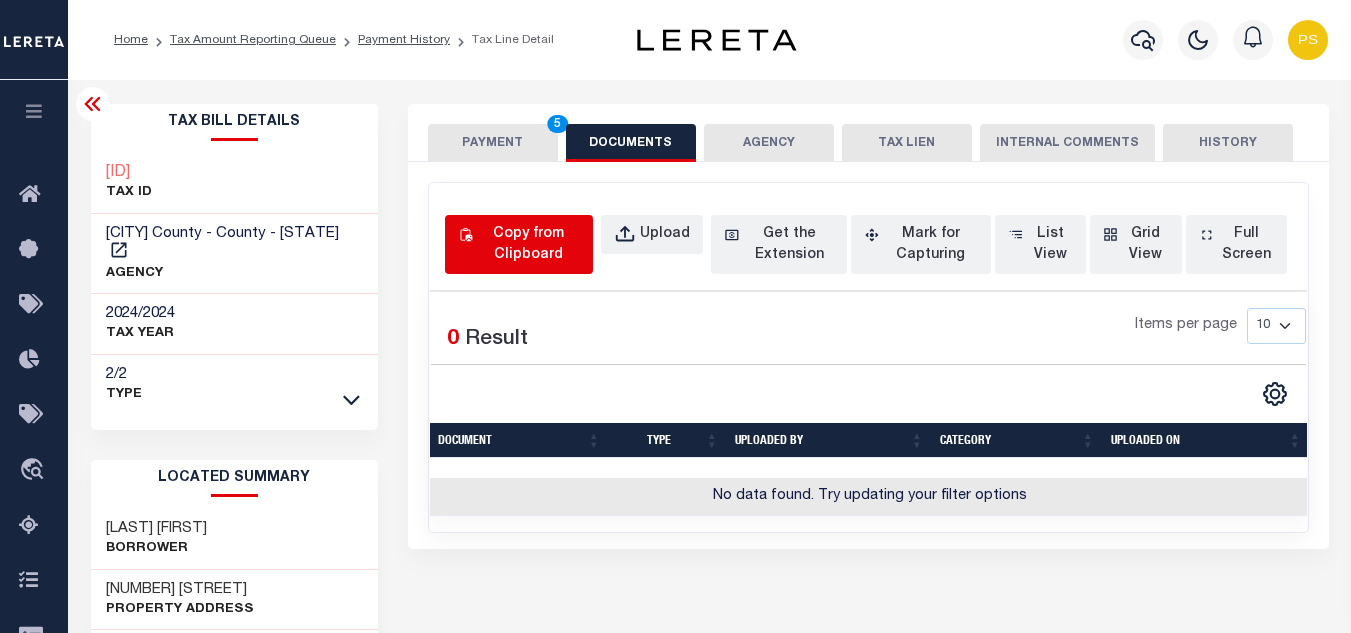 click on "Copy from Clipboard" at bounding box center [528, 245] 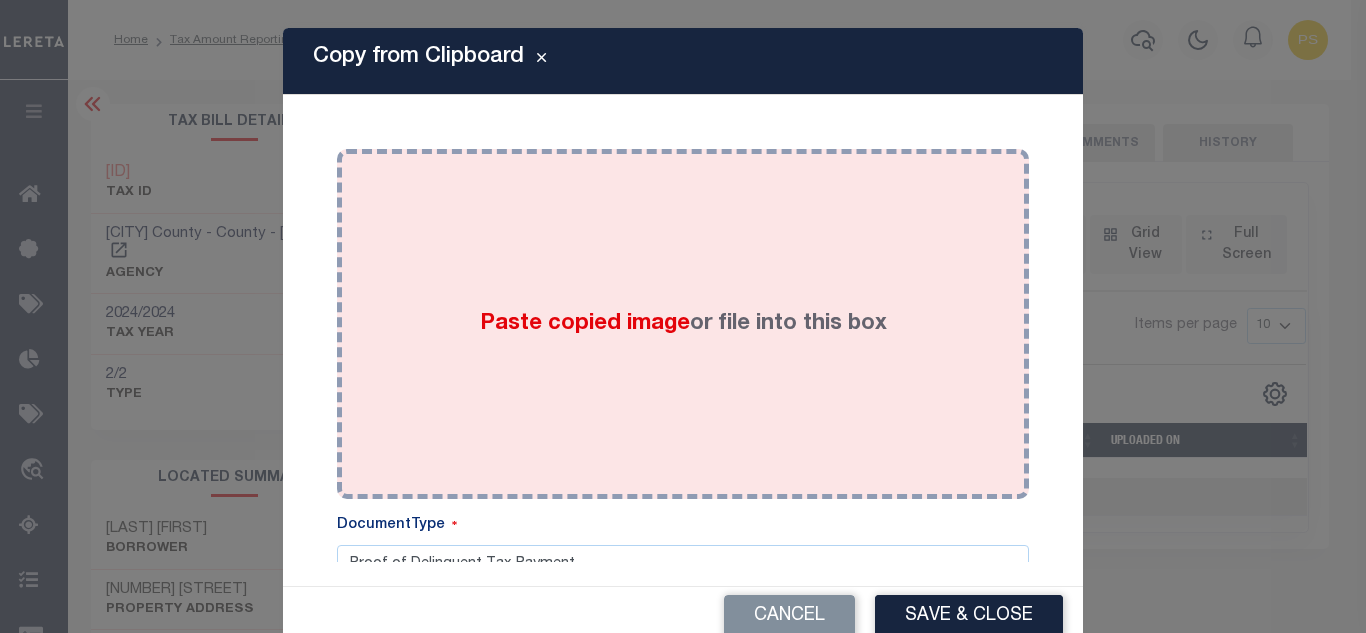 click on "Paste copied image" at bounding box center [585, 324] 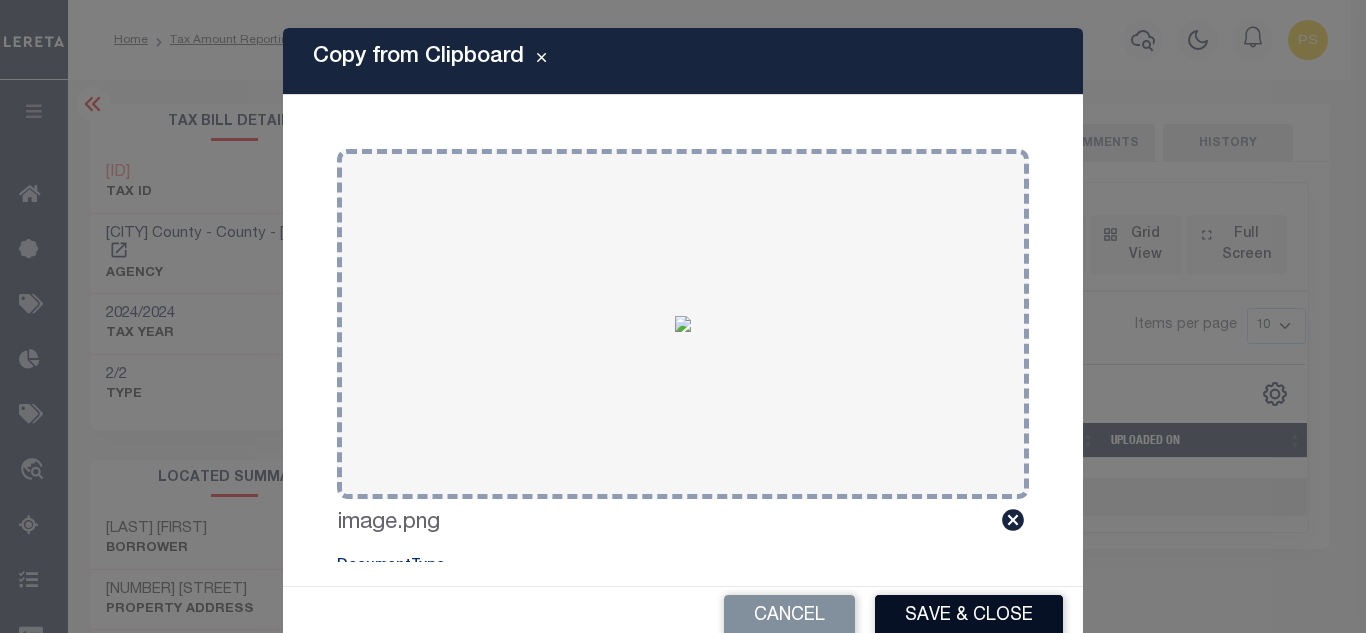 click on "Save & Close" at bounding box center (969, 616) 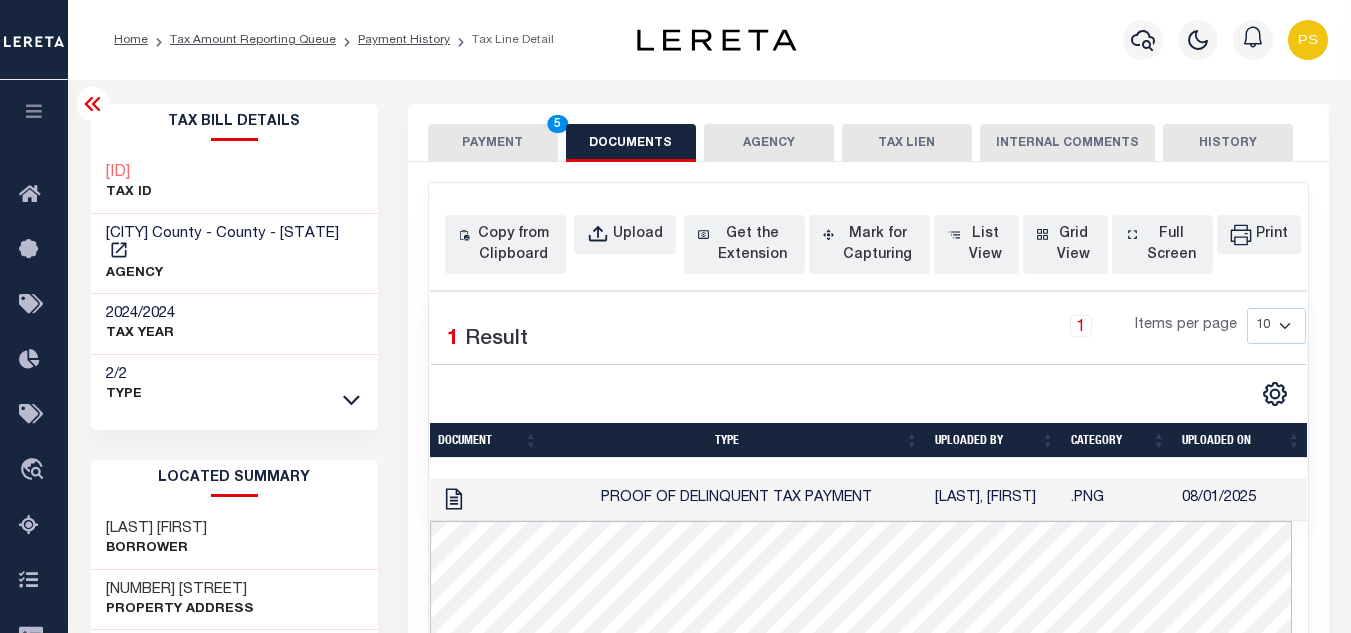 click on "PAYMENT
5" at bounding box center [493, 143] 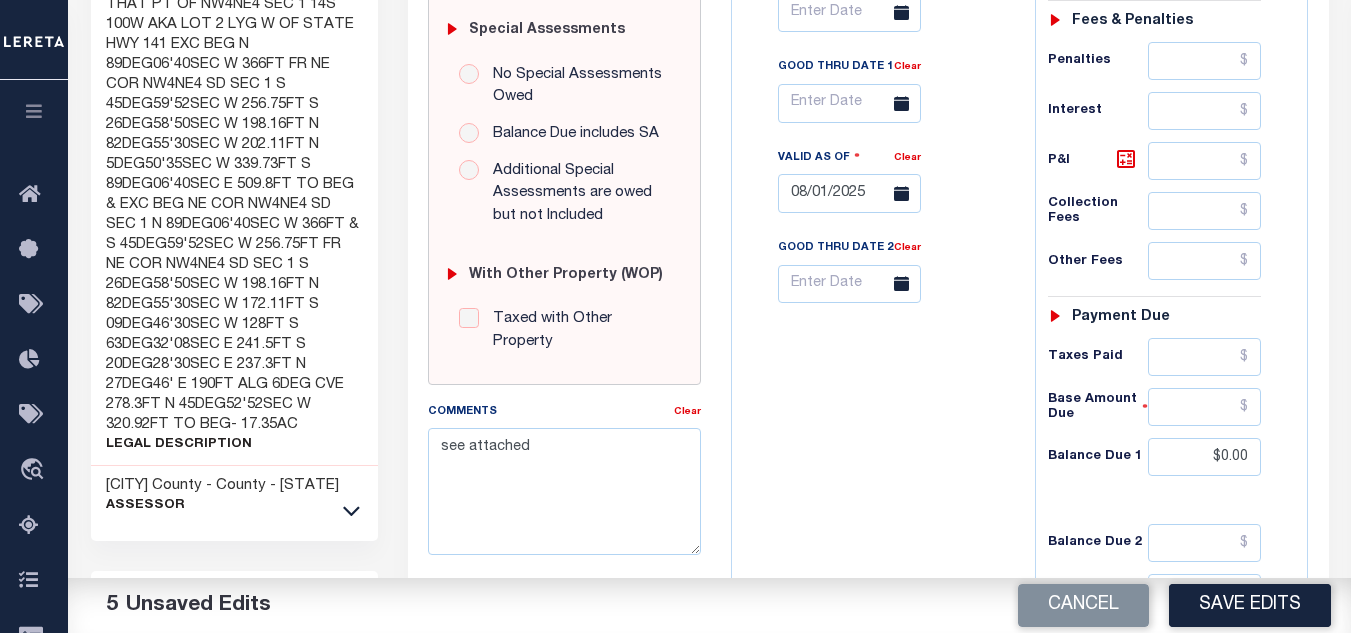 scroll, scrollTop: 700, scrollLeft: 0, axis: vertical 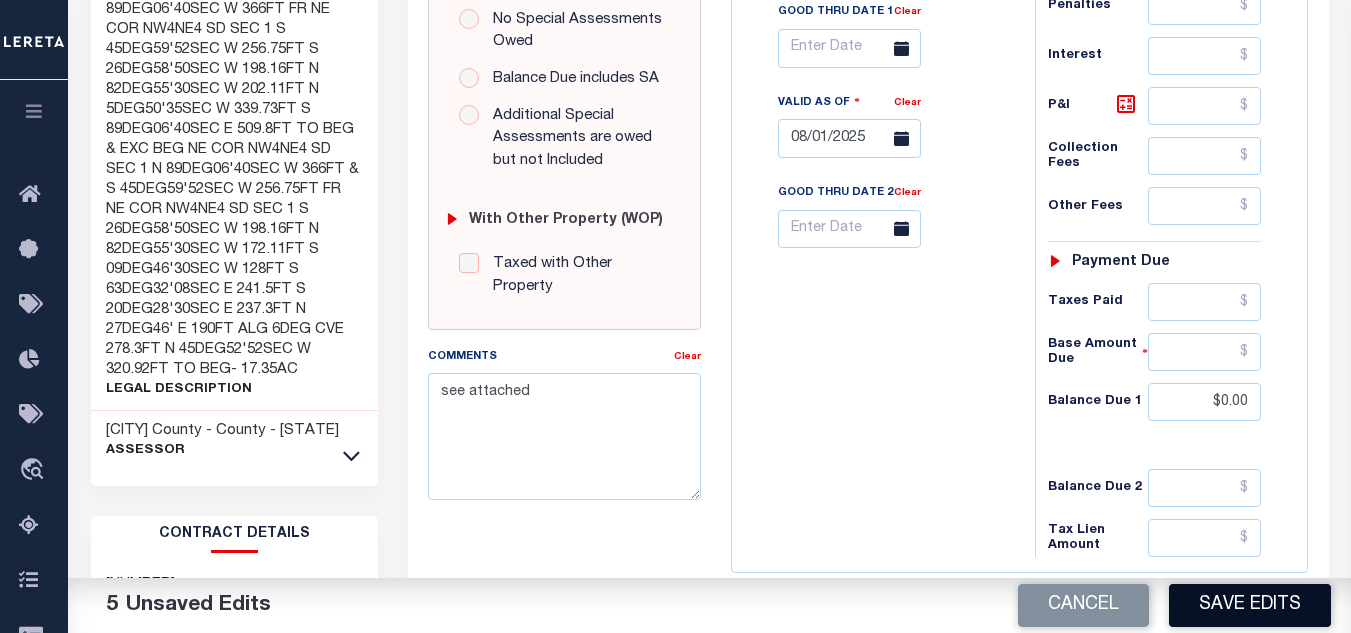 click on "Save Edits" at bounding box center (1250, 605) 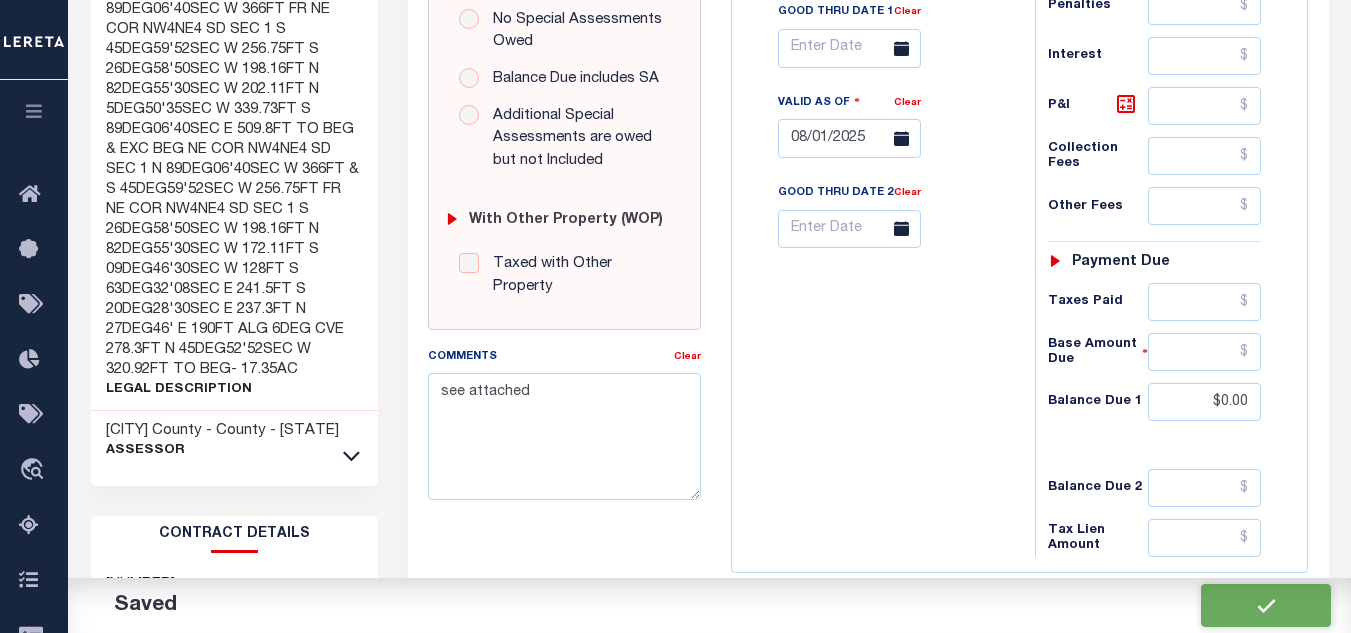 checkbox on "false" 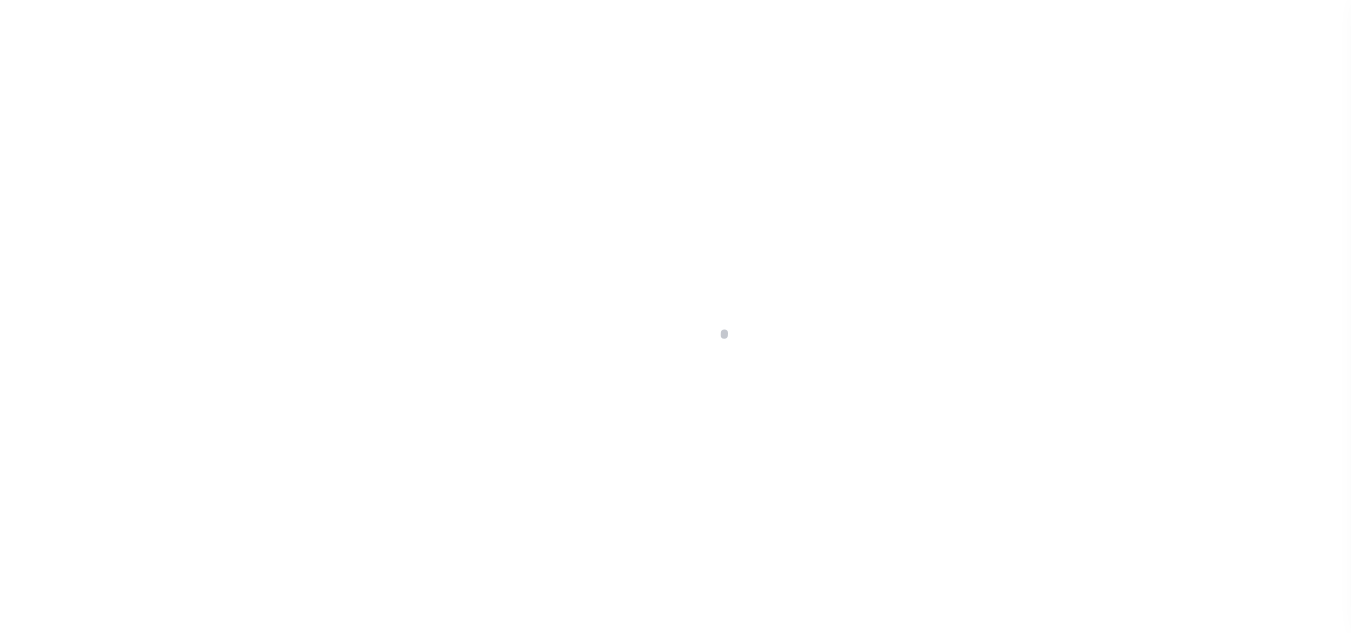 scroll, scrollTop: 0, scrollLeft: 0, axis: both 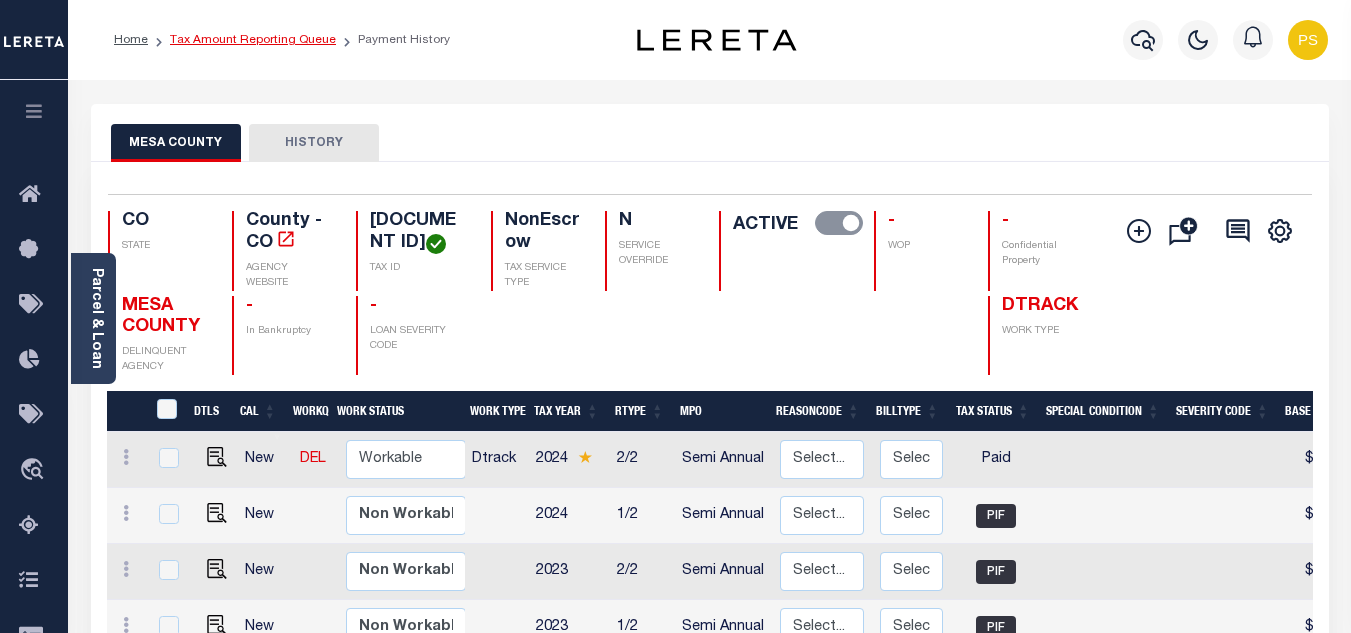 click on "Tax Amount Reporting Queue" at bounding box center [253, 40] 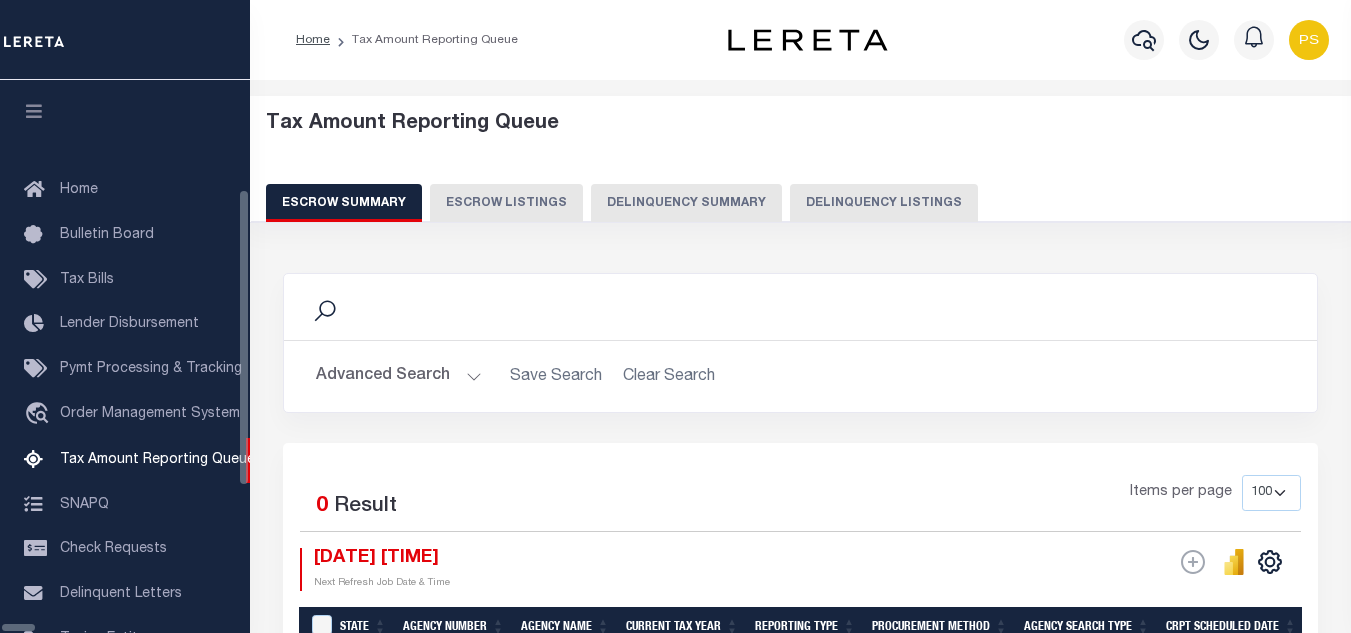 select on "100" 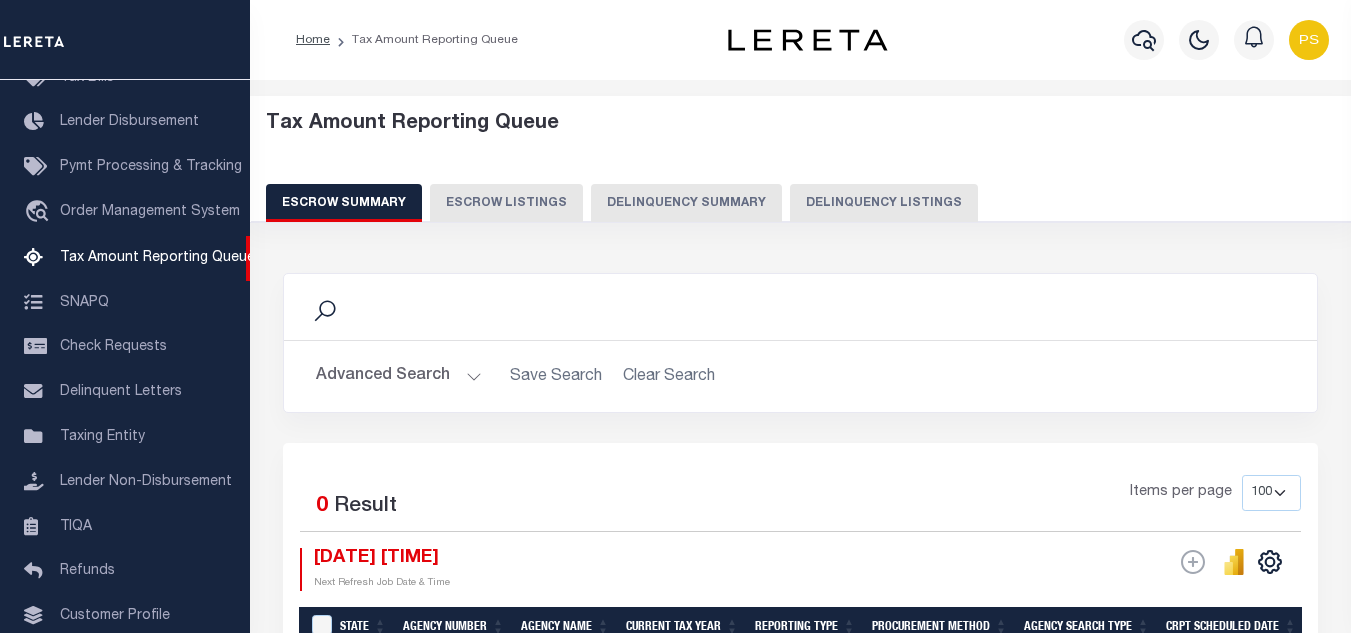 click on "Delinquency Listings" at bounding box center (884, 203) 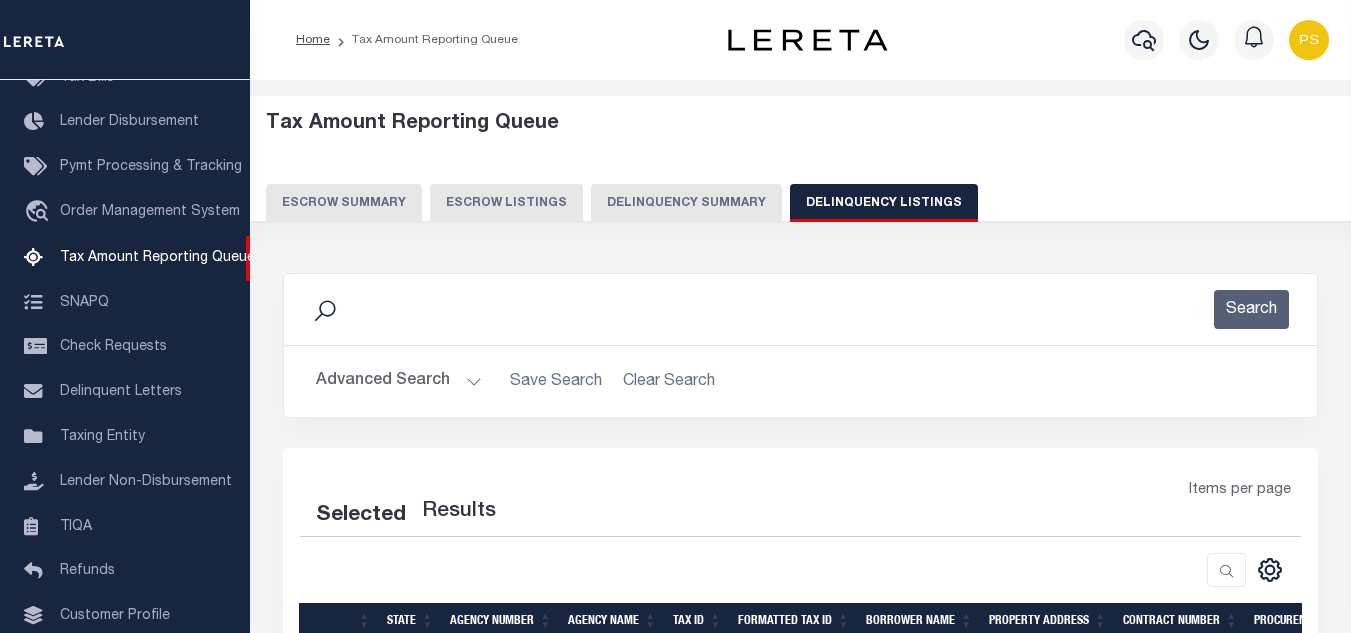 select on "100" 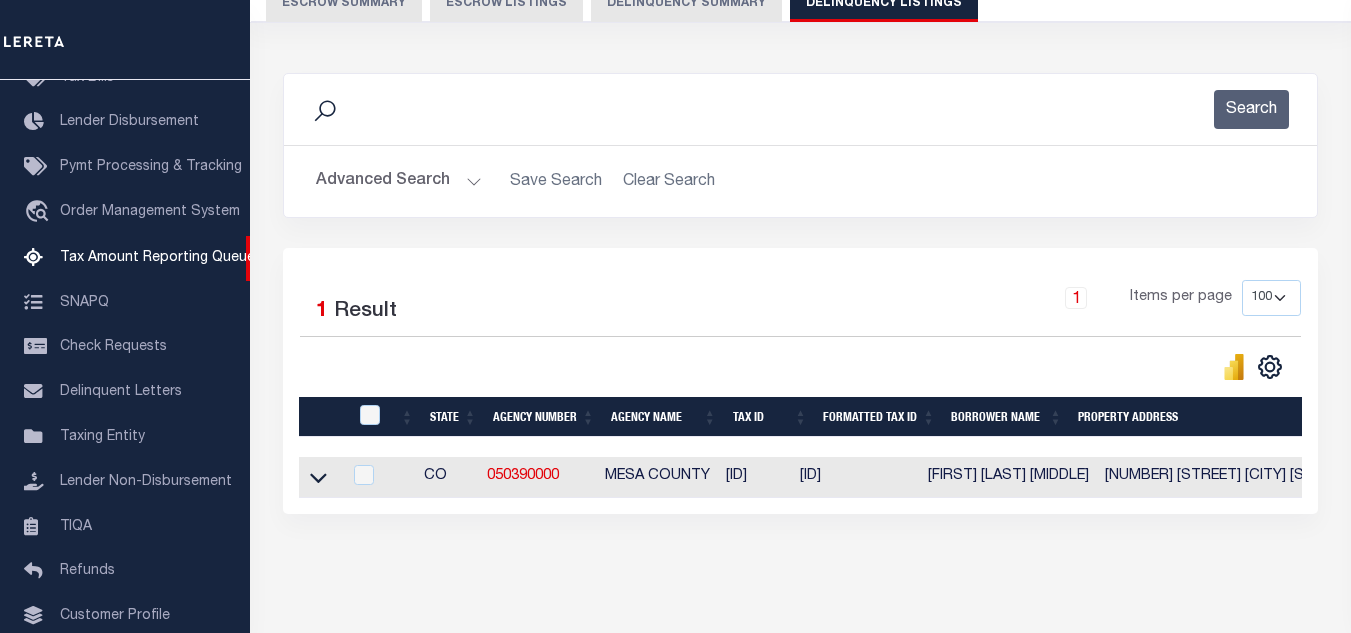 scroll, scrollTop: 278, scrollLeft: 0, axis: vertical 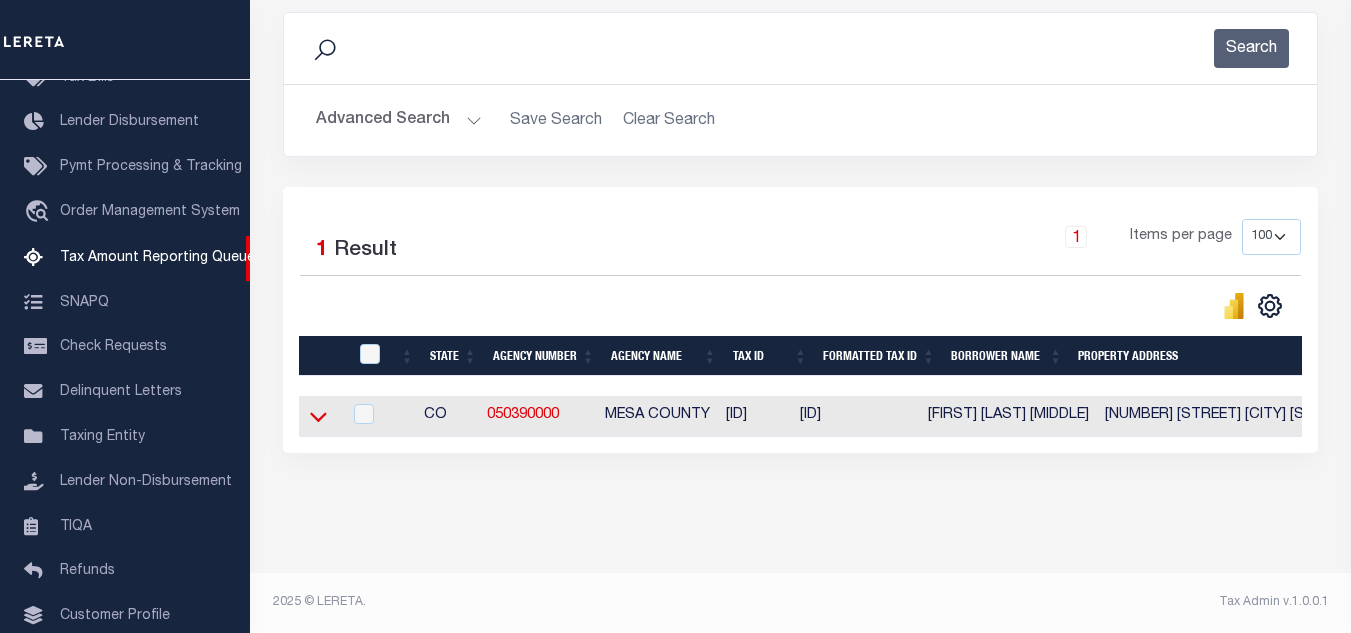 click 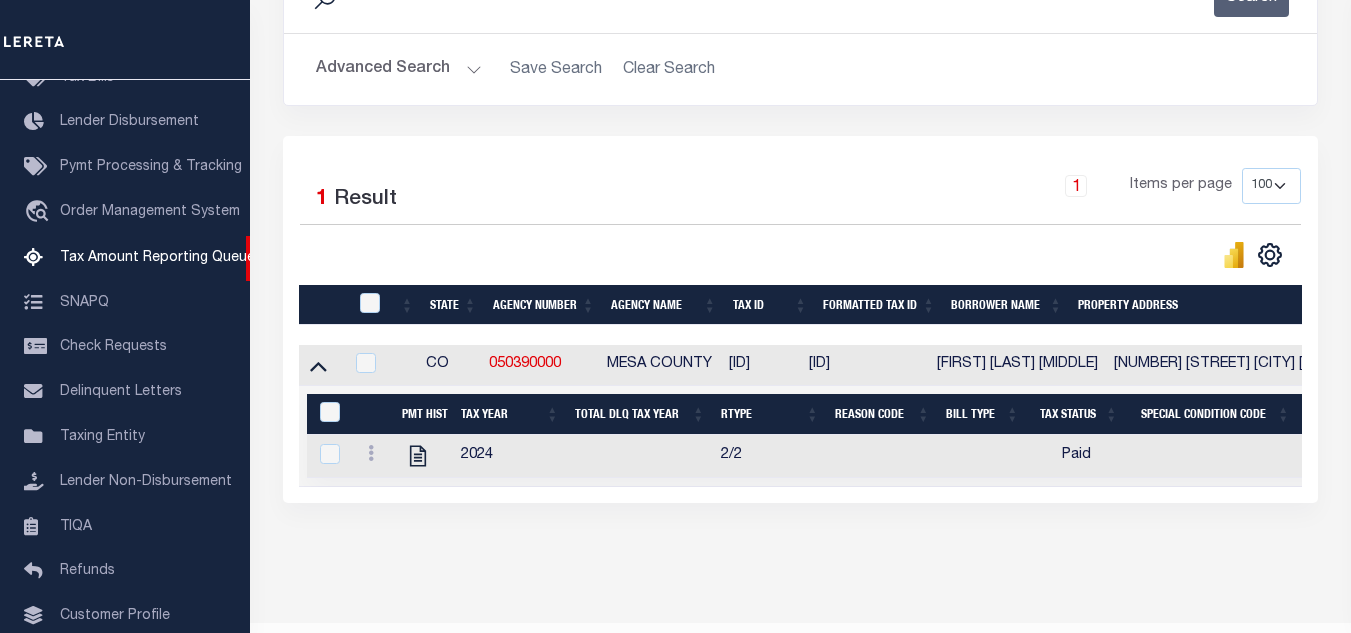 scroll, scrollTop: 380, scrollLeft: 0, axis: vertical 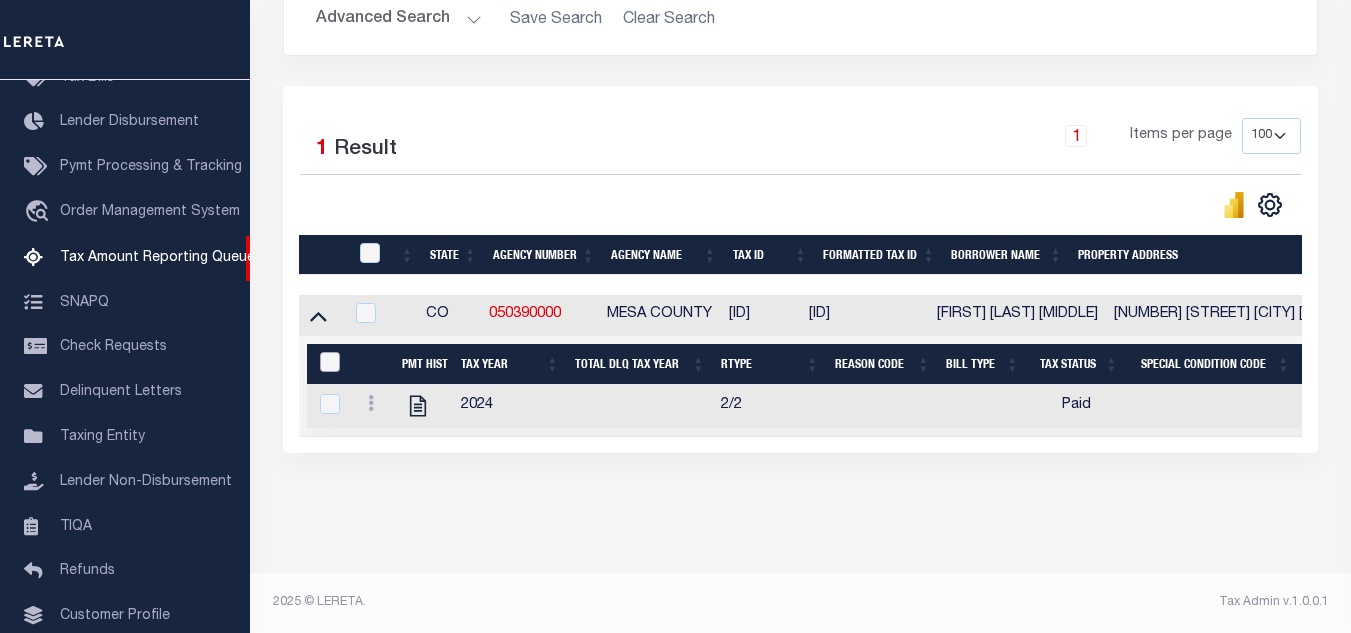 click at bounding box center [330, 362] 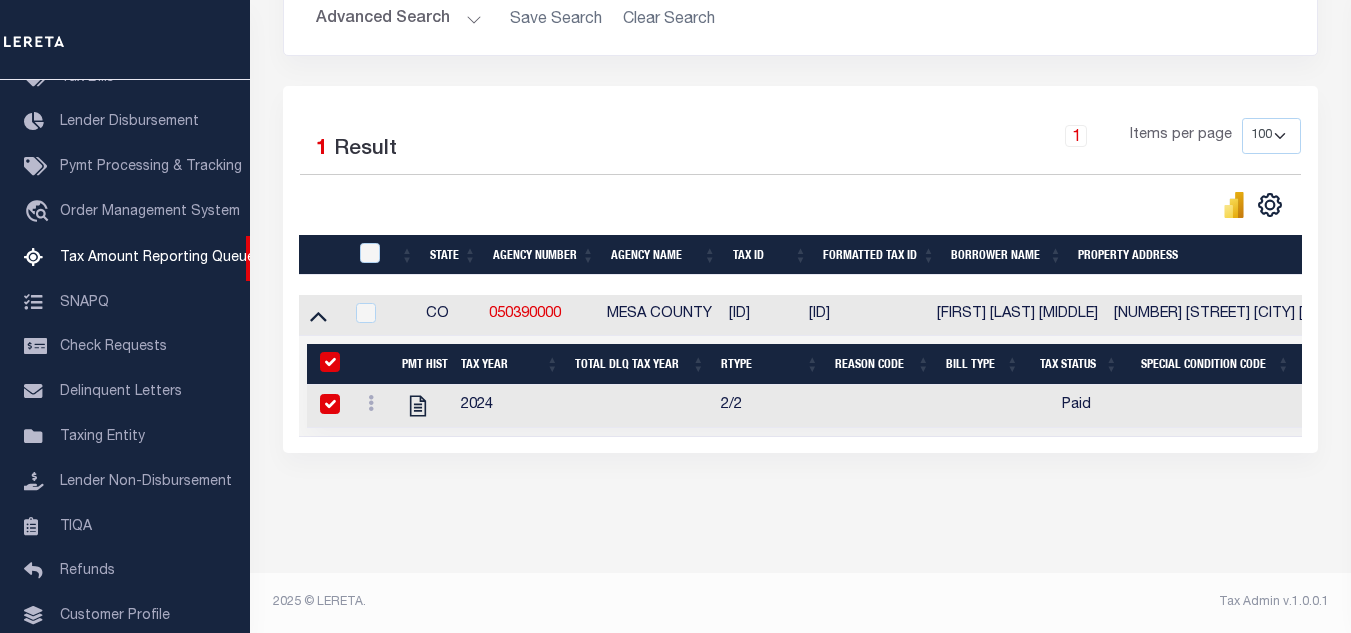 checkbox on "true" 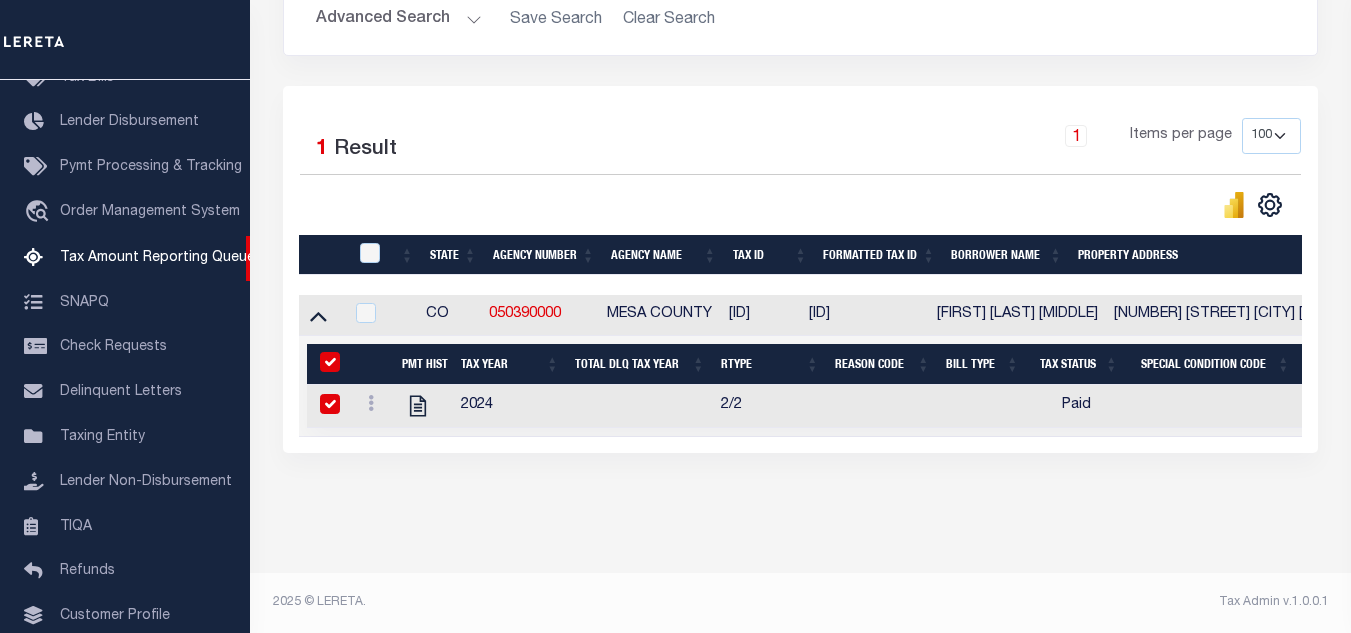 checkbox on "true" 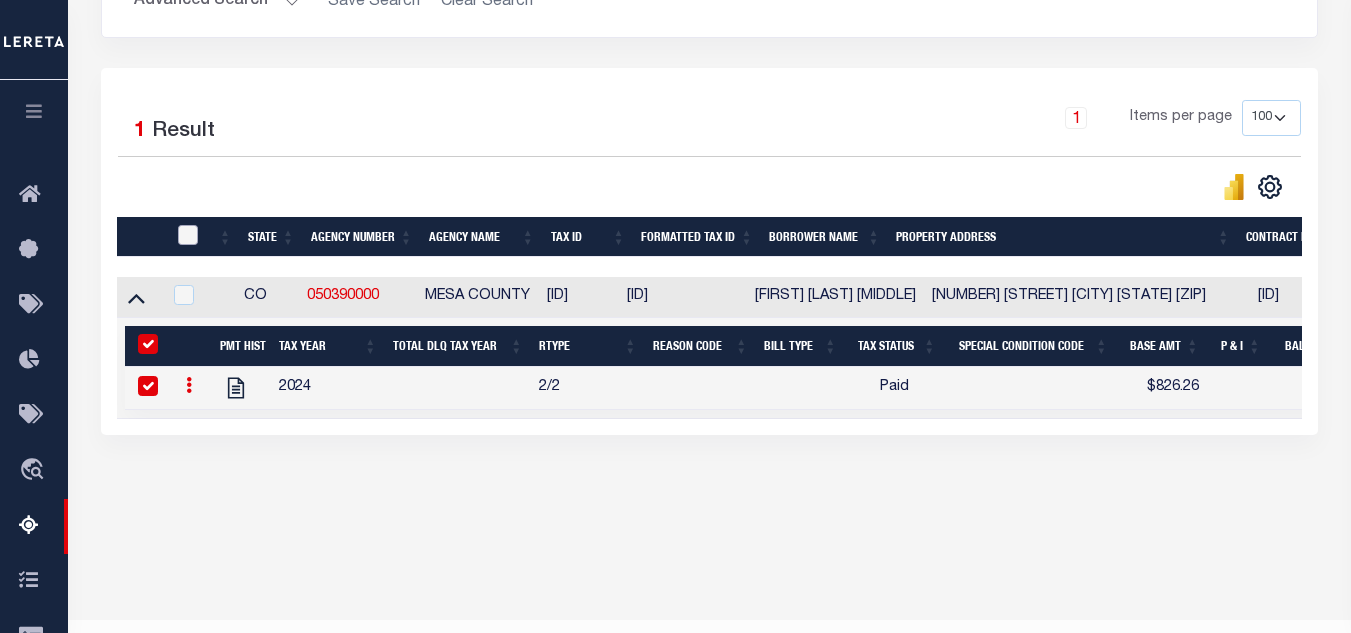 click at bounding box center (188, 235) 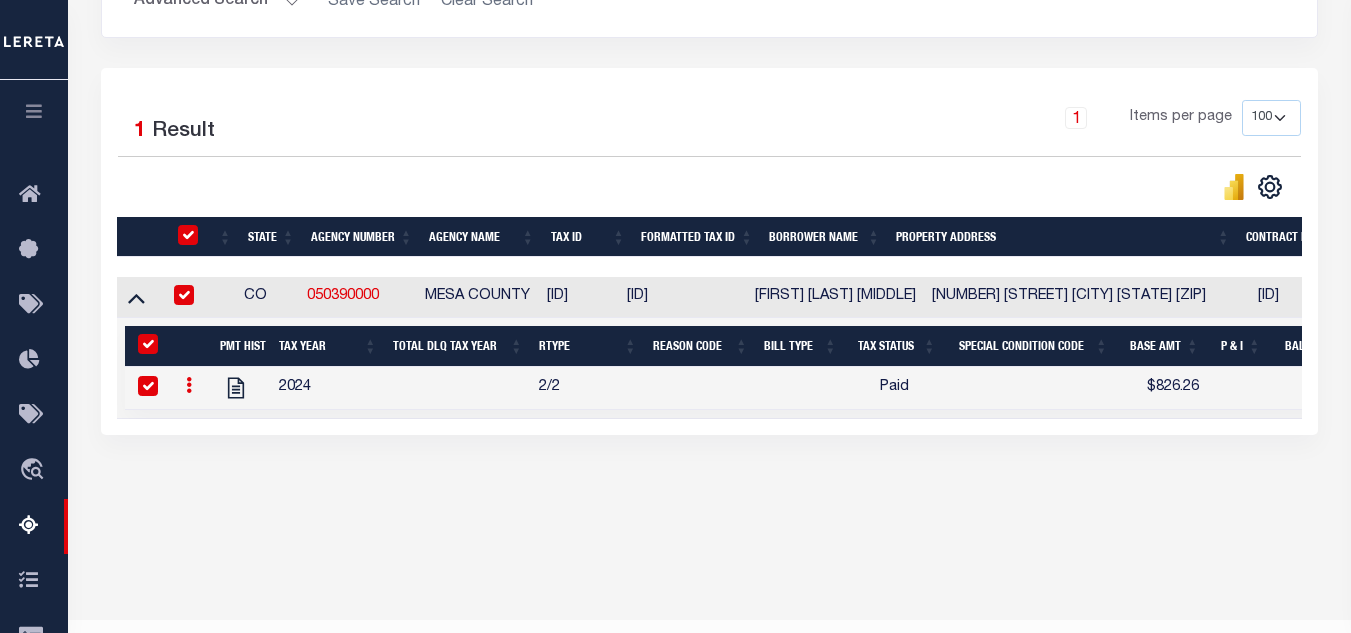 checkbox on "true" 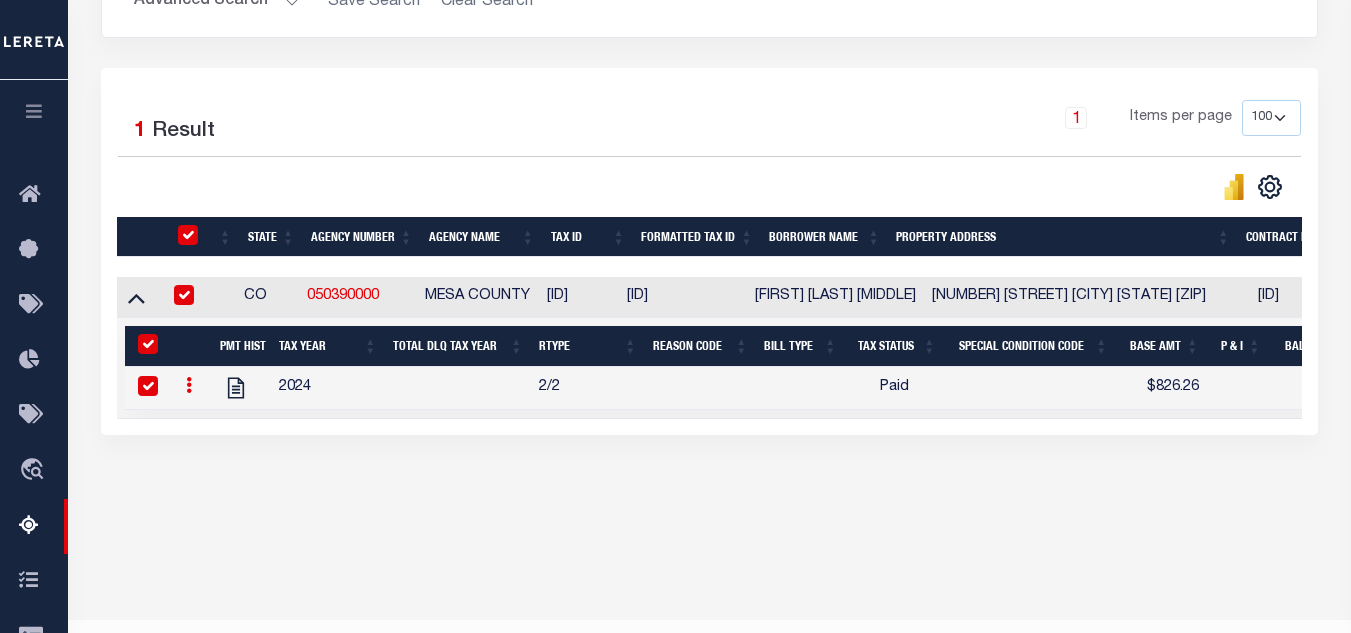 checkbox on "true" 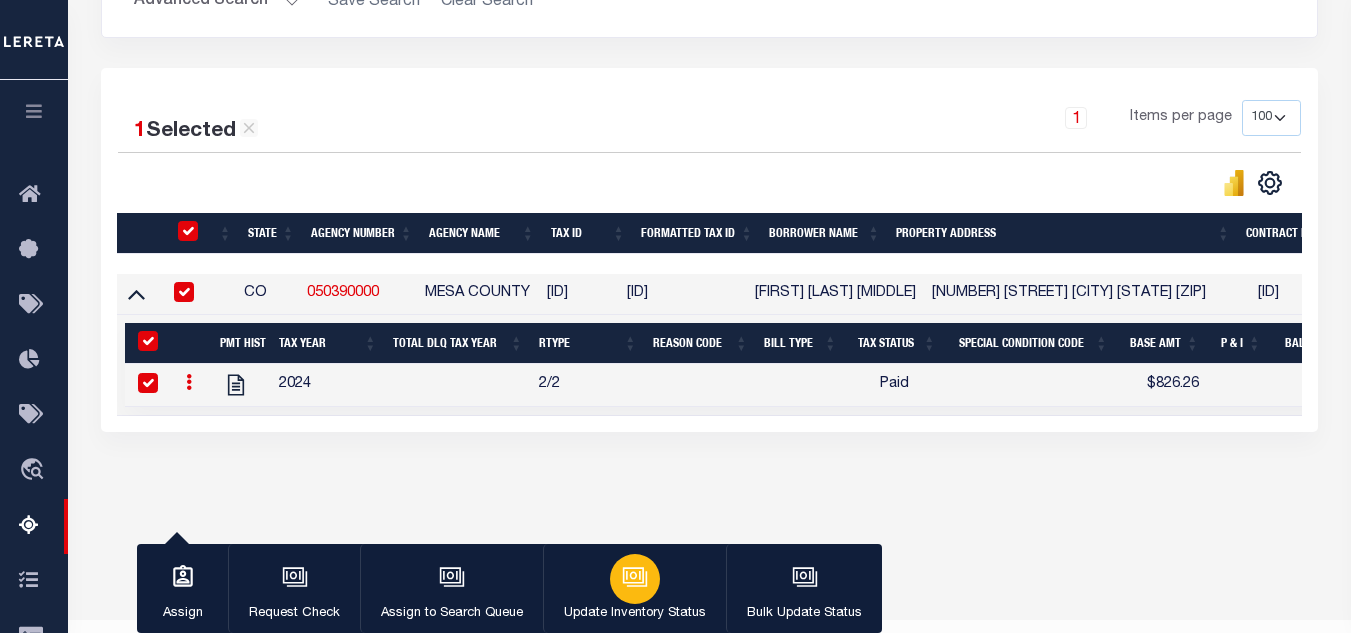 click 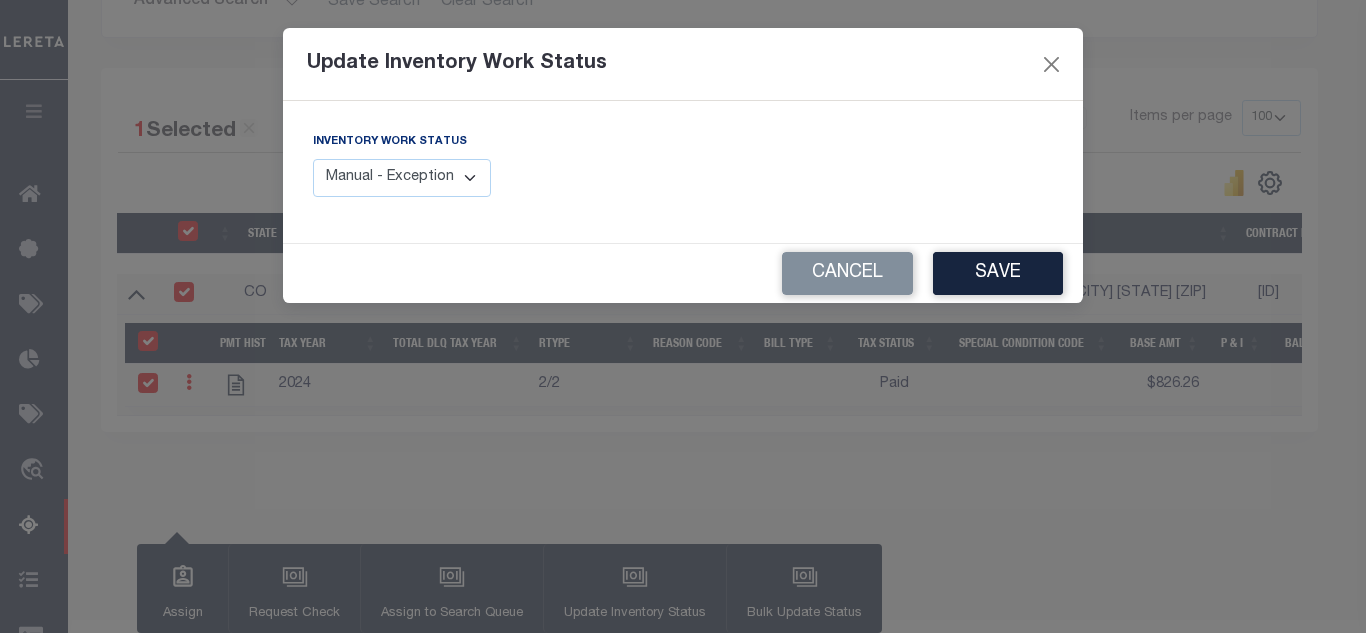 click on "Manual - Exception
Pended - Awaiting Search
Late Add Exception
Completed" at bounding box center [402, 178] 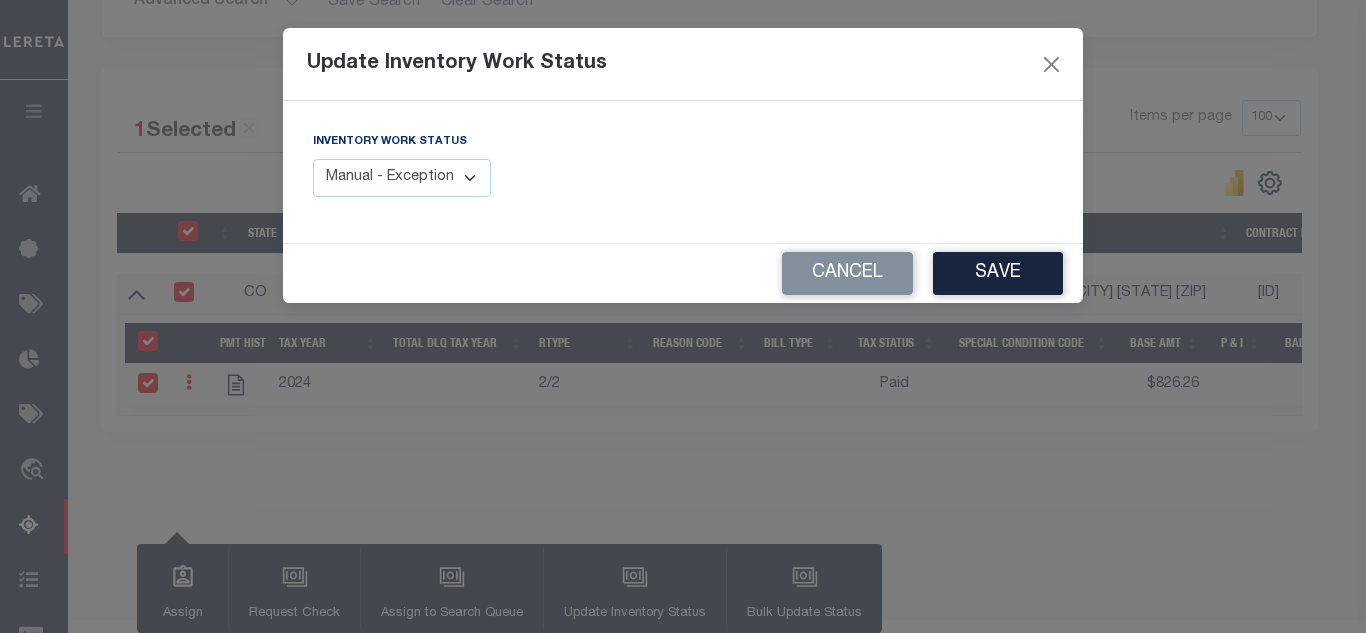 select on "4" 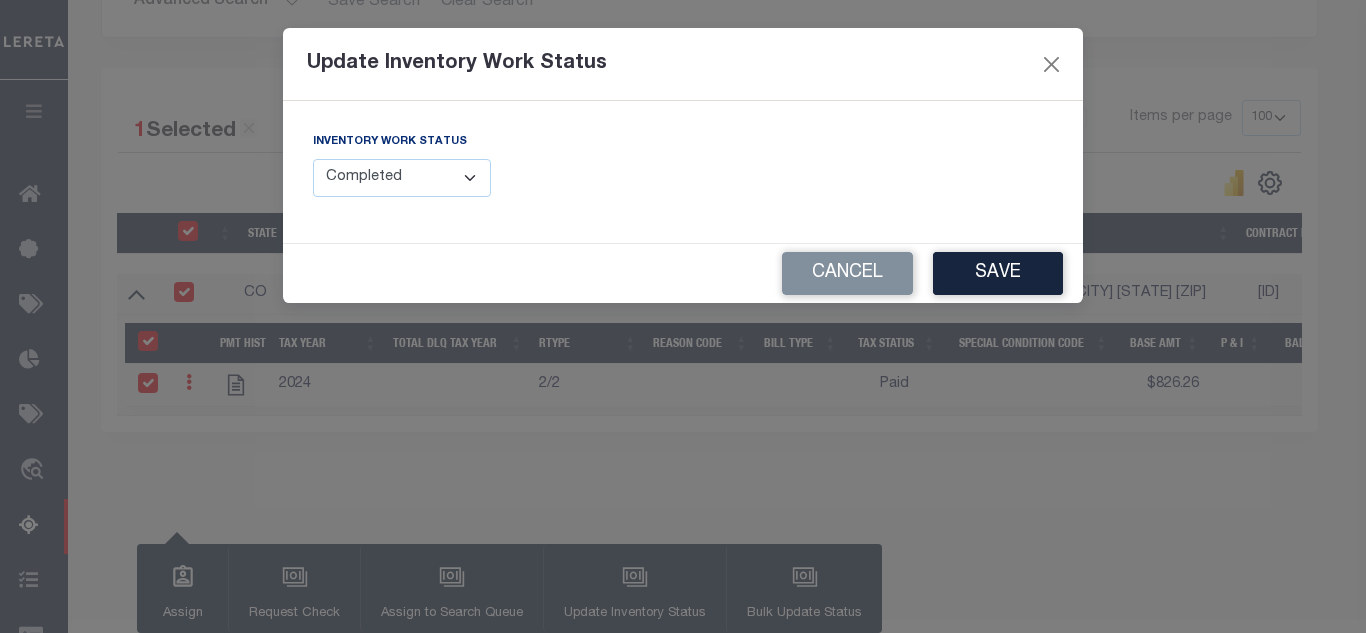click on "Manual - Exception
Pended - Awaiting Search
Late Add Exception
Completed" at bounding box center (402, 178) 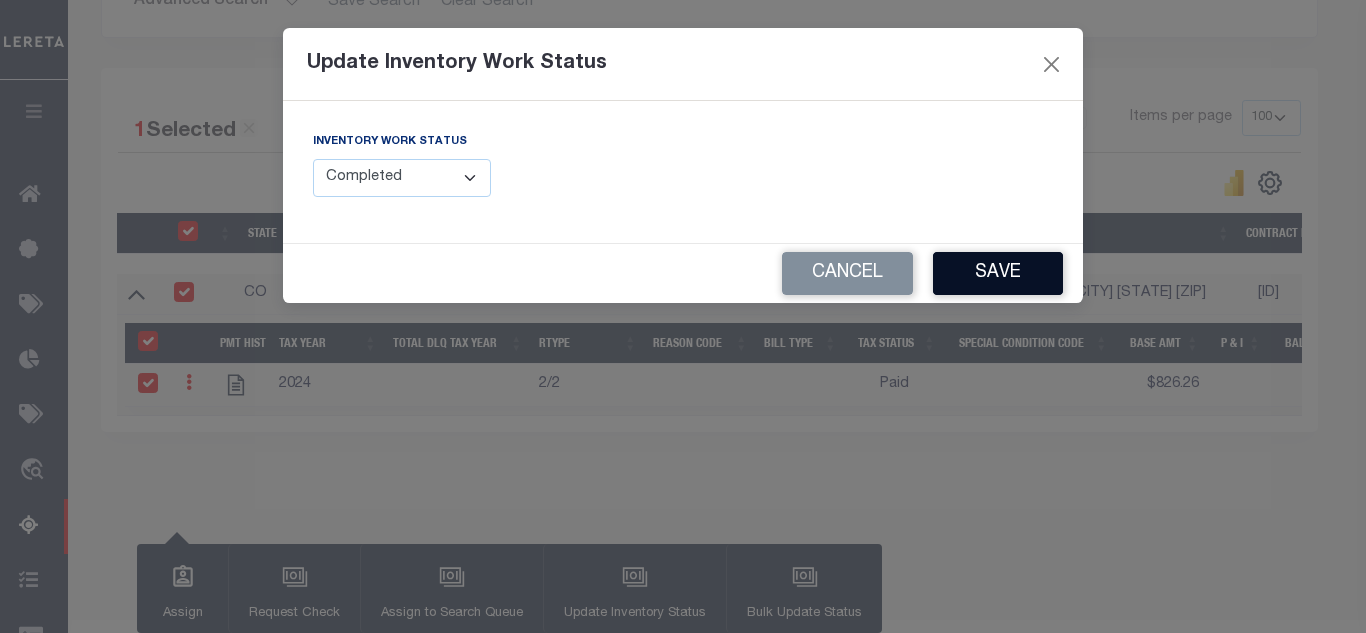 click on "Save" at bounding box center [998, 273] 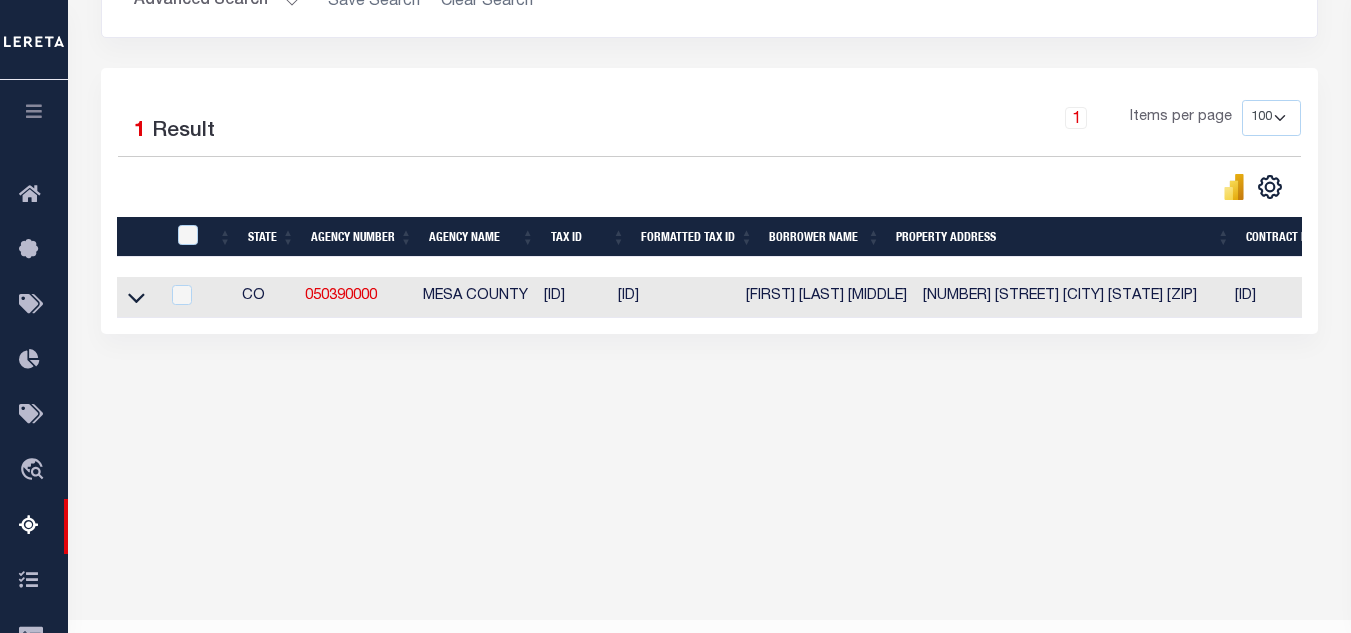 click on "Advanced Search" at bounding box center (217, 1) 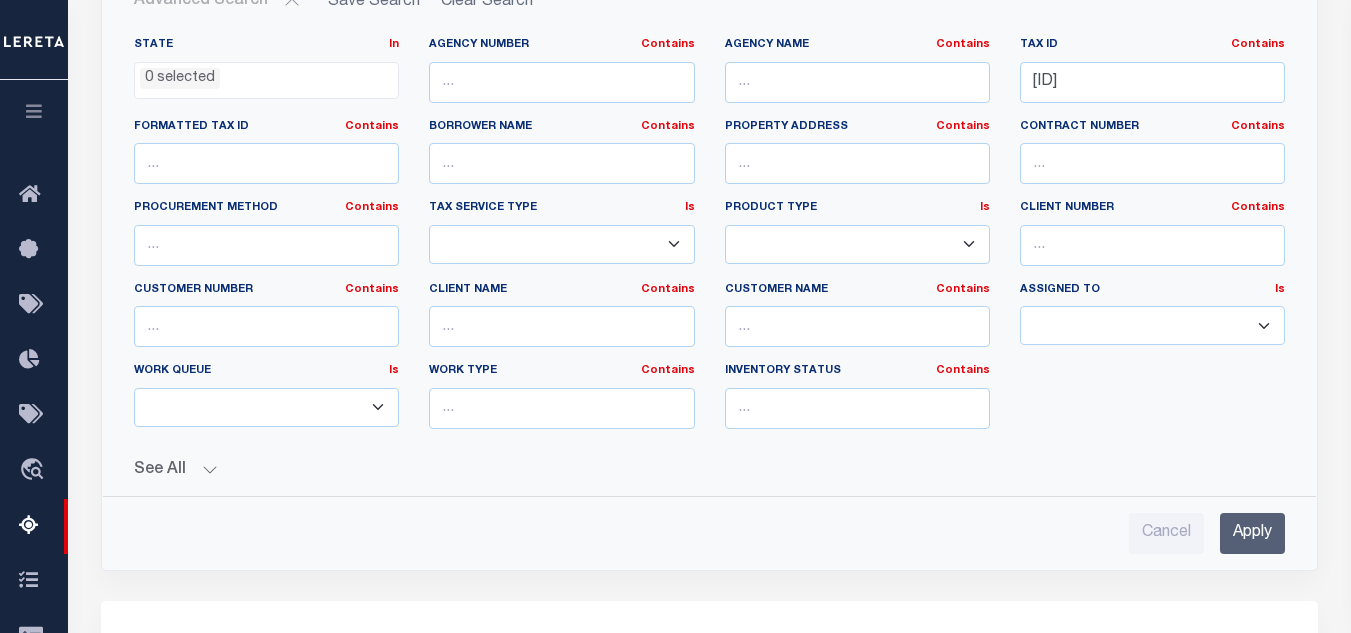 type 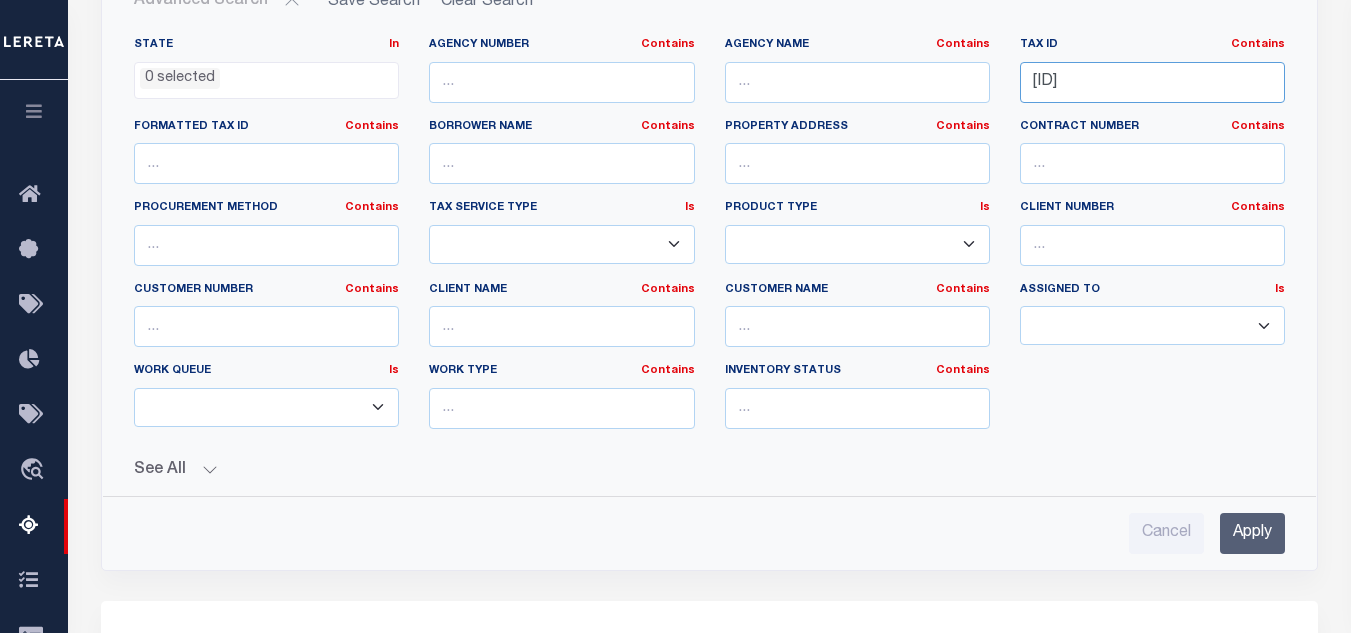 click on "R00078901" at bounding box center [1152, 82] 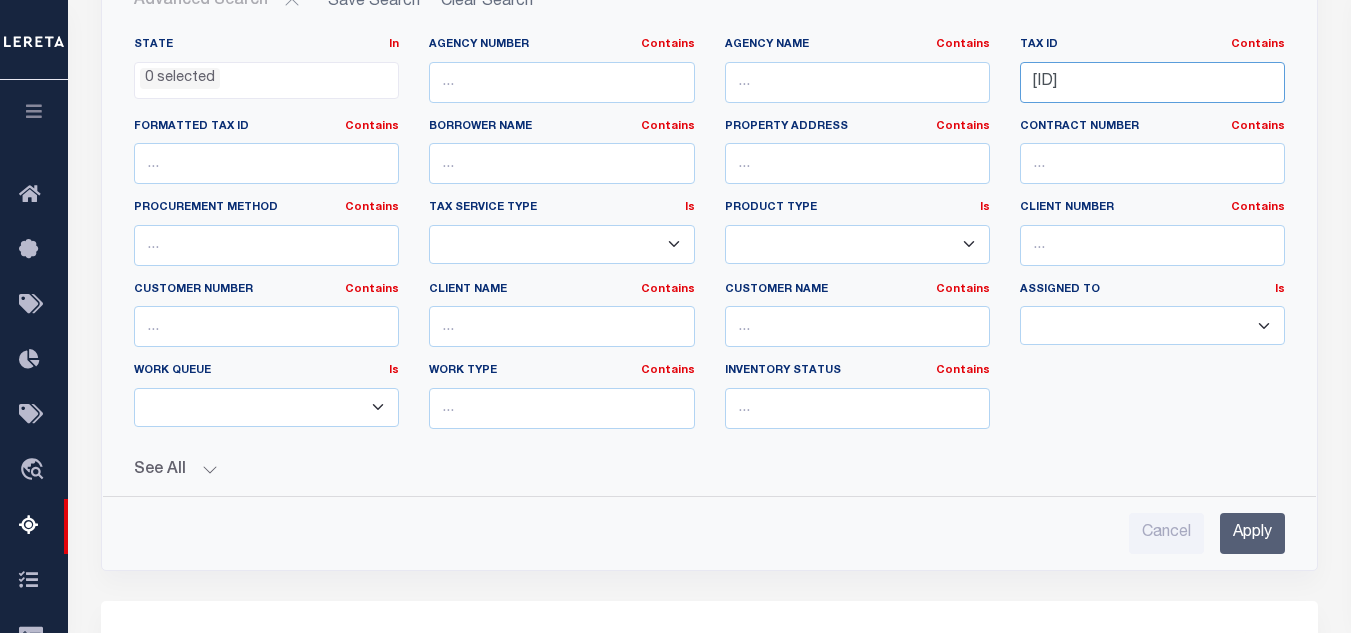 paste 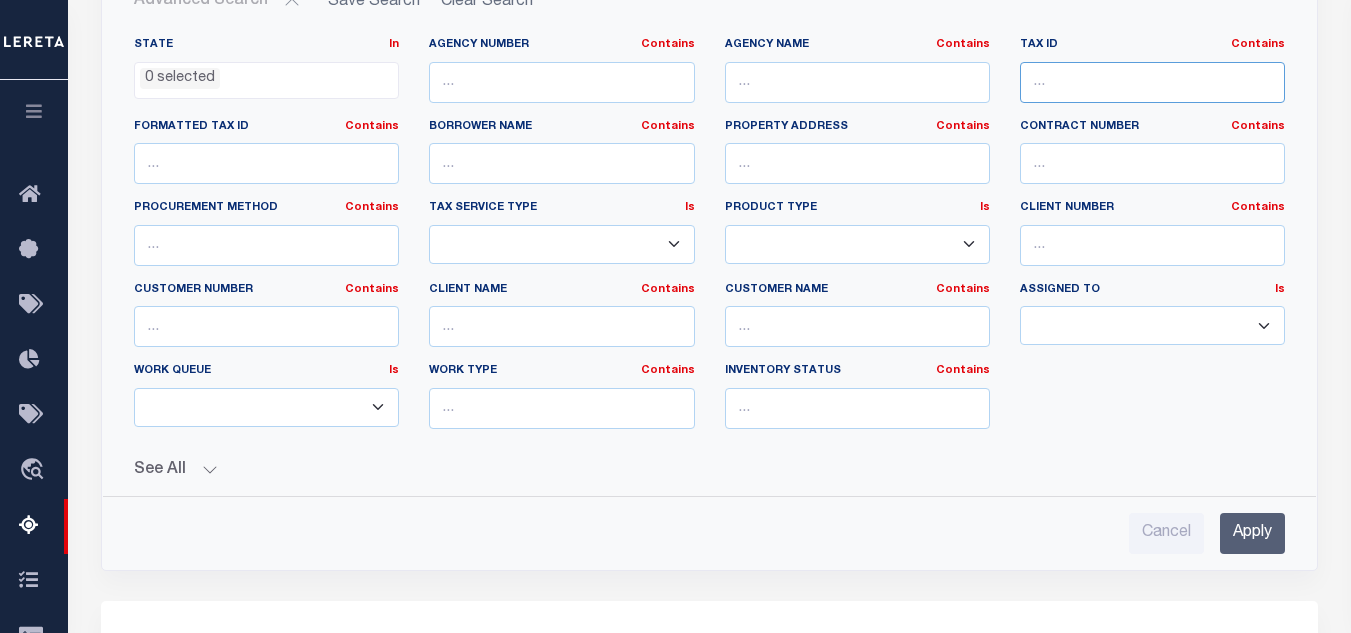 paste 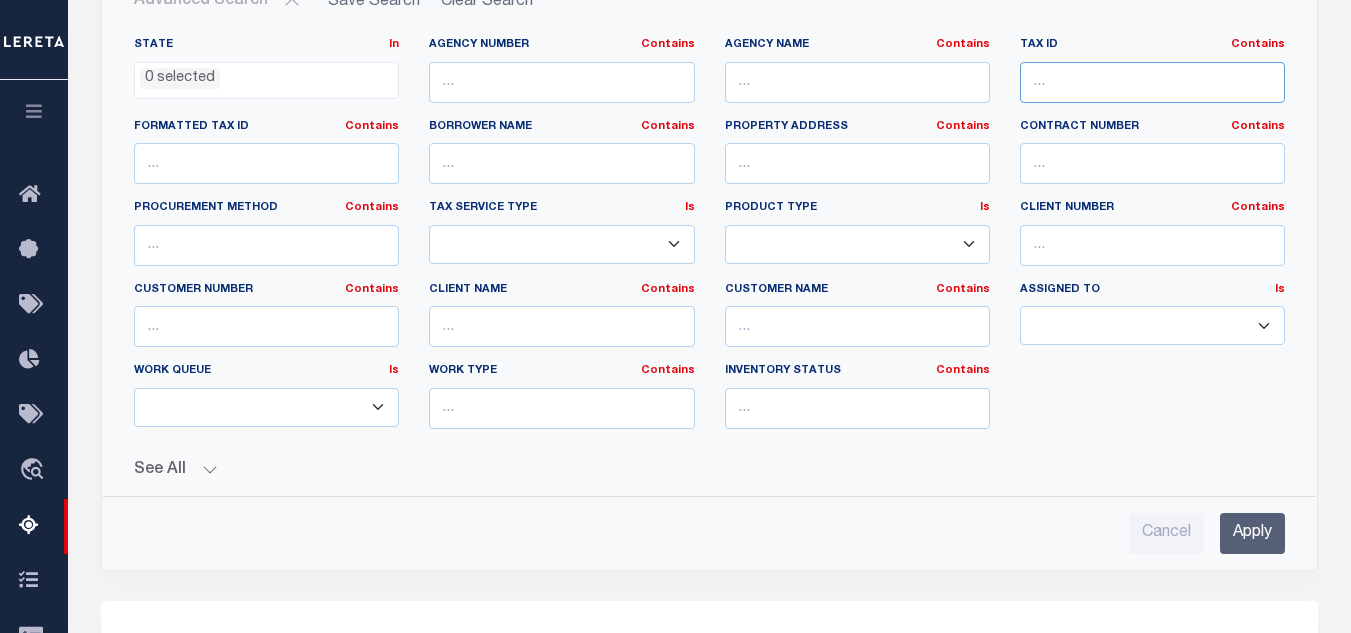 paste on "R00081895" 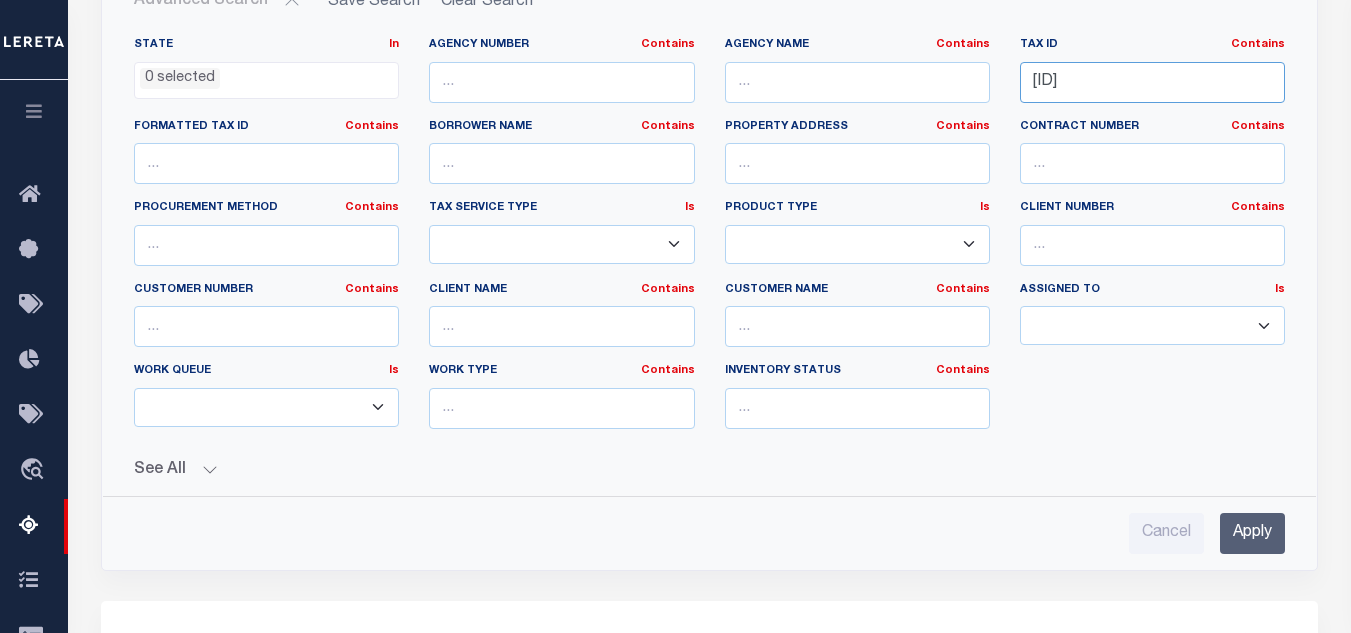 type on "R00081895" 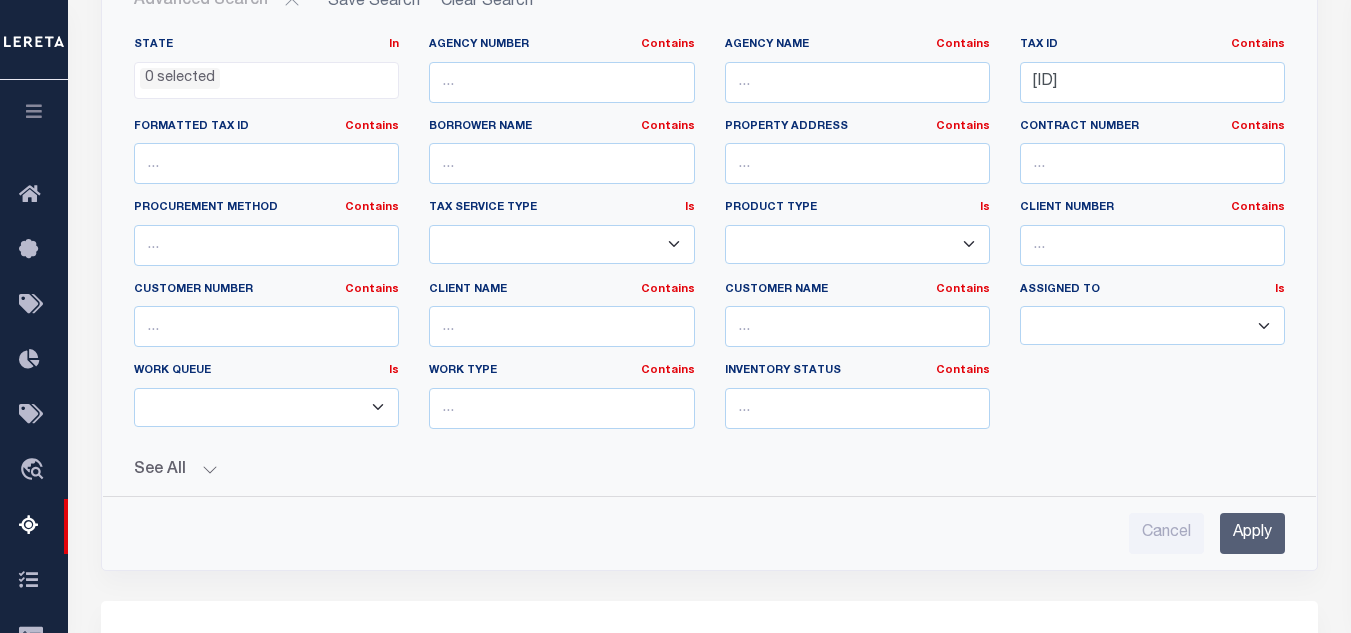 click on "Apply" at bounding box center (1252, 533) 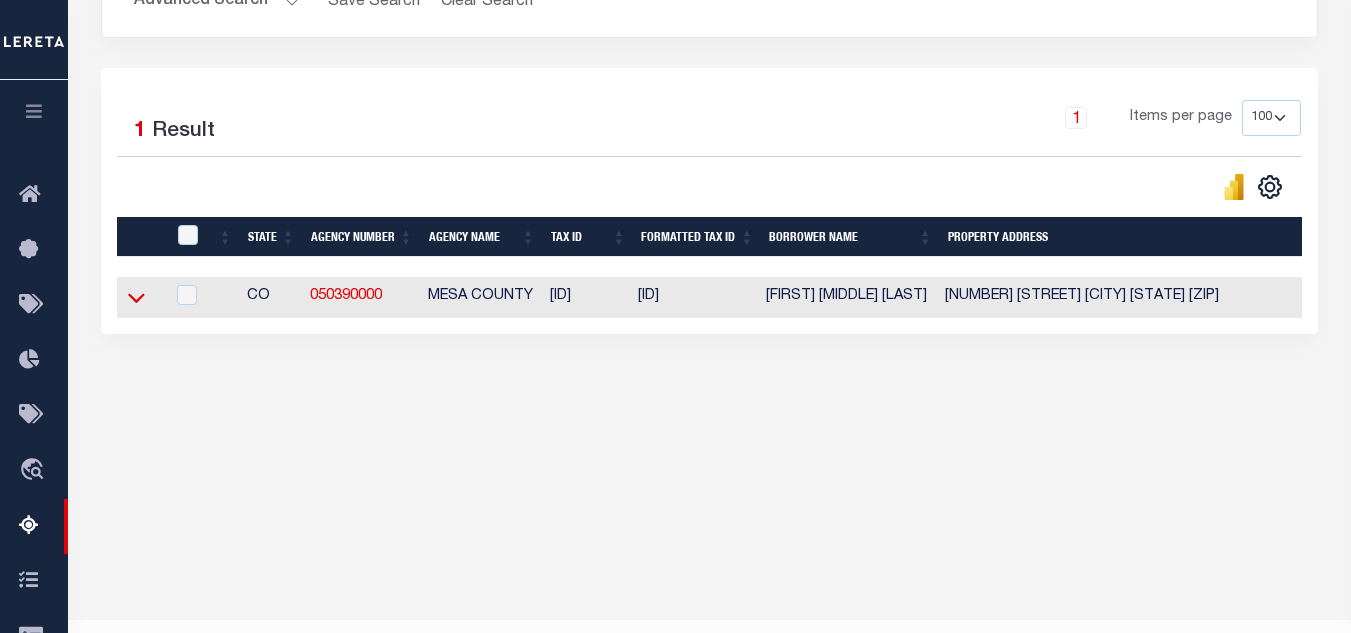 click 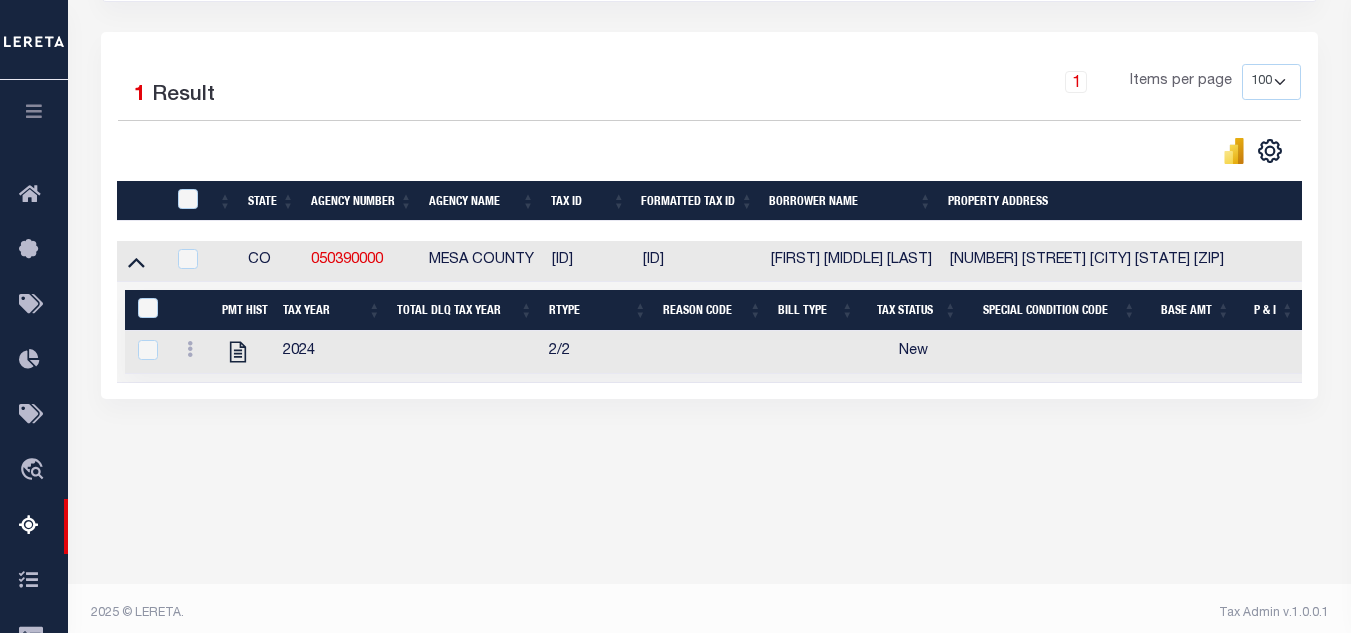 scroll, scrollTop: 427, scrollLeft: 0, axis: vertical 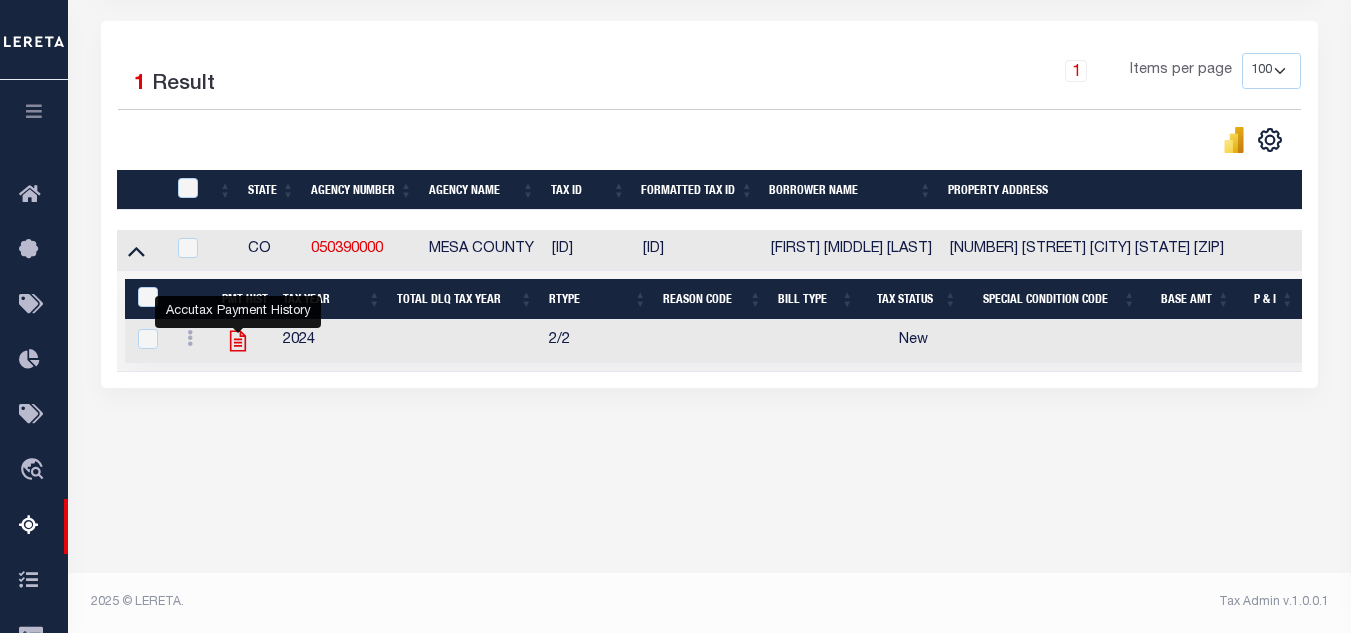 click 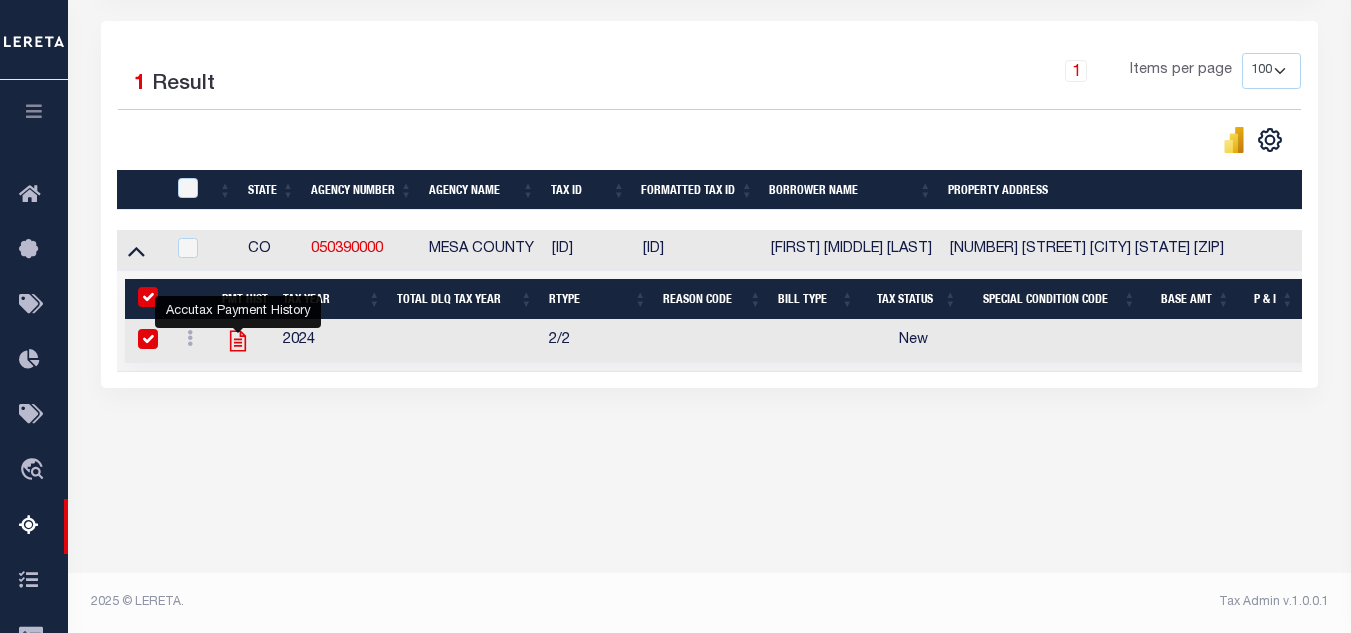 checkbox on "true" 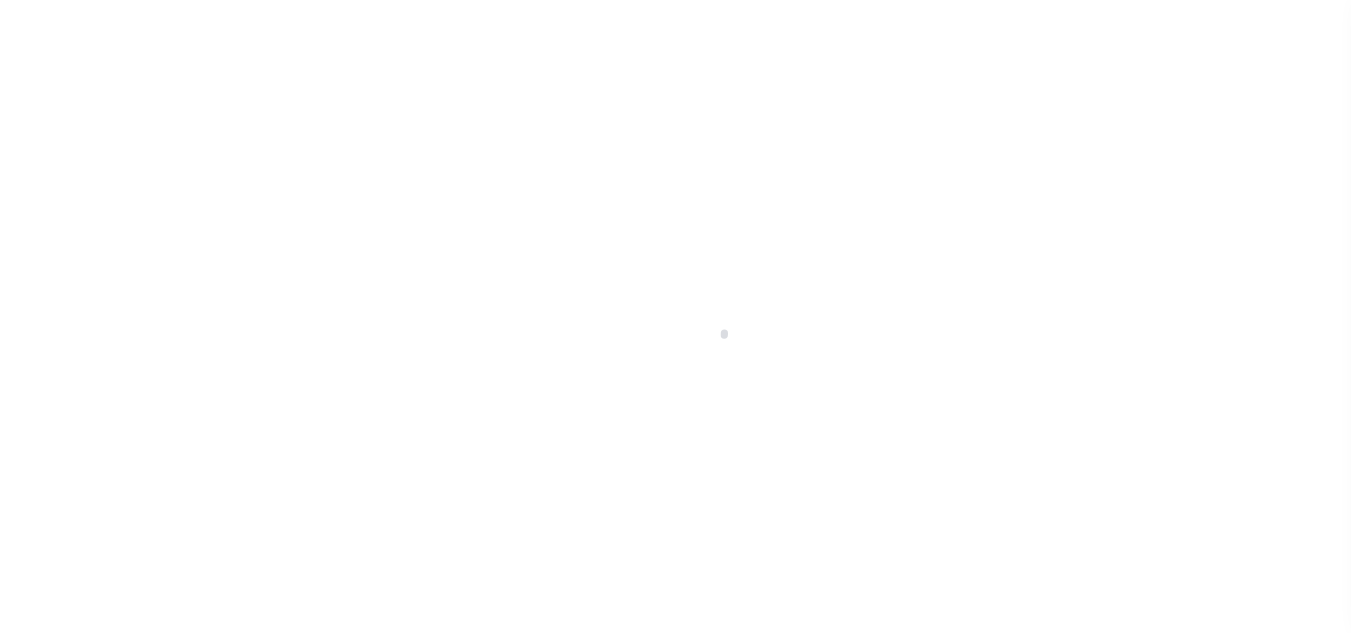 scroll, scrollTop: 0, scrollLeft: 0, axis: both 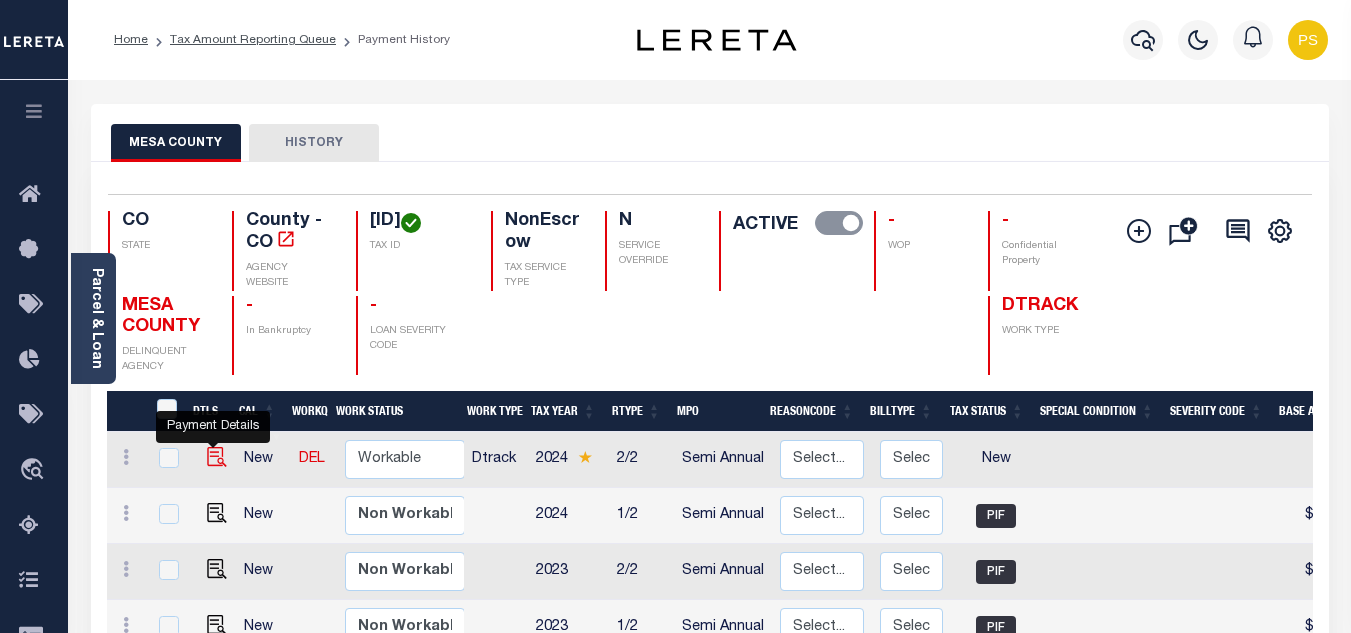 click at bounding box center (217, 457) 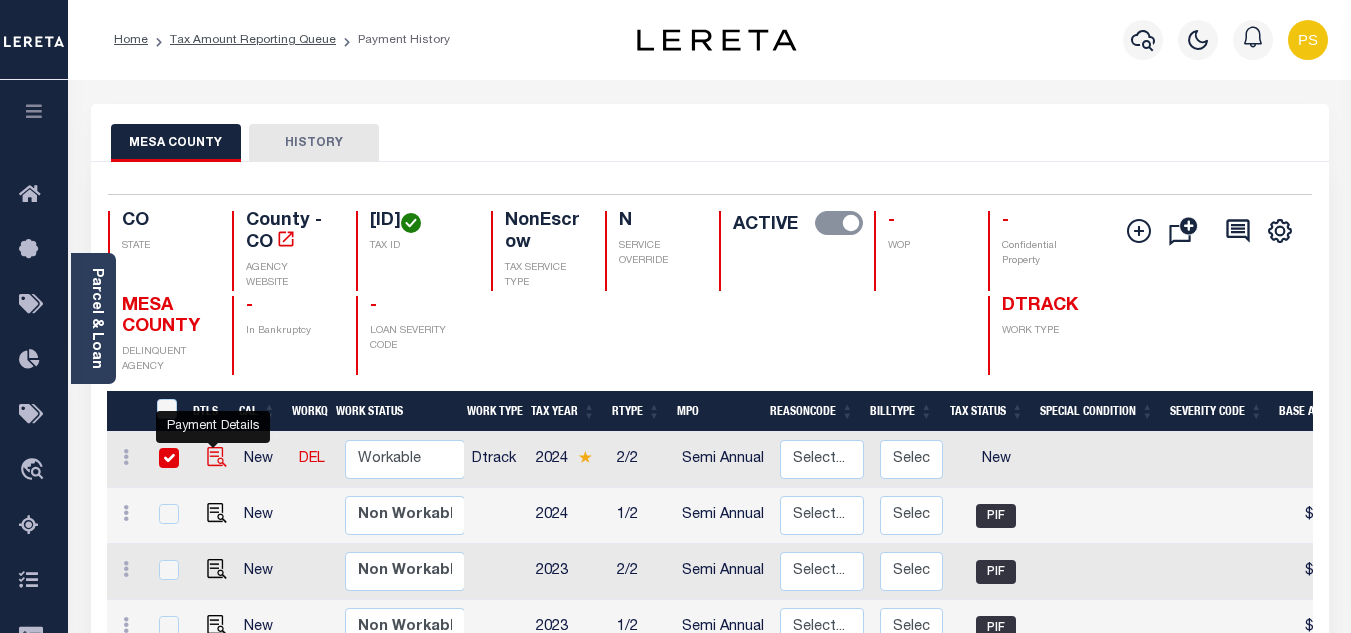 checkbox on "true" 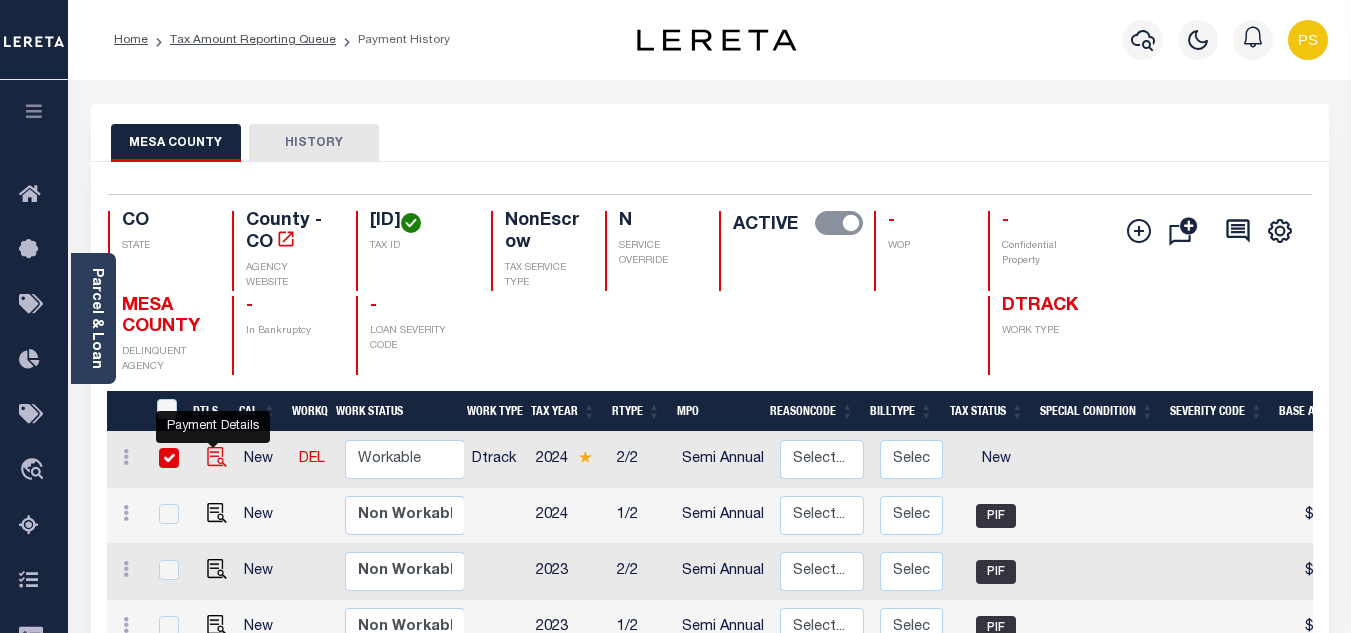 checkbox on "true" 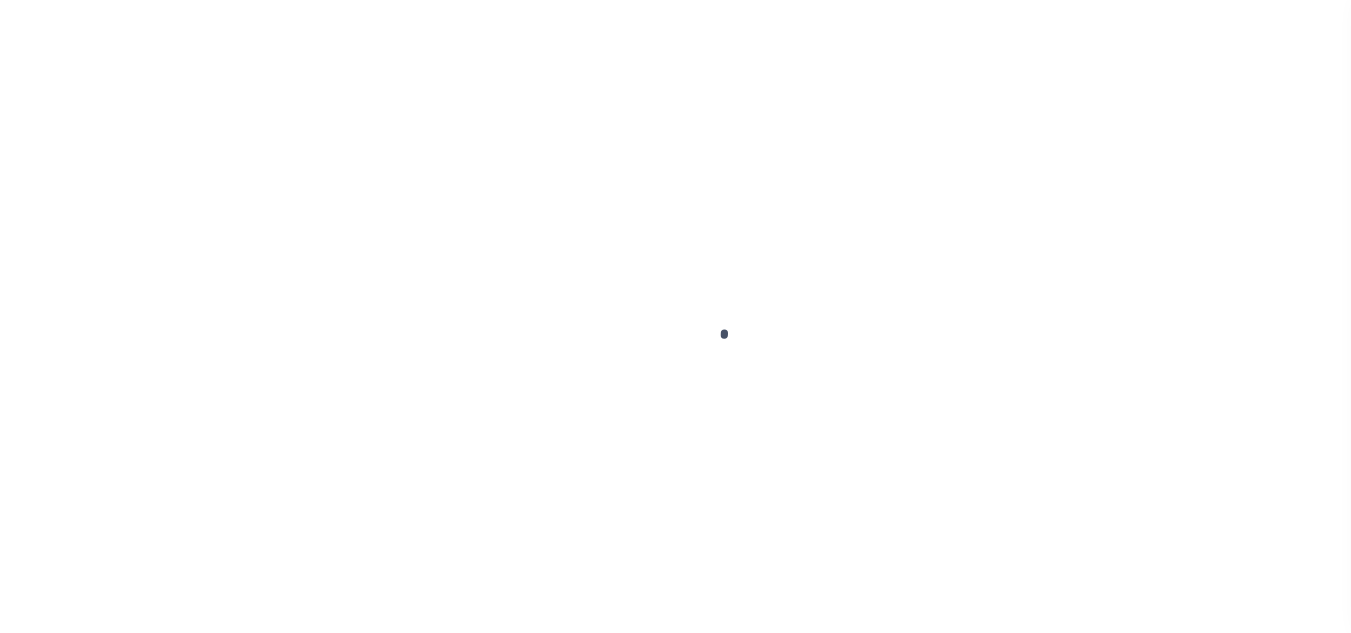 scroll, scrollTop: 0, scrollLeft: 0, axis: both 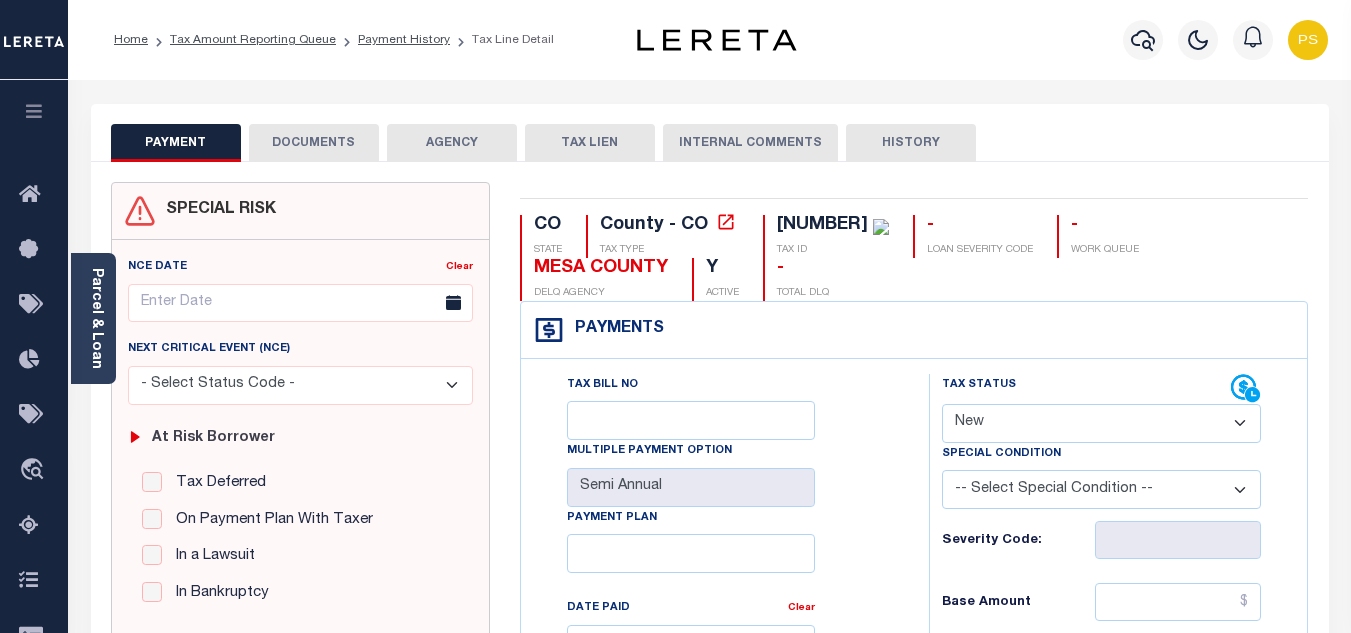 click on "- Select Status Code -
Open
Due/Unpaid
Paid
Incomplete
No Tax Due
Internal Refund Processed
New" at bounding box center [1101, 423] 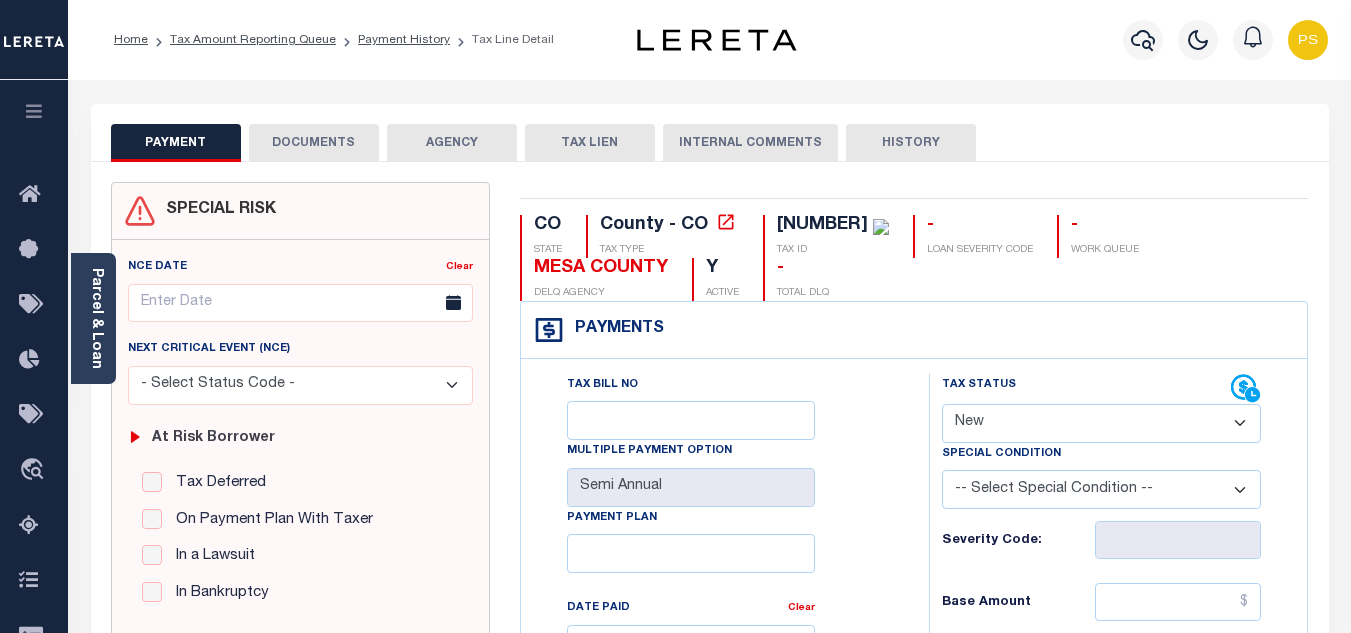 select on "PYD" 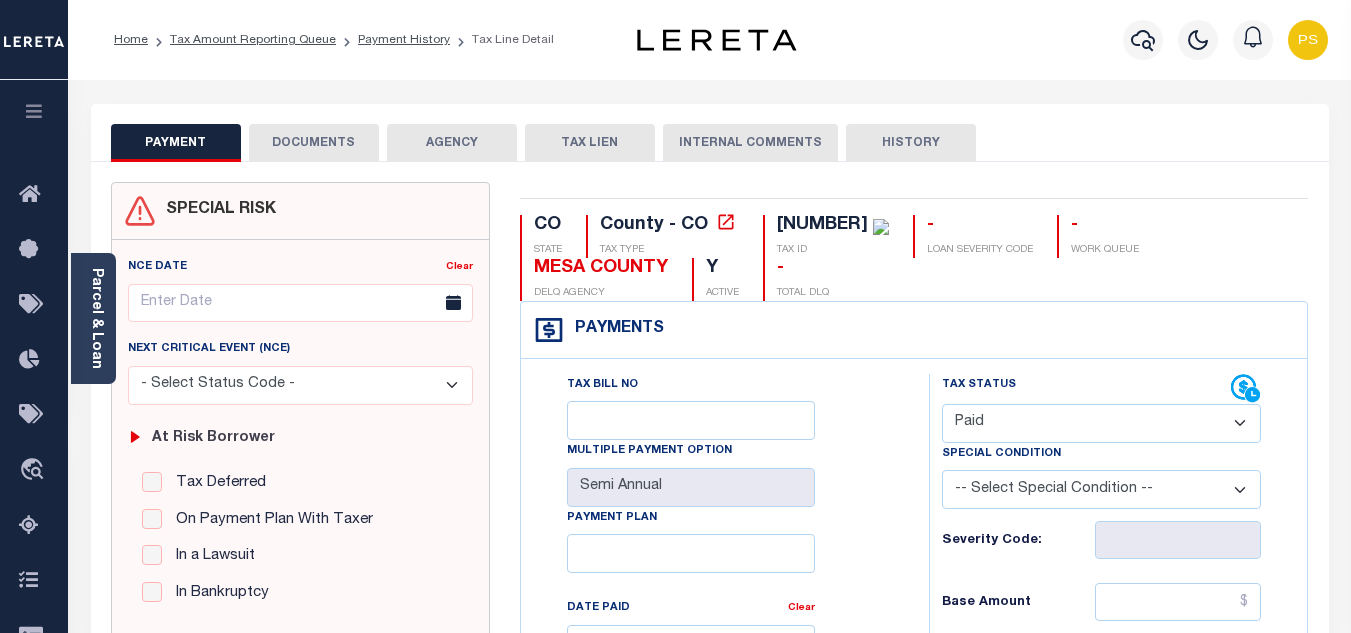 click on "- Select Status Code -
Open
Due/Unpaid
Paid
Incomplete
No Tax Due
Internal Refund Processed
New" at bounding box center (1101, 423) 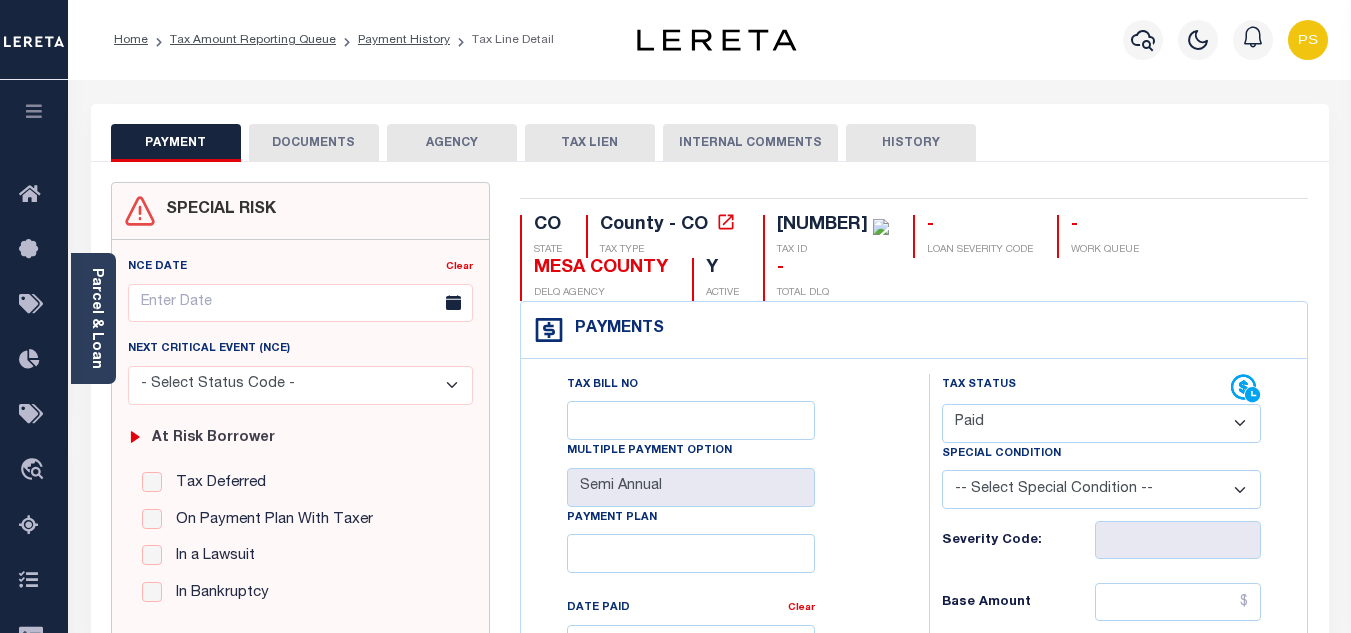 type on "08/01/2025" 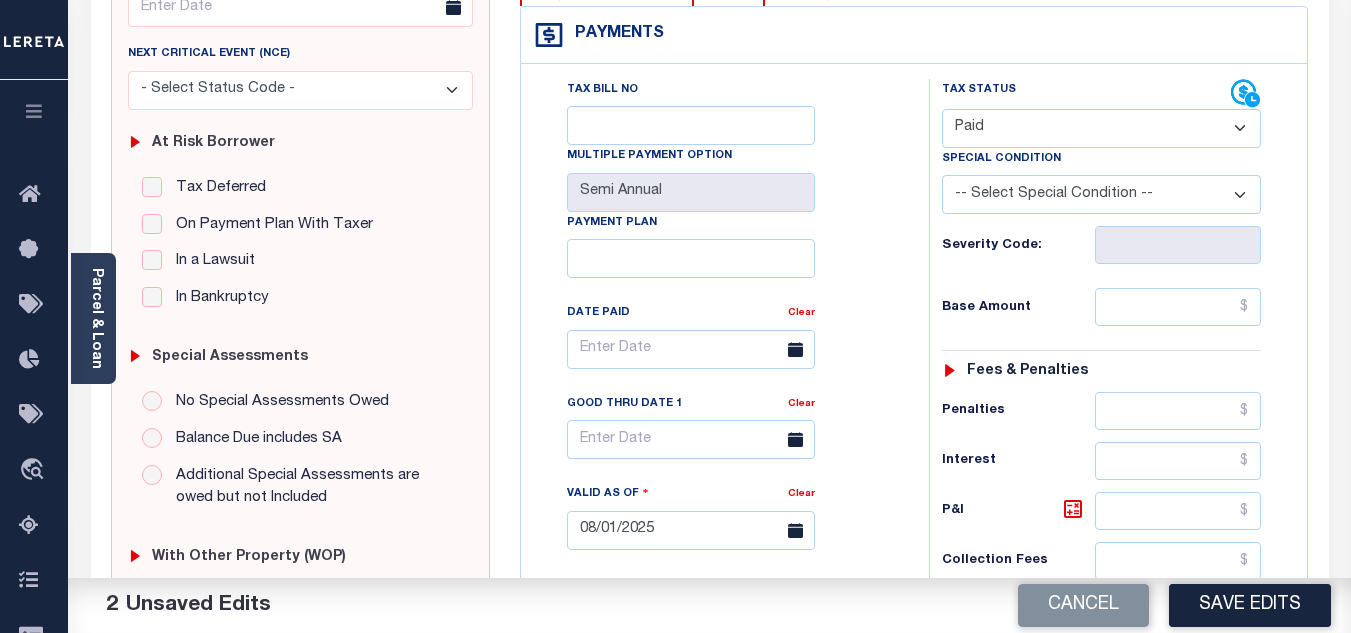 scroll, scrollTop: 300, scrollLeft: 0, axis: vertical 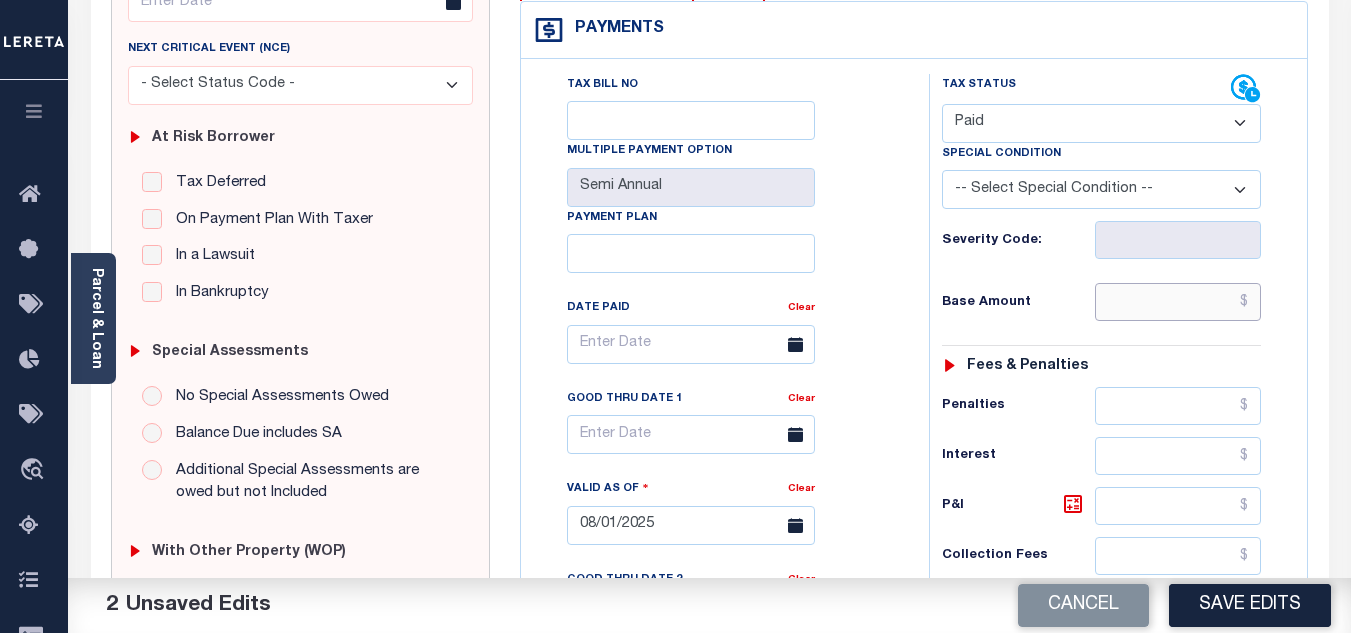 click at bounding box center [1178, 302] 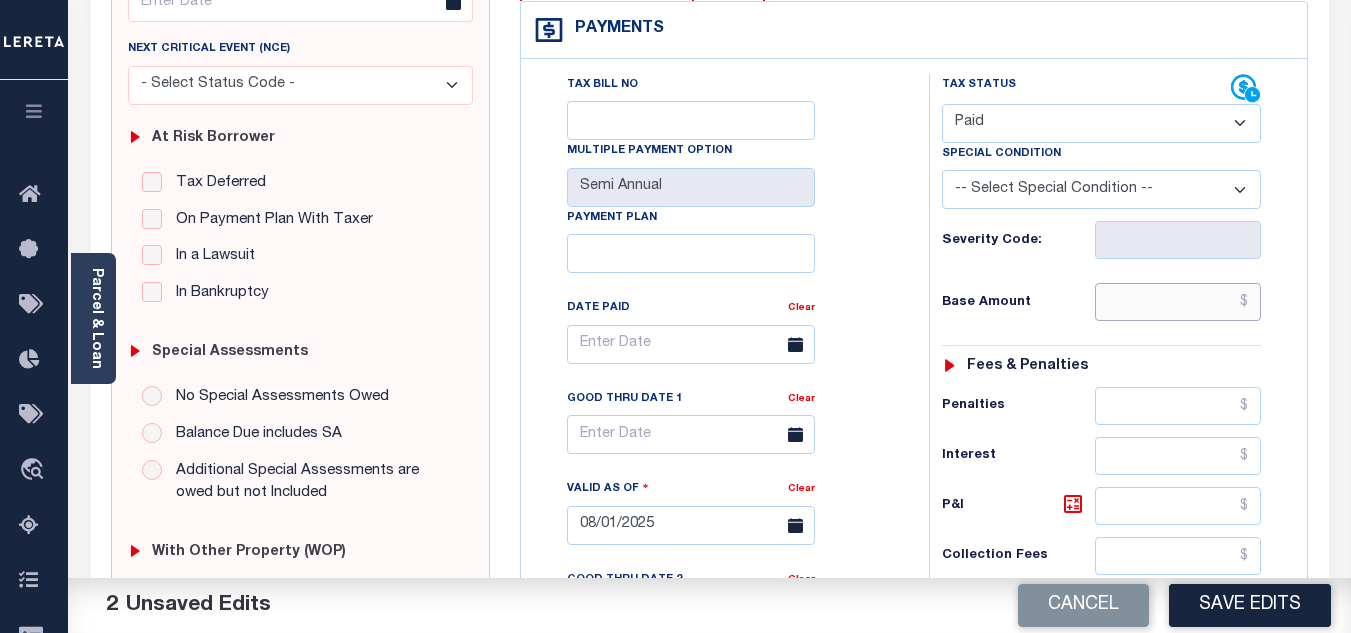 paste on "198.36" 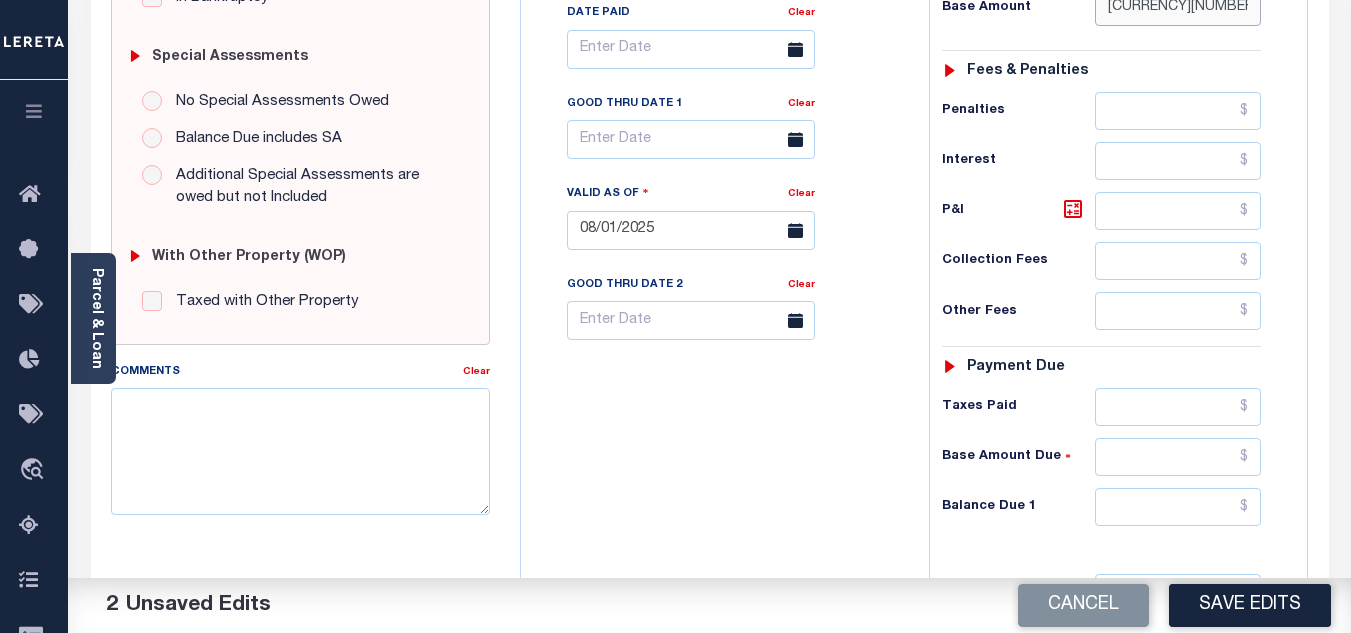 scroll, scrollTop: 600, scrollLeft: 0, axis: vertical 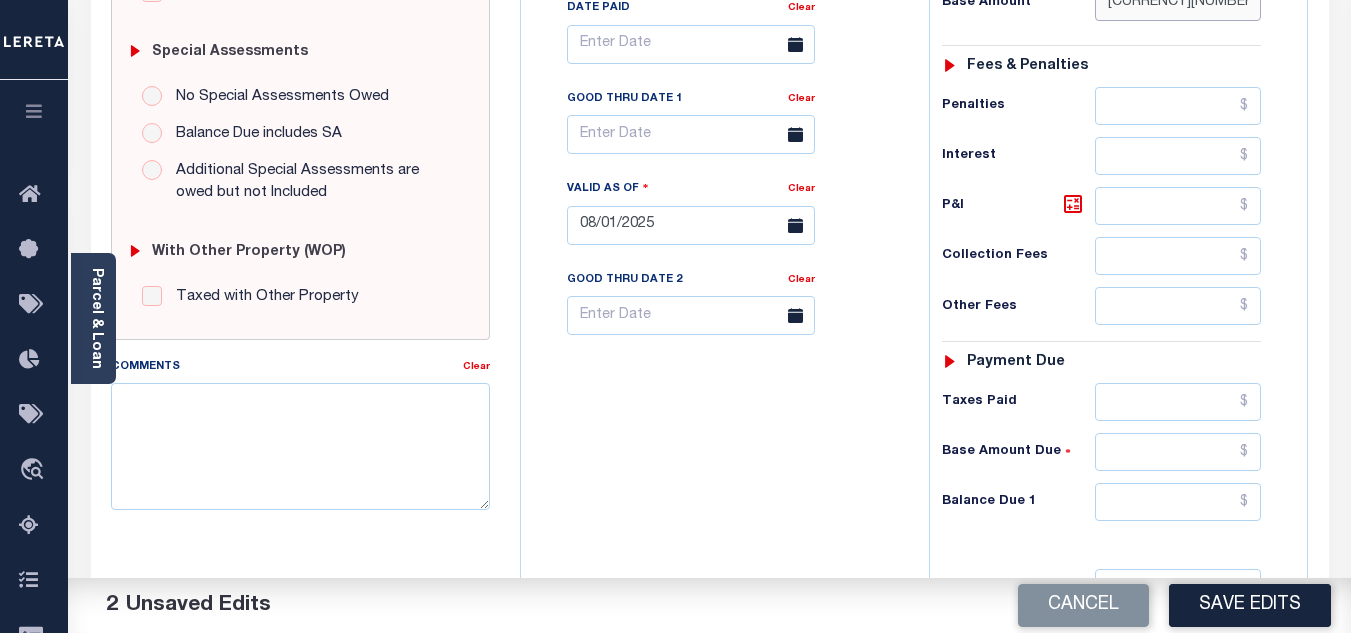 type on "$198.36" 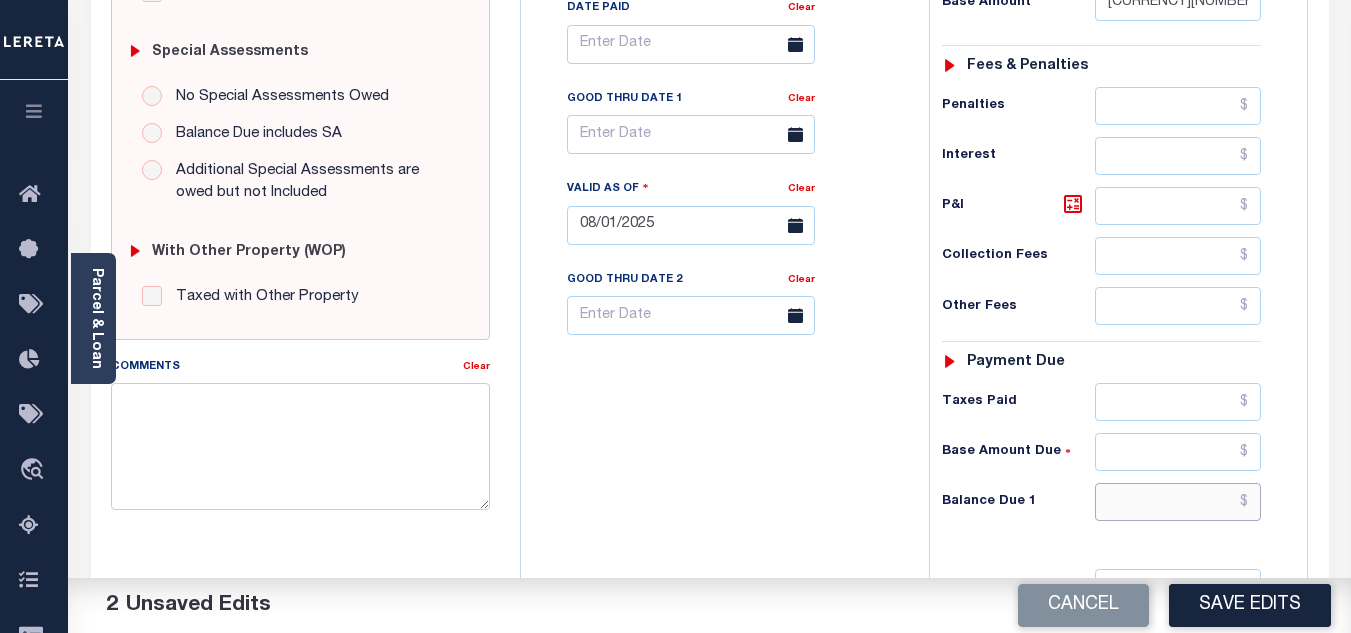 click at bounding box center (1178, 502) 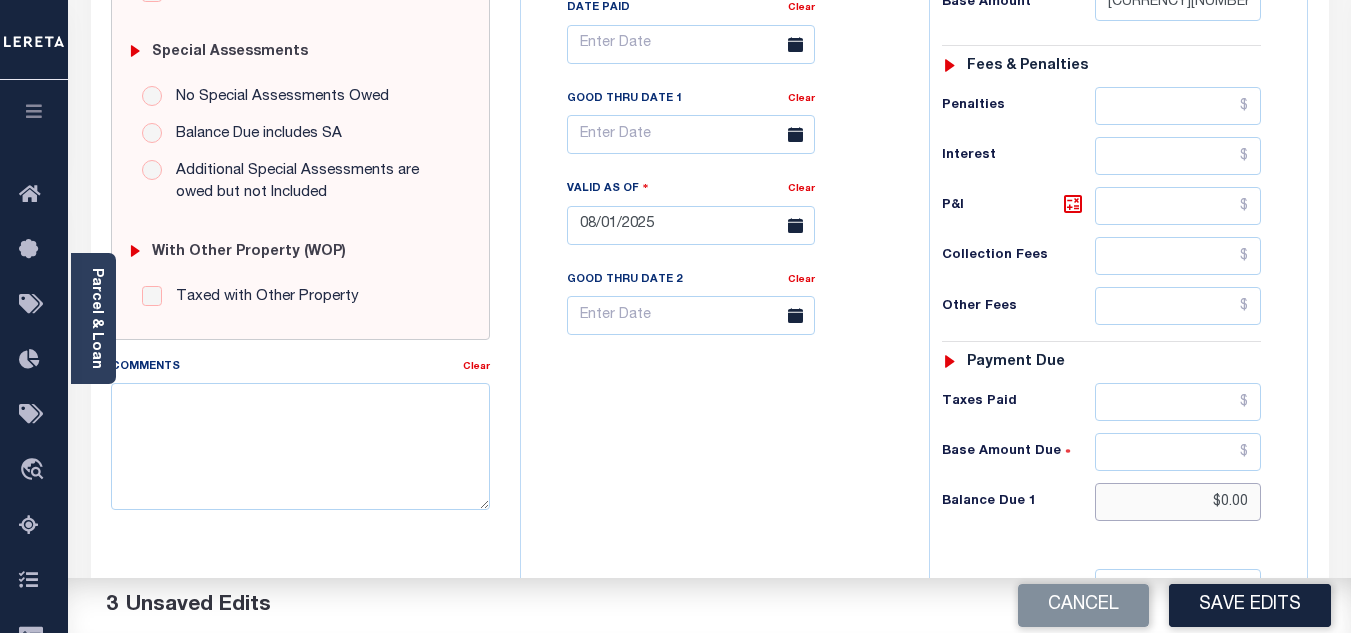 type on "$0.00" 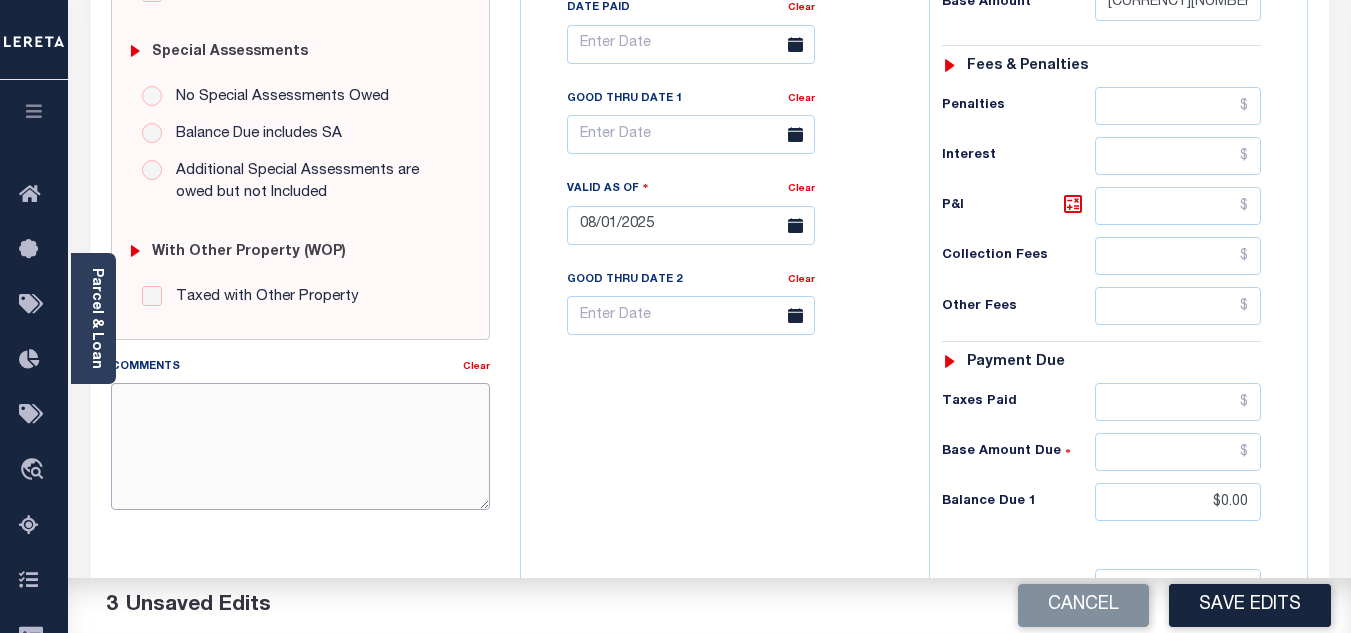 click on "Comments" at bounding box center (300, 446) 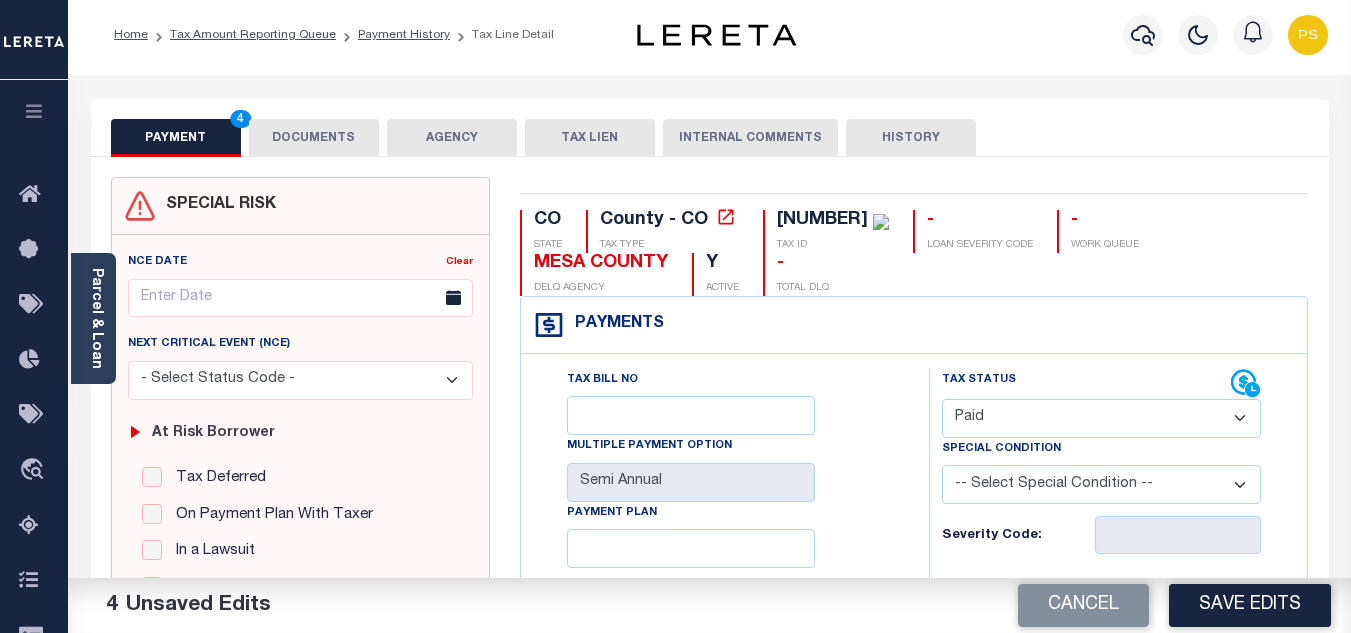 scroll, scrollTop: 0, scrollLeft: 0, axis: both 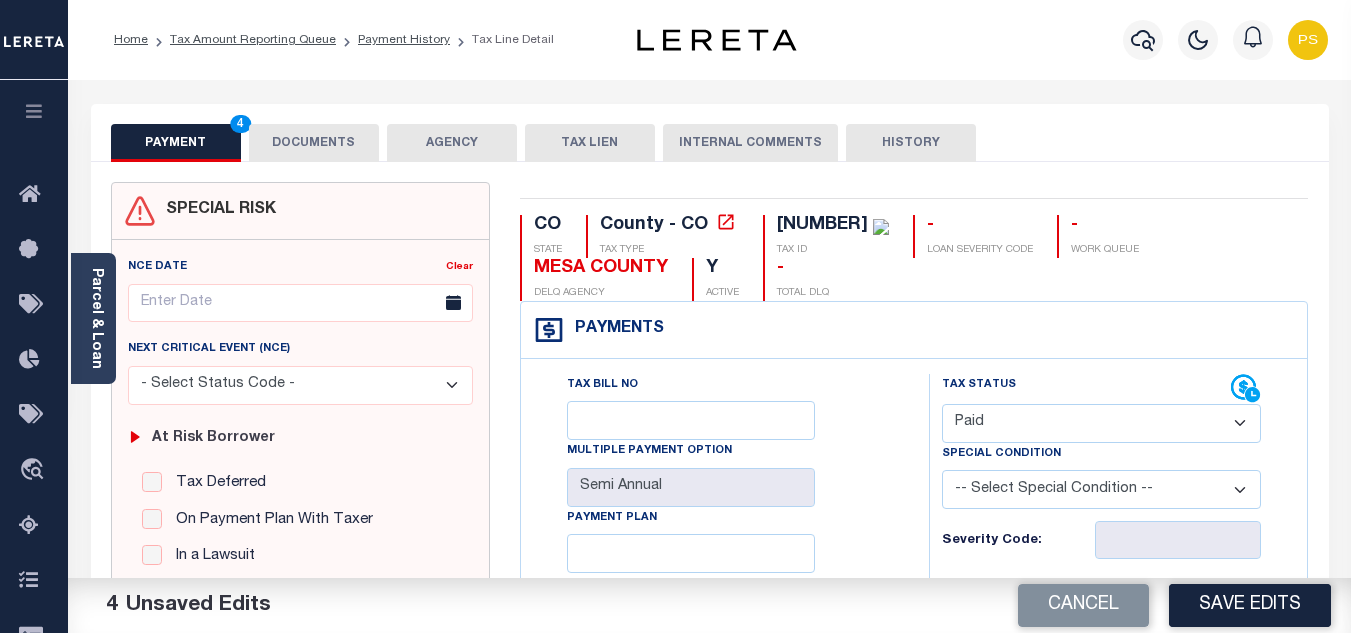 type on "see attached" 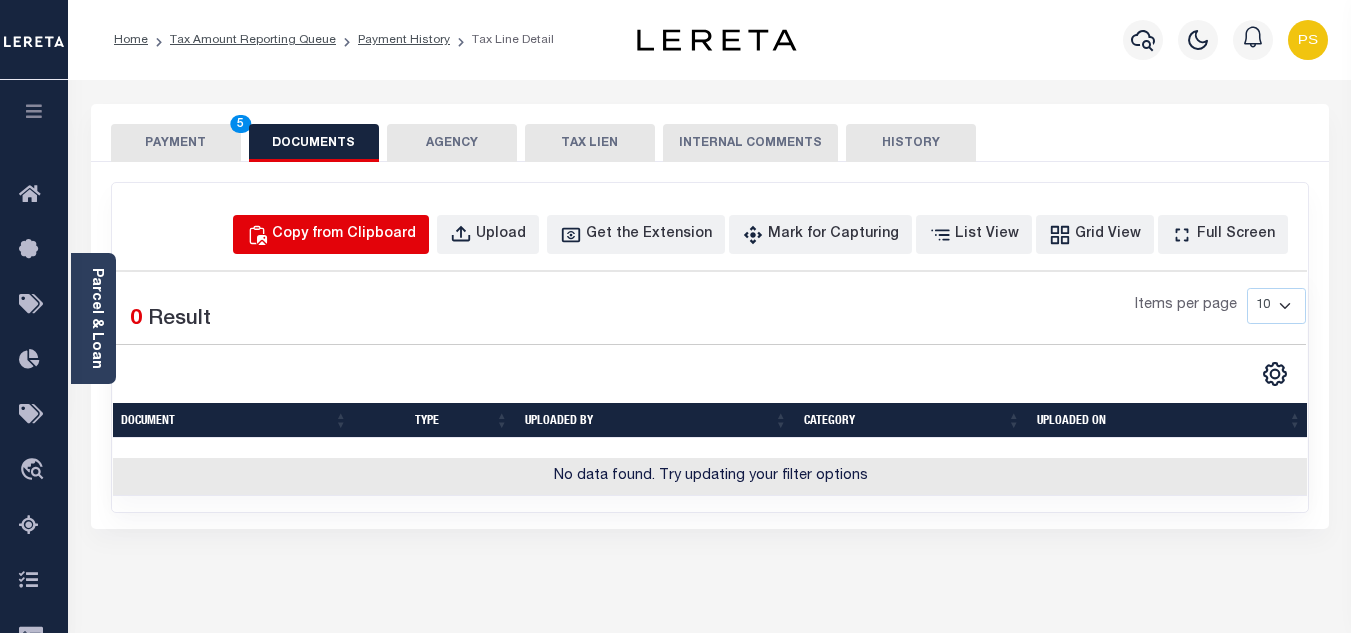 click on "Copy from Clipboard" at bounding box center [344, 235] 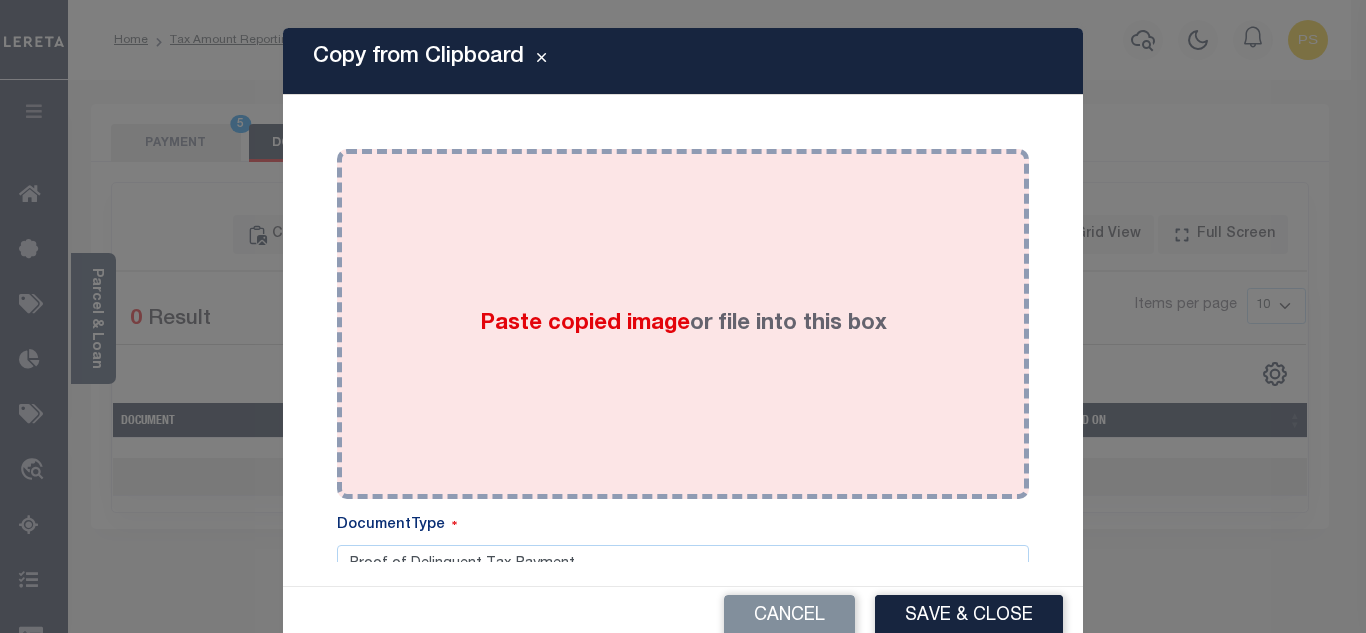 click on "Paste copied image" at bounding box center (585, 324) 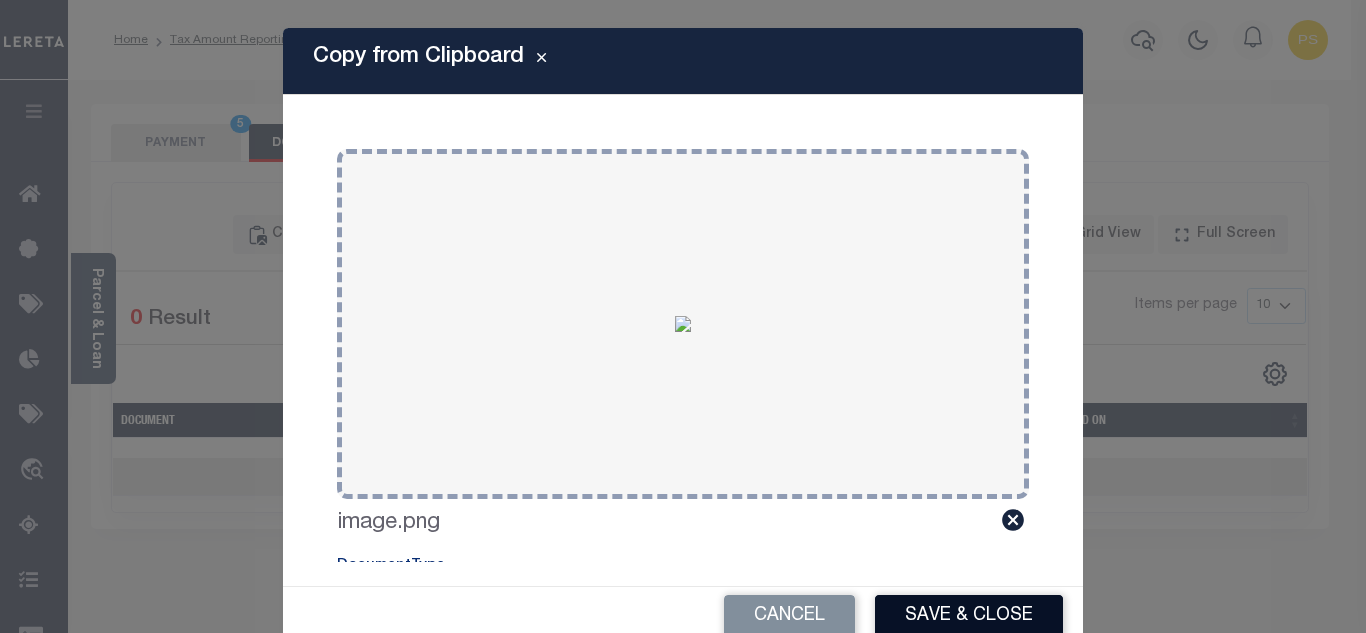 click on "Save & Close" at bounding box center (969, 616) 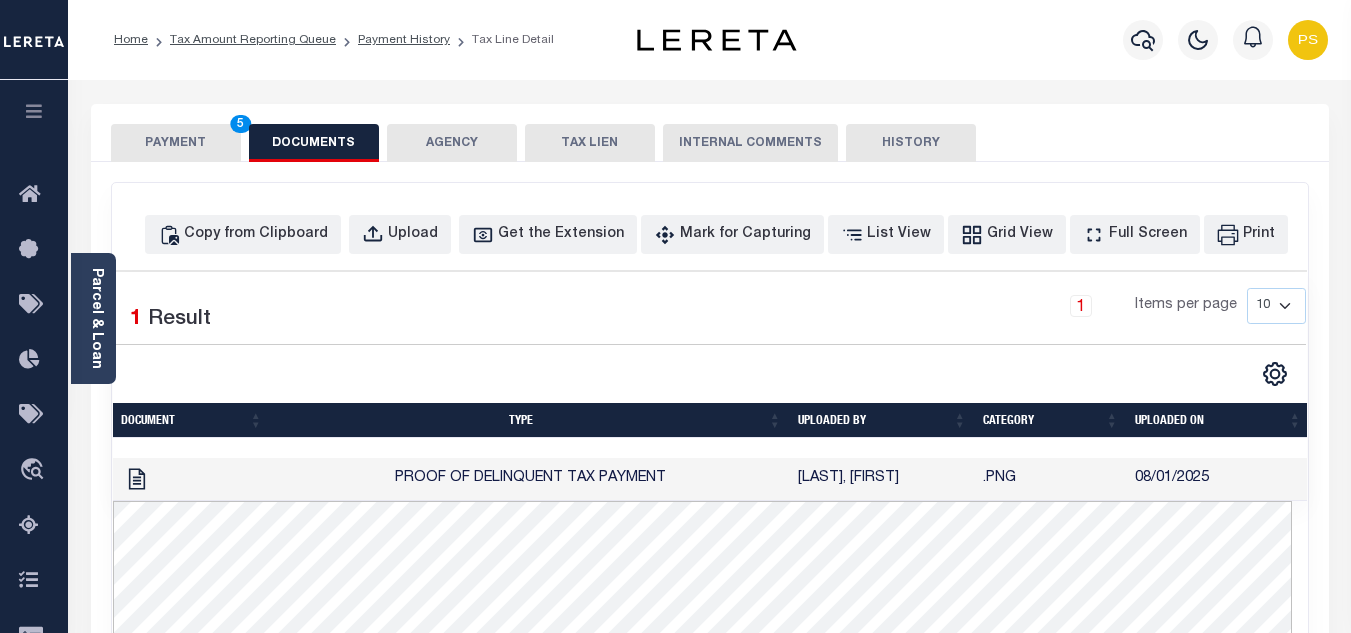 click on "PAYMENT
5" at bounding box center [176, 143] 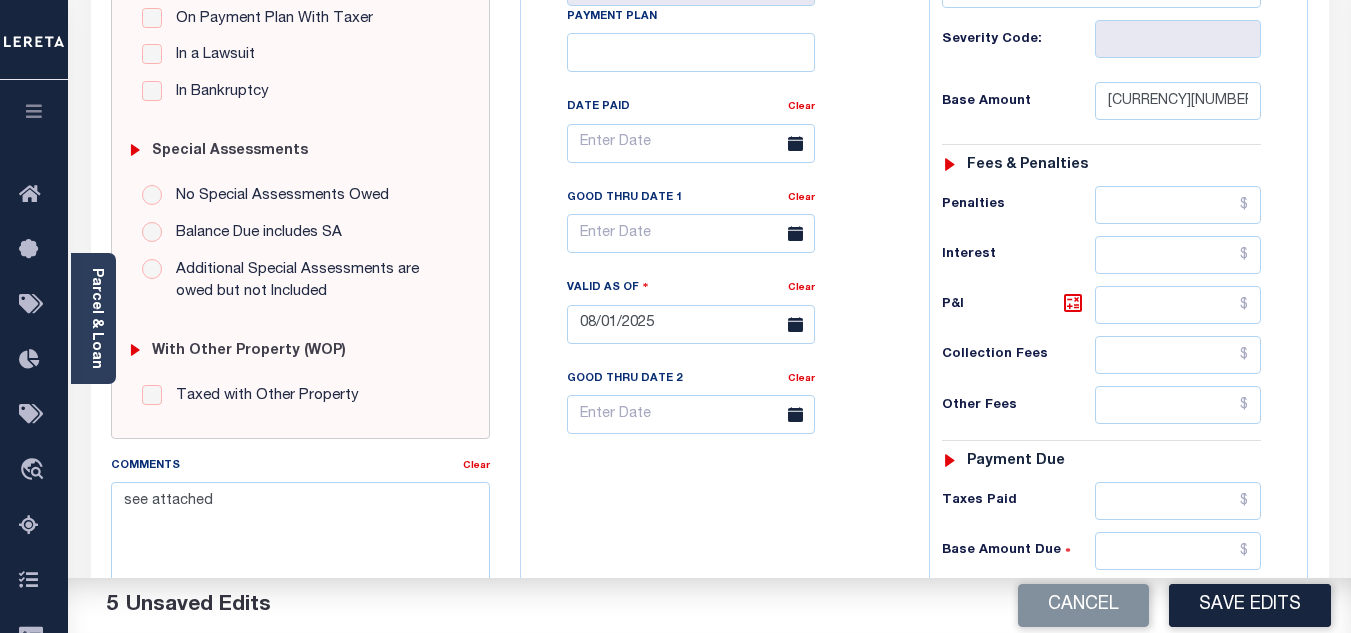 scroll, scrollTop: 500, scrollLeft: 0, axis: vertical 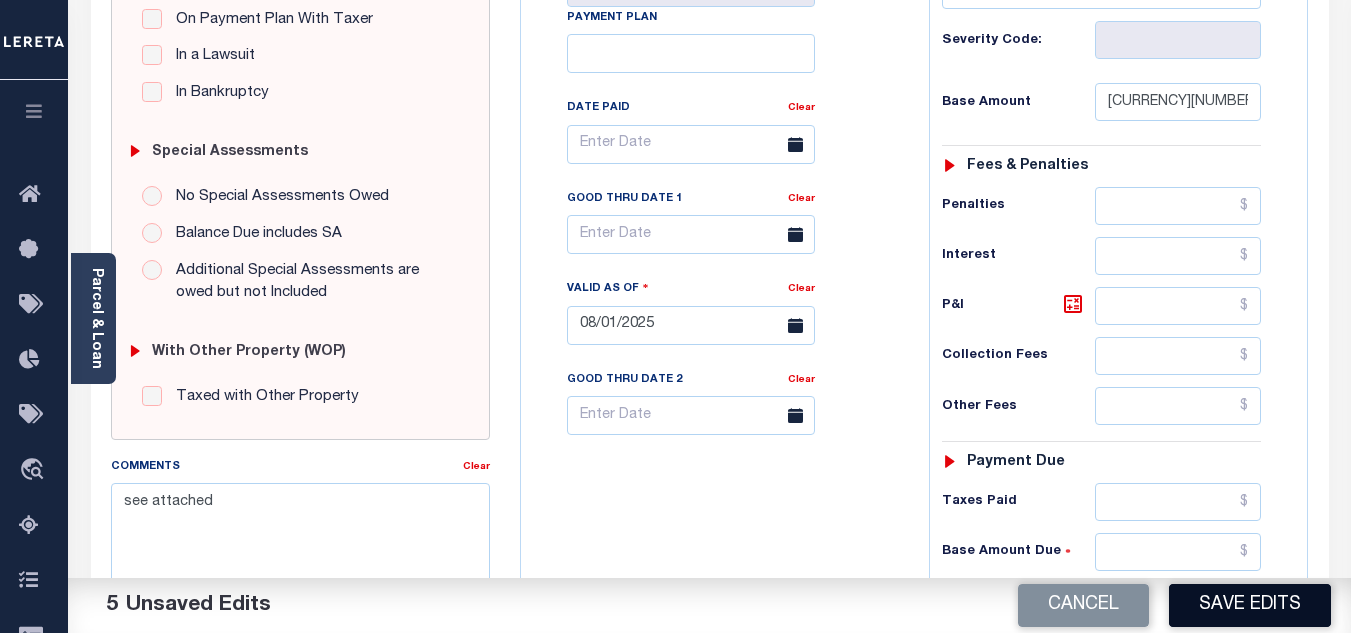 click on "Save Edits" at bounding box center [1250, 605] 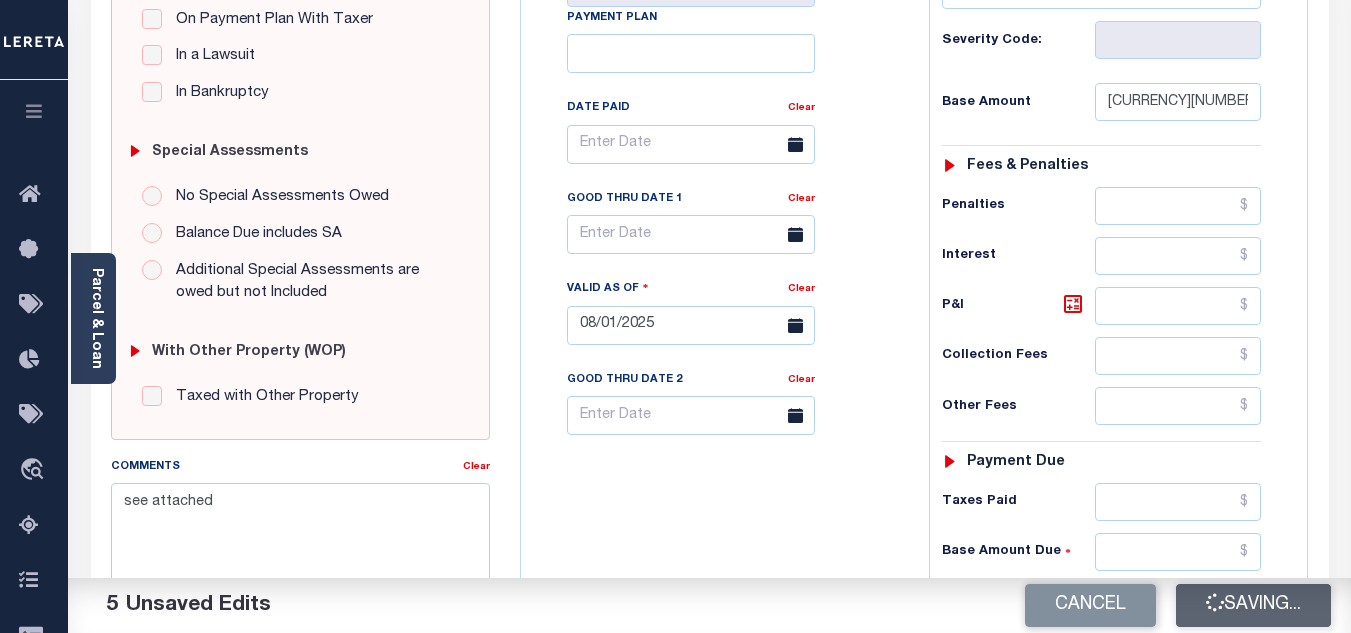 checkbox on "false" 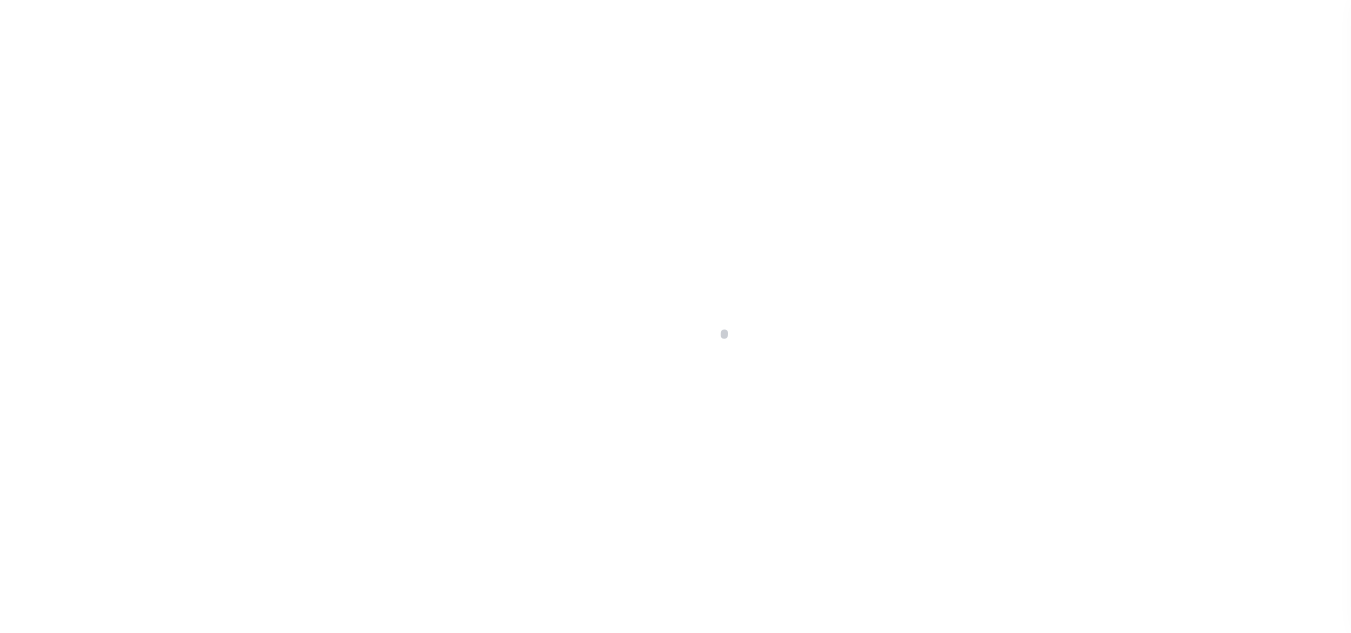 scroll, scrollTop: 0, scrollLeft: 0, axis: both 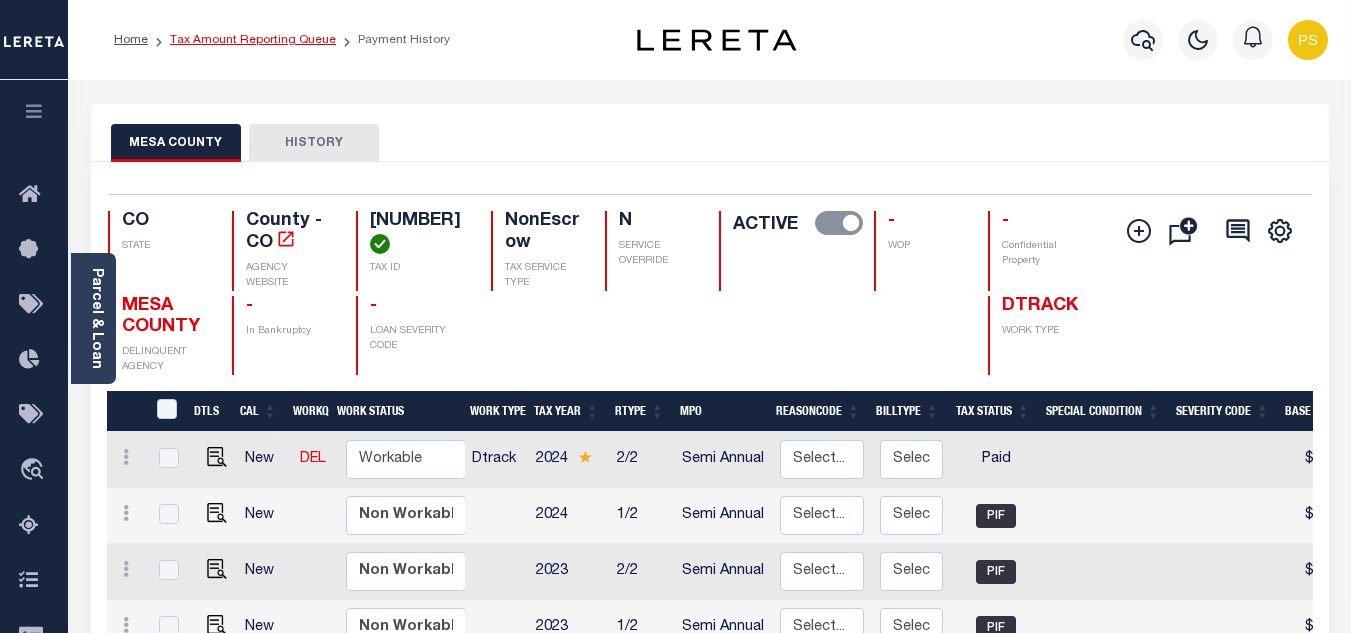click on "Tax Amount Reporting Queue" at bounding box center (253, 40) 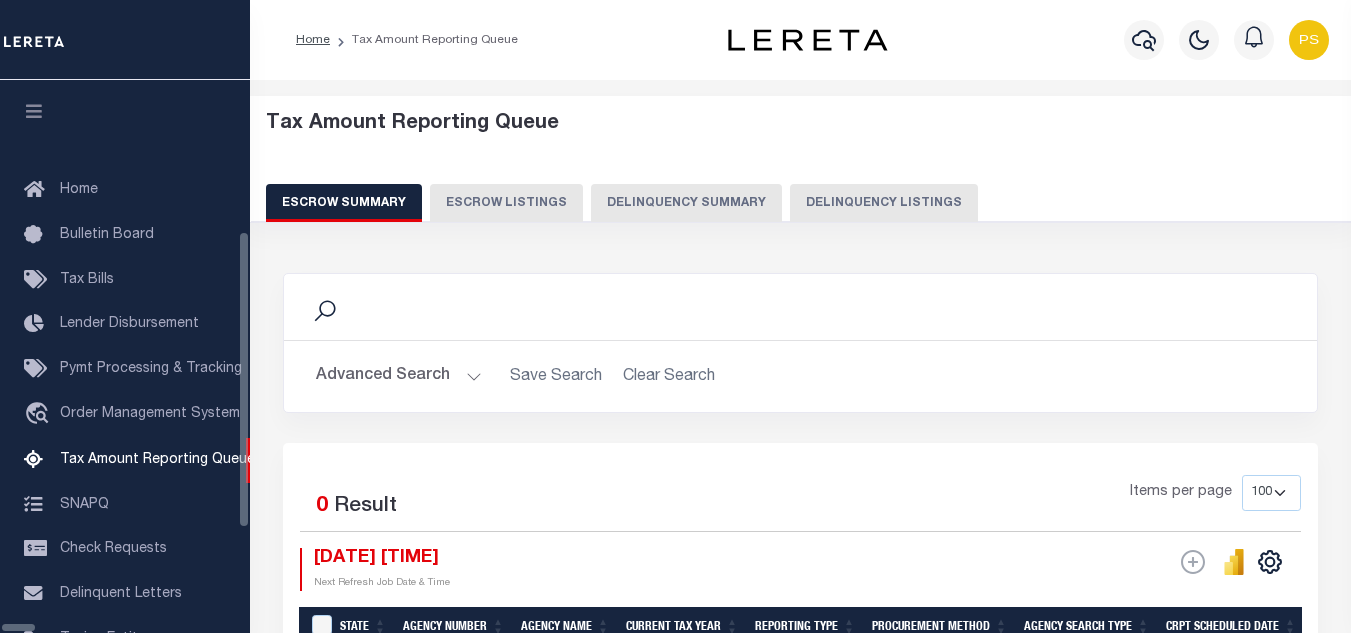 select on "100" 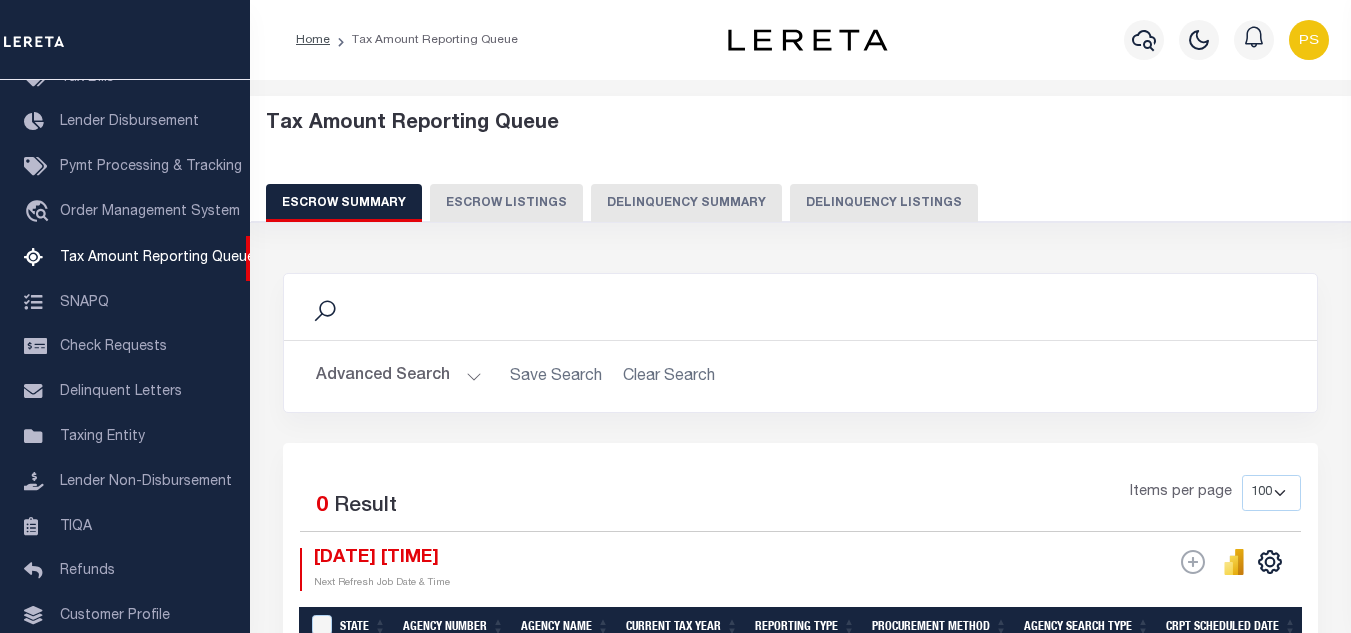 click on "Delinquency Listings" at bounding box center (884, 203) 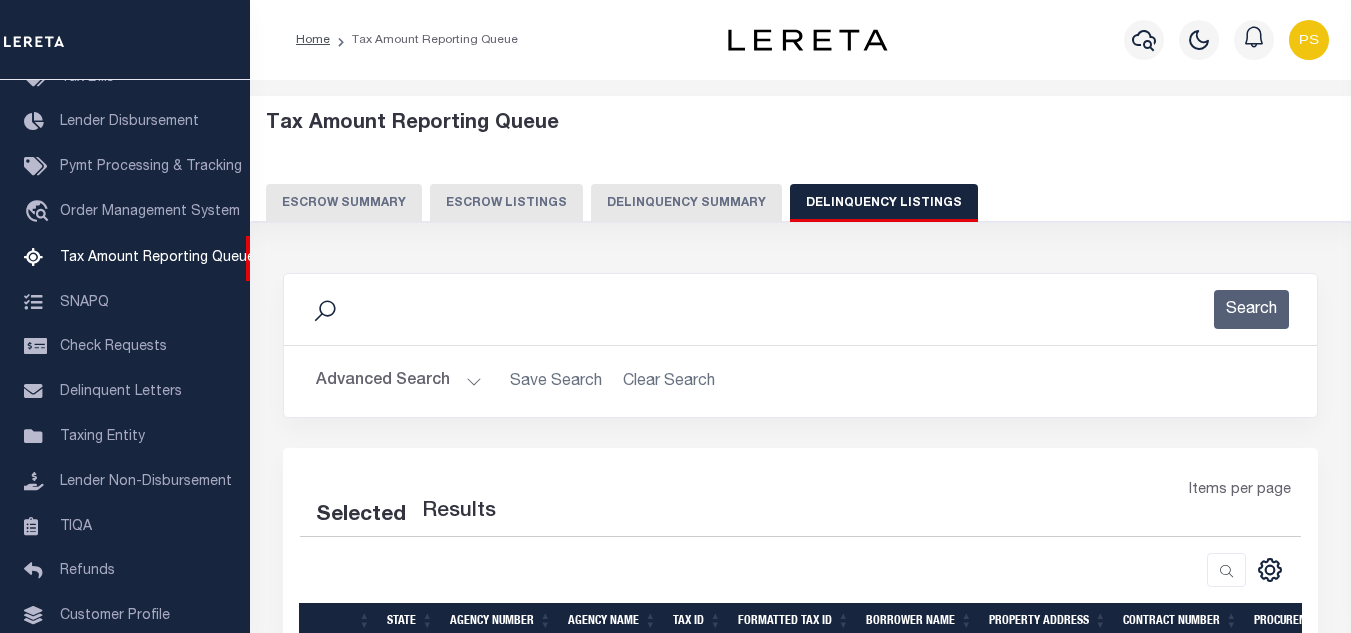 select on "100" 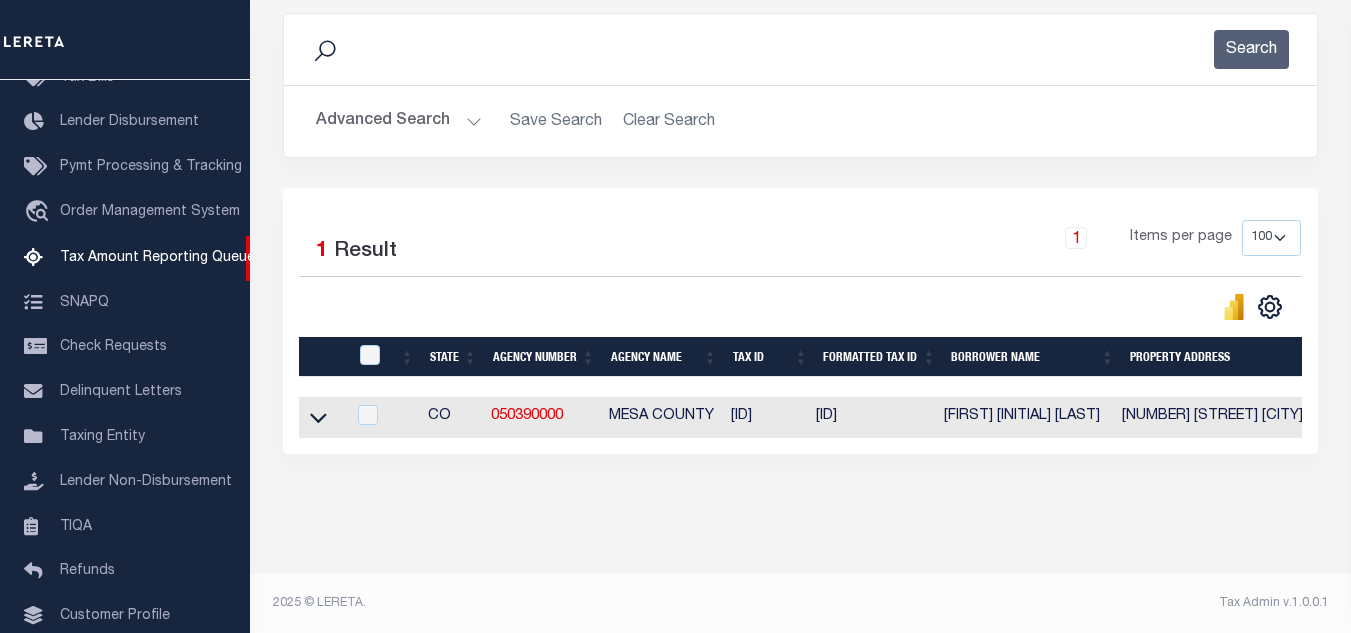 scroll, scrollTop: 278, scrollLeft: 0, axis: vertical 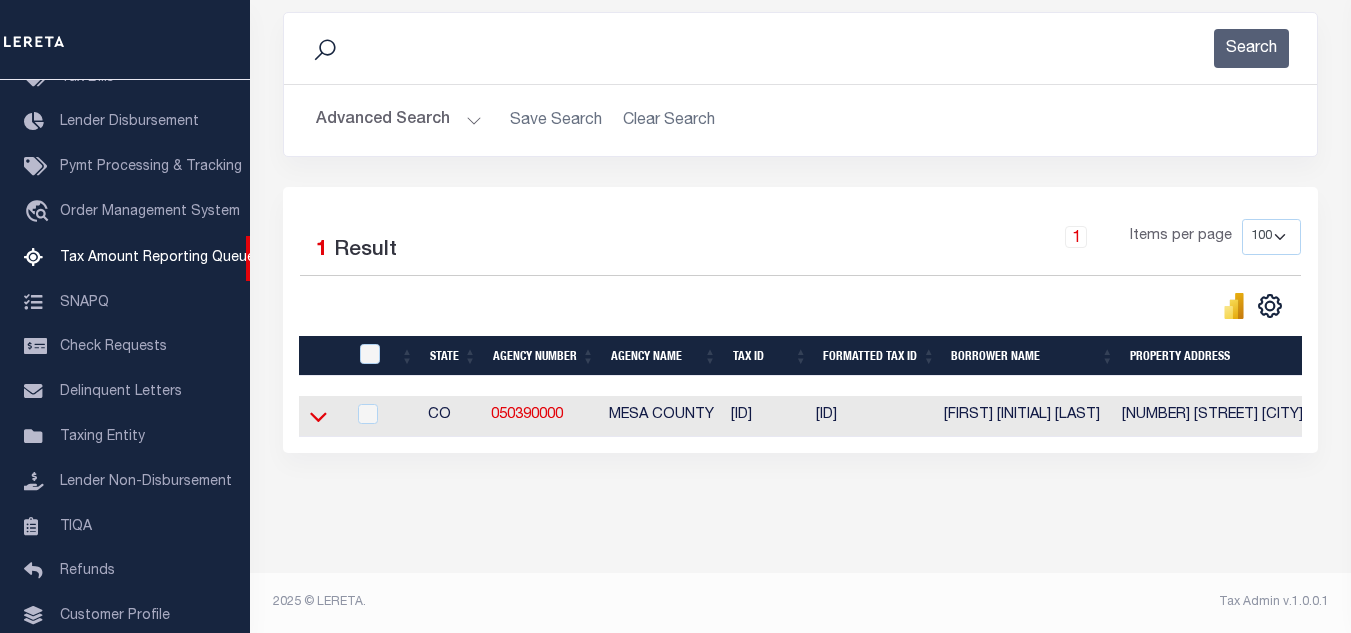 click 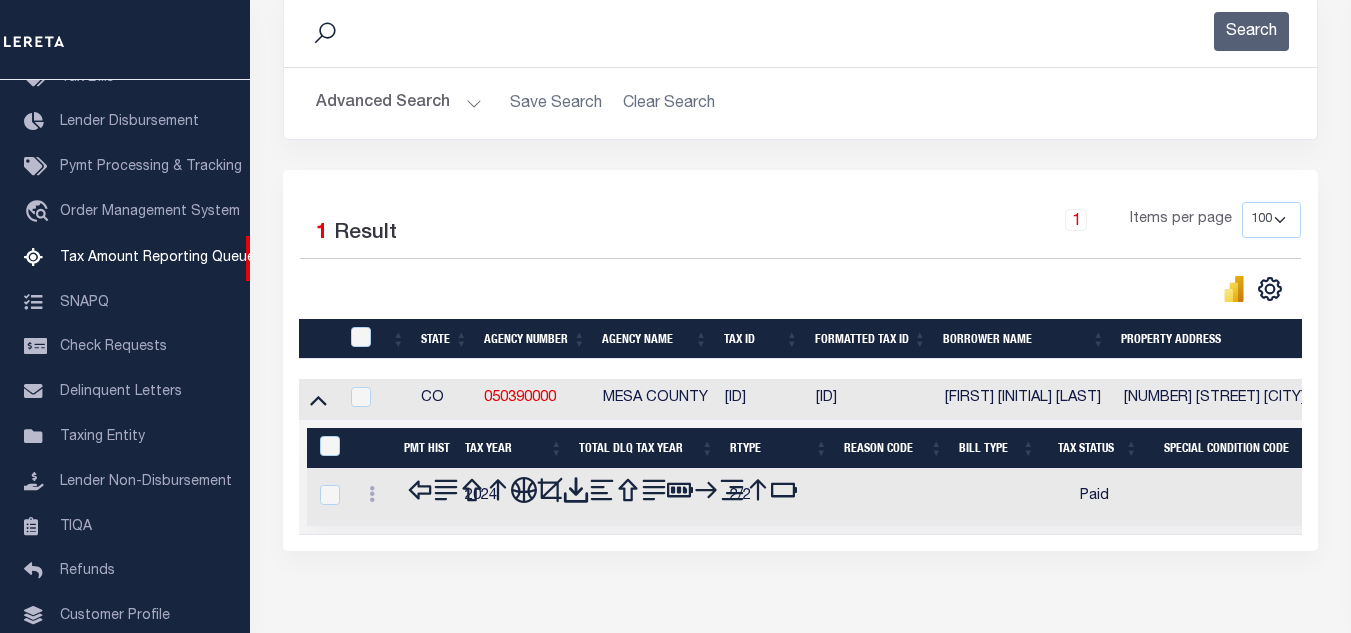 scroll, scrollTop: 380, scrollLeft: 0, axis: vertical 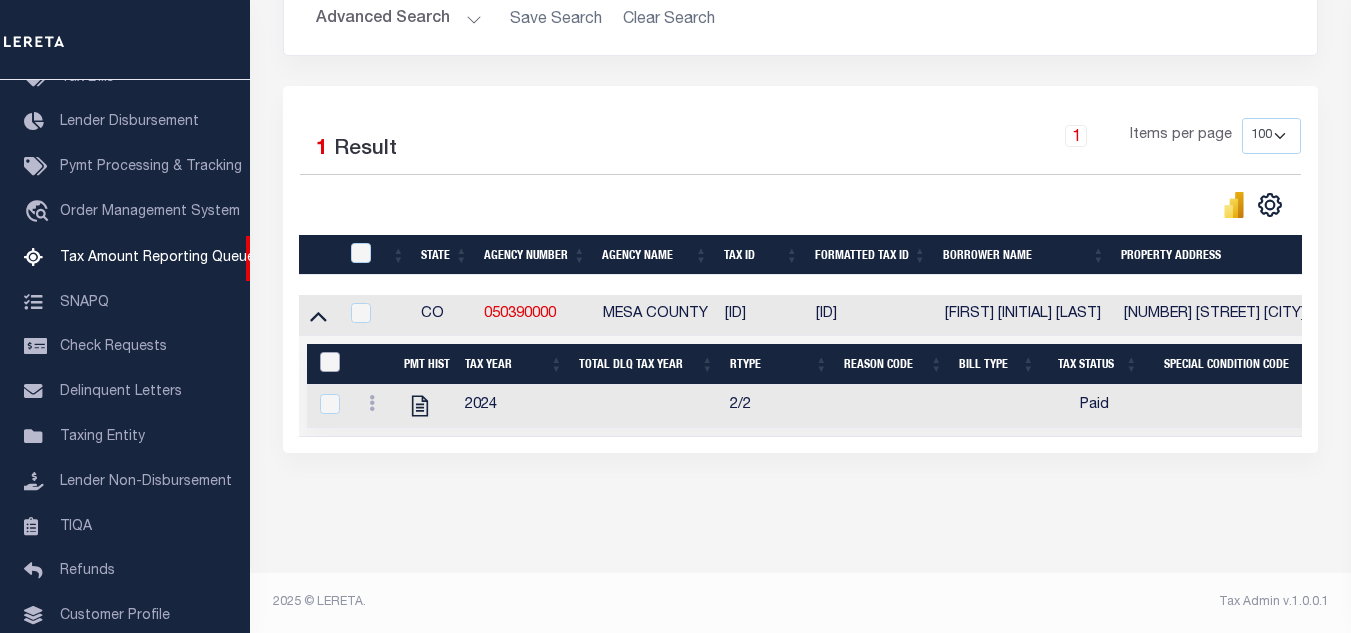click at bounding box center [330, 362] 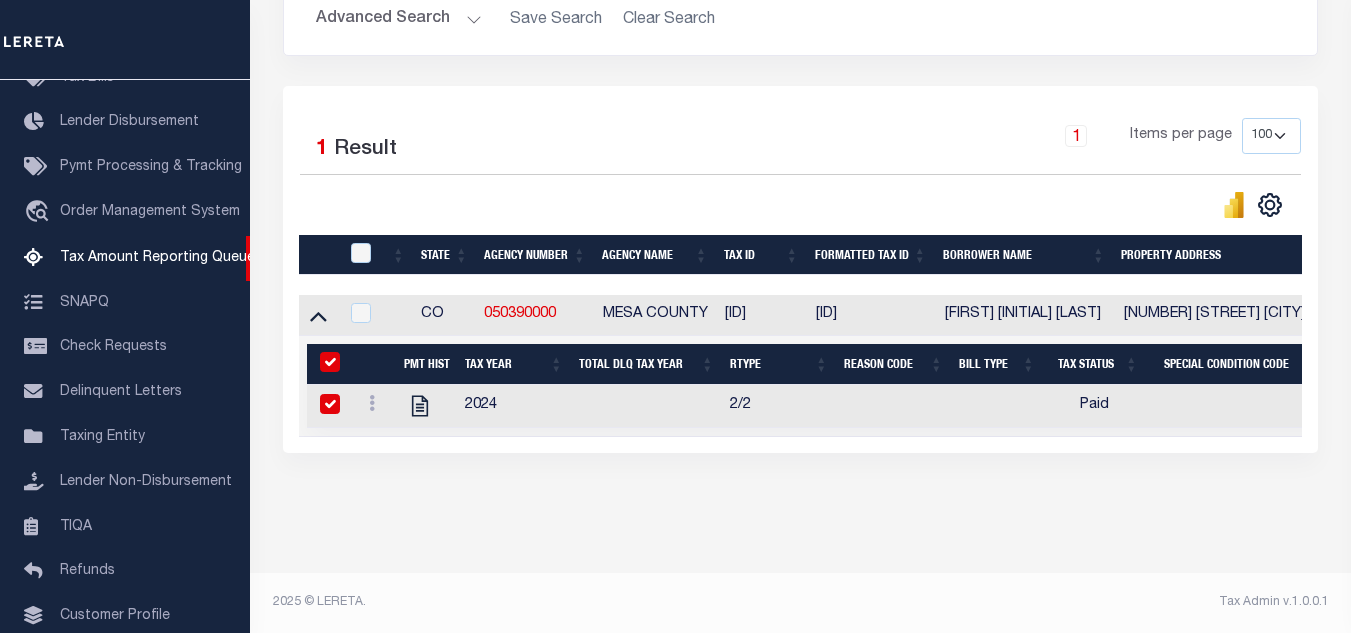 checkbox on "true" 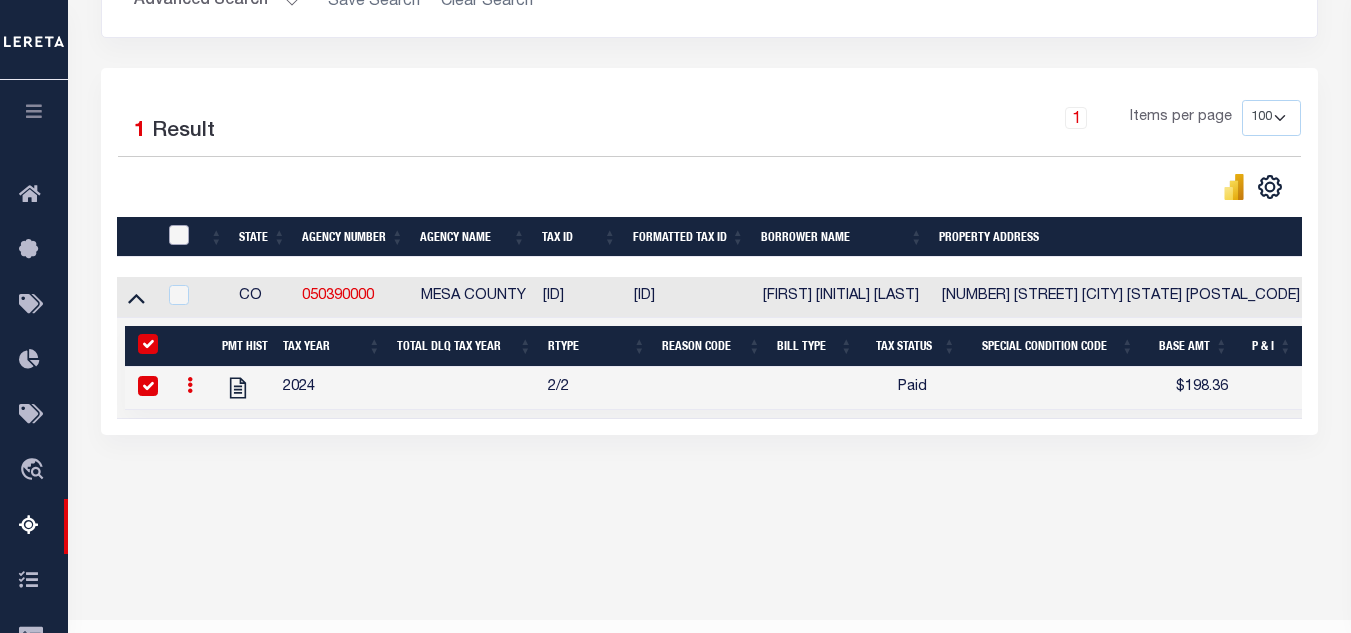 click at bounding box center [179, 235] 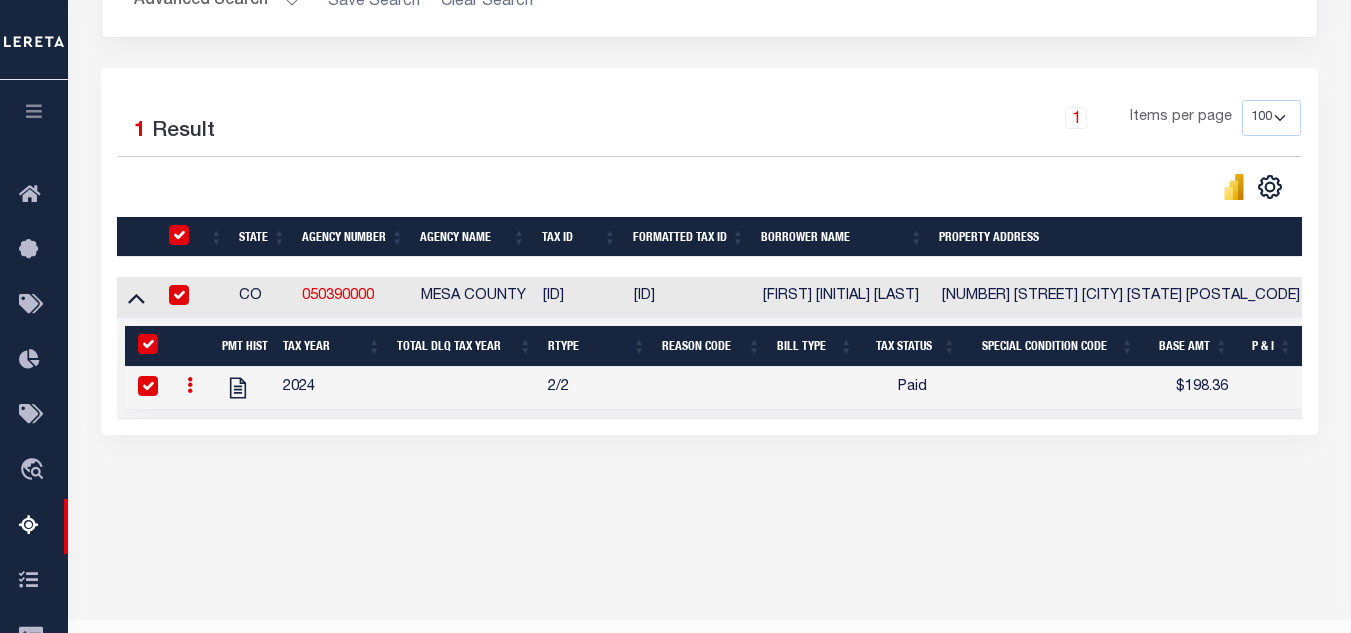checkbox on "true" 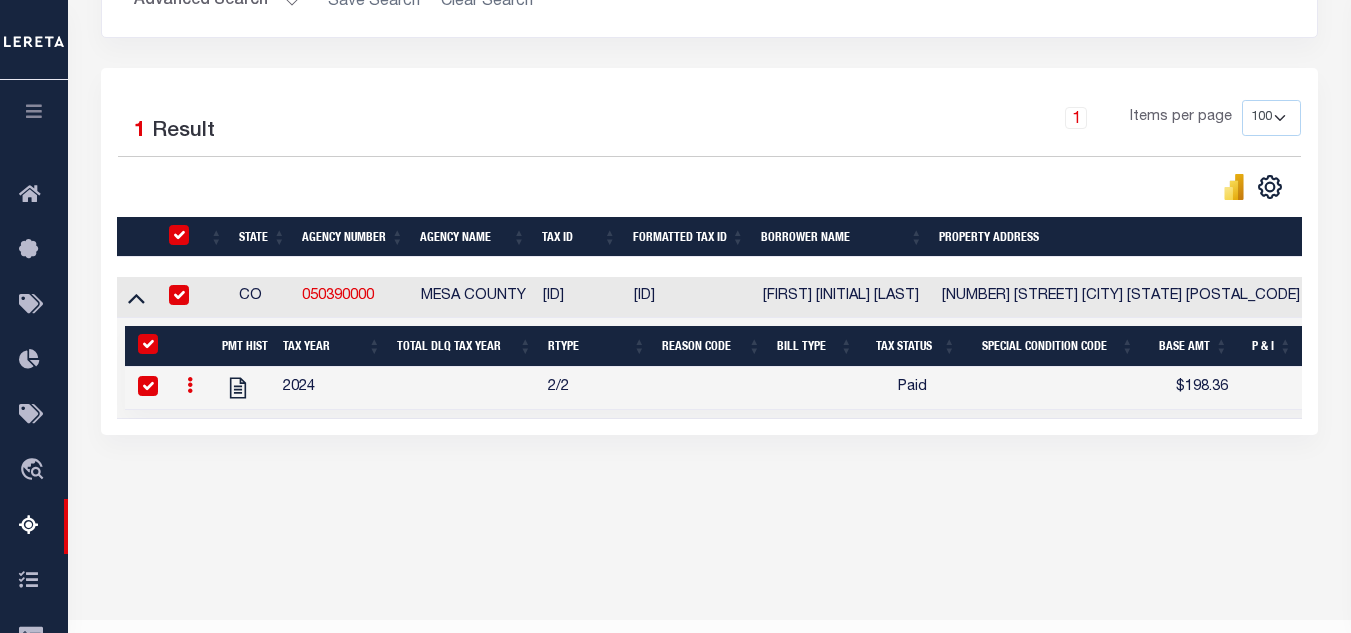 checkbox on "true" 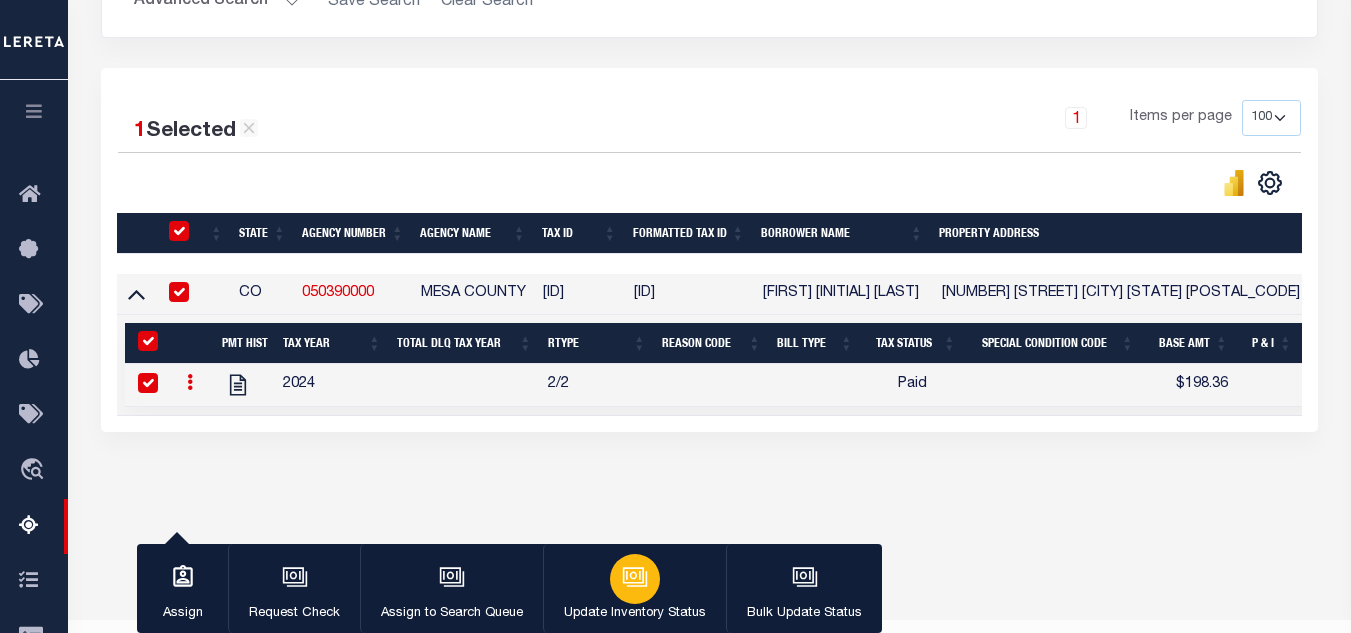click 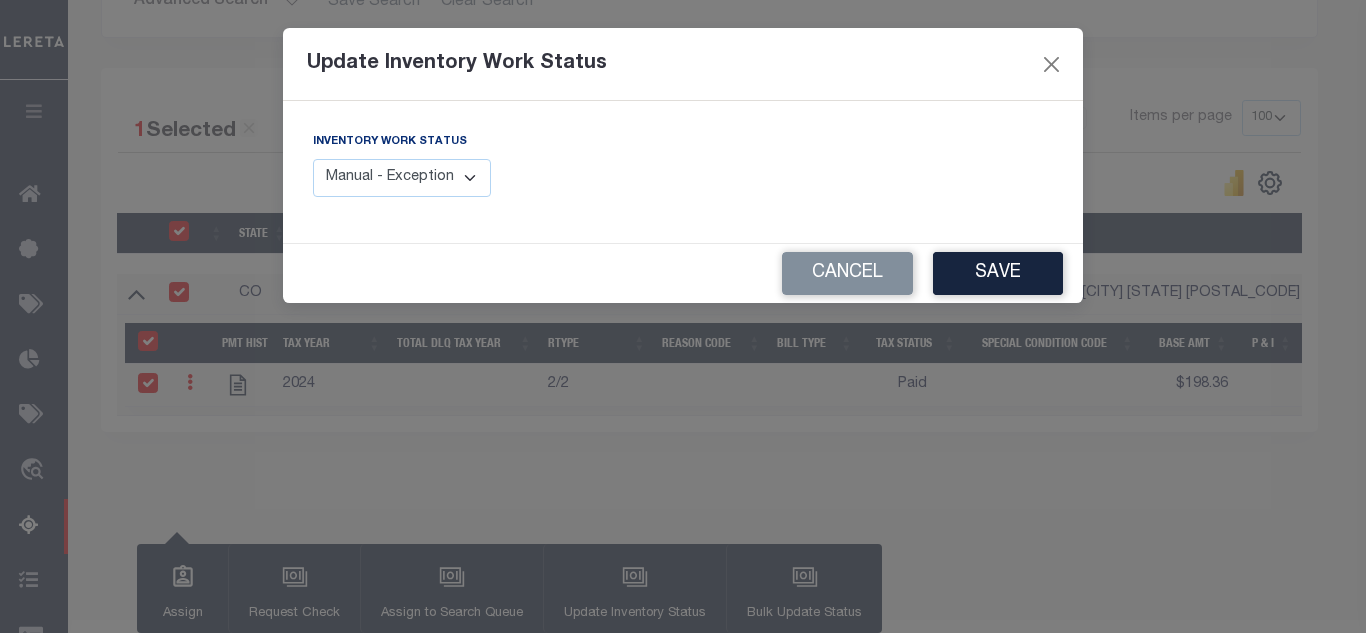 click on "Manual - Exception
Pended - Awaiting Search
Late Add Exception
Completed" at bounding box center [402, 178] 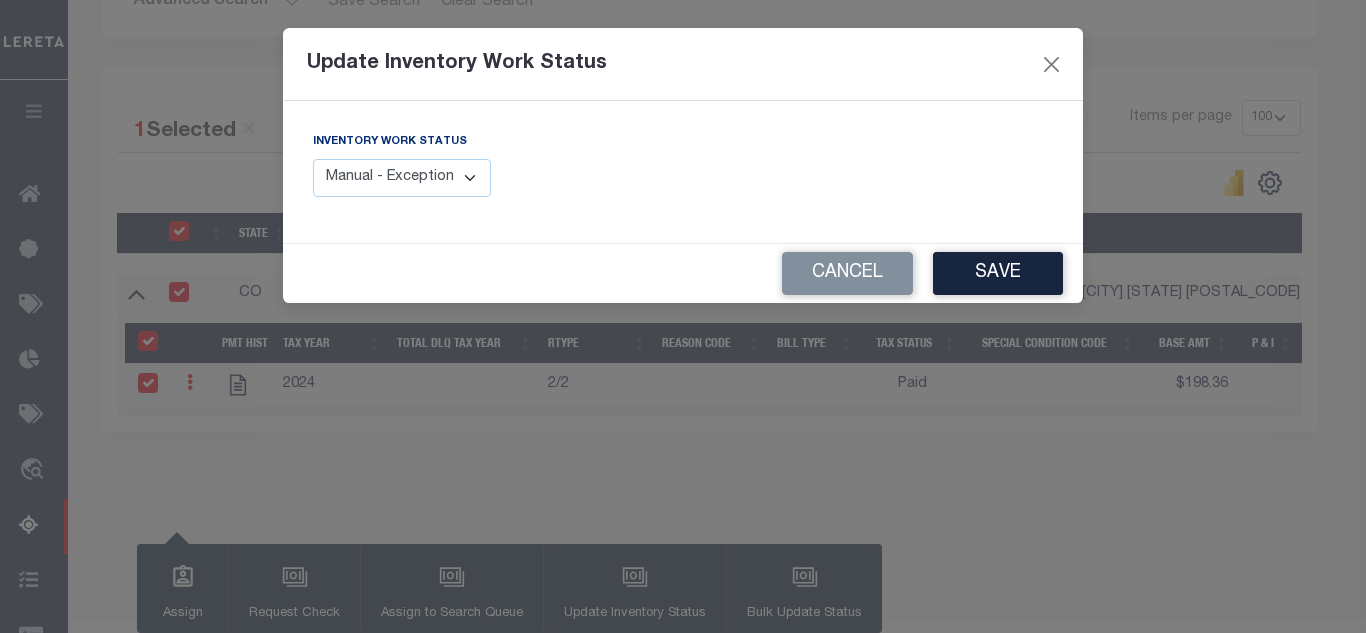 select on "4" 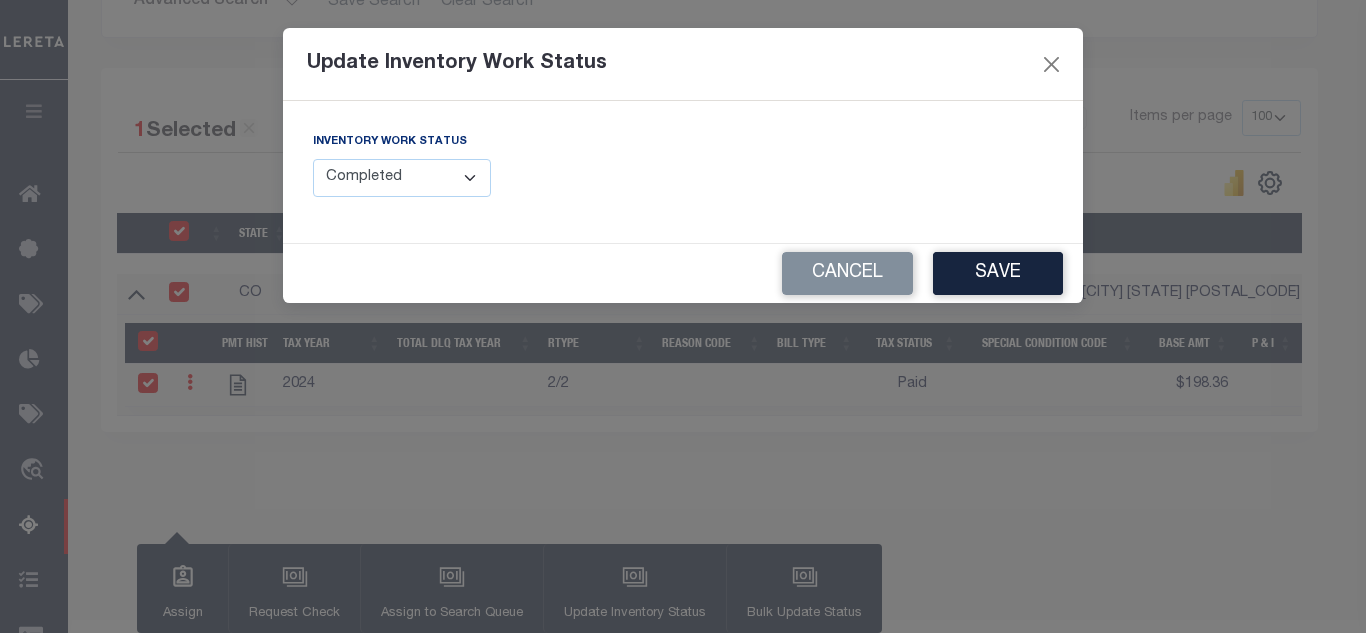 click on "Manual - Exception
Pended - Awaiting Search
Late Add Exception
Completed" at bounding box center (402, 178) 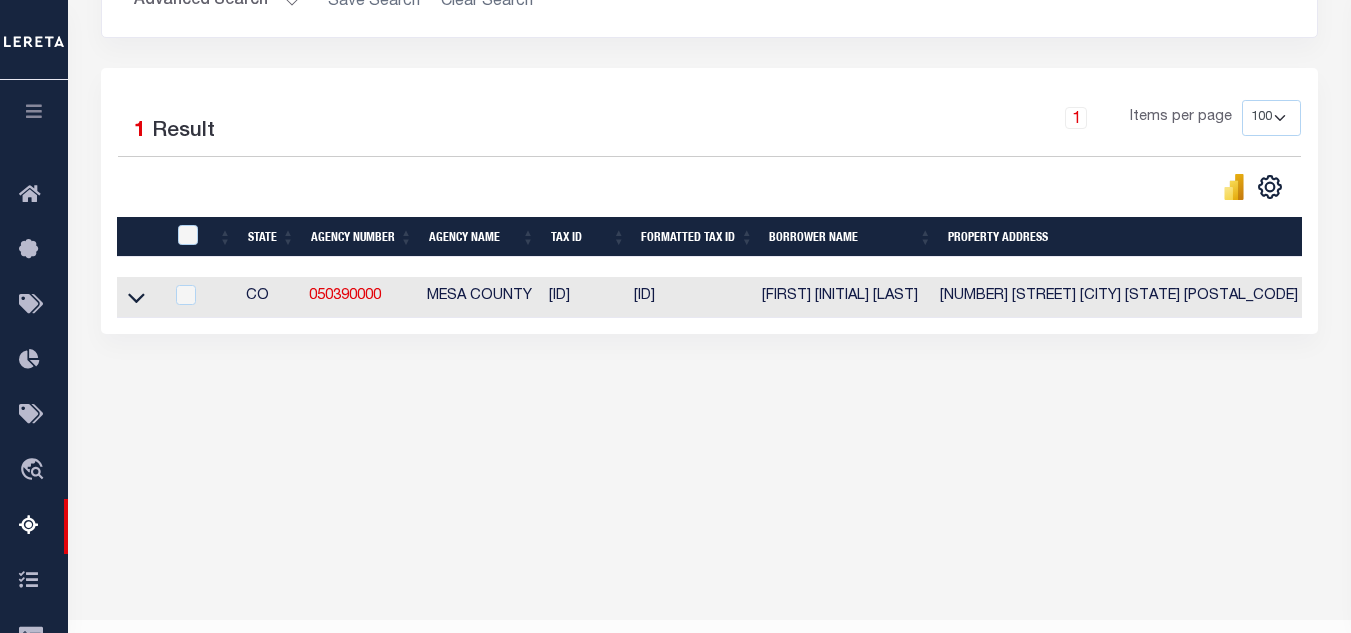 click on "Advanced Search" at bounding box center [217, 1] 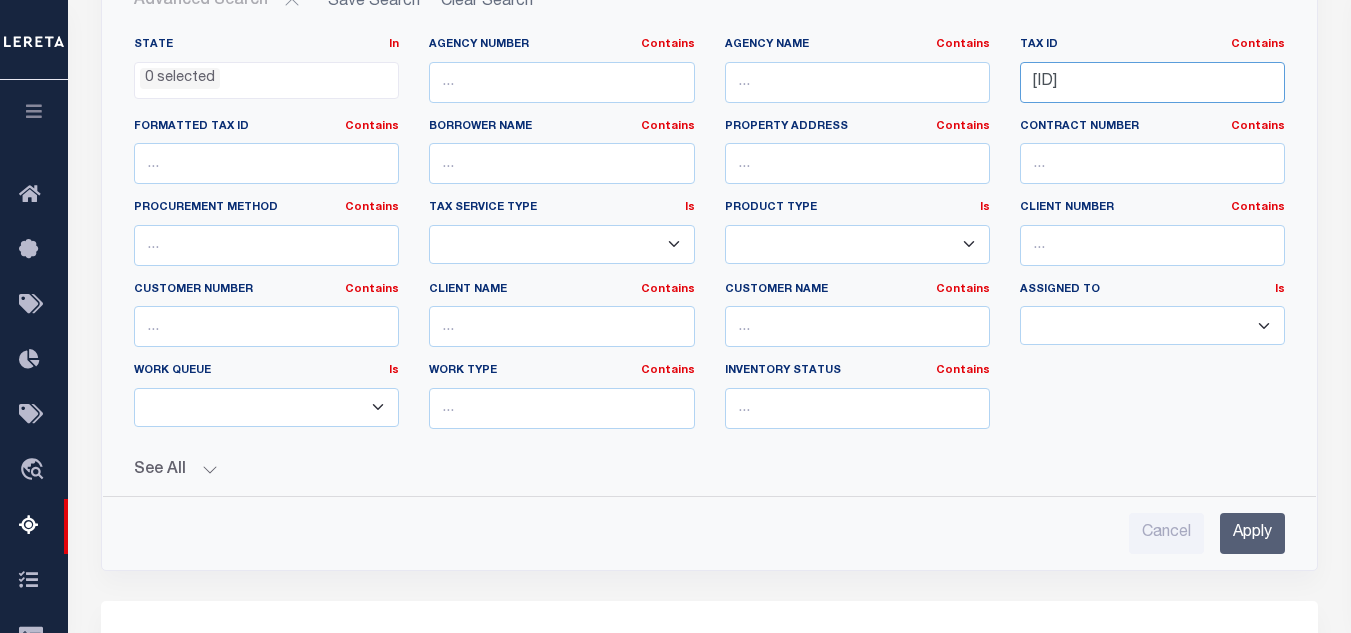 click on "R00081895" at bounding box center (1152, 82) 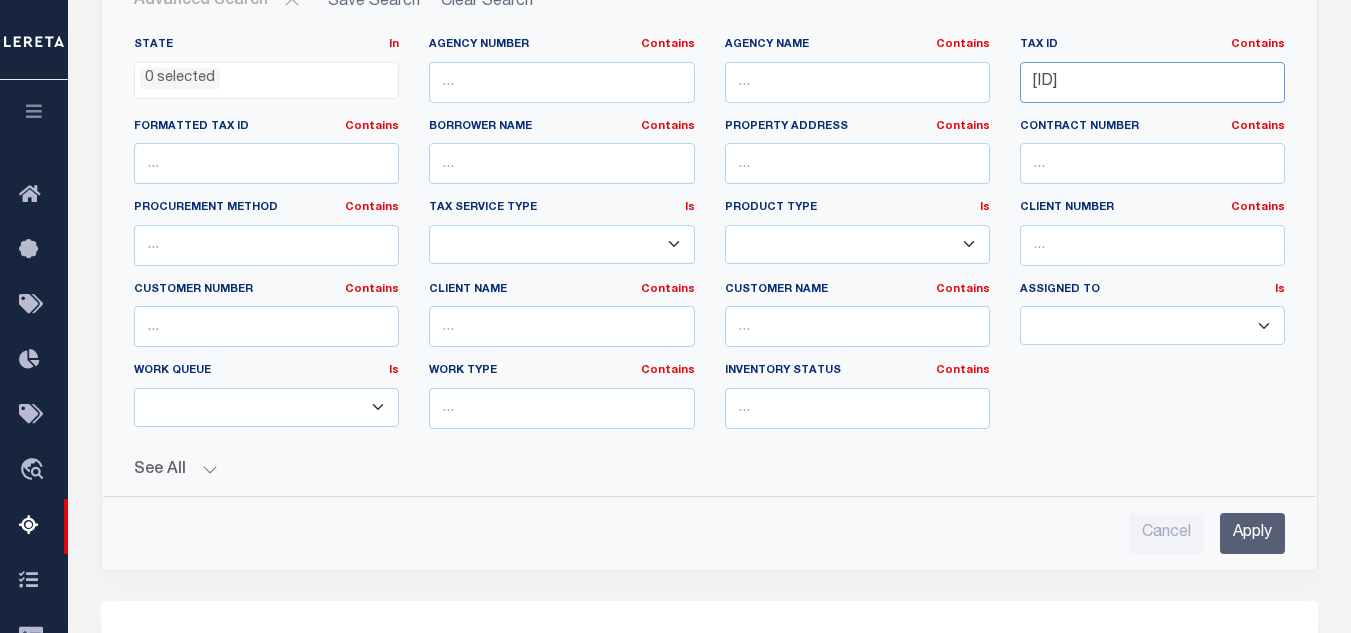 click on "R00081895" at bounding box center [1152, 82] 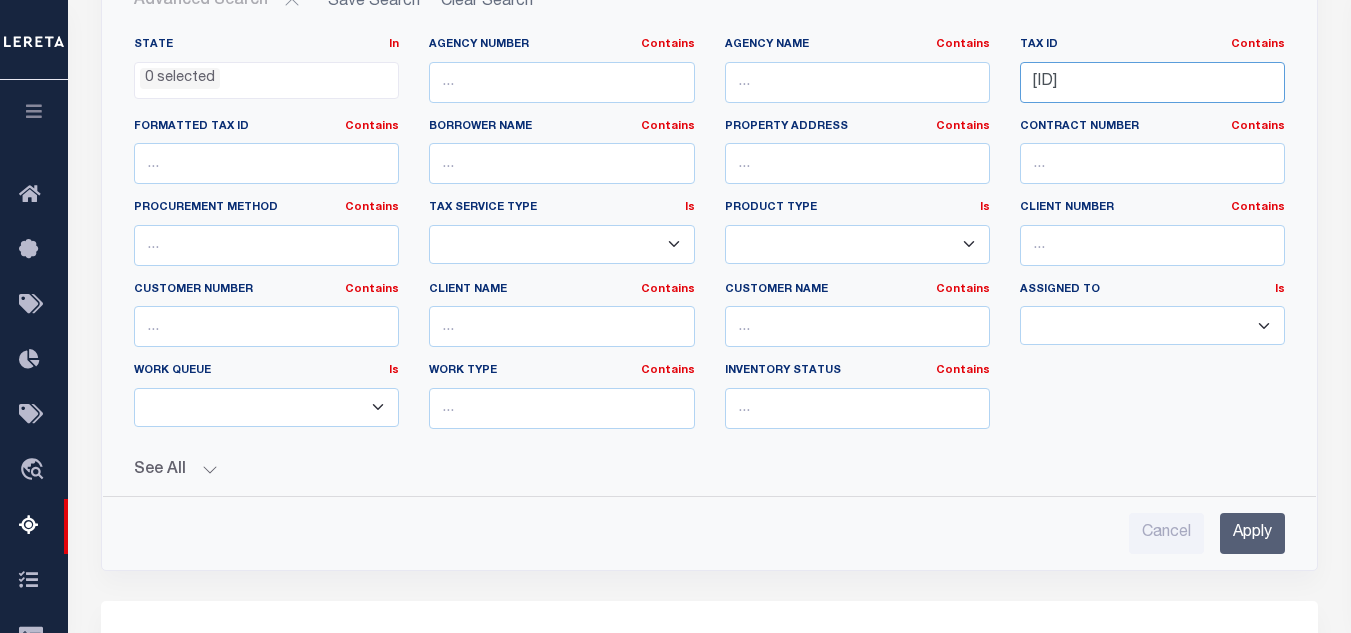 paste on "2093" 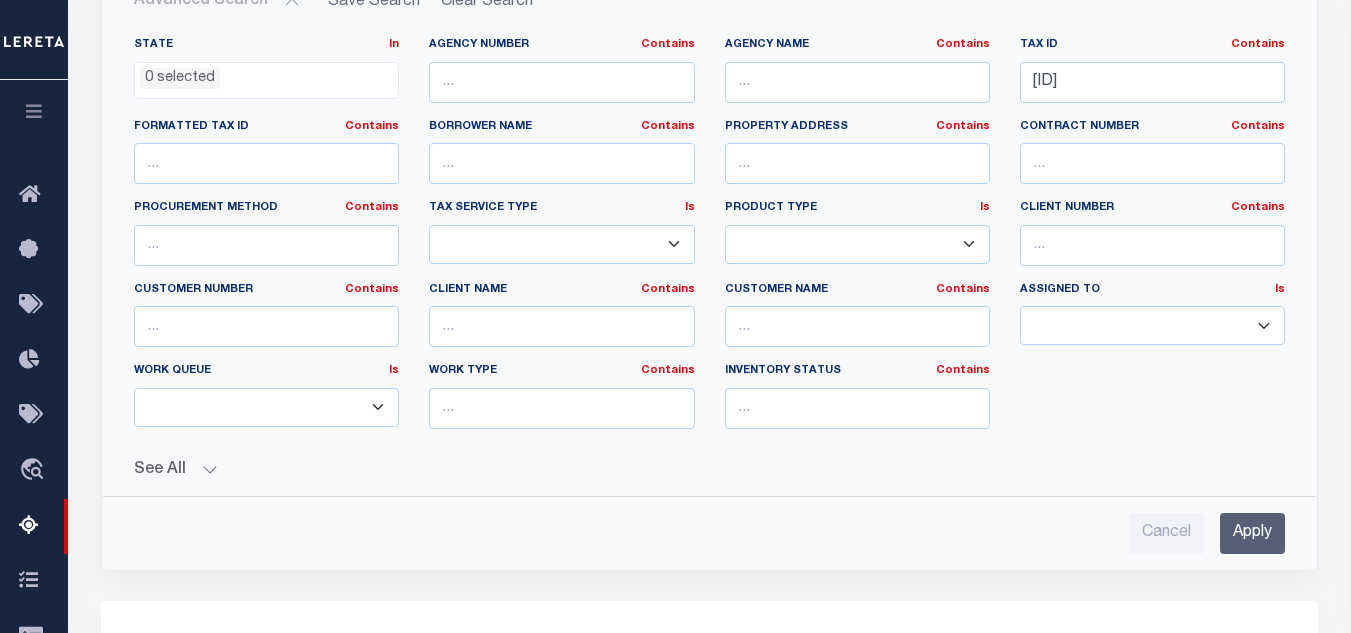 click on "Apply" at bounding box center (1252, 533) 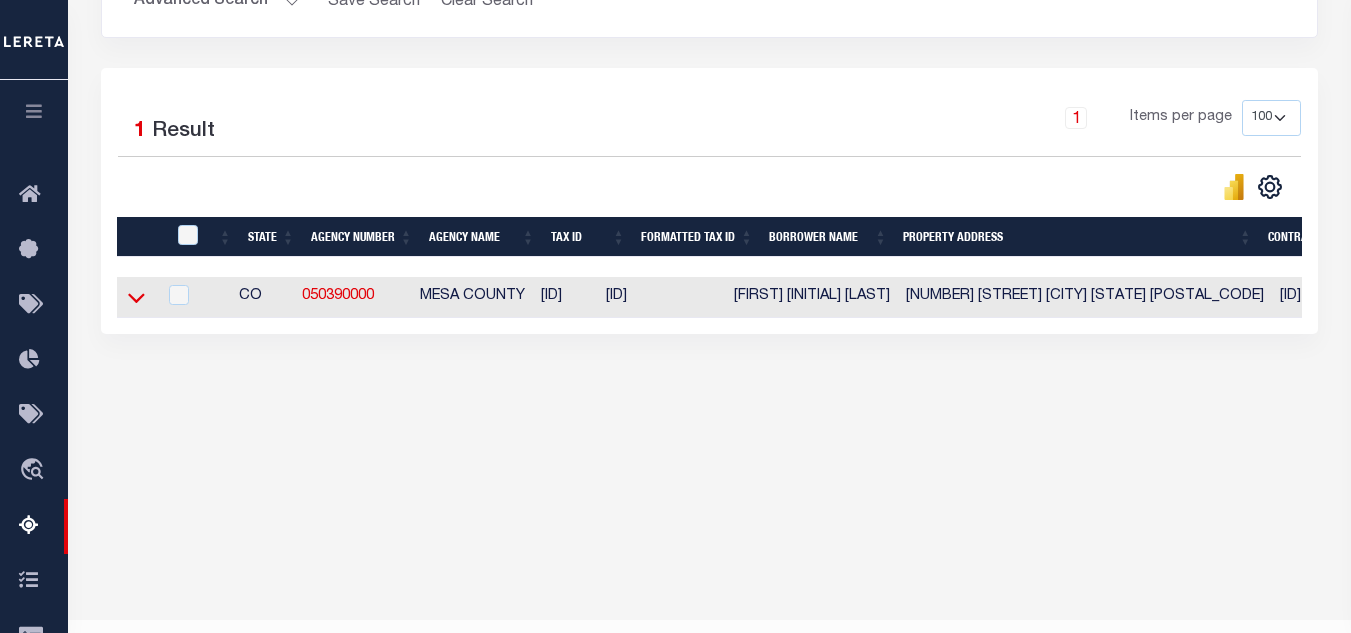click 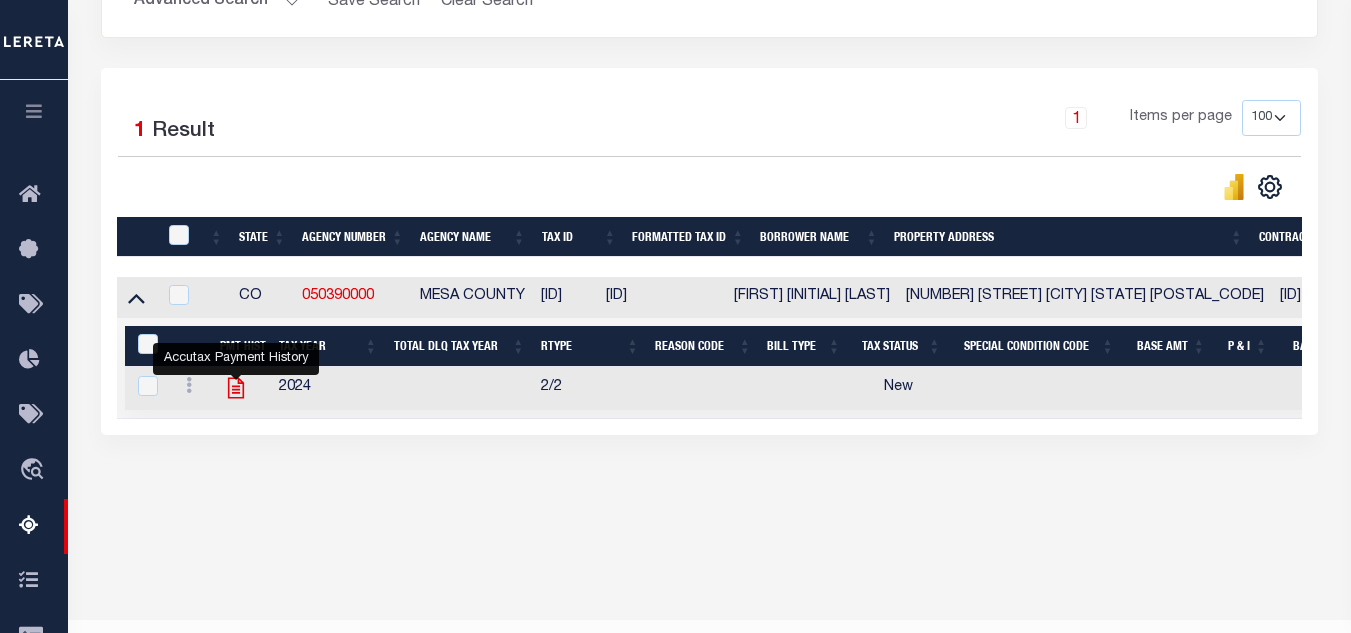 click 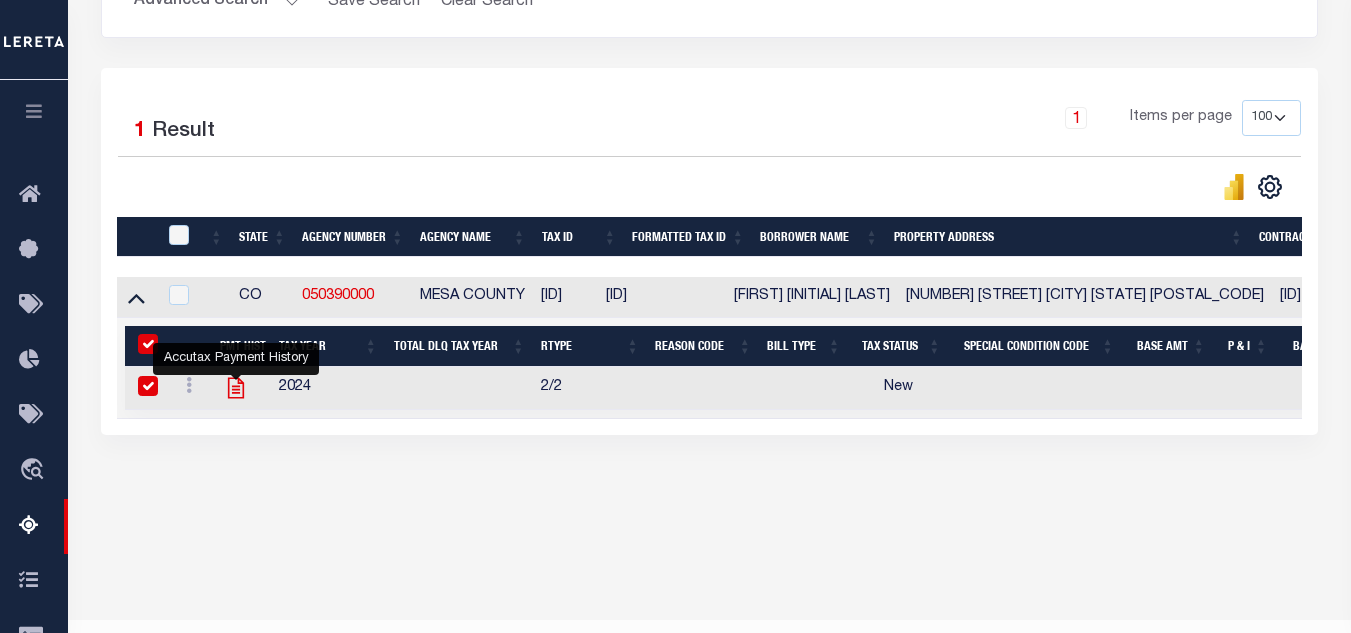 checkbox on "true" 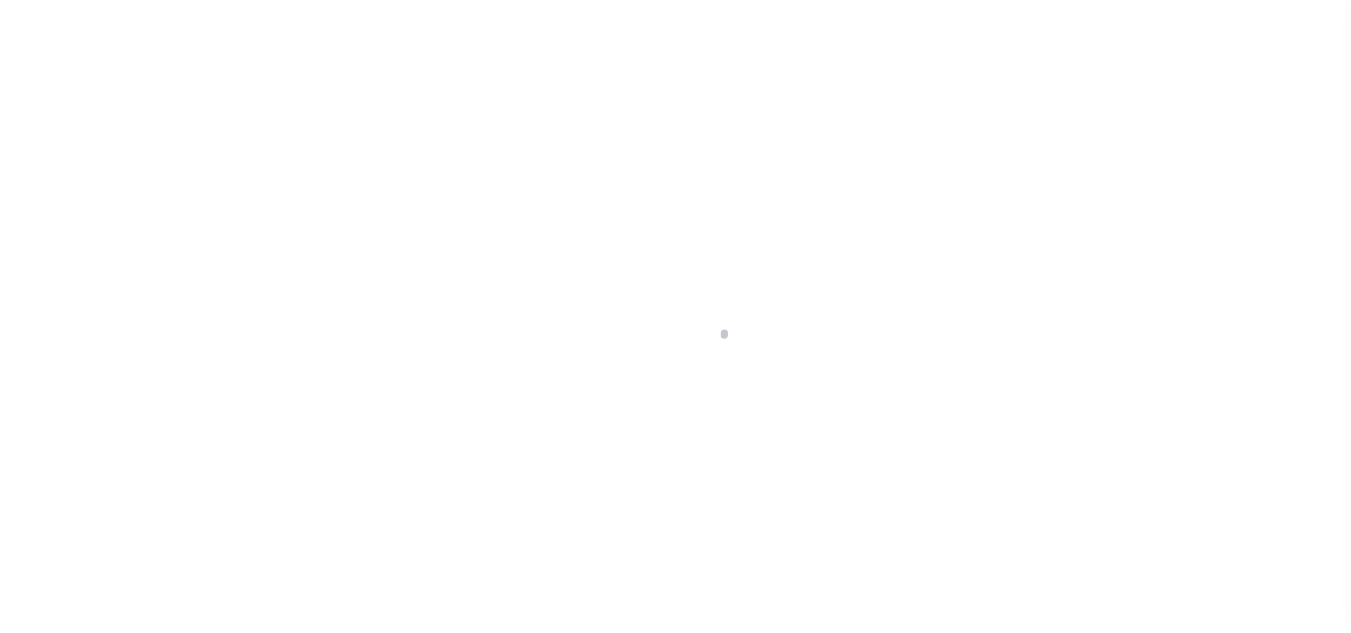 scroll, scrollTop: 0, scrollLeft: 0, axis: both 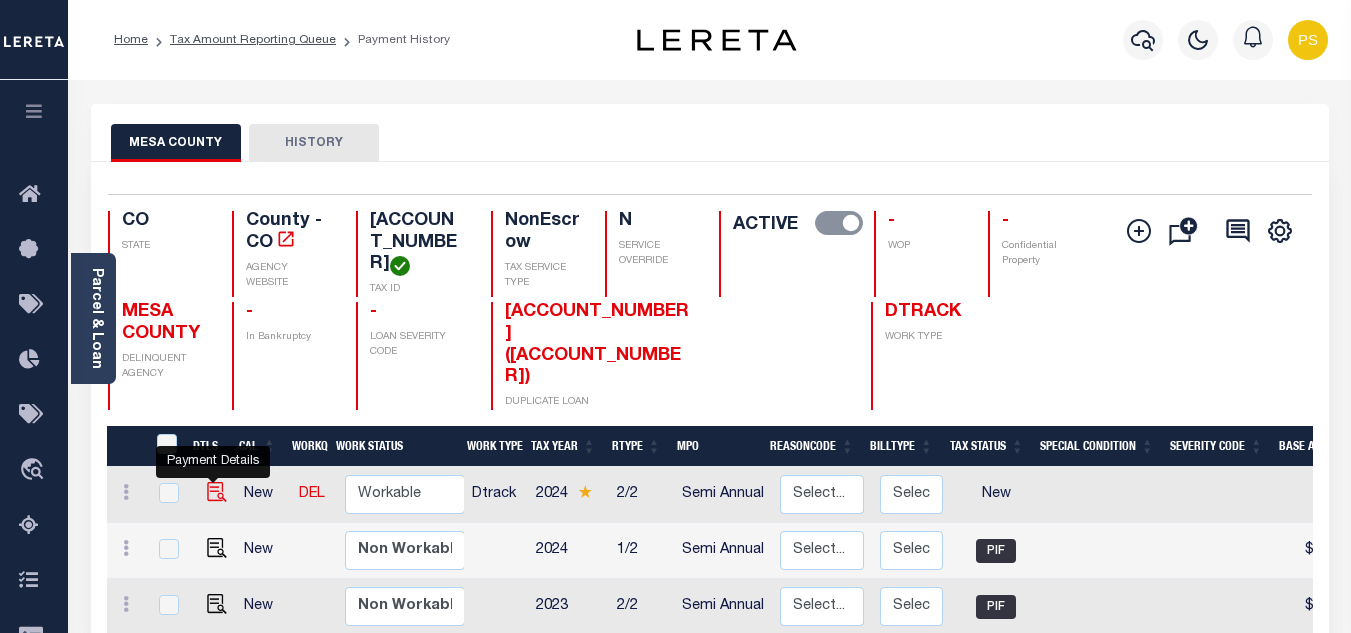 click at bounding box center (217, 492) 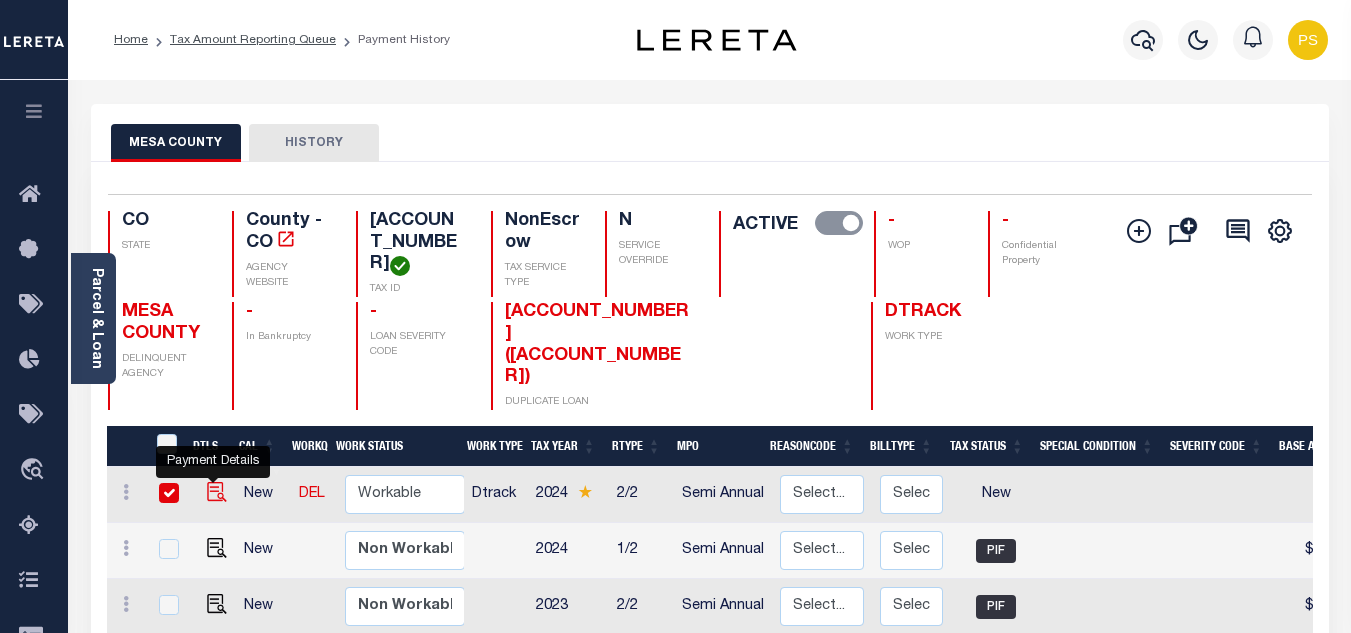 checkbox on "true" 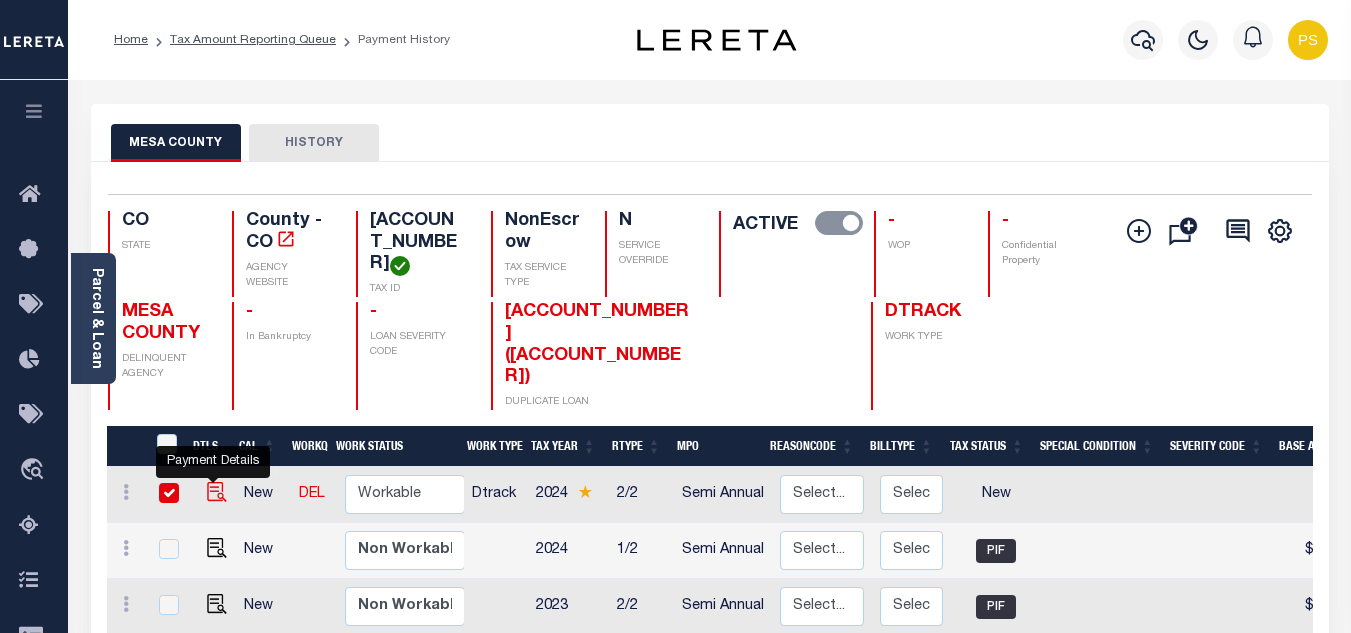 checkbox on "true" 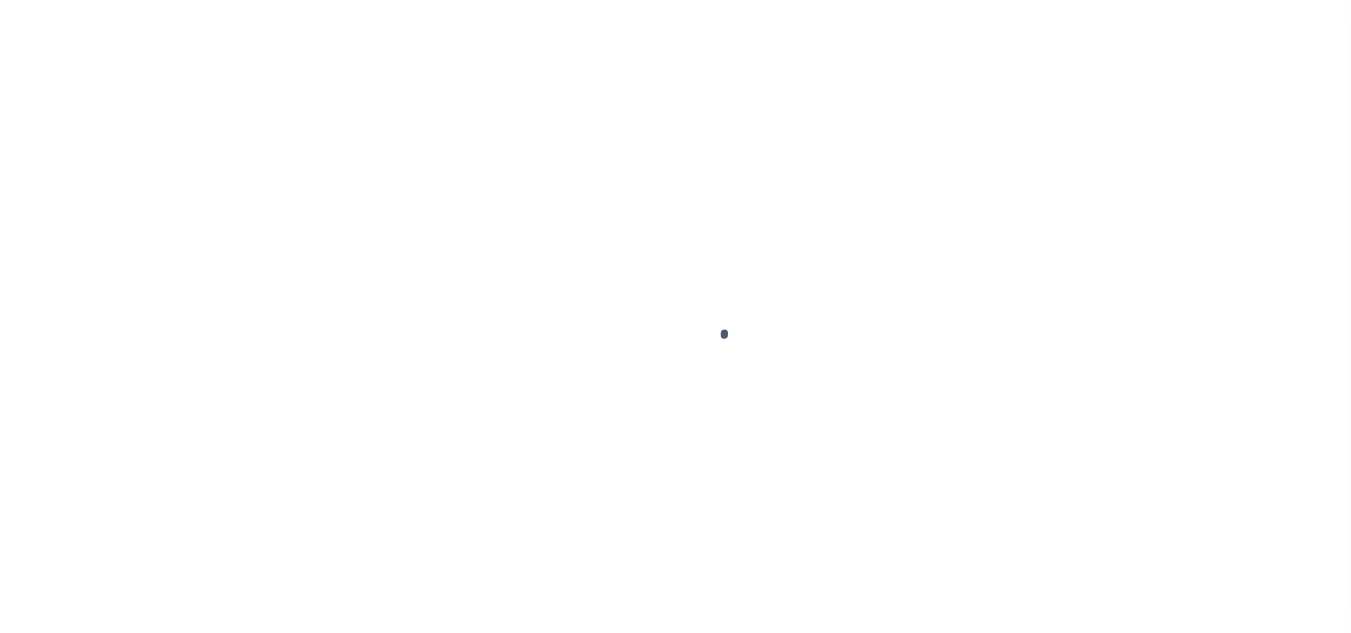 scroll, scrollTop: 0, scrollLeft: 0, axis: both 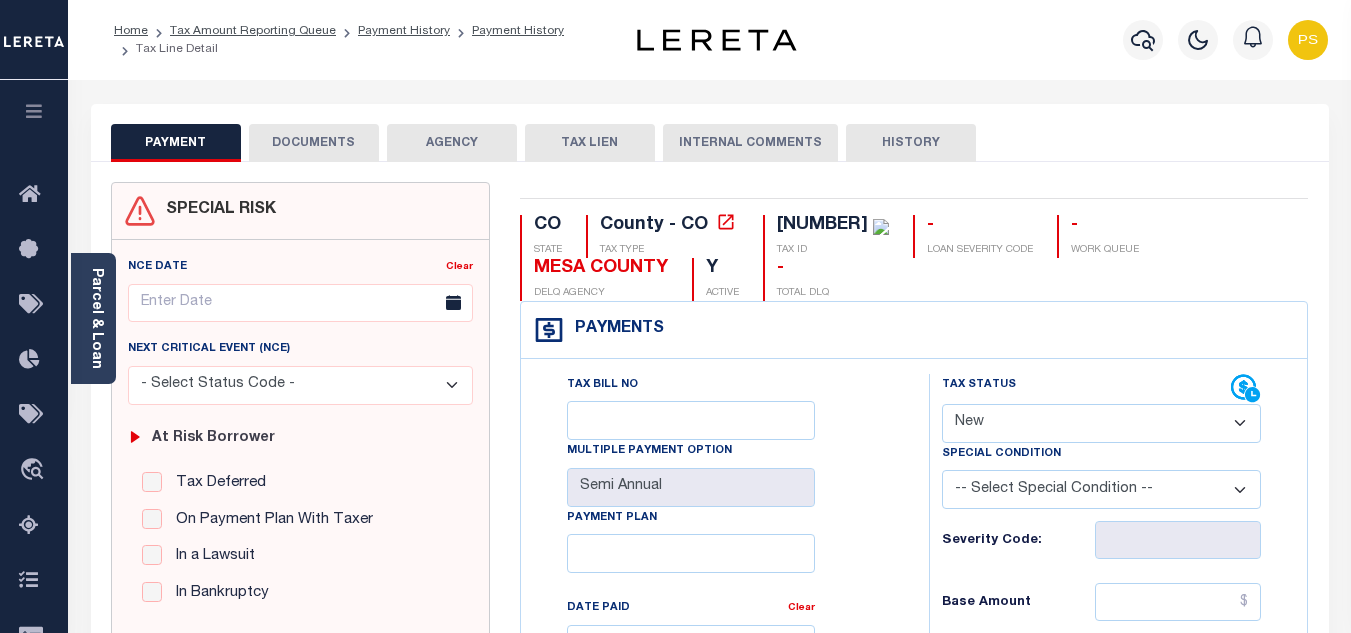 click on "- Select Status Code -
Open
Due/Unpaid
Paid
Incomplete
No Tax Due
Internal Refund Processed
New" at bounding box center [1101, 423] 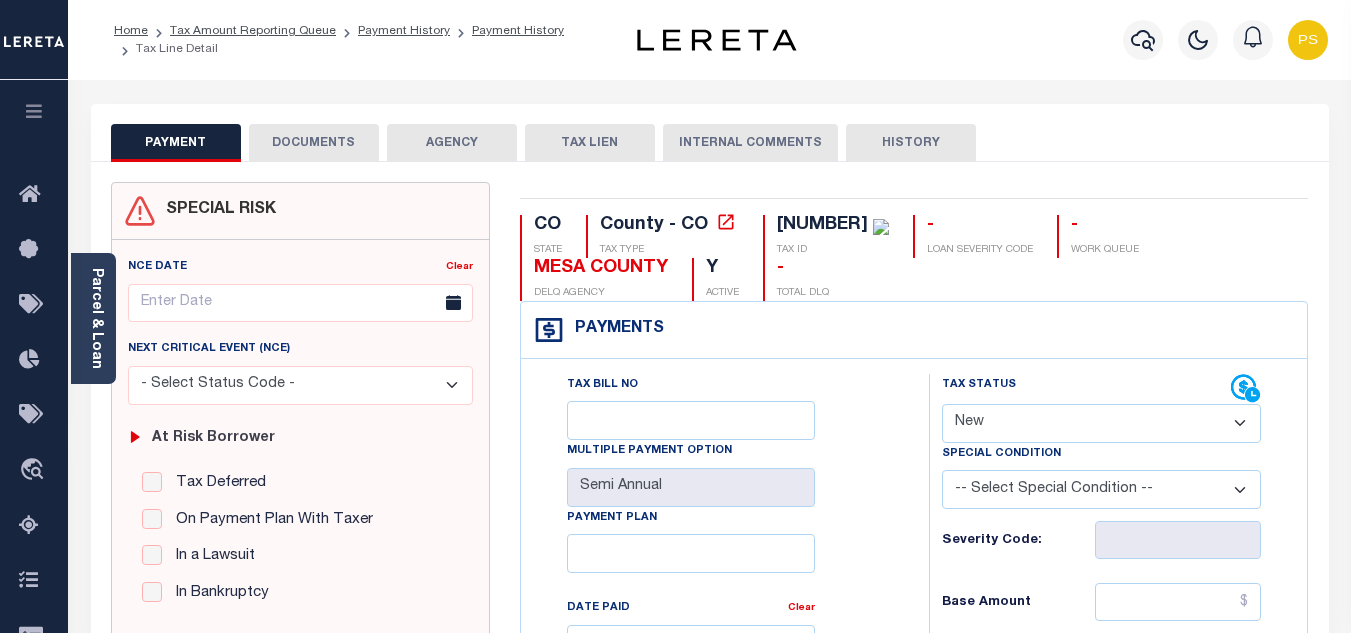 select on "PYD" 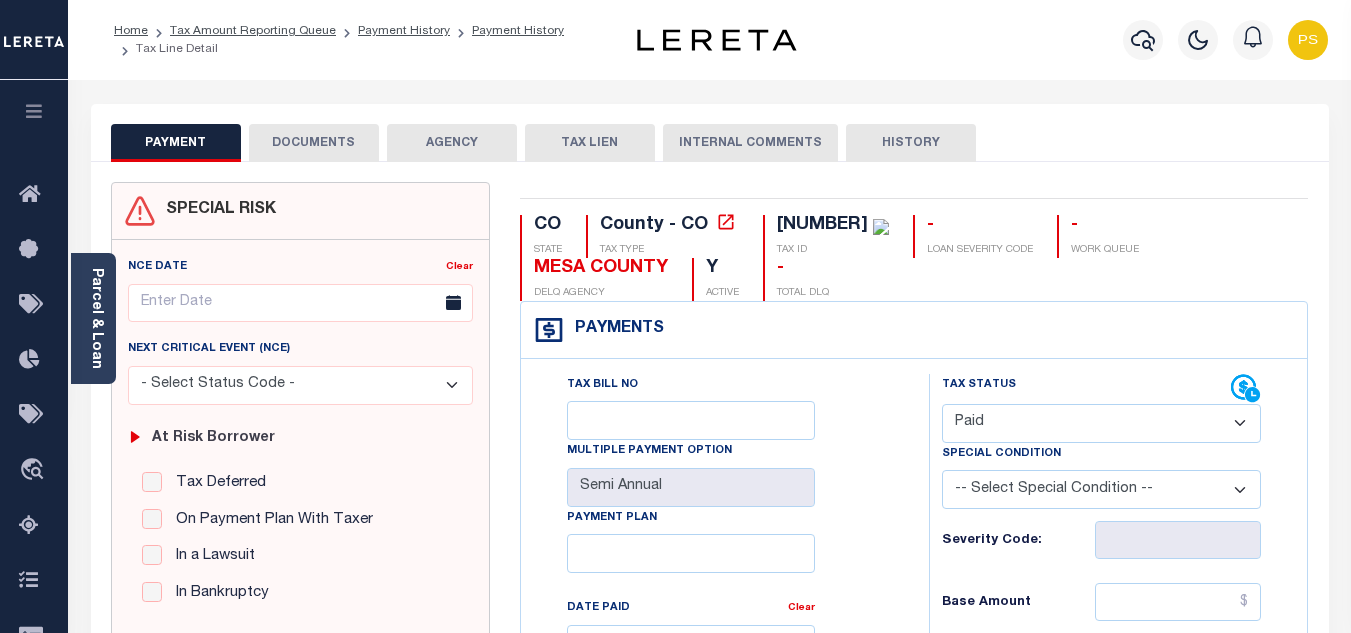 click on "- Select Status Code -
Open
Due/Unpaid
Paid
Incomplete
No Tax Due
Internal Refund Processed
New" at bounding box center (1101, 423) 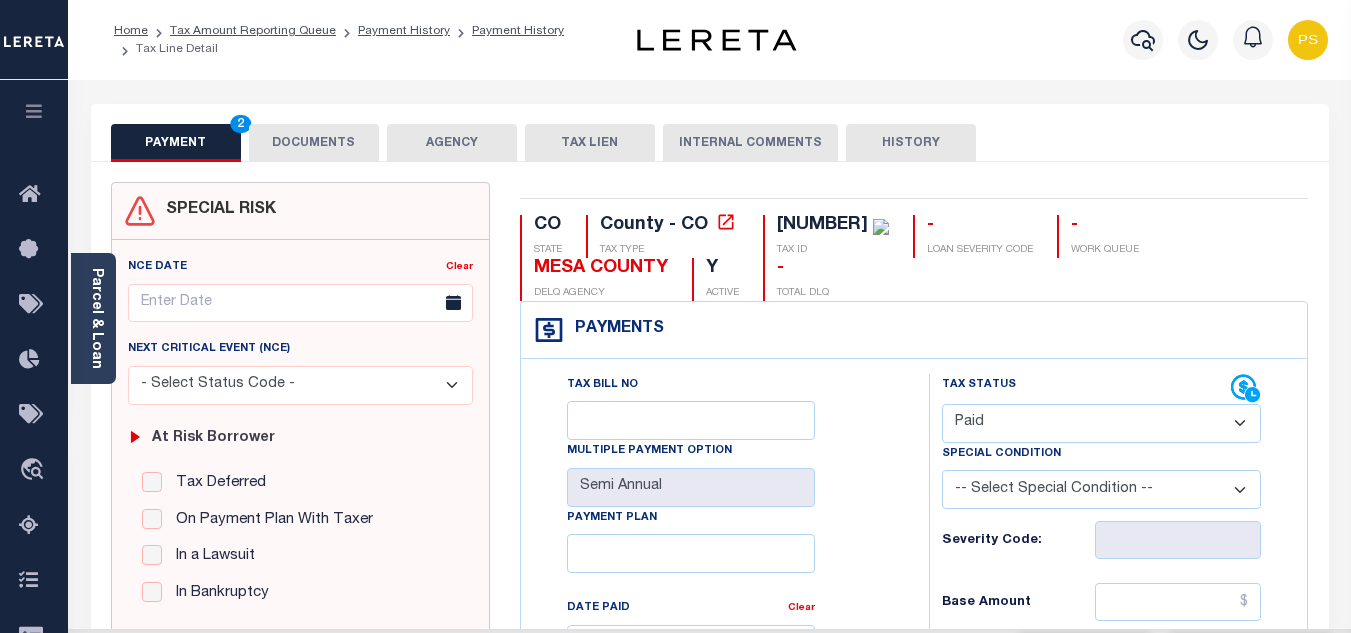 type on "08/01/2025" 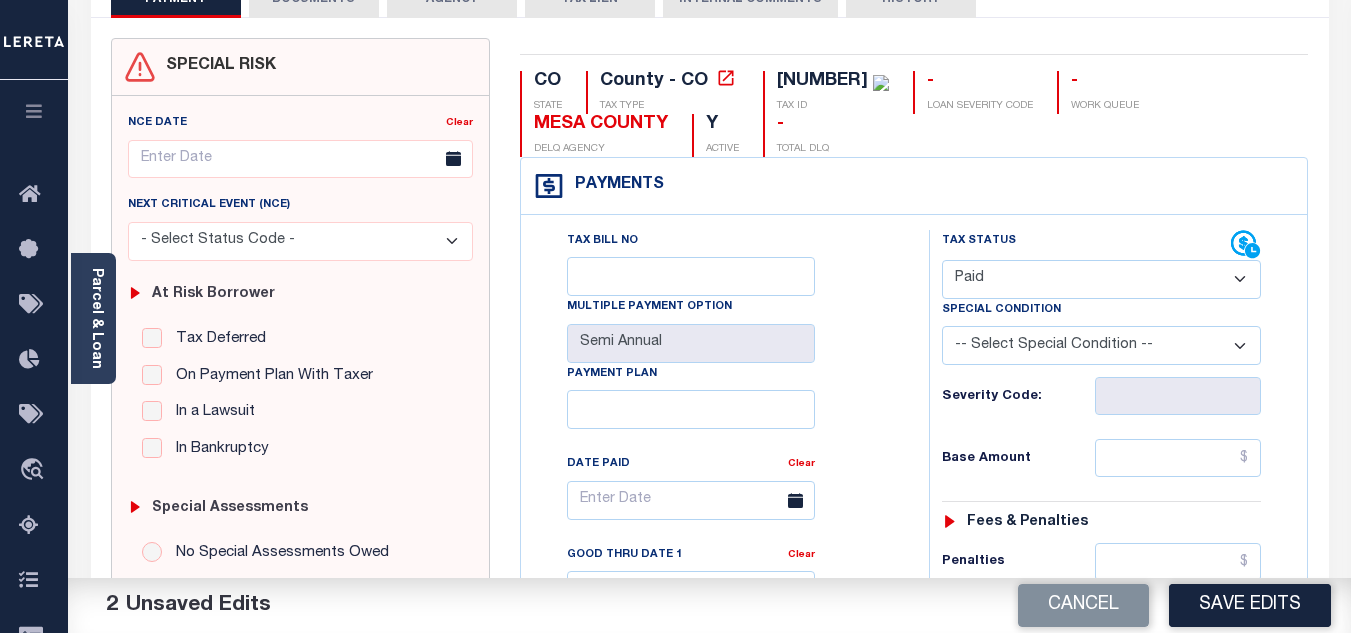 scroll, scrollTop: 200, scrollLeft: 0, axis: vertical 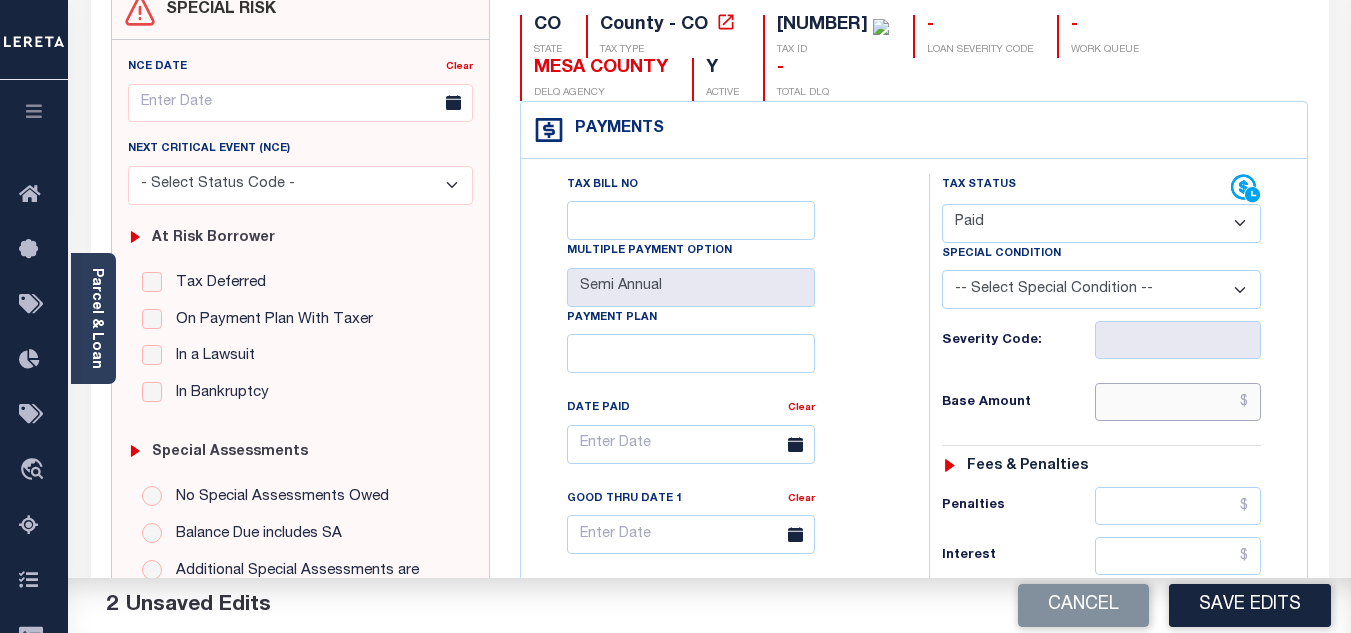click at bounding box center (1178, 402) 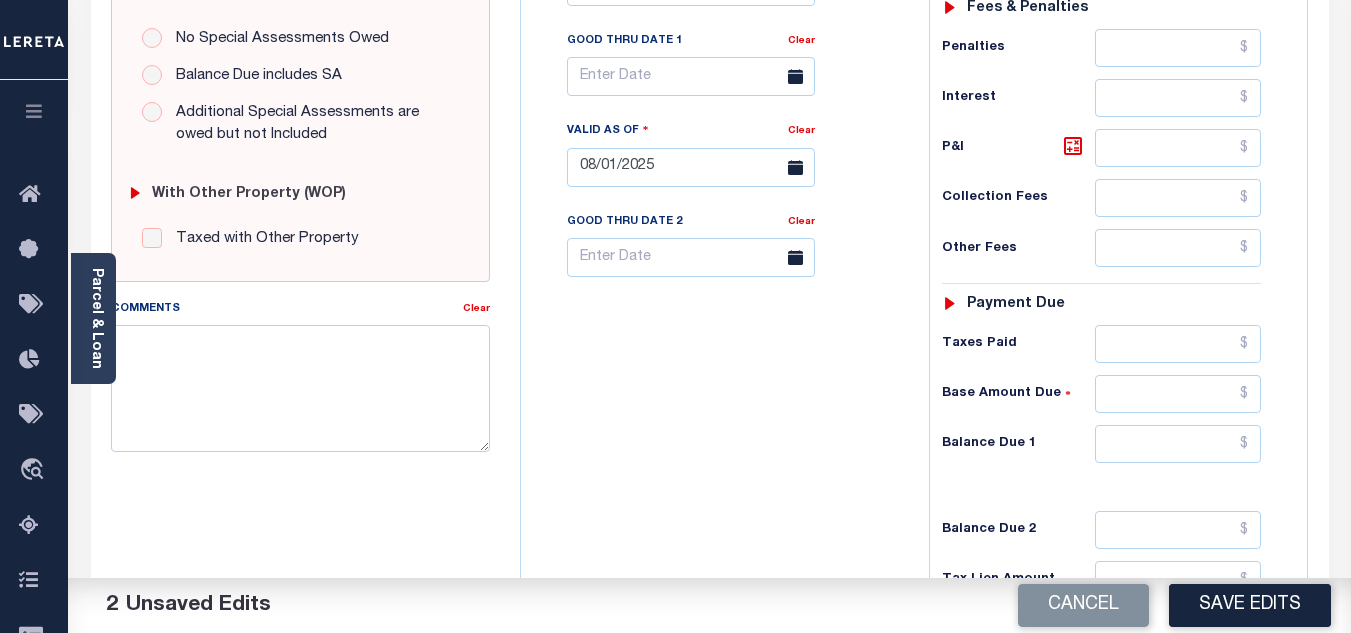 scroll, scrollTop: 700, scrollLeft: 0, axis: vertical 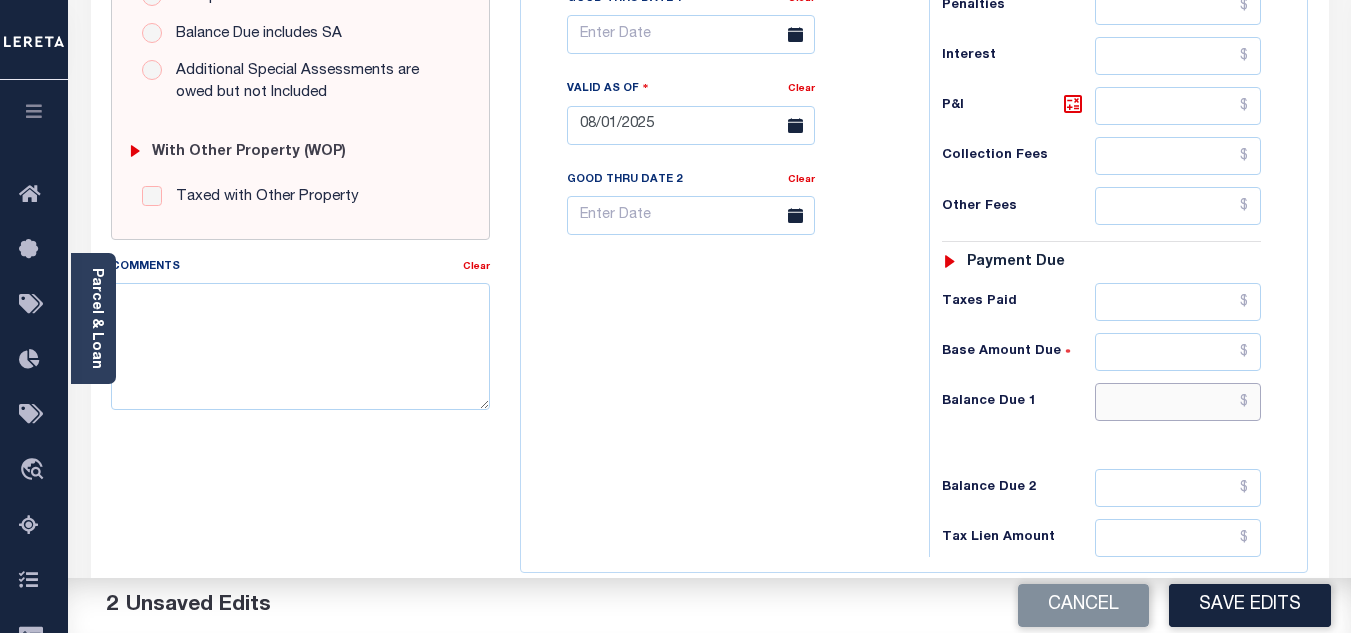 type on "$927.90" 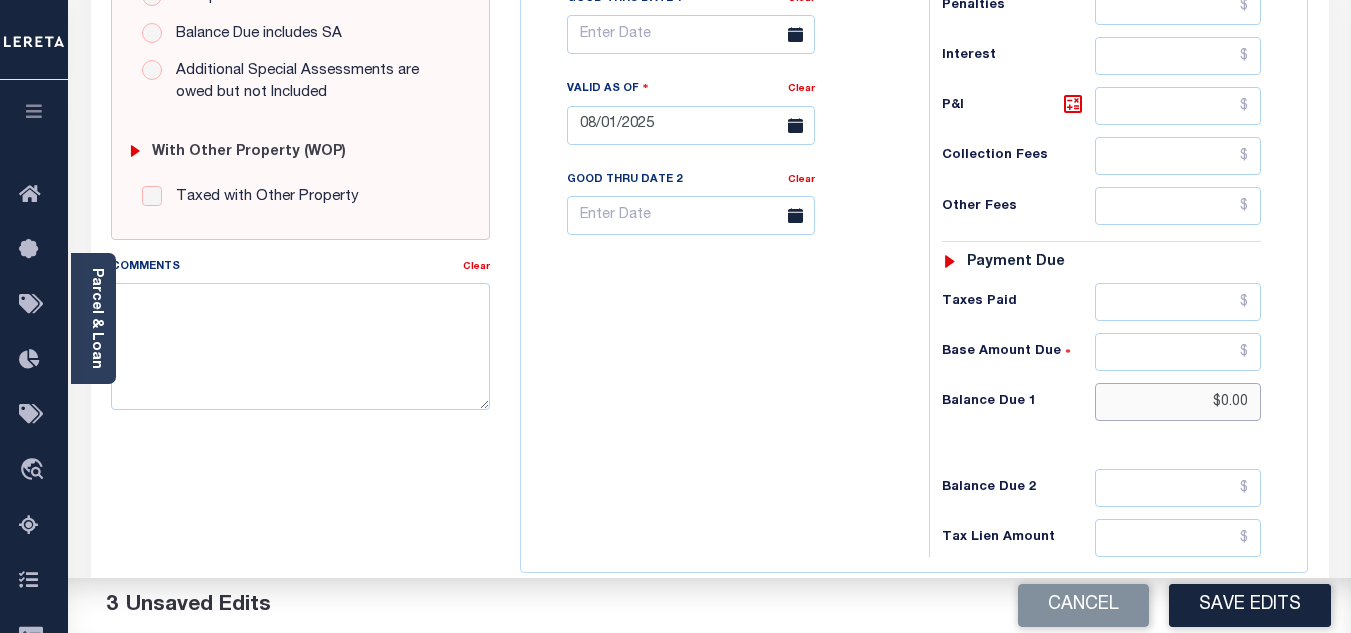 type on "$0.00" 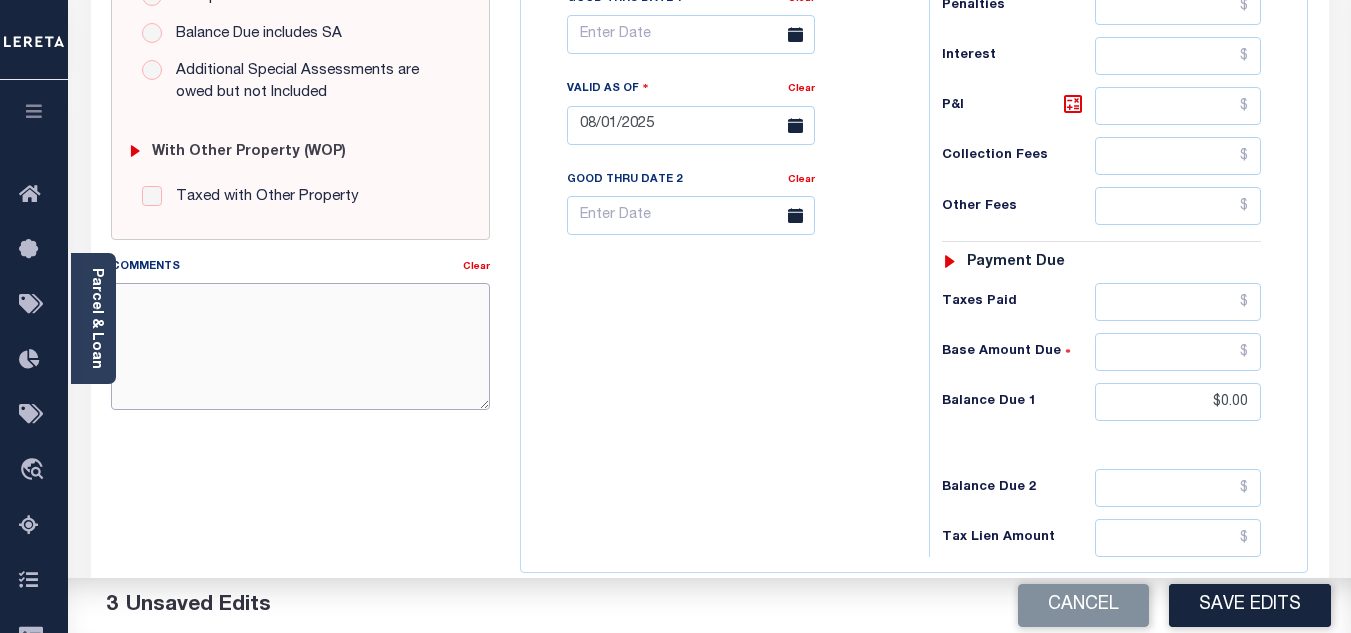 click on "Comments" at bounding box center [300, 346] 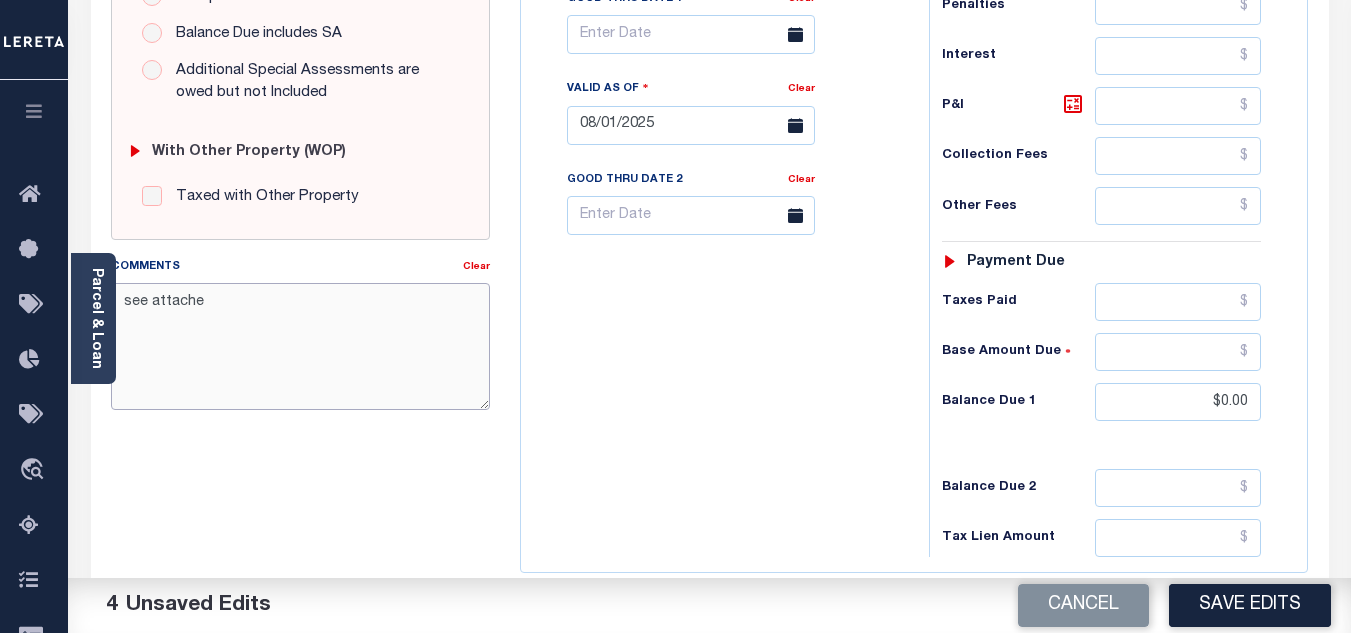 type on "see attached" 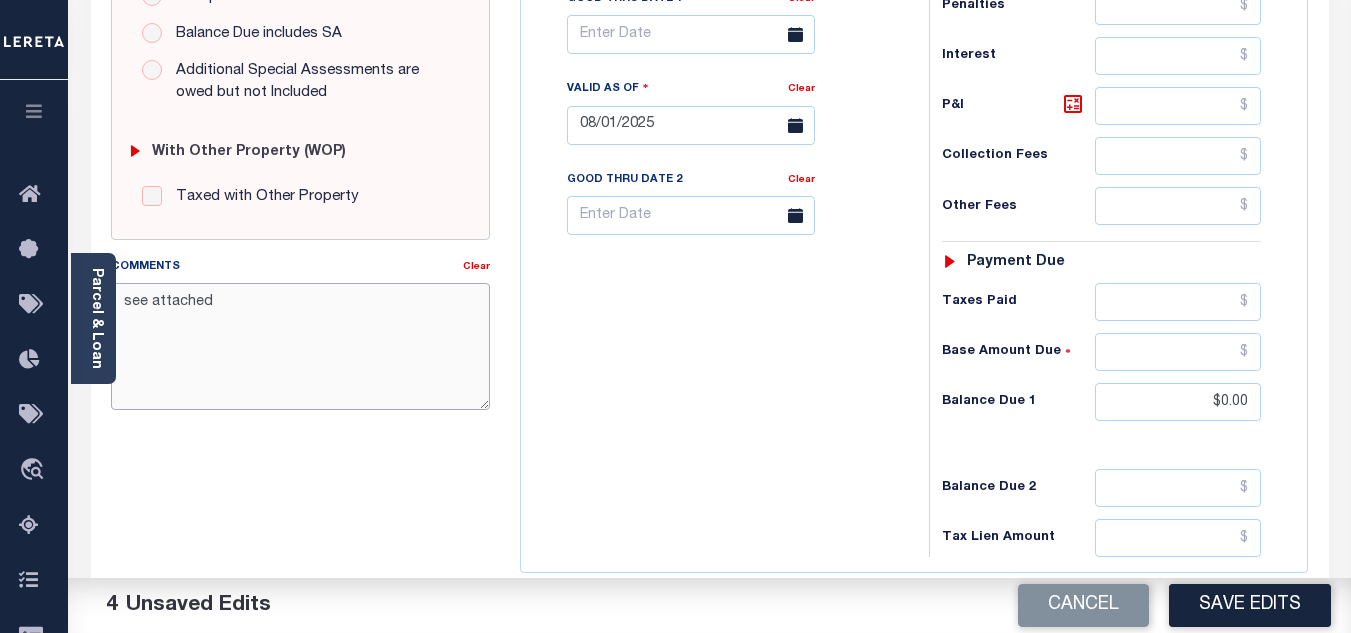 scroll, scrollTop: 0, scrollLeft: 0, axis: both 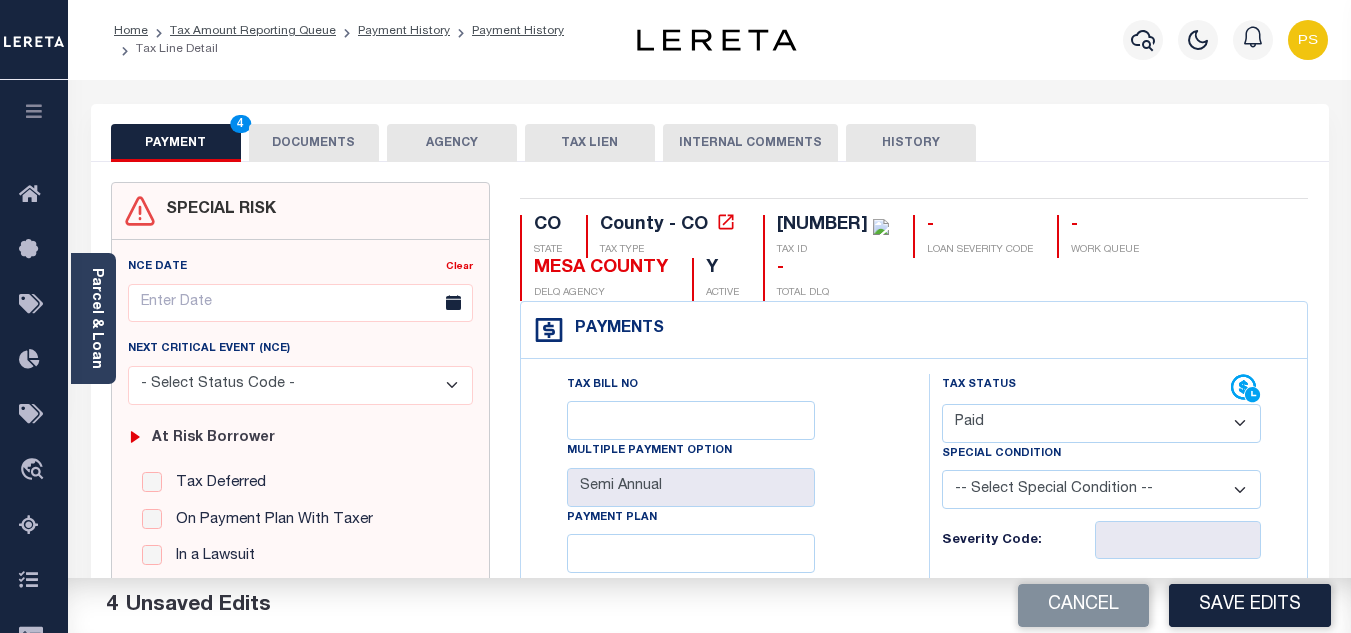 click on "DOCUMENTS" at bounding box center (314, 143) 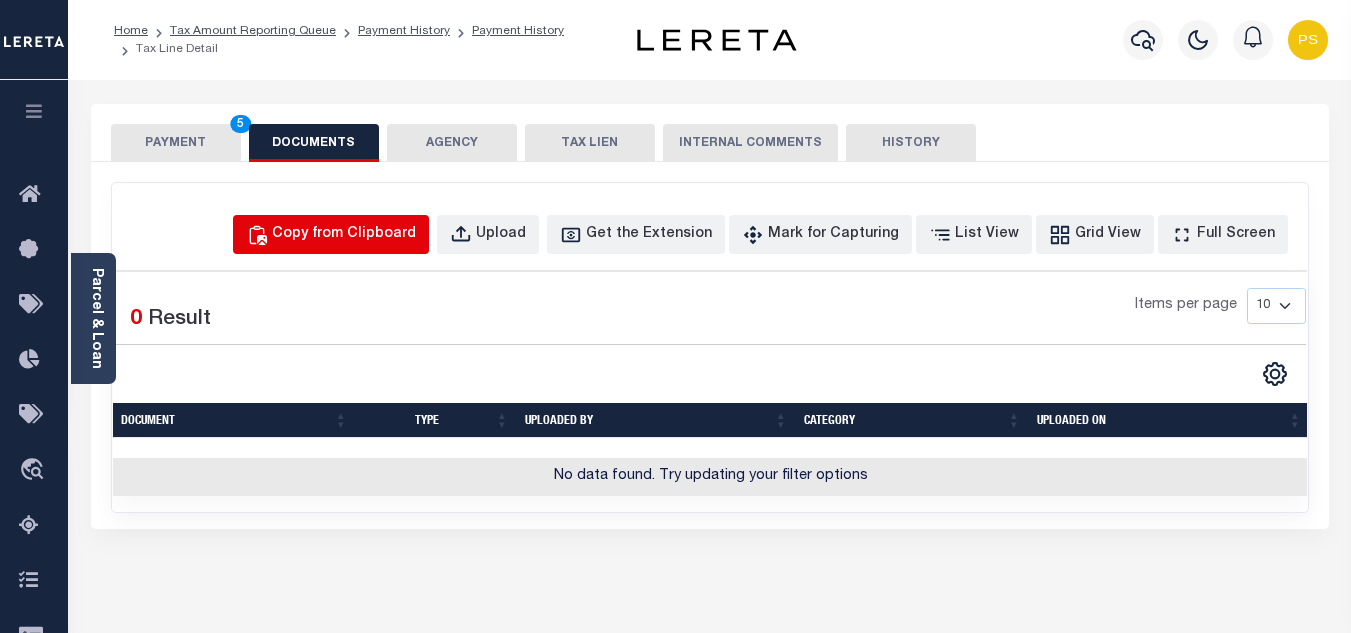 click on "Copy from Clipboard" at bounding box center [331, 234] 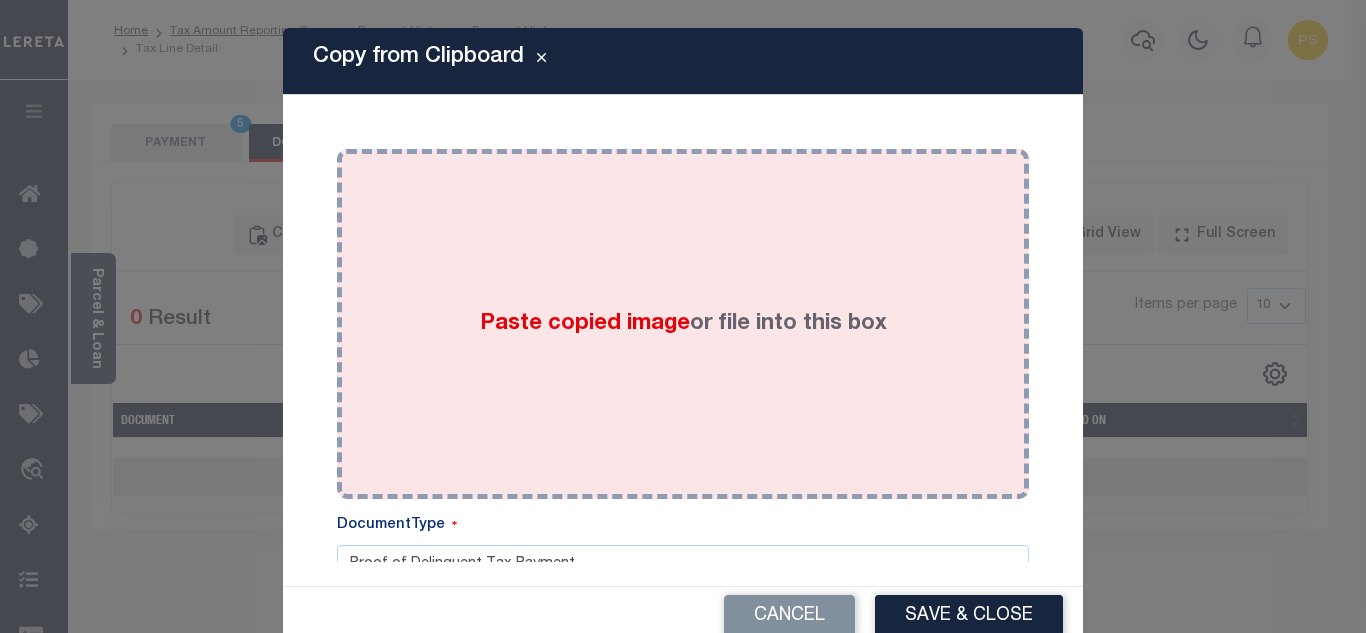 click on "Paste copied image" at bounding box center (585, 324) 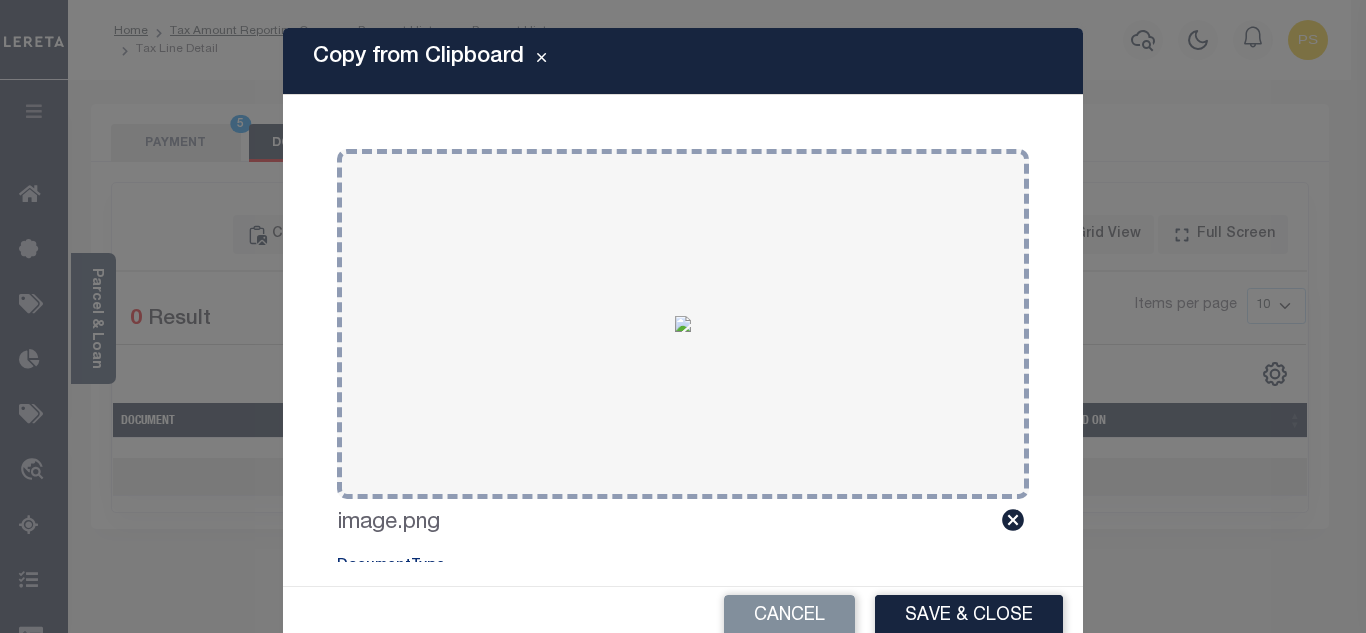 click on "Save & Close" at bounding box center [969, 616] 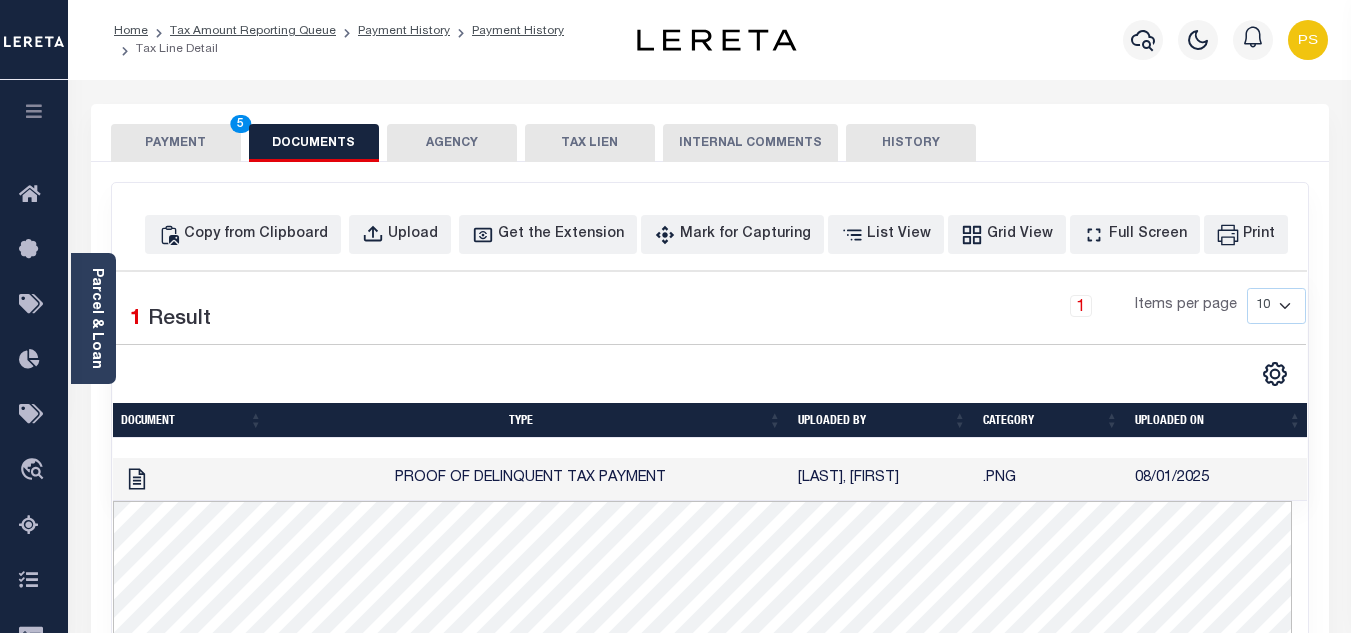 click on "PAYMENT
5" at bounding box center (176, 143) 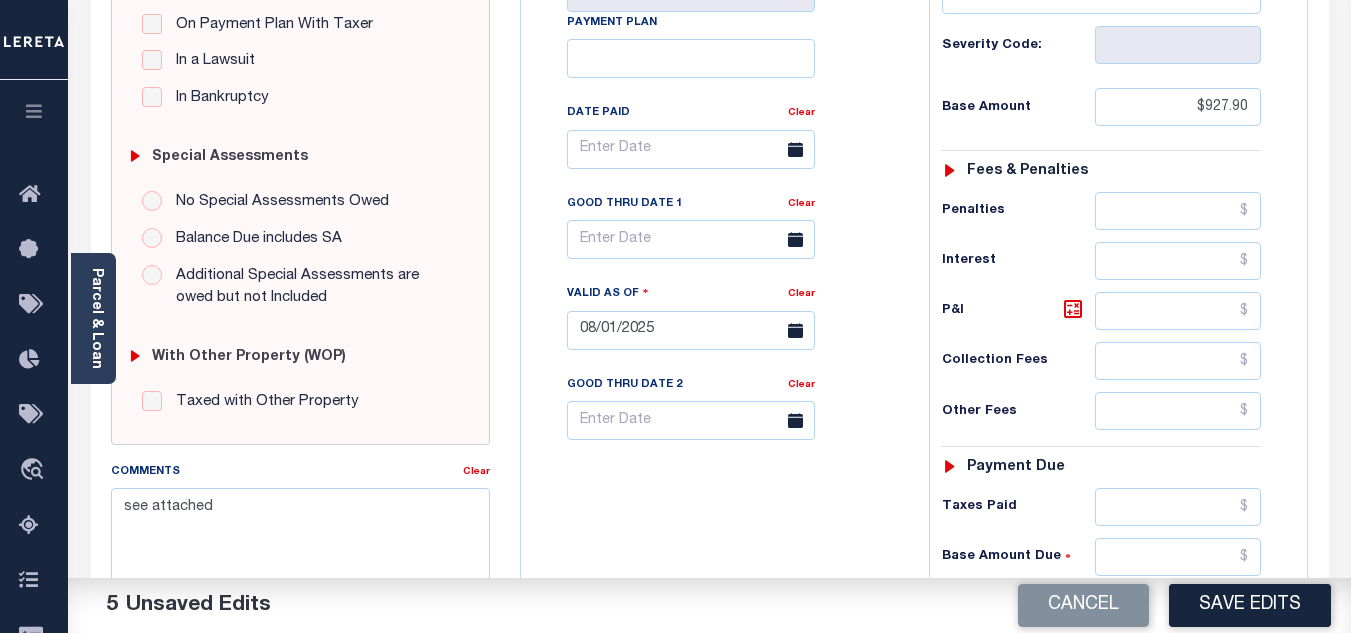 scroll, scrollTop: 500, scrollLeft: 0, axis: vertical 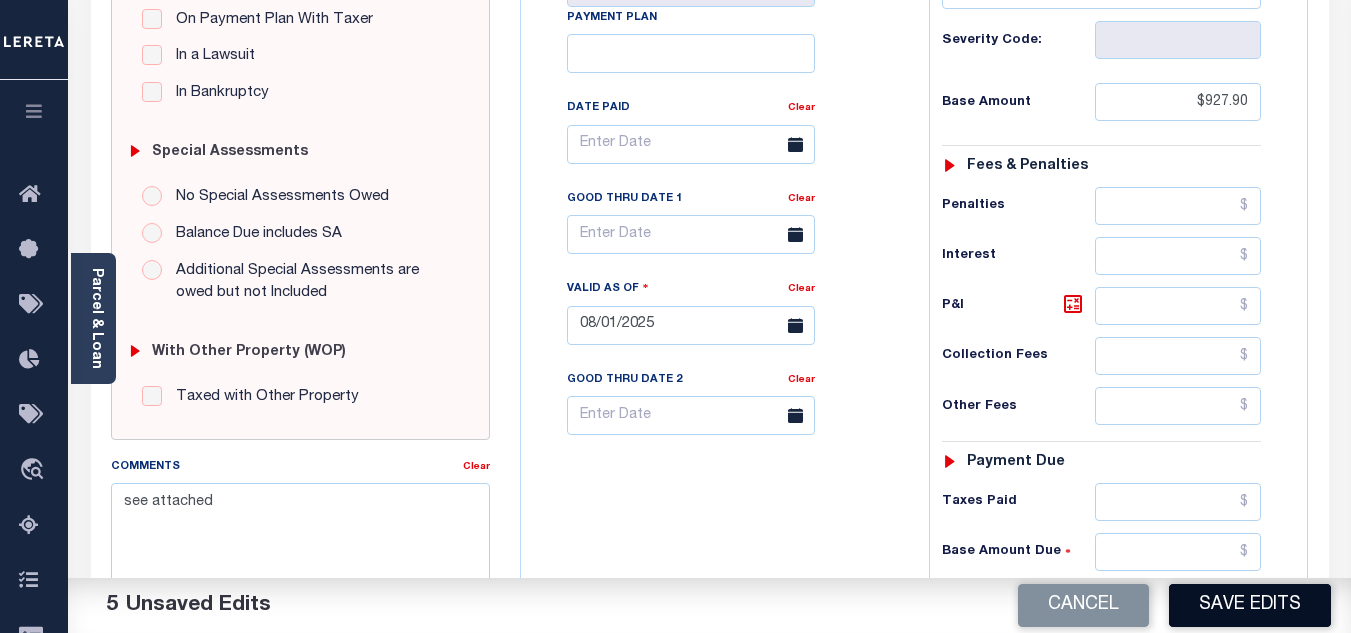 click on "Save Edits" at bounding box center [1250, 605] 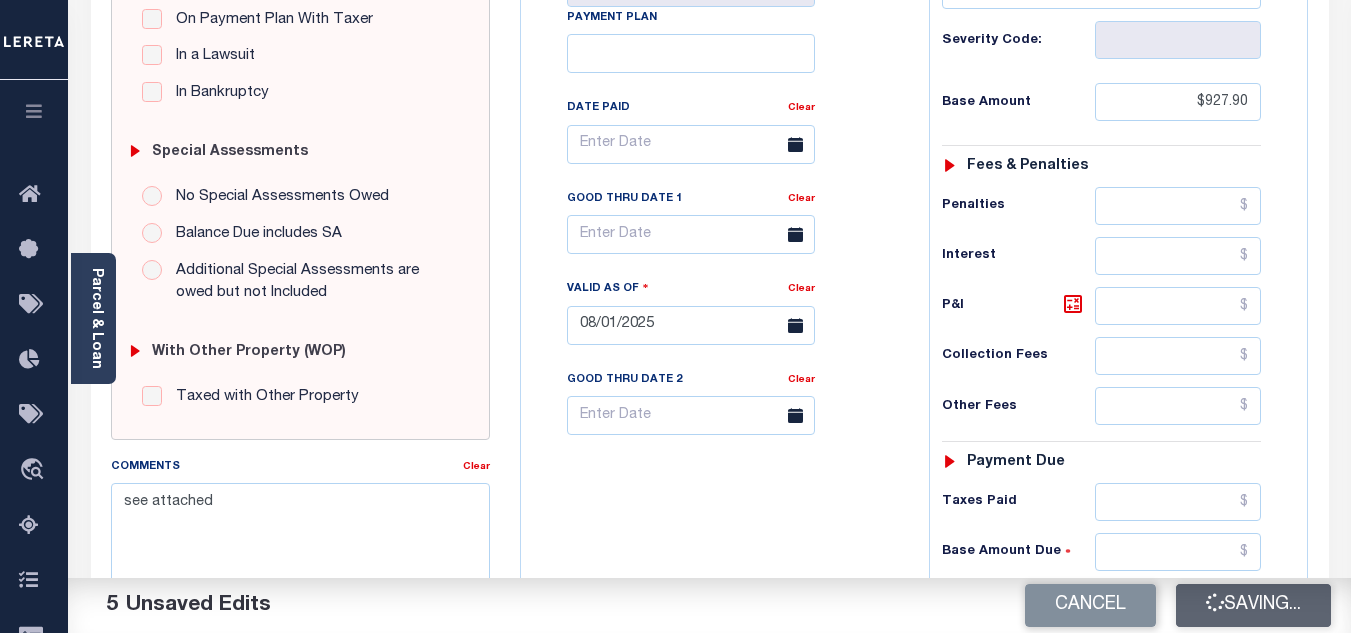 checkbox on "false" 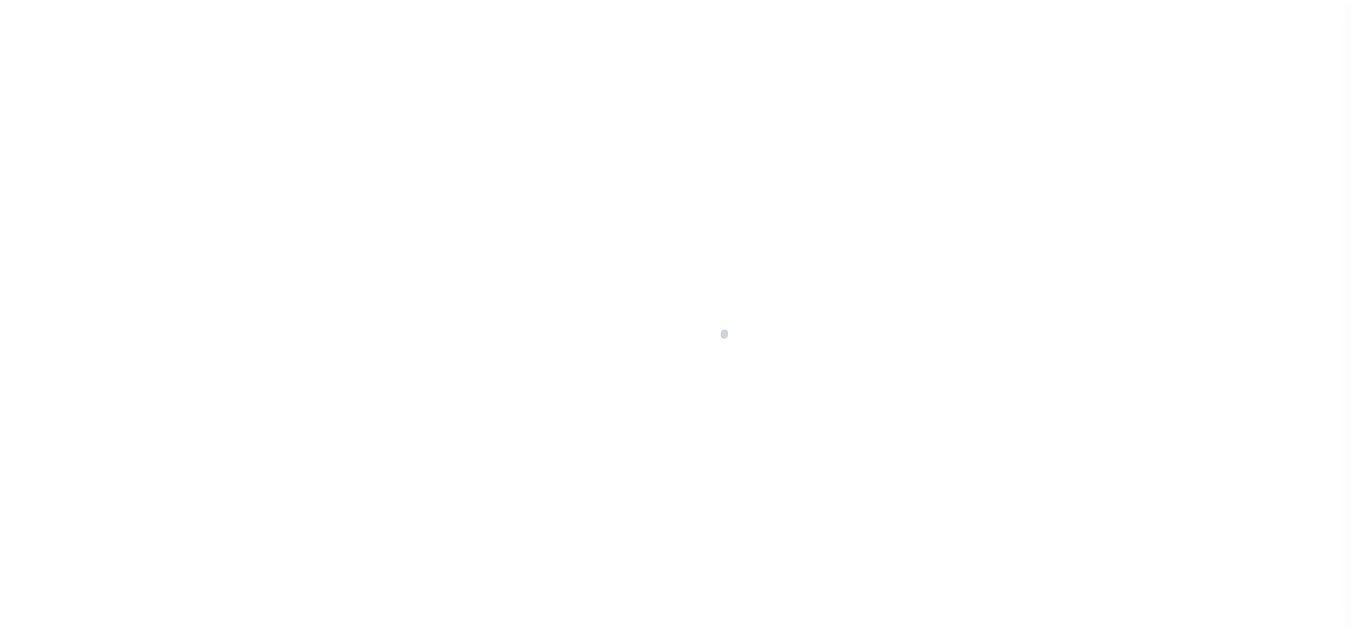 scroll, scrollTop: 0, scrollLeft: 0, axis: both 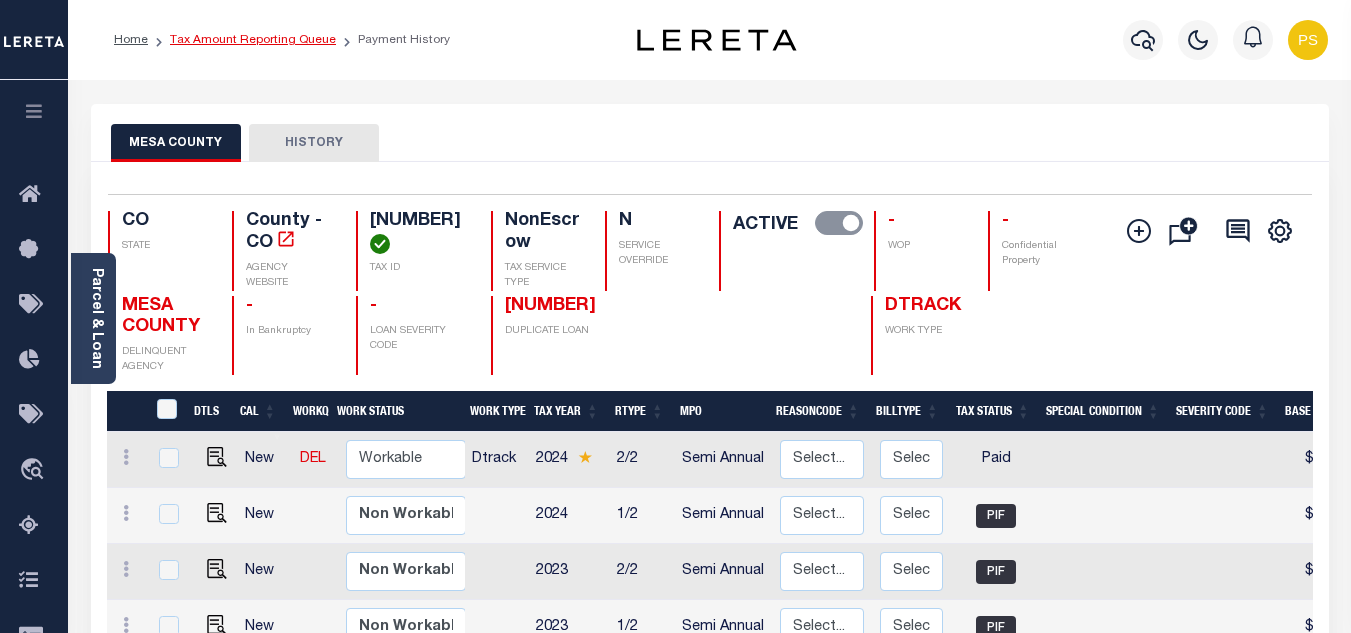 click on "Tax Amount Reporting Queue" at bounding box center (253, 40) 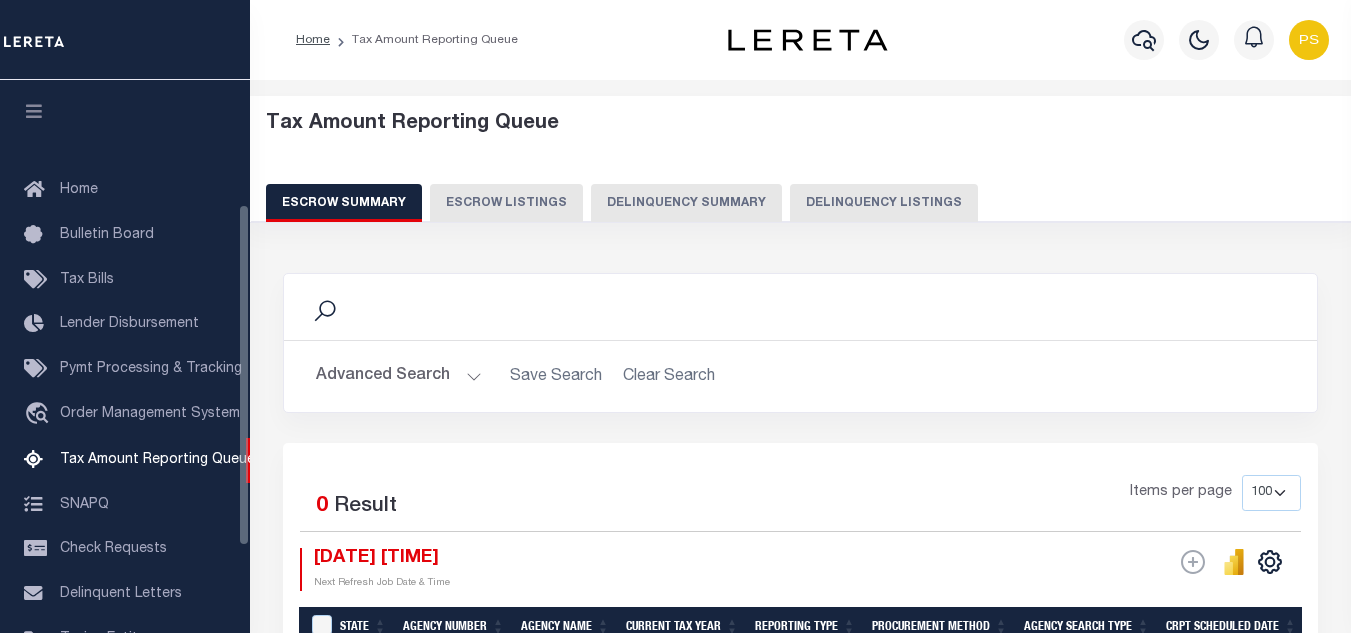 select on "100" 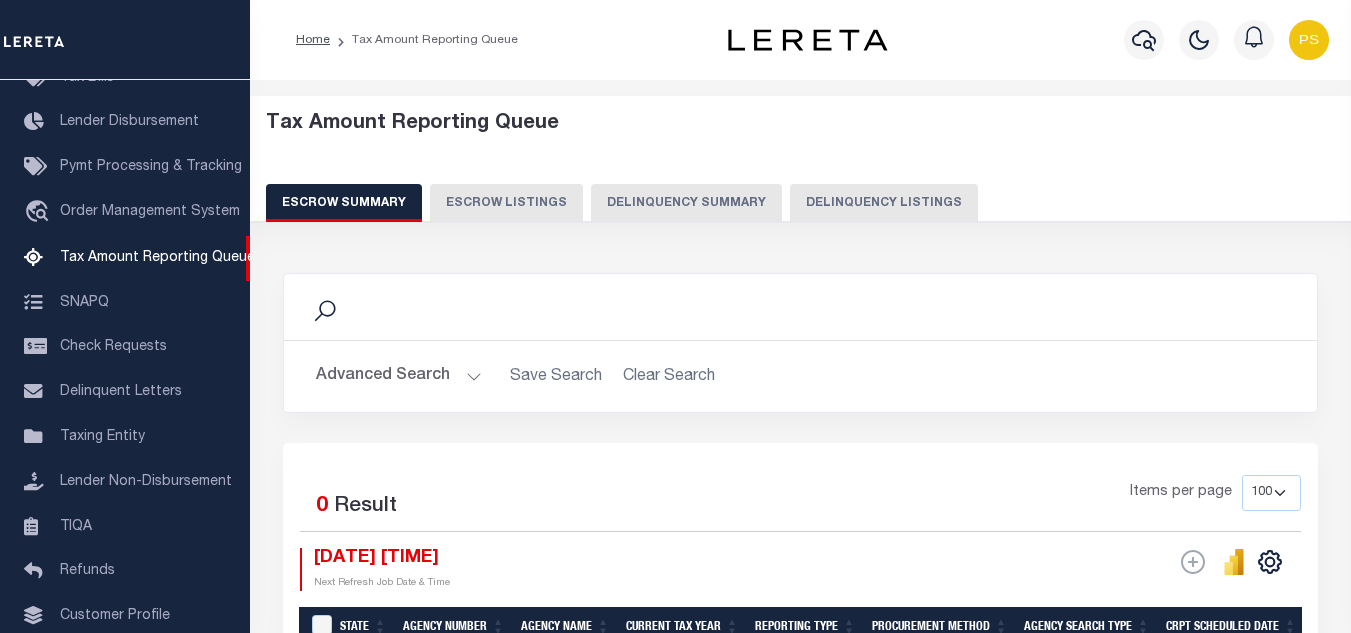 click on "Delinquency Listings" at bounding box center [884, 203] 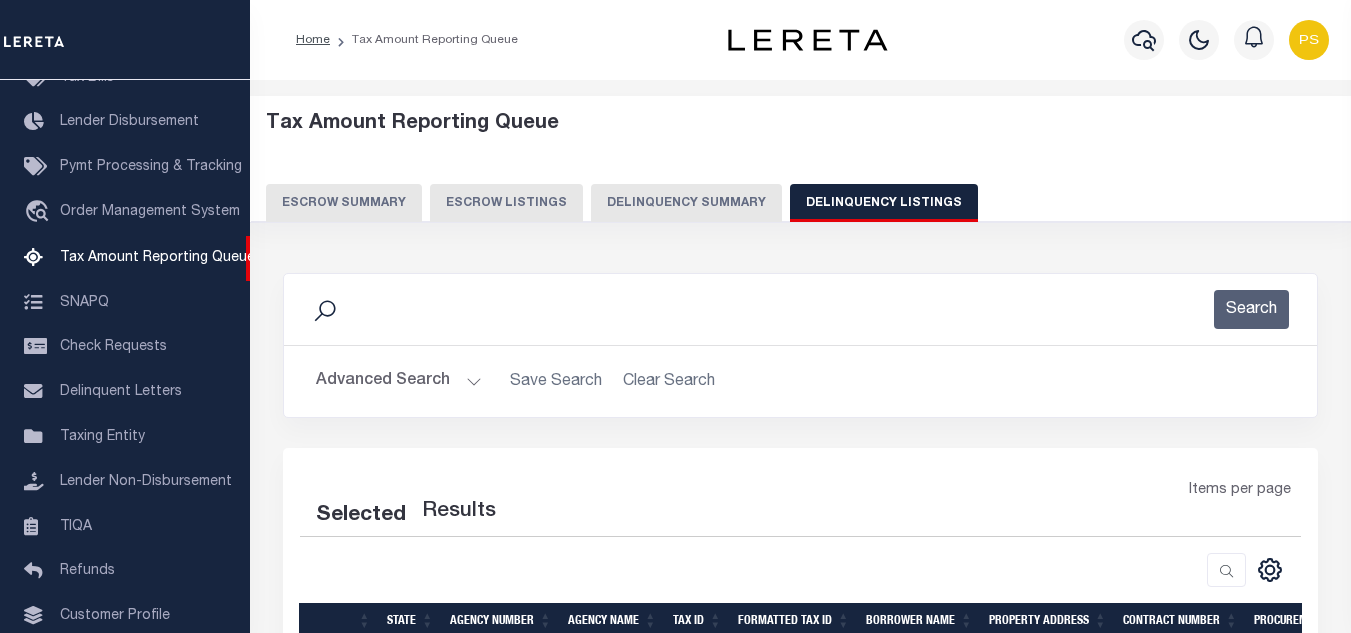 select on "100" 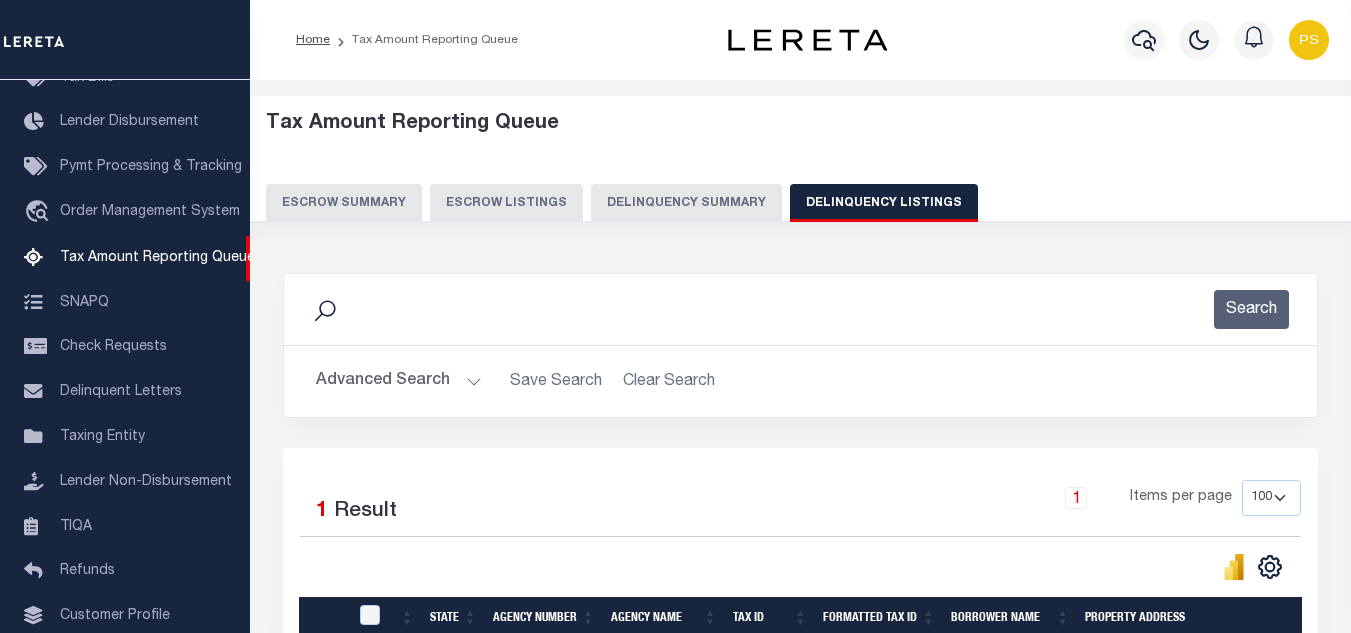 scroll, scrollTop: 278, scrollLeft: 0, axis: vertical 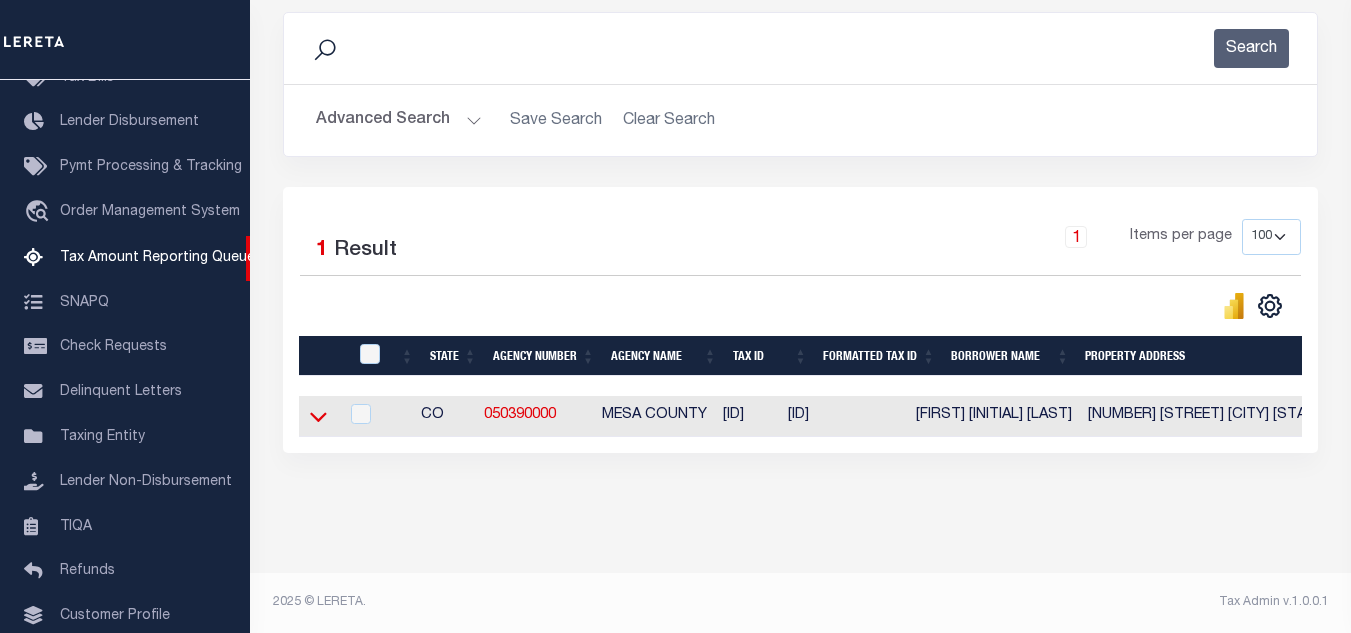 click 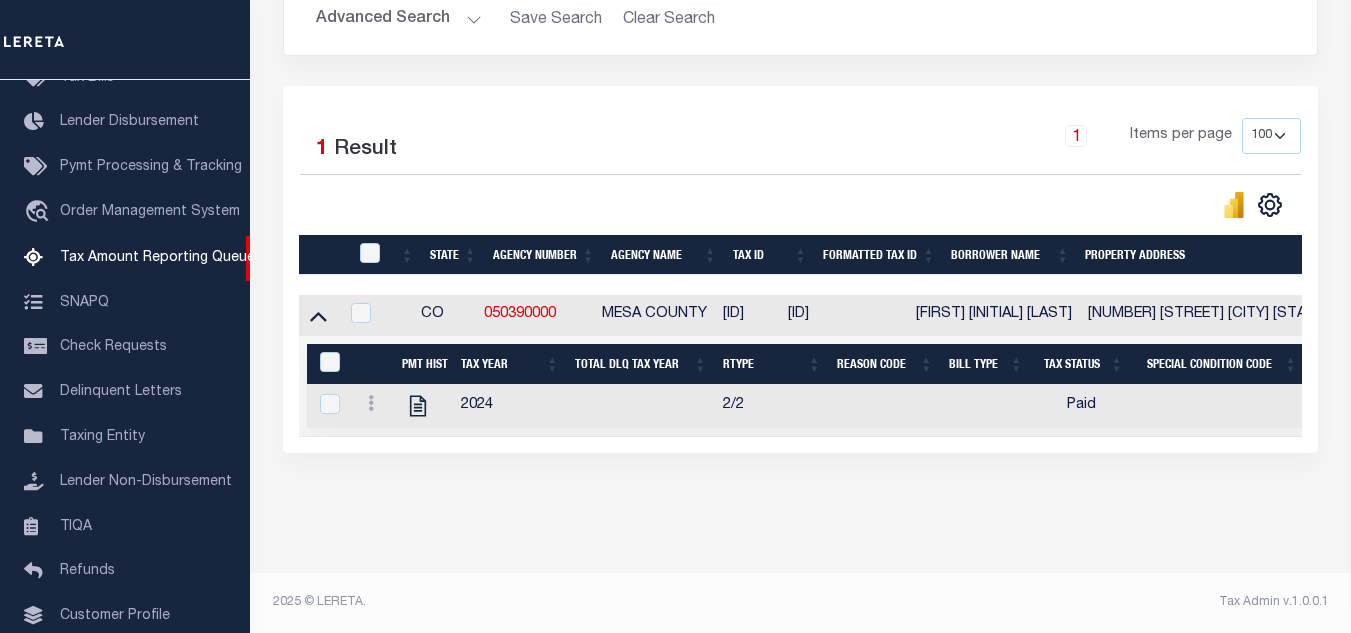 scroll, scrollTop: 380, scrollLeft: 0, axis: vertical 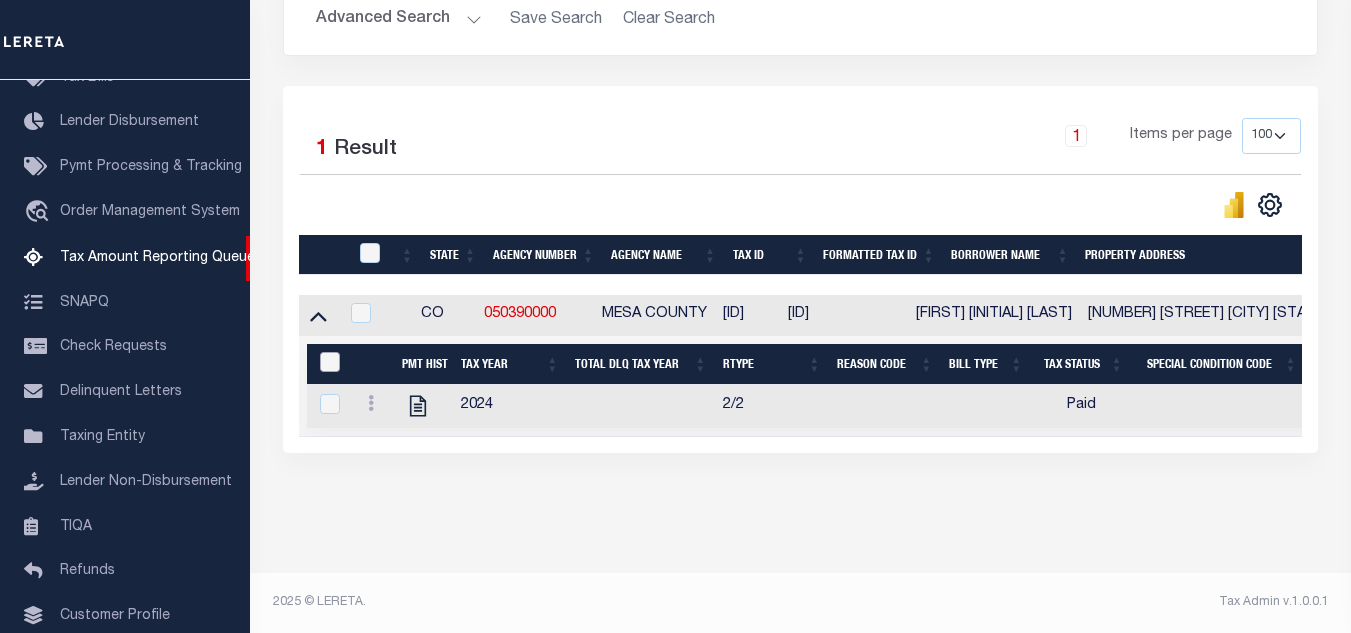 click at bounding box center [330, 362] 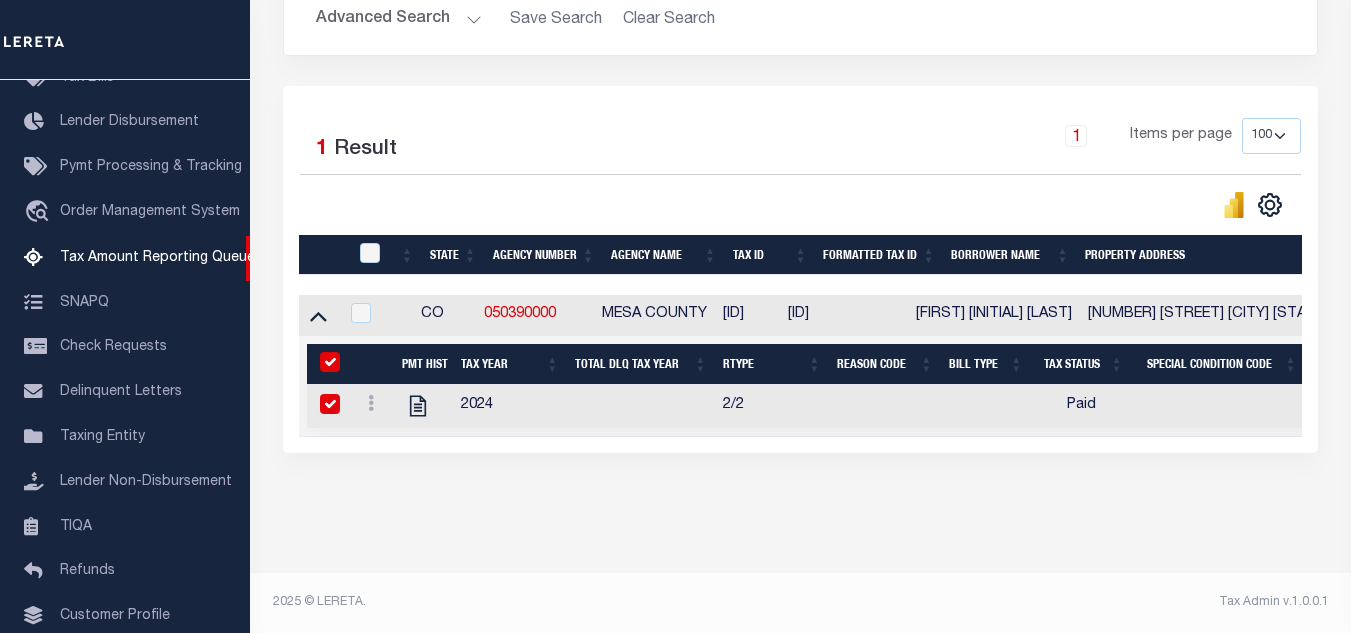 checkbox on "true" 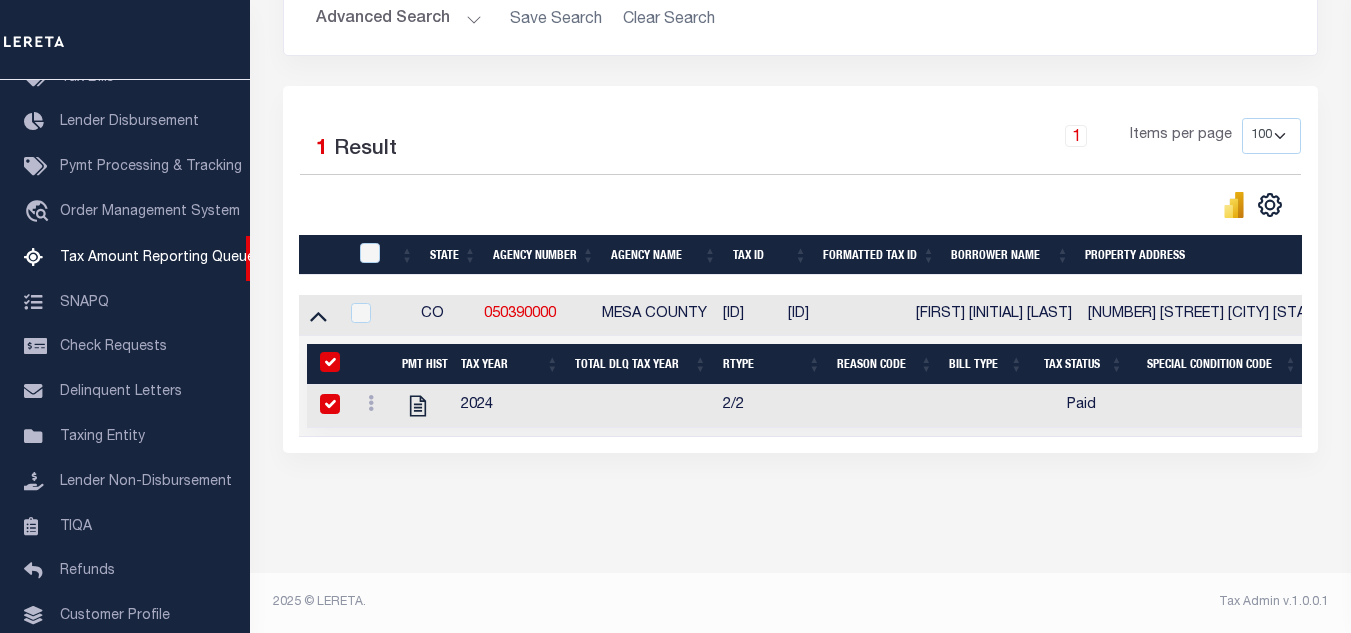 checkbox on "true" 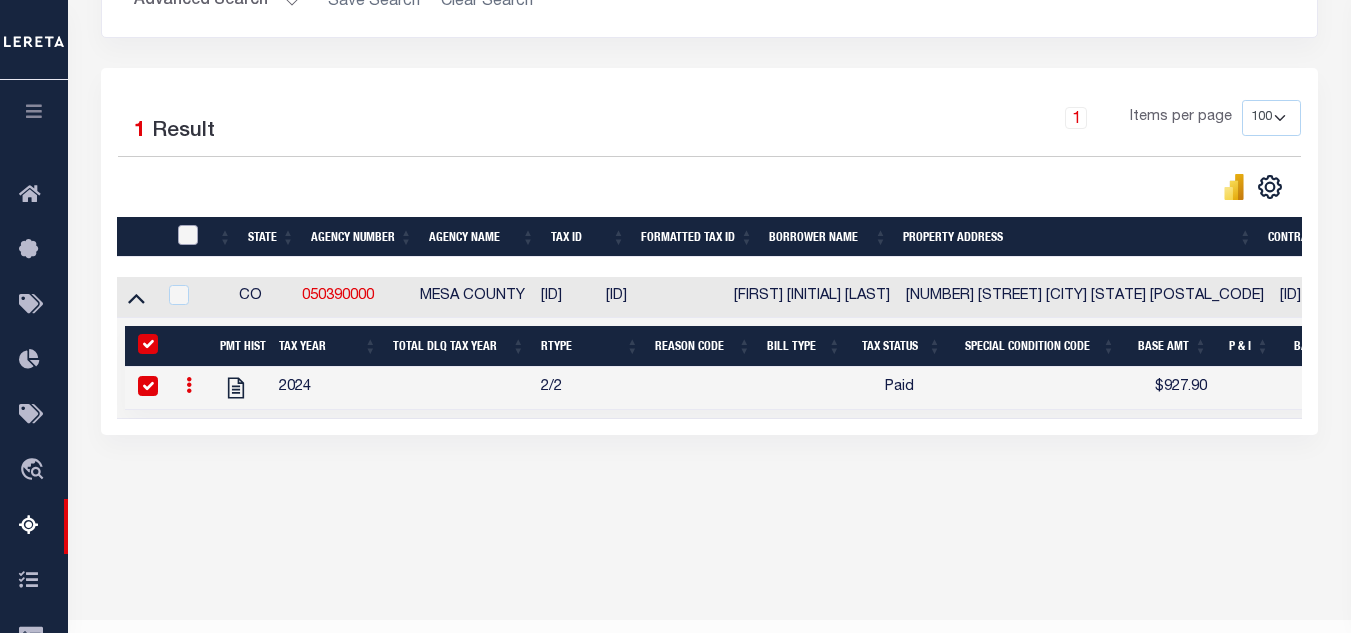 click at bounding box center [188, 235] 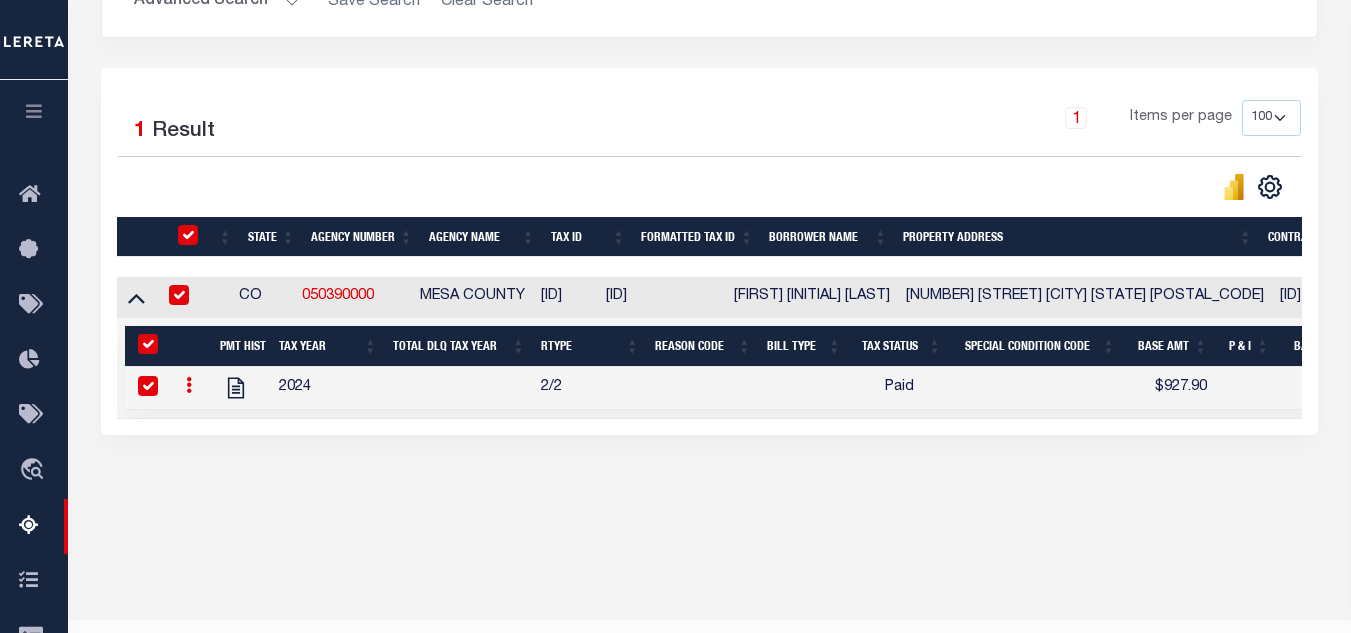 checkbox on "true" 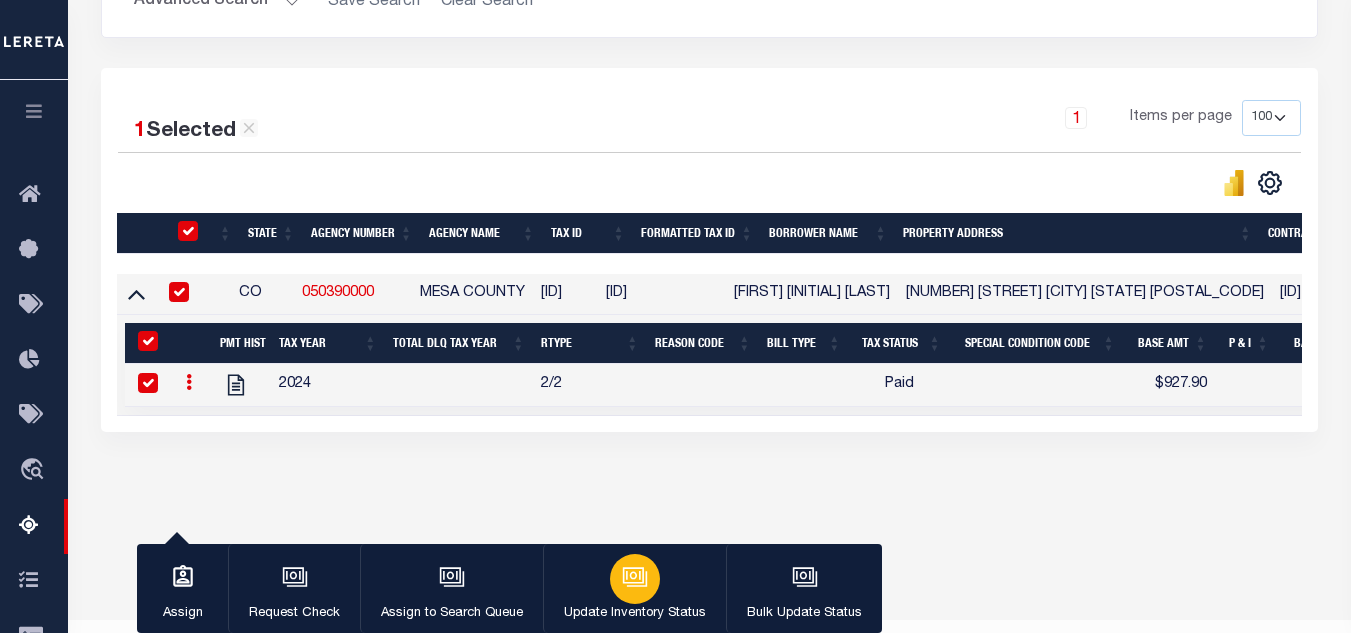 click 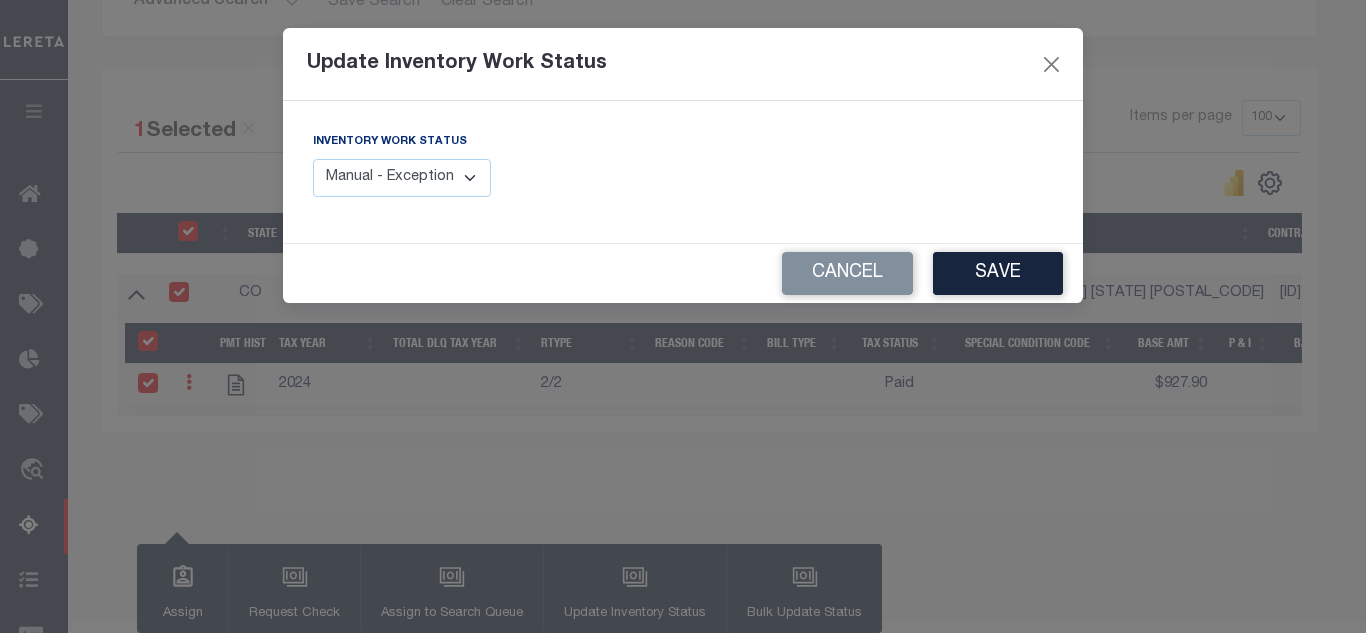click on "Manual - Exception
Pended - Awaiting Search
Late Add Exception
Completed" at bounding box center [402, 178] 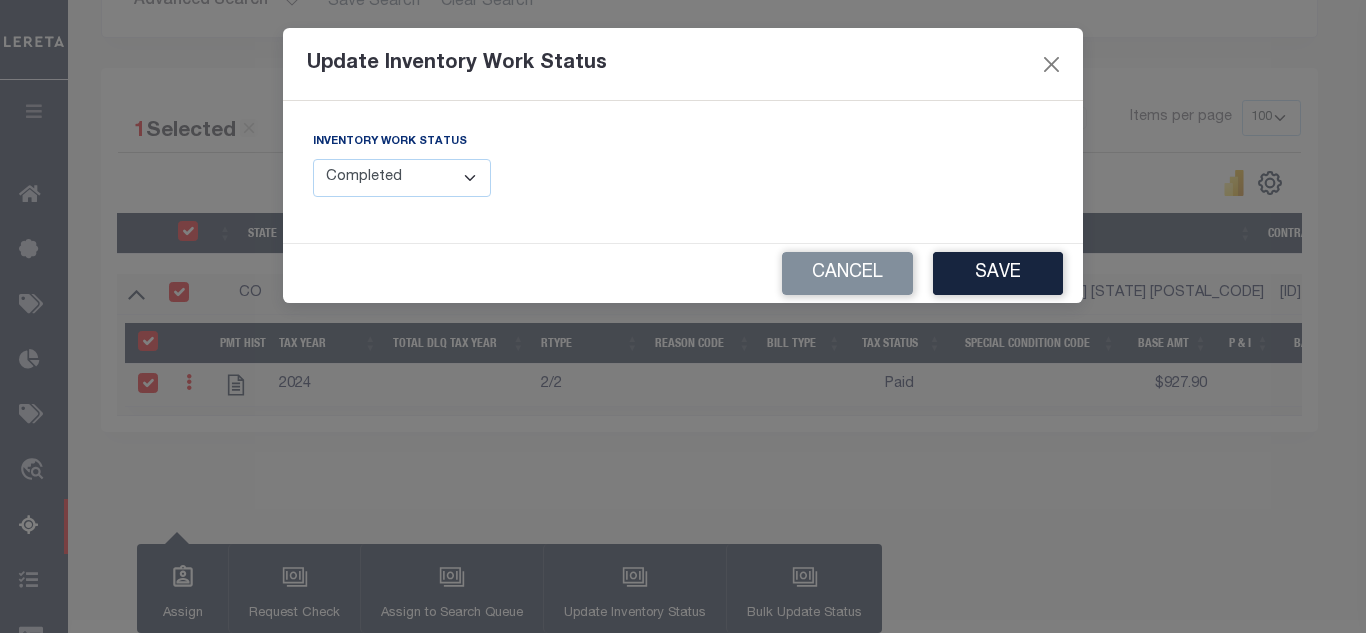 click on "Manual - Exception
Pended - Awaiting Search
Late Add Exception
Completed" at bounding box center (402, 178) 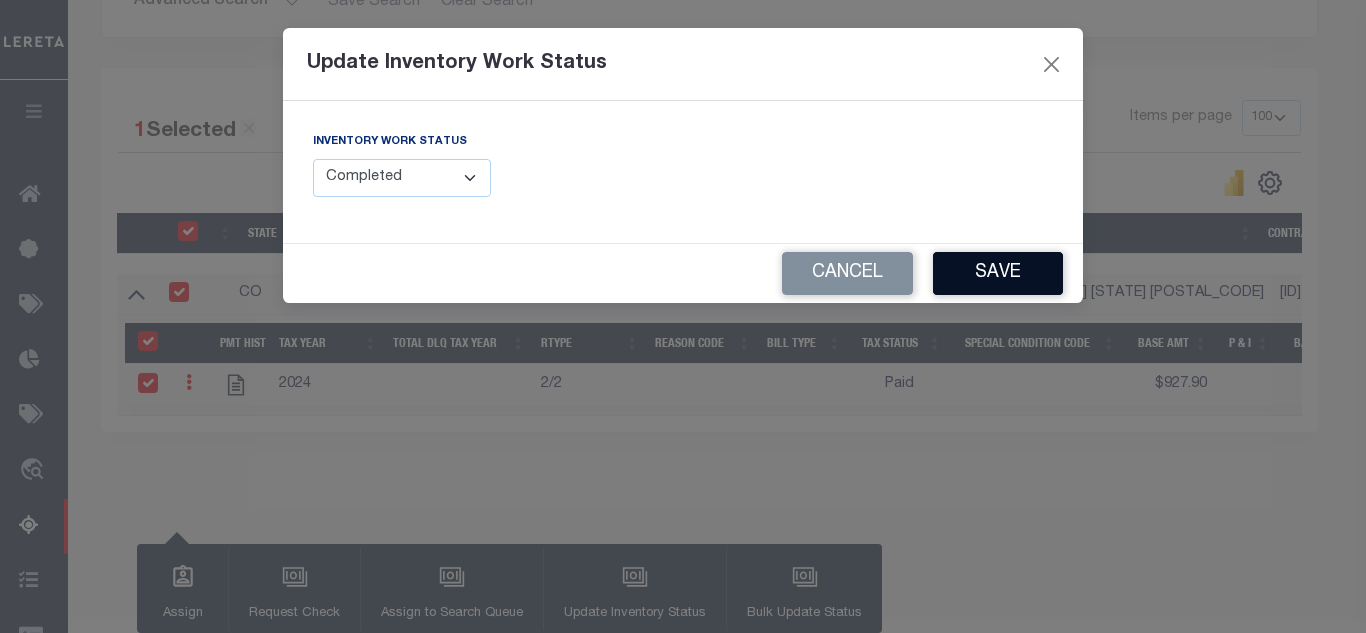 click on "Save" at bounding box center [998, 273] 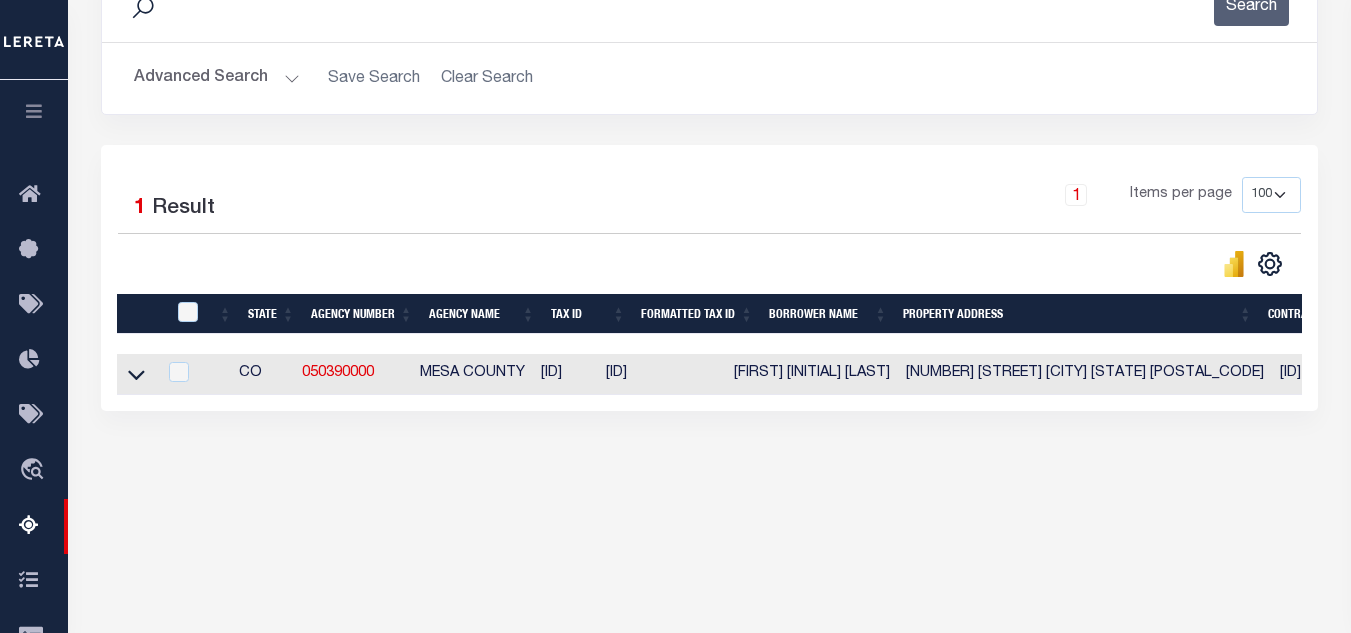 scroll, scrollTop: 280, scrollLeft: 0, axis: vertical 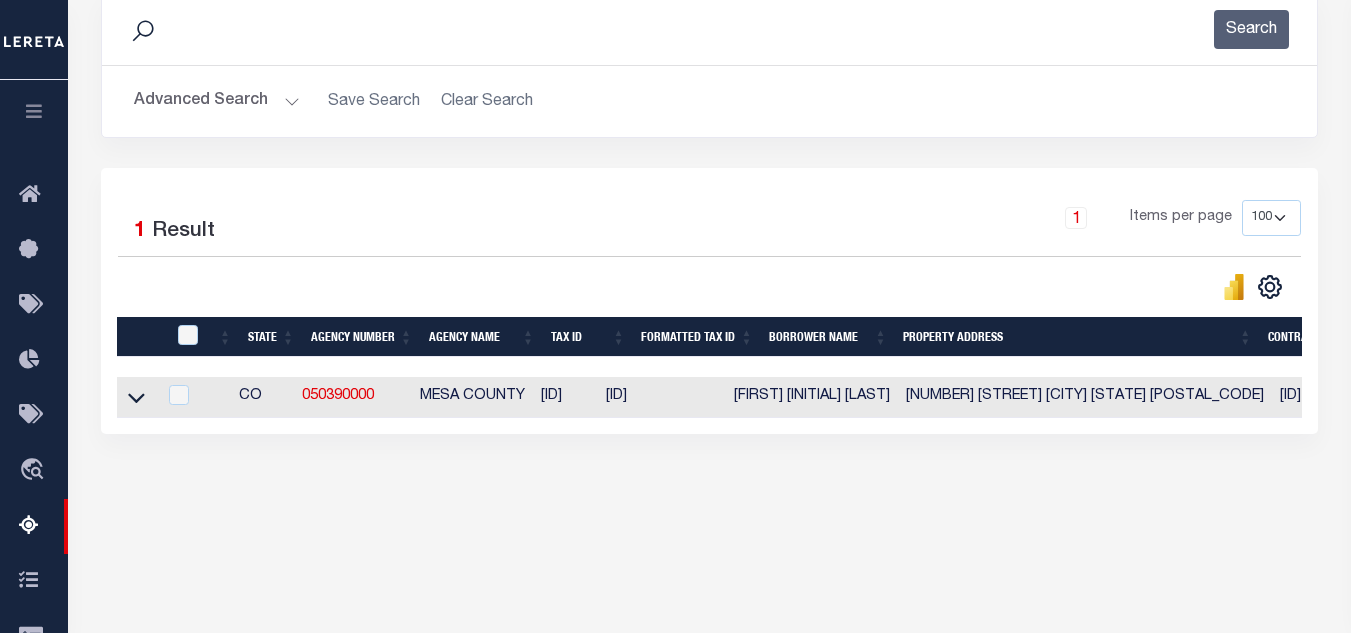 click on "Advanced Search" at bounding box center (217, 101) 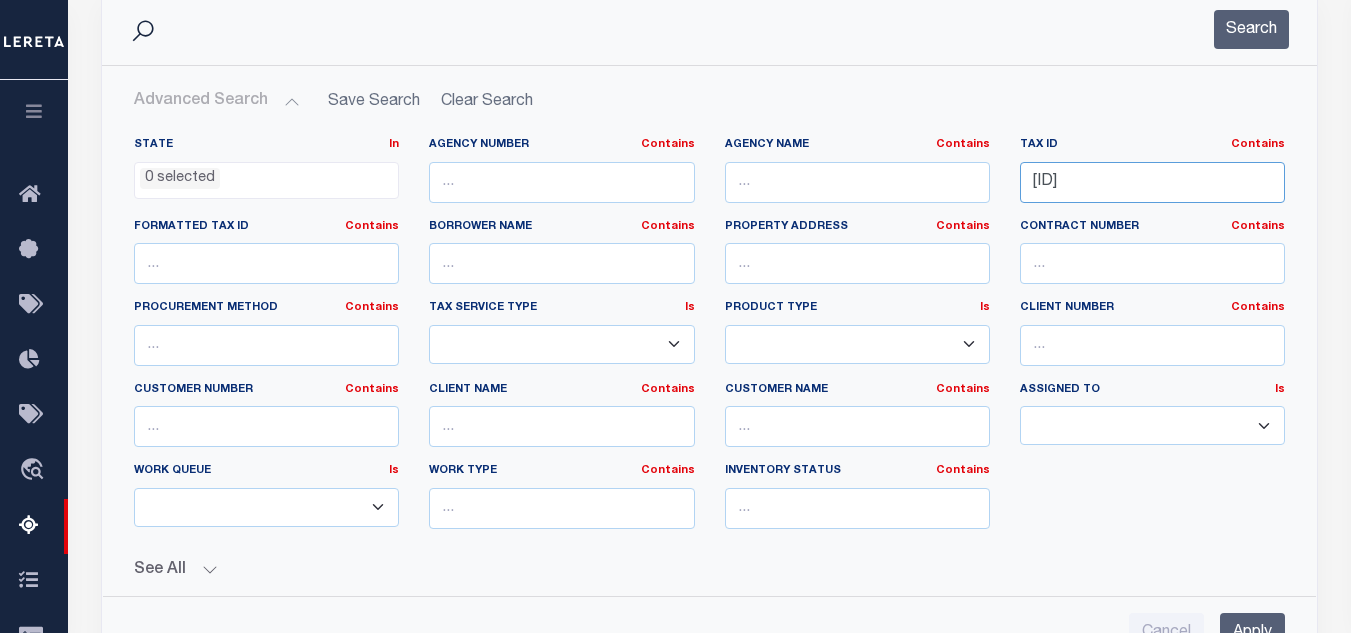 click on "R00082093" at bounding box center [1152, 182] 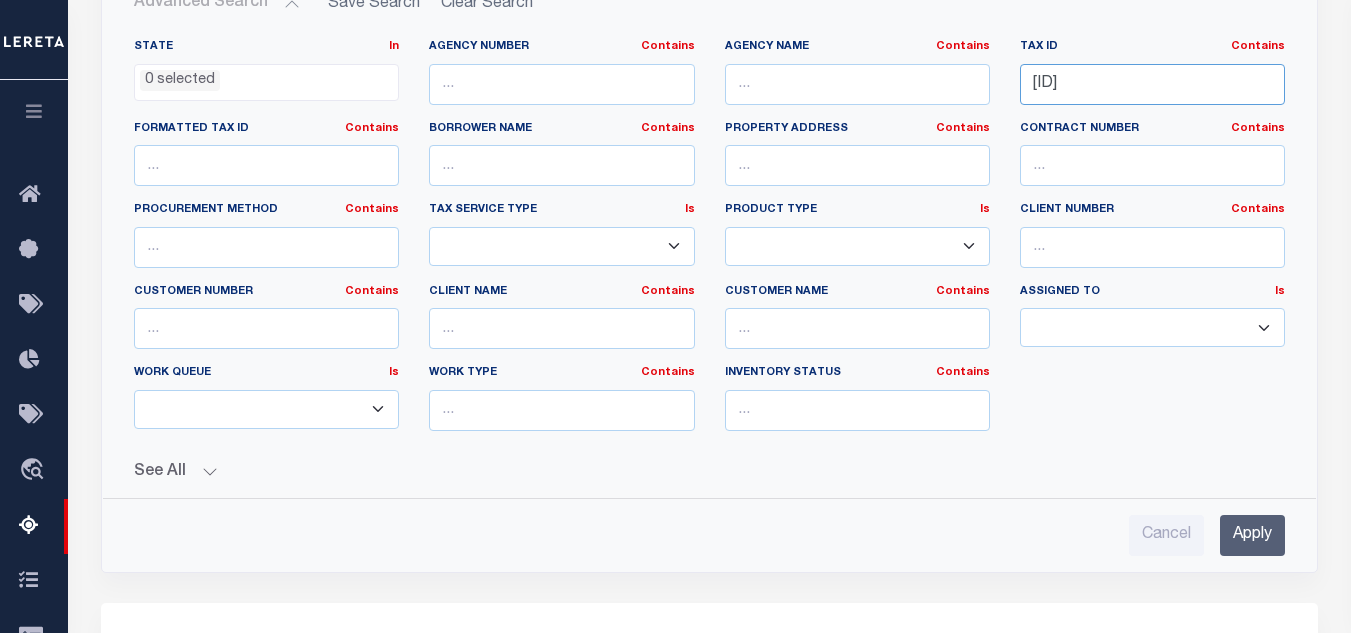scroll, scrollTop: 380, scrollLeft: 0, axis: vertical 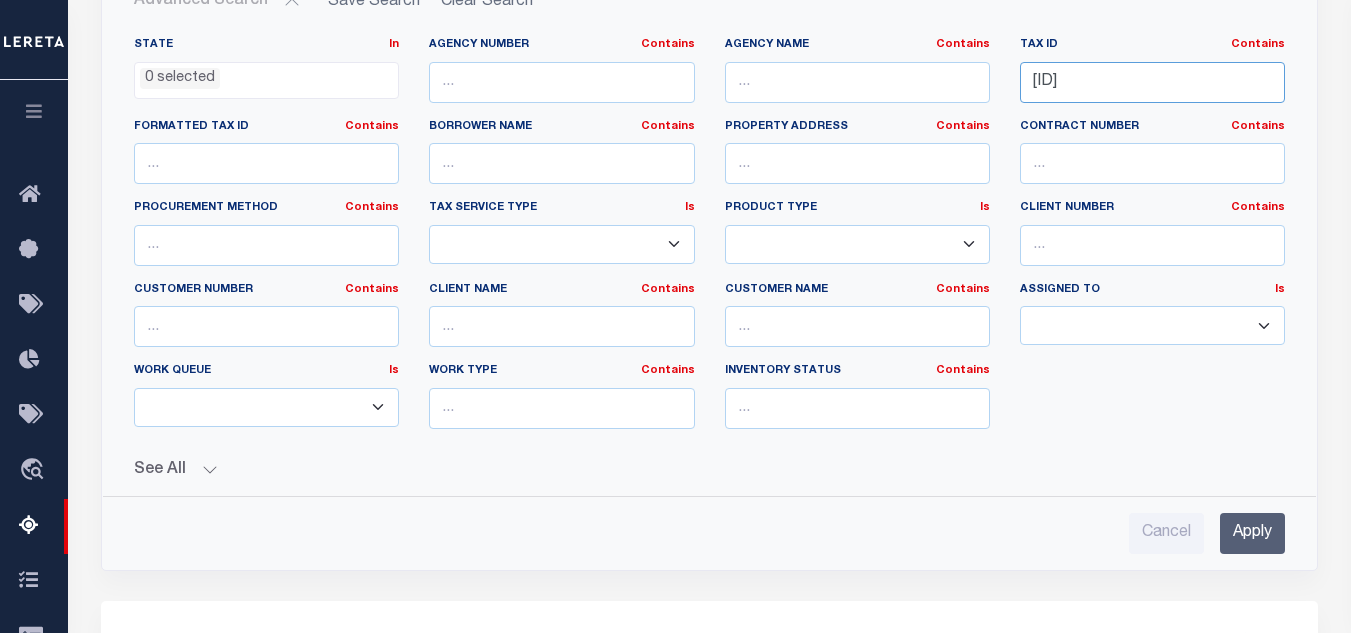 type on "R00082665" 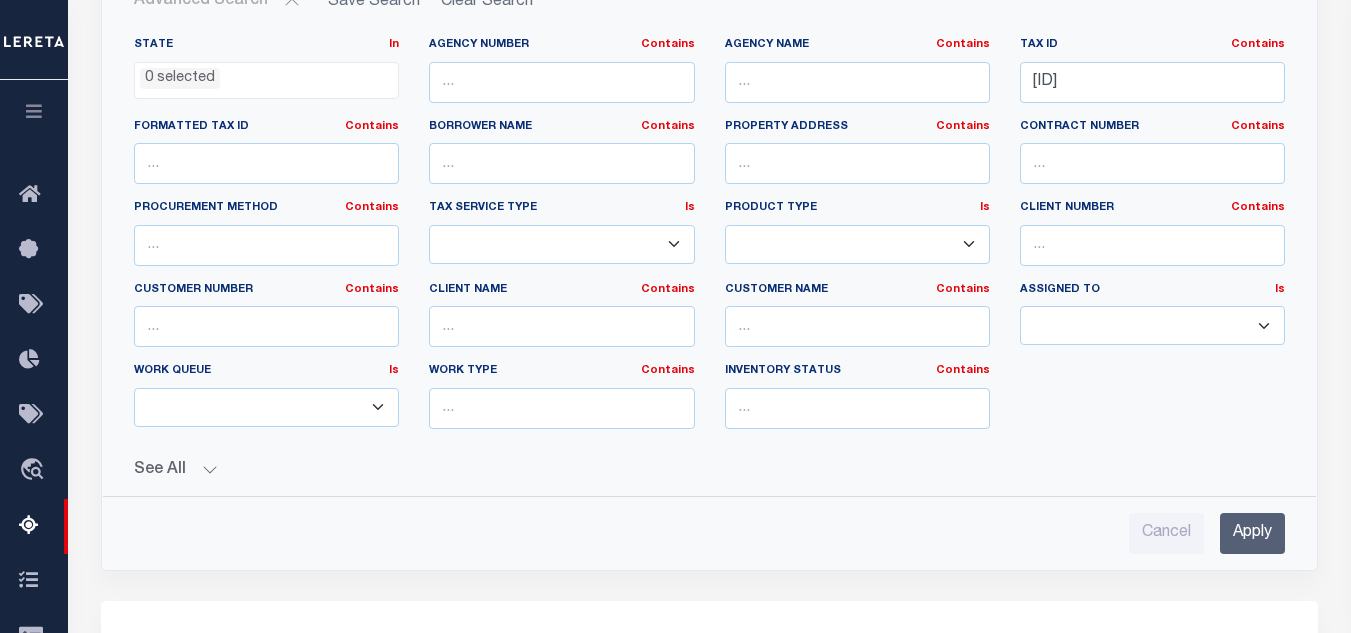 click on "Apply" at bounding box center [1252, 533] 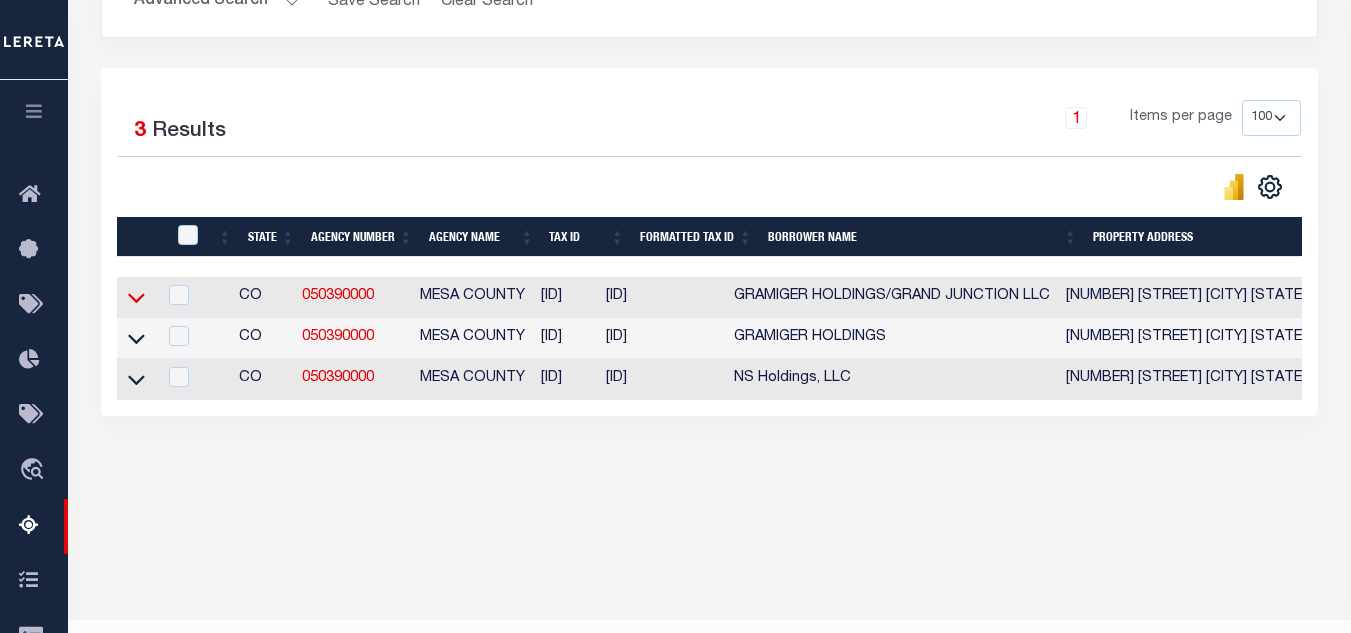 click 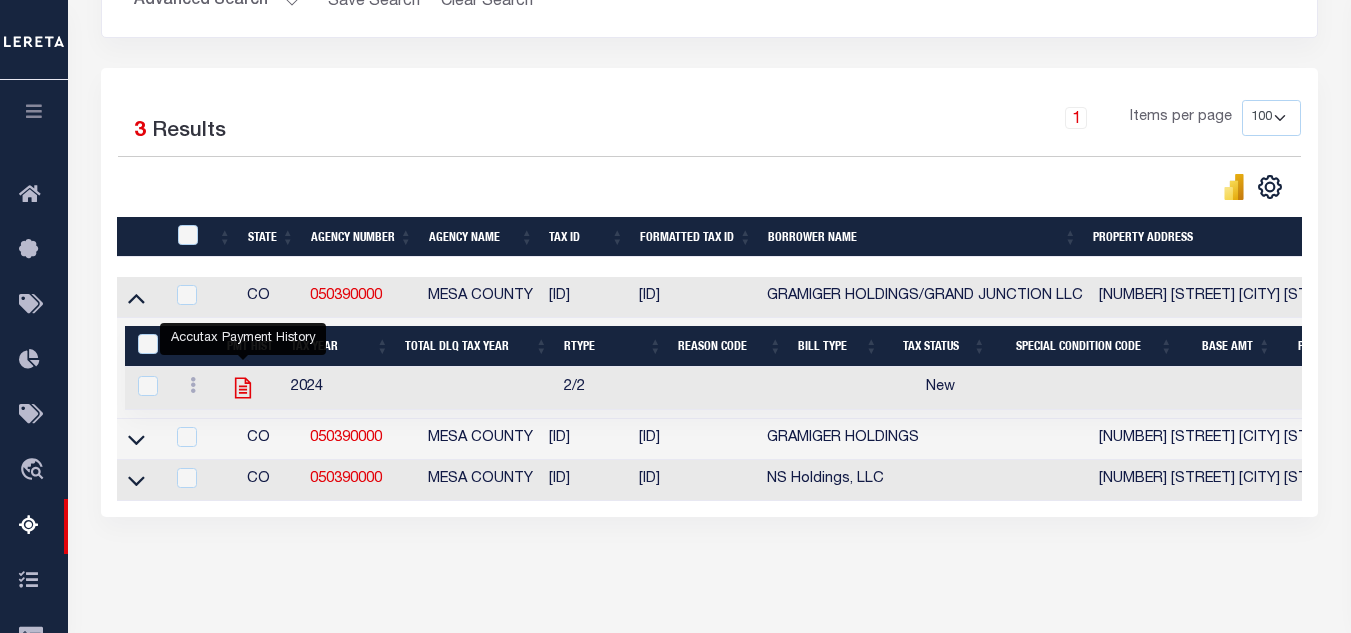click 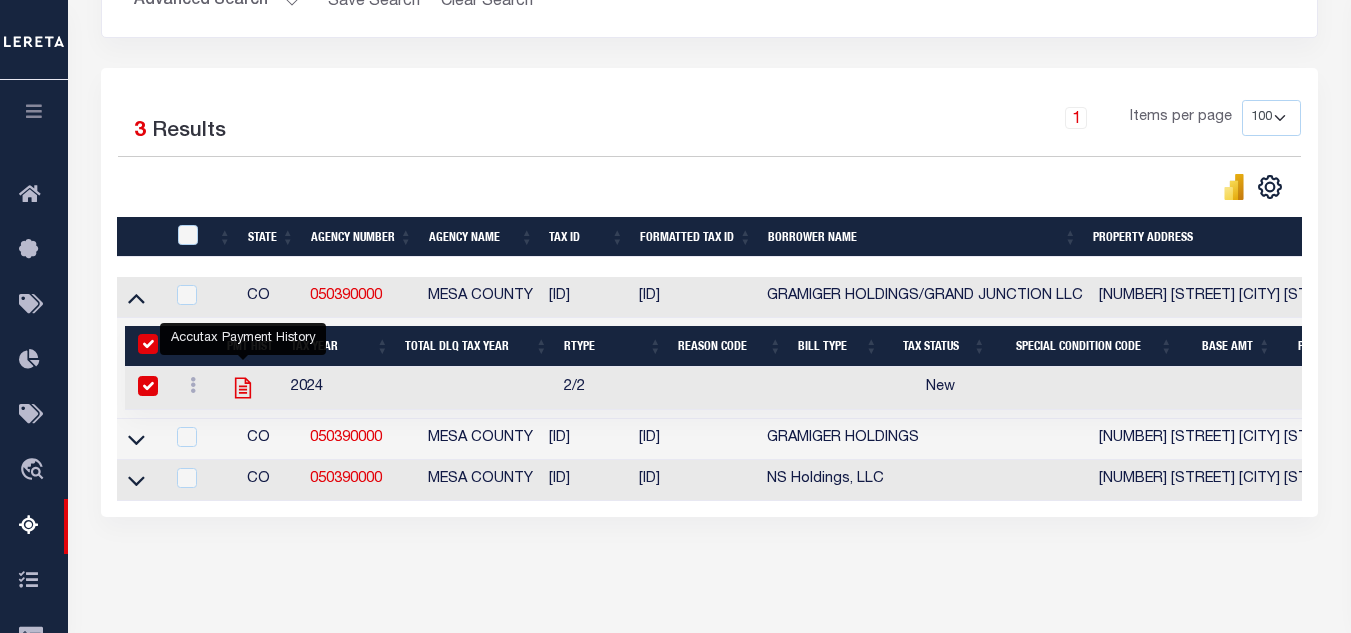 checkbox on "true" 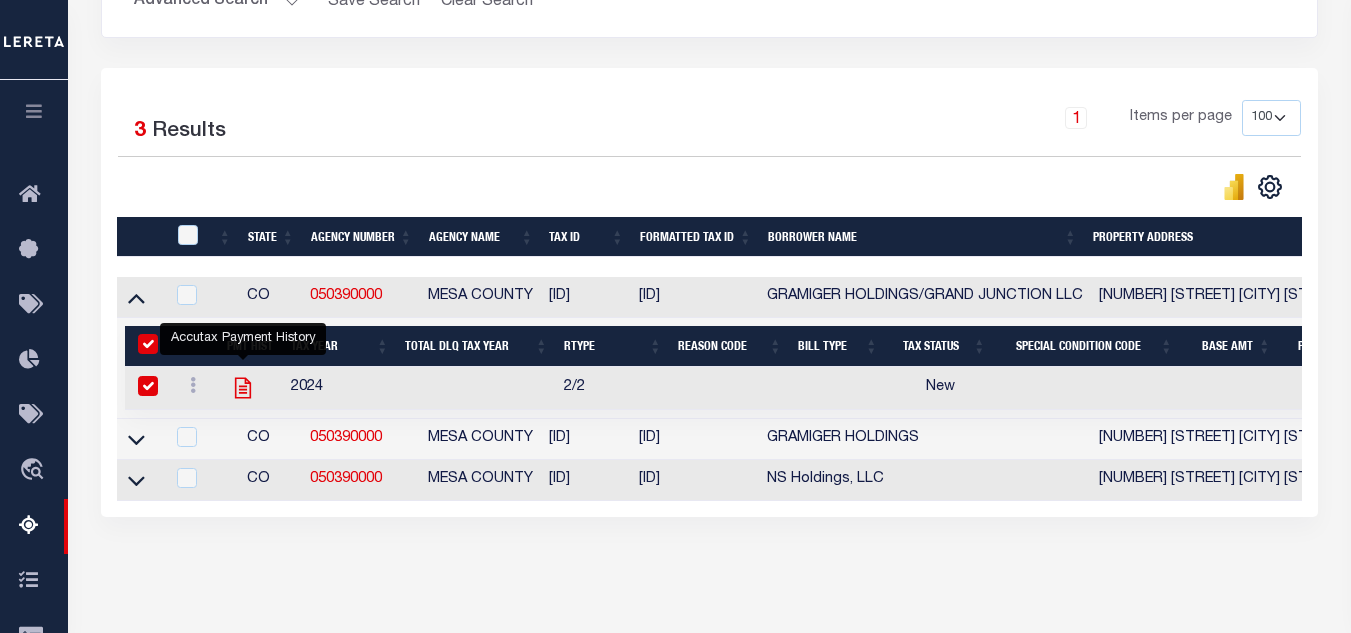 checkbox on "true" 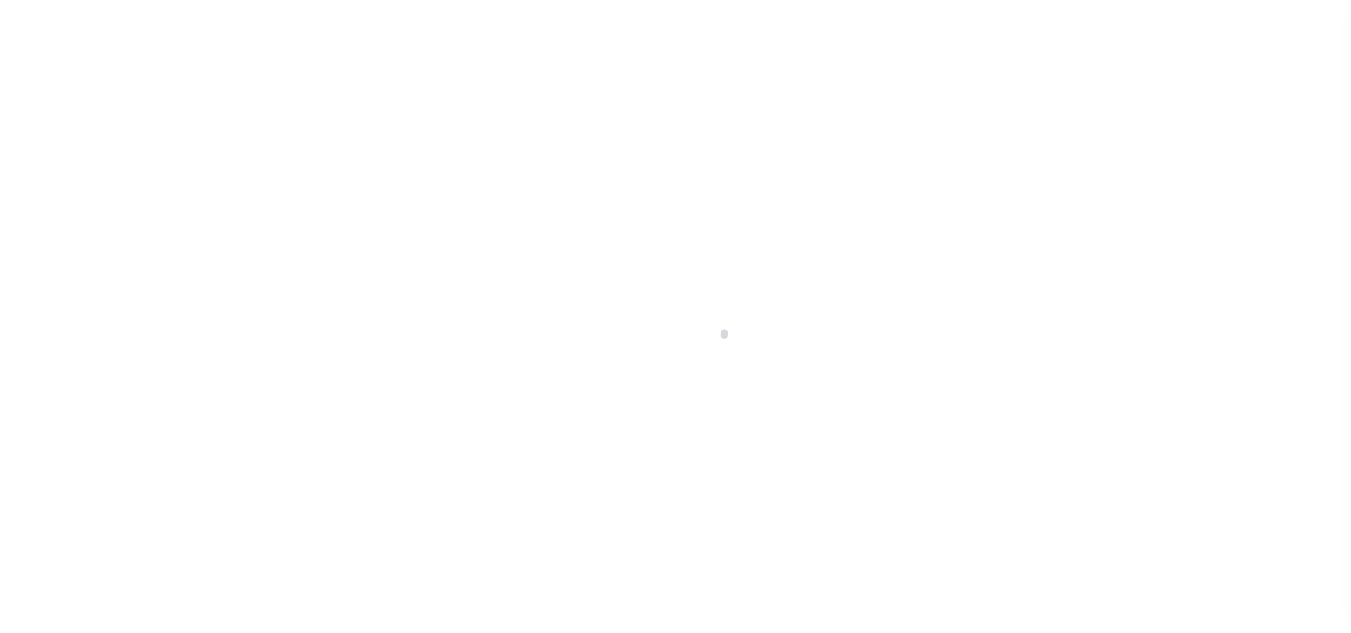 scroll, scrollTop: 0, scrollLeft: 0, axis: both 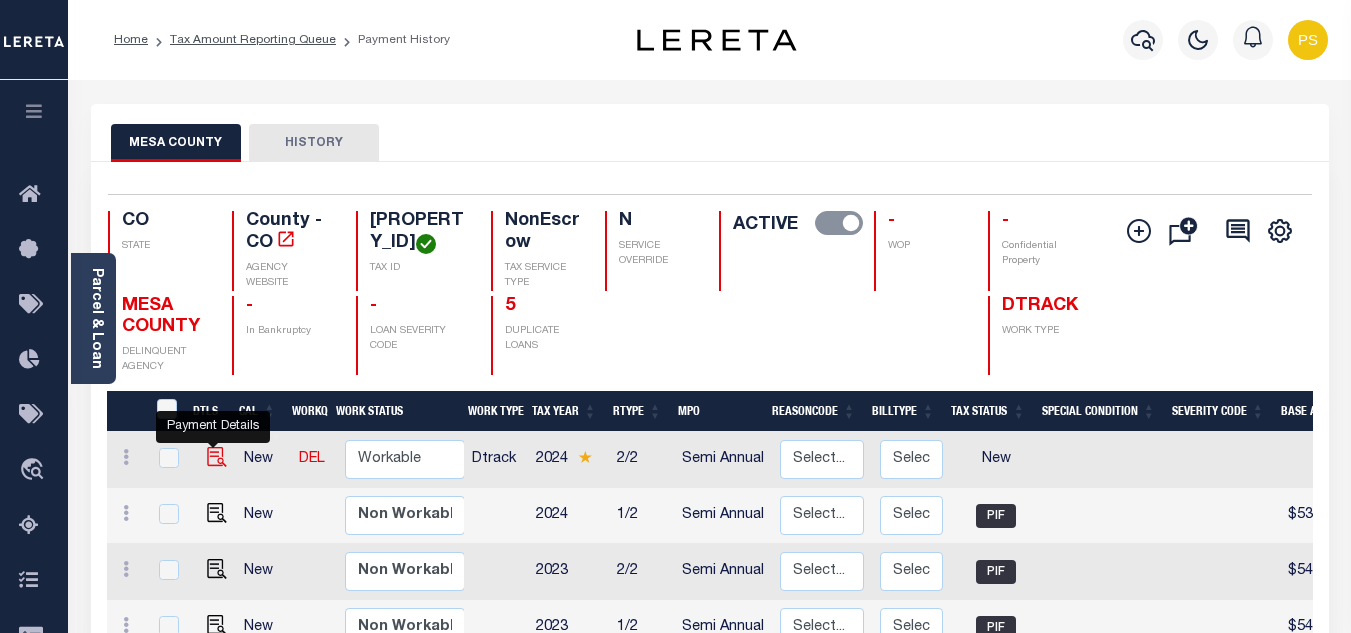 click at bounding box center (217, 457) 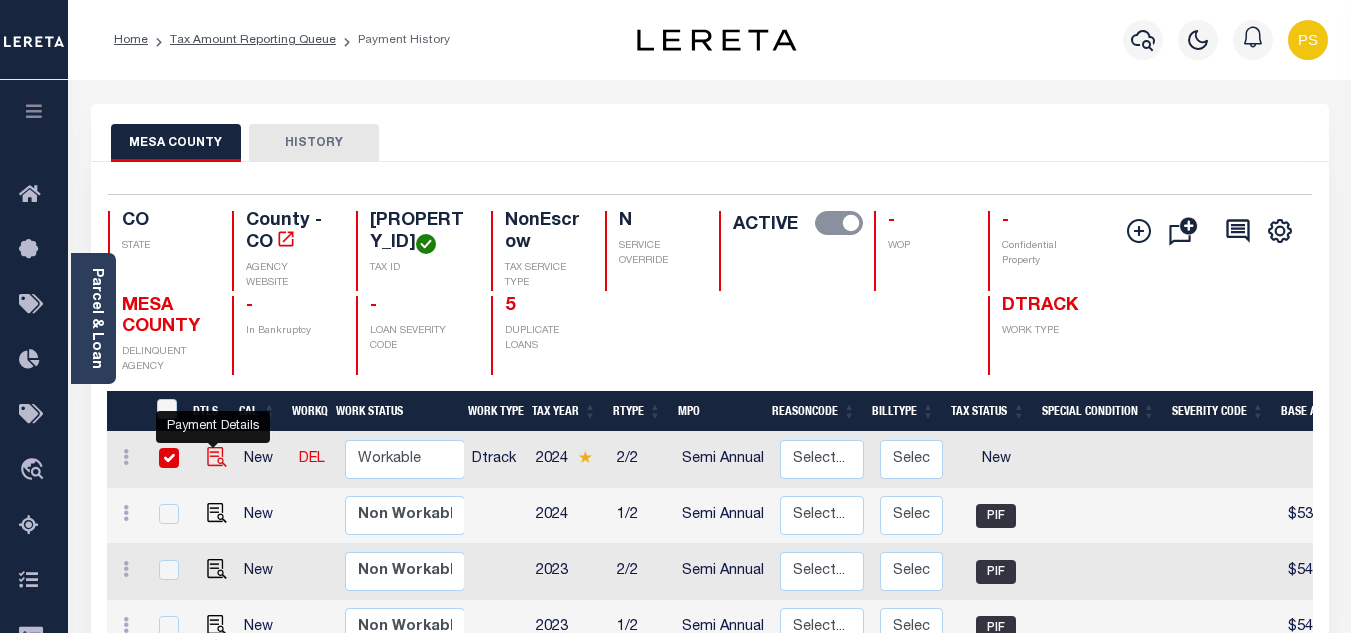 checkbox on "true" 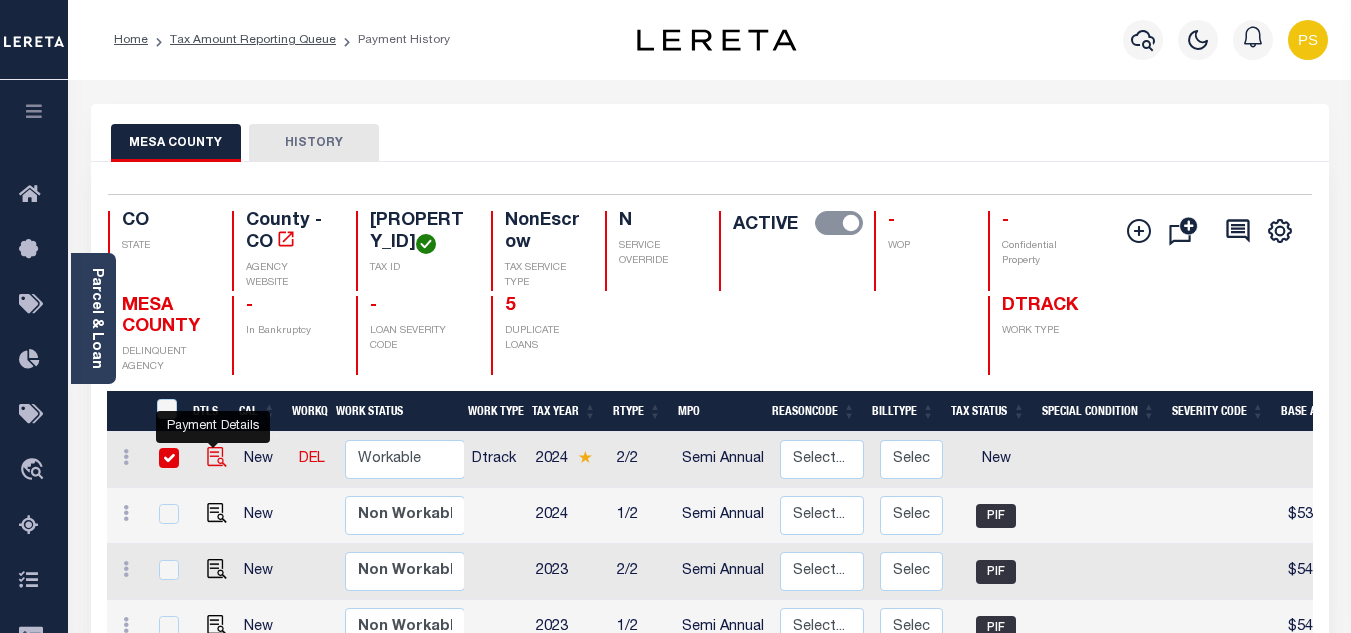 checkbox on "true" 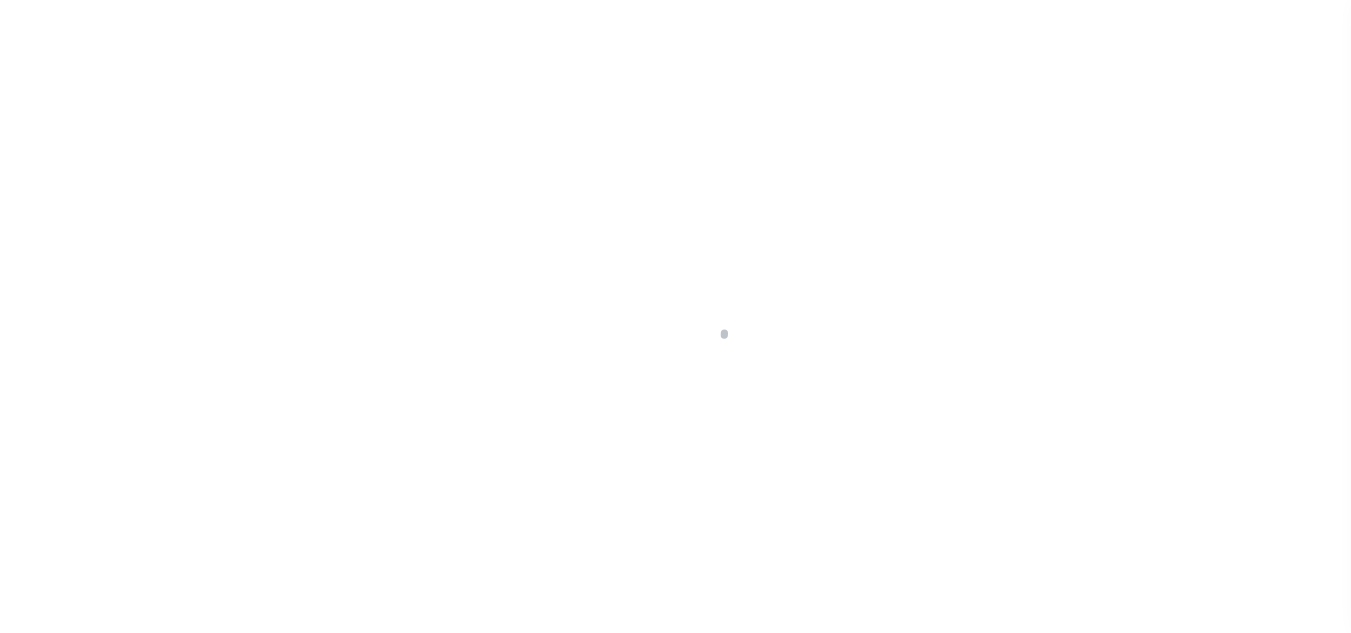 scroll, scrollTop: 0, scrollLeft: 0, axis: both 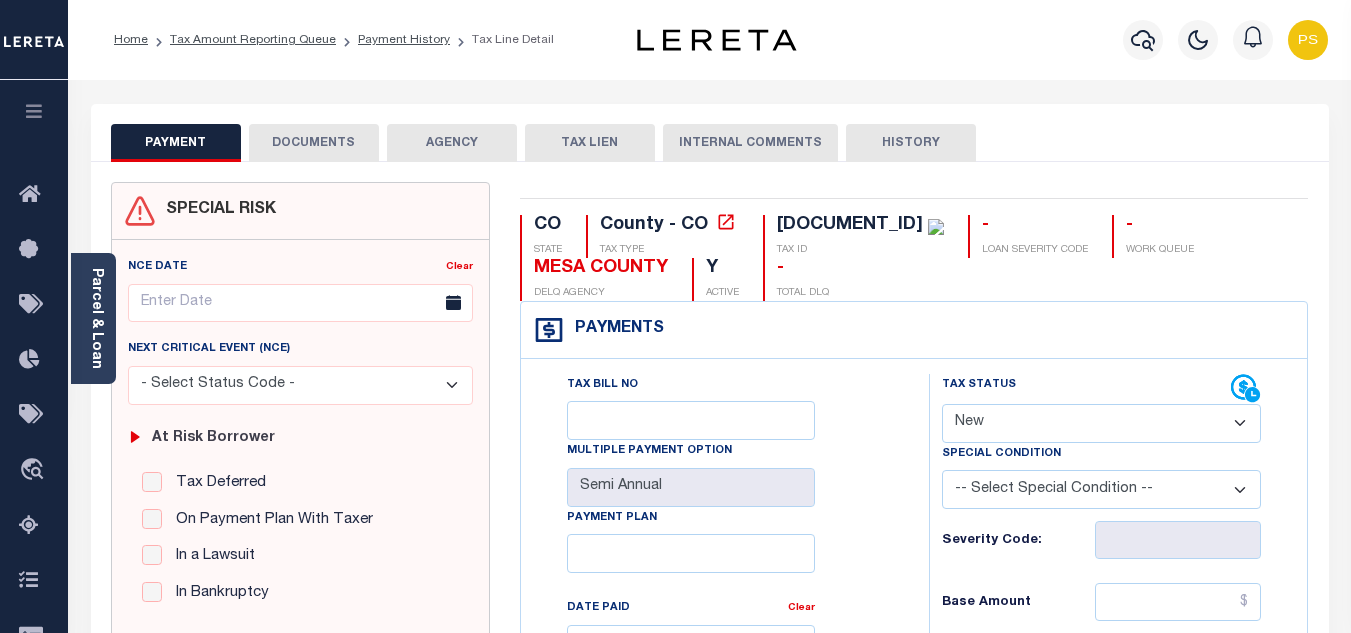 click on "- Select Status Code -
Open
Due/Unpaid
Paid
Incomplete
No Tax Due
Internal Refund Processed
New" at bounding box center (1101, 423) 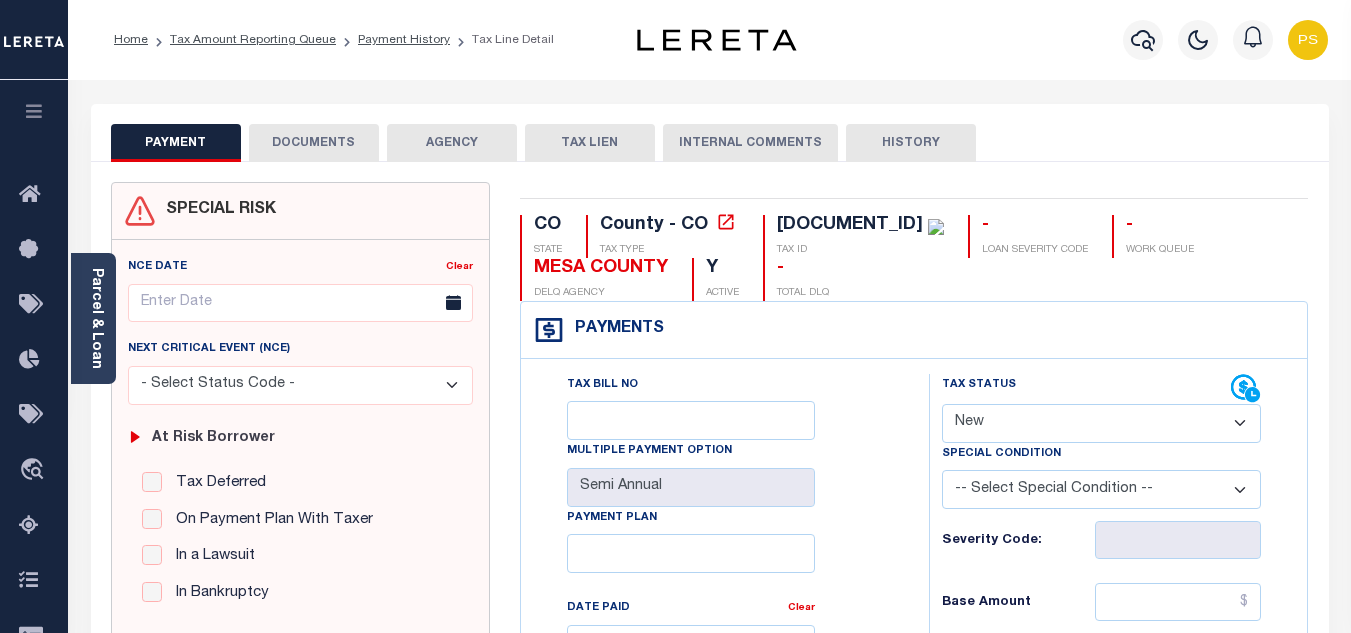 select on "PYD" 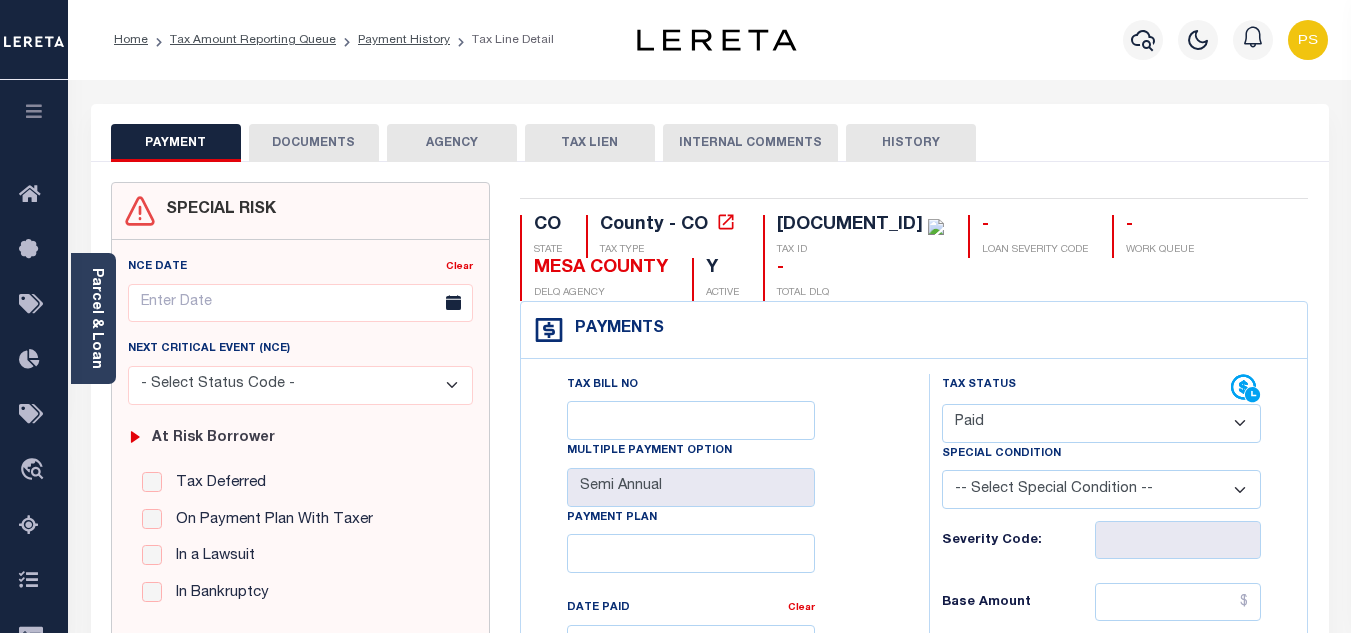 click on "- Select Status Code -
Open
Due/Unpaid
Paid
Incomplete
No Tax Due
Internal Refund Processed
New" at bounding box center (1101, 423) 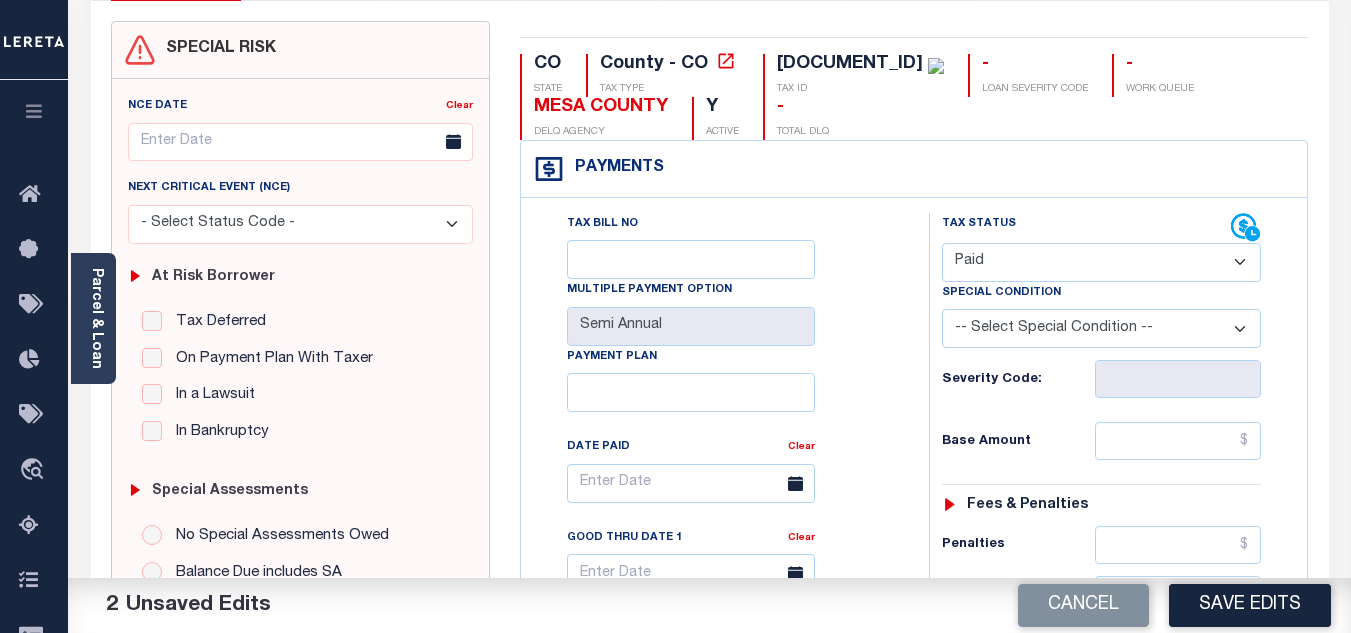 scroll, scrollTop: 200, scrollLeft: 0, axis: vertical 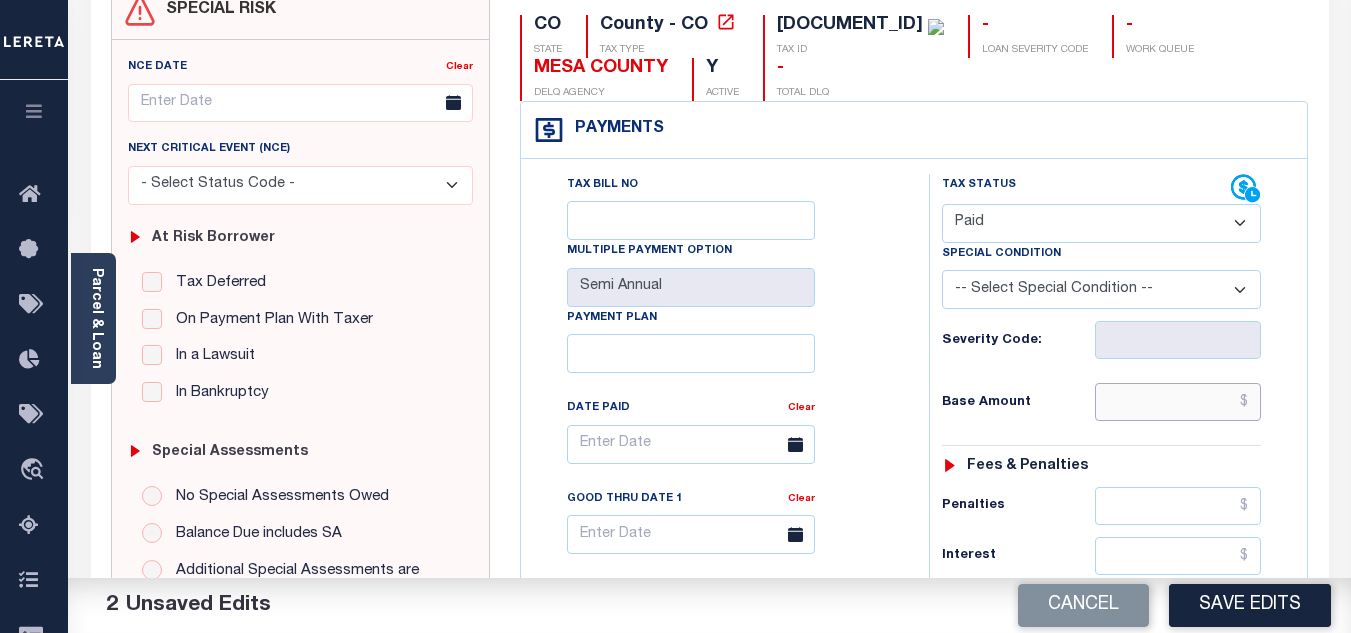 click at bounding box center [1178, 402] 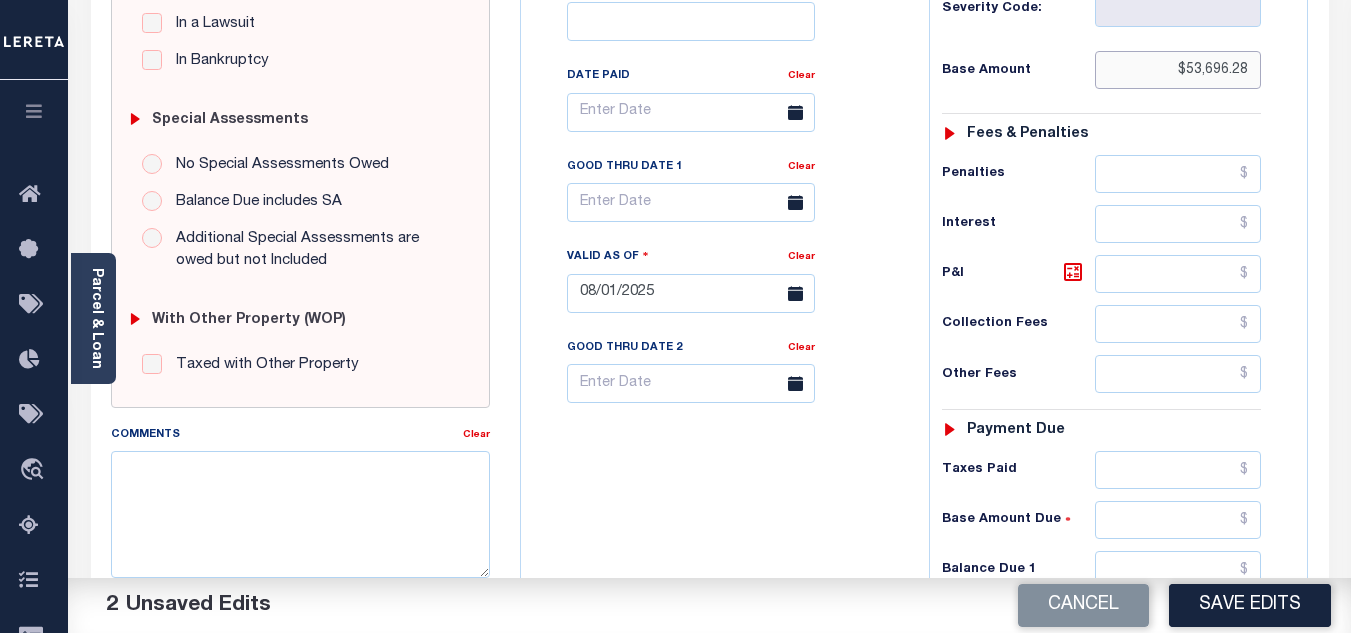 scroll, scrollTop: 600, scrollLeft: 0, axis: vertical 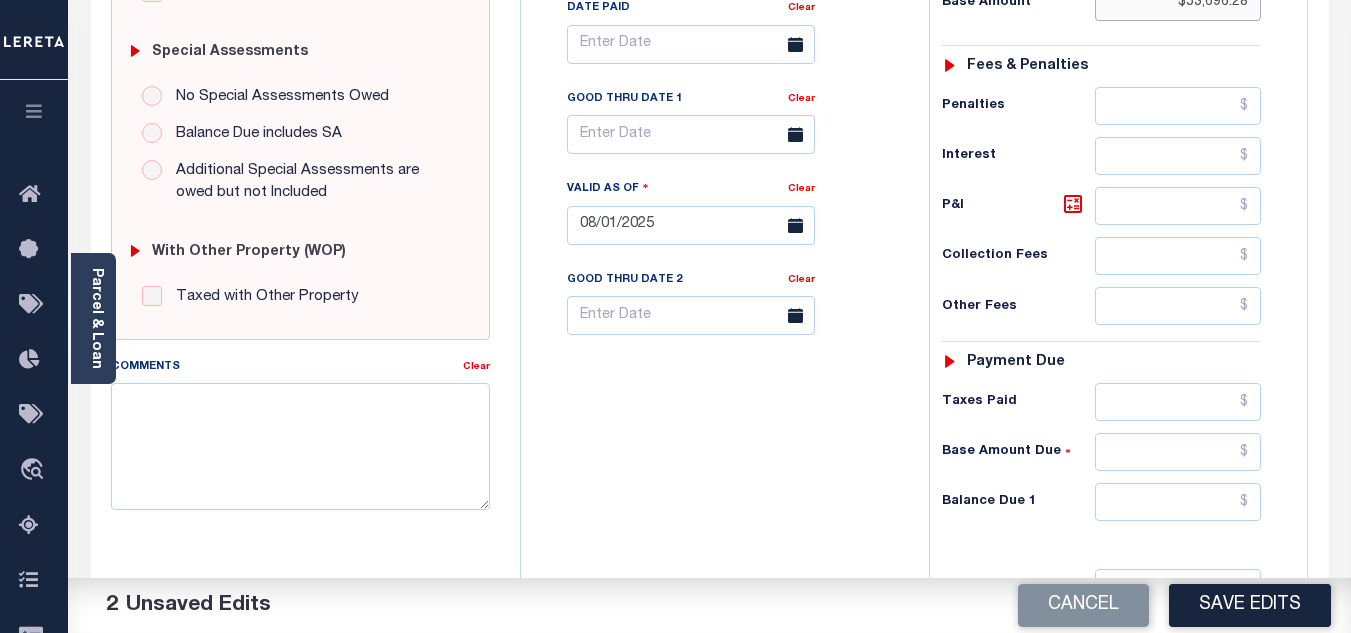 type on "$53,696.28" 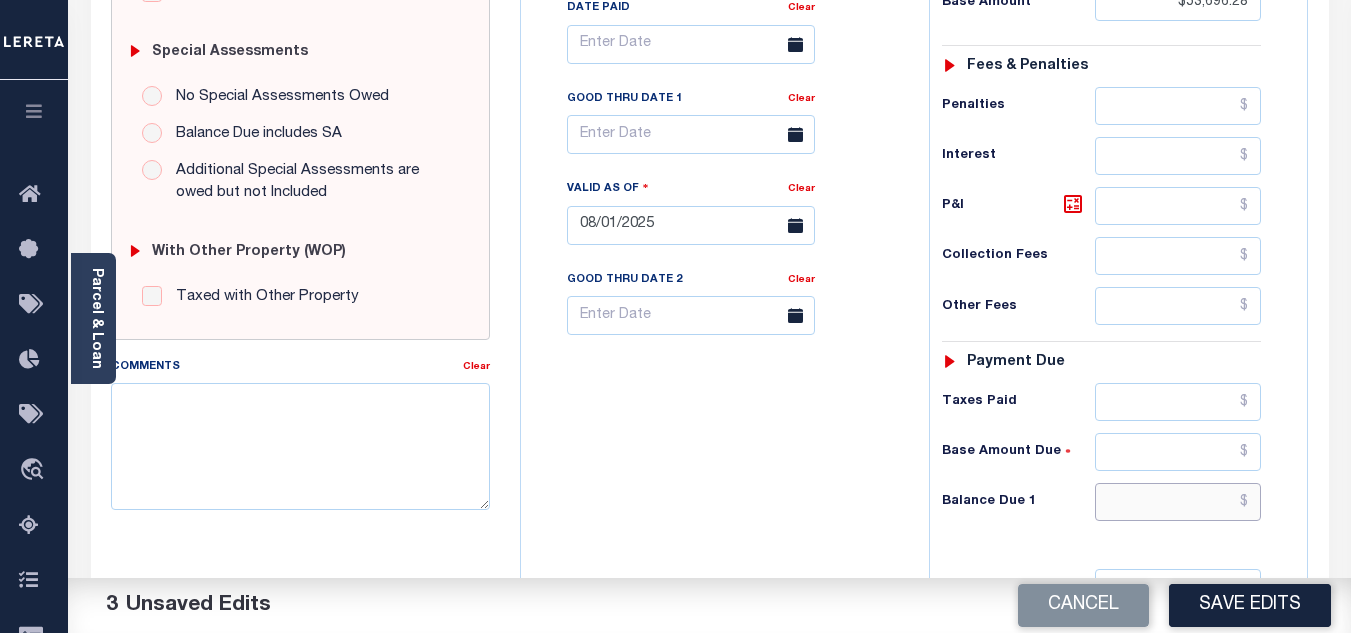 click at bounding box center [1178, 502] 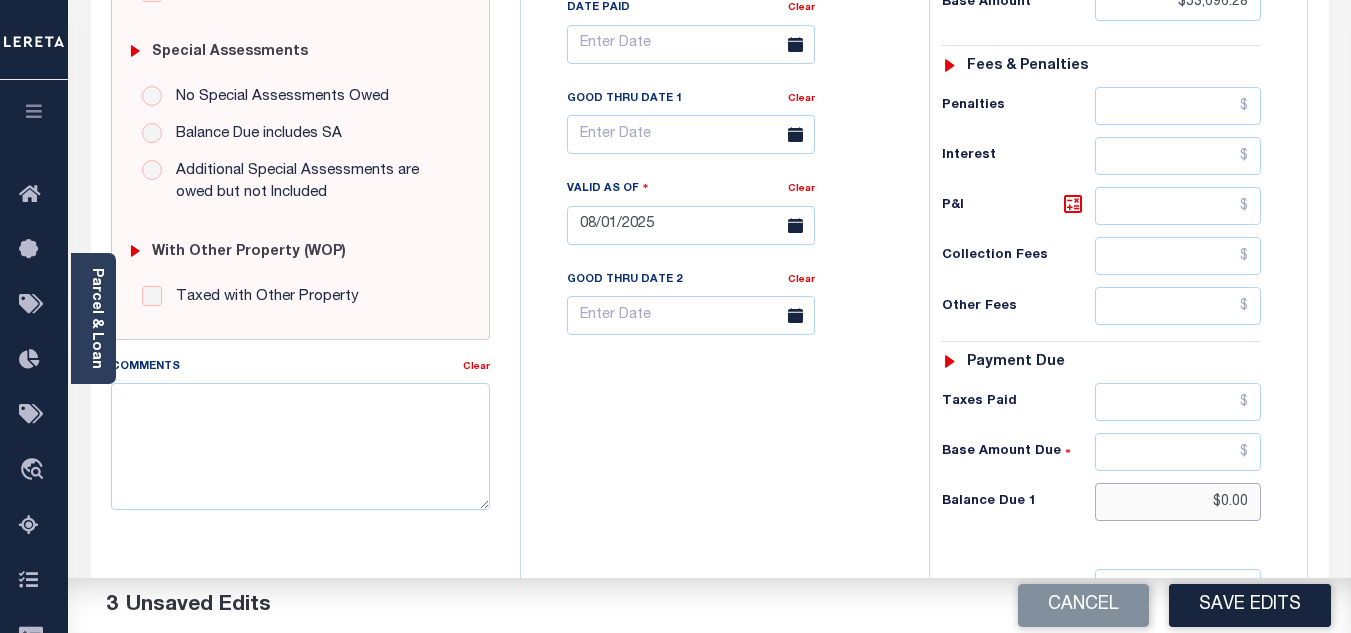 type on "$0.00" 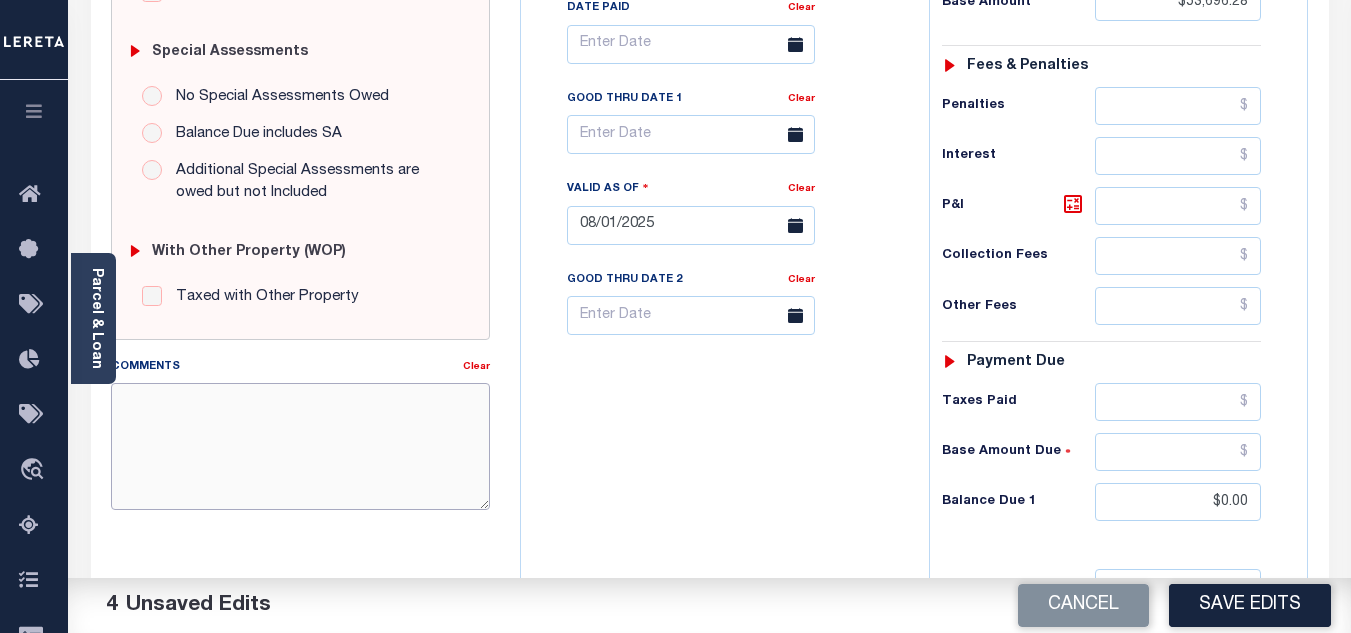 click on "Comments" at bounding box center (300, 446) 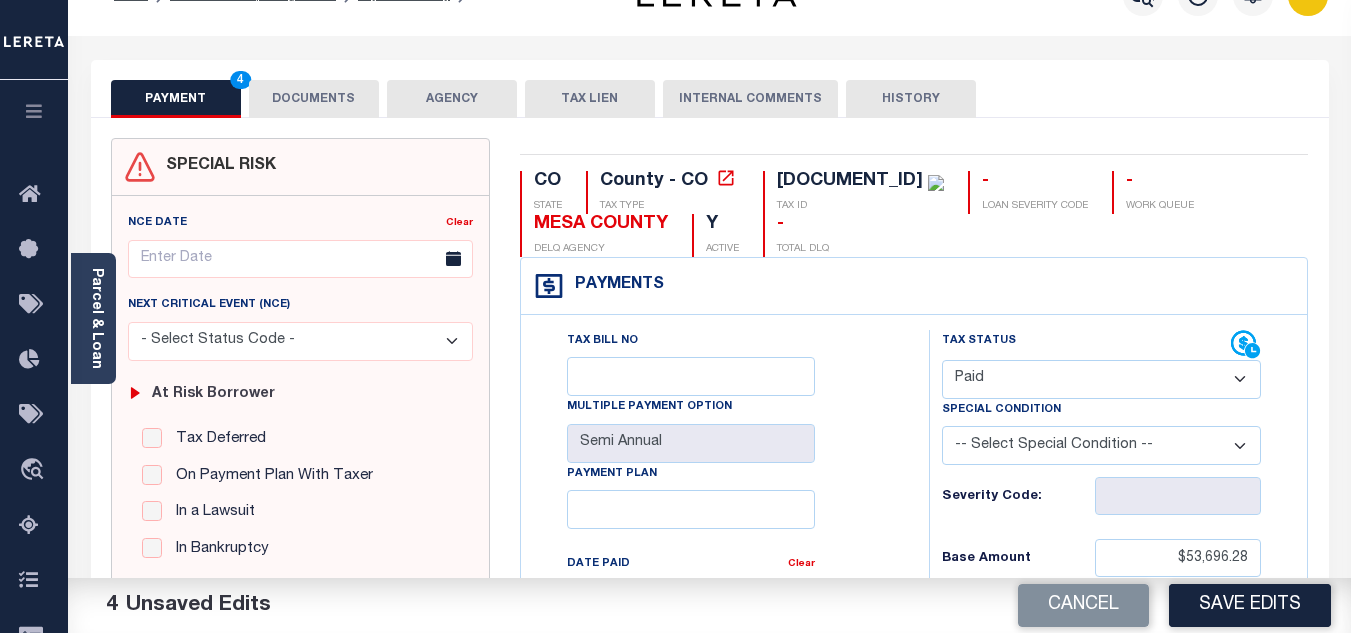 scroll, scrollTop: 0, scrollLeft: 0, axis: both 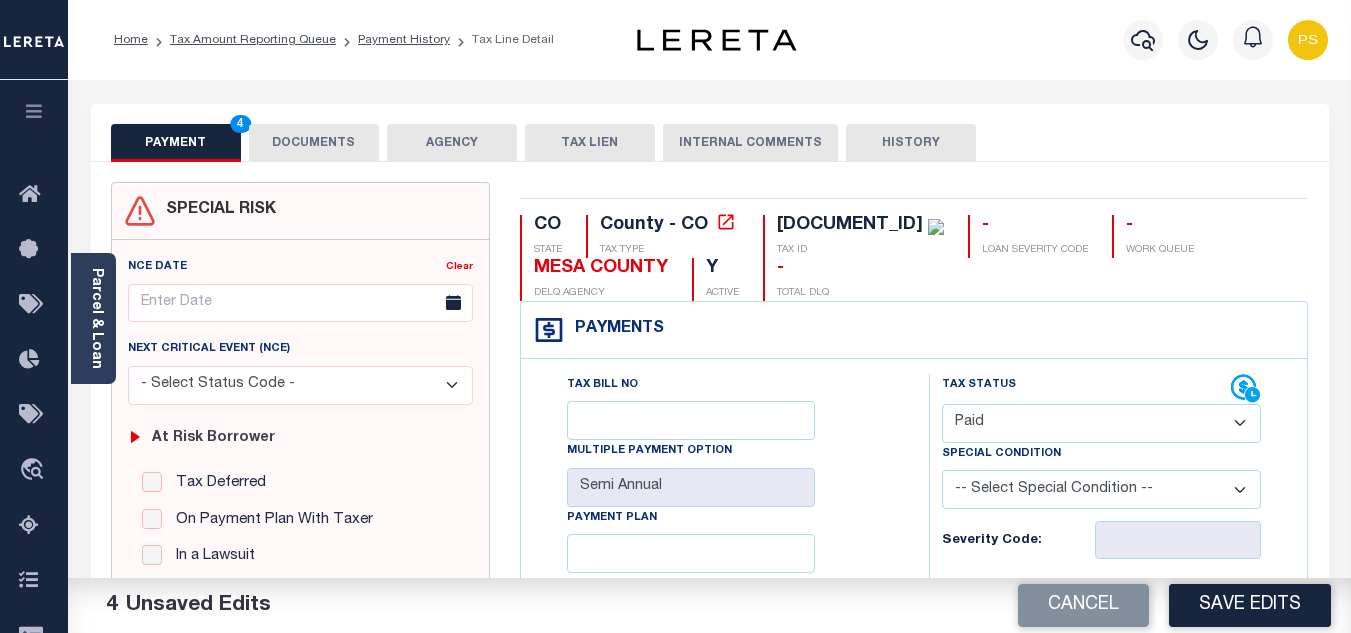 type on "see attached" 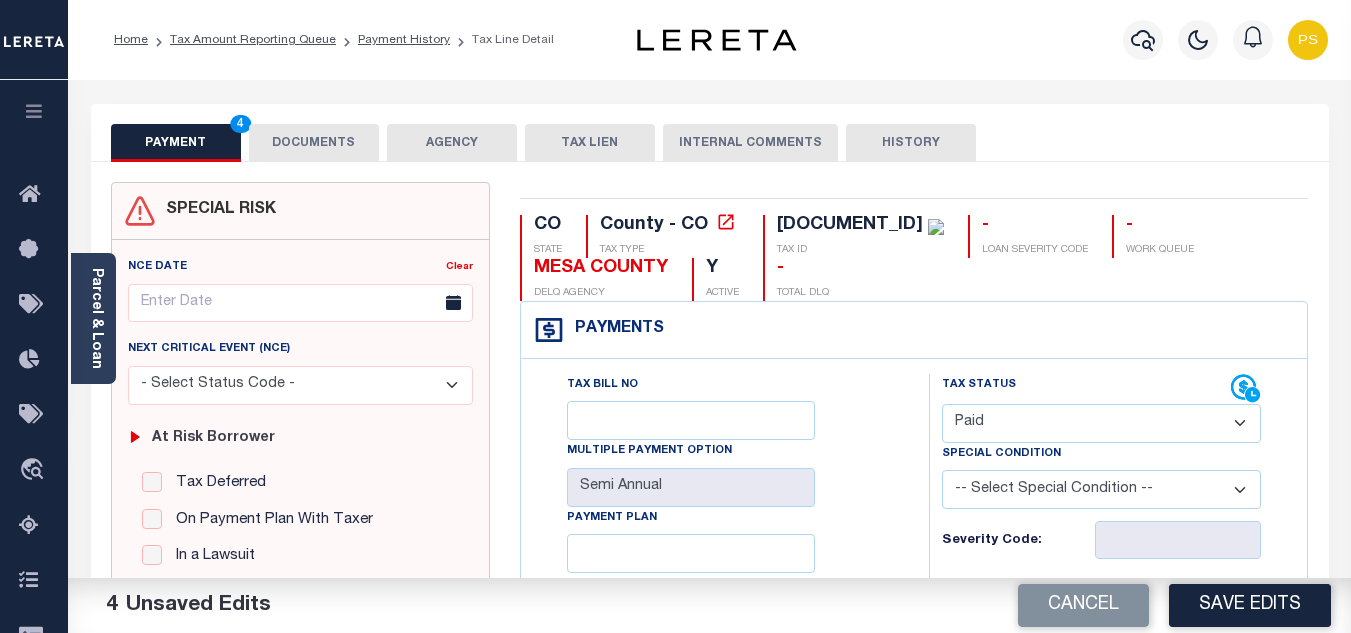 click on "DOCUMENTS" at bounding box center [314, 143] 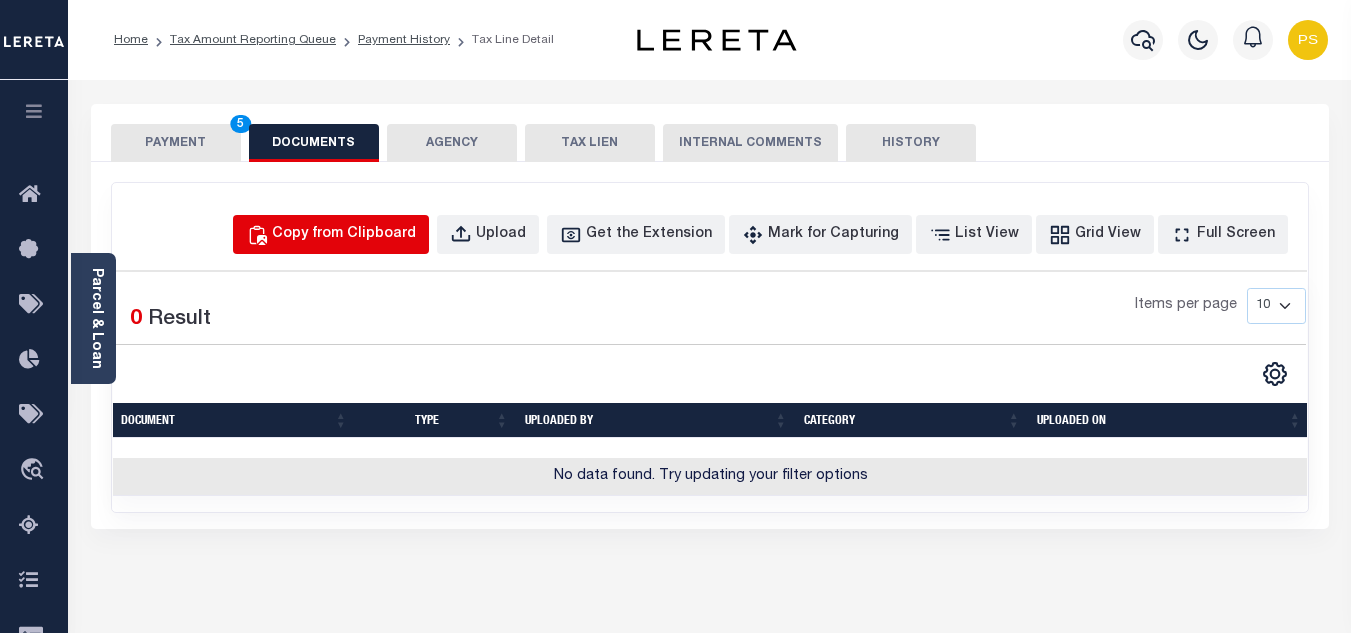click on "Copy from Clipboard" at bounding box center (344, 235) 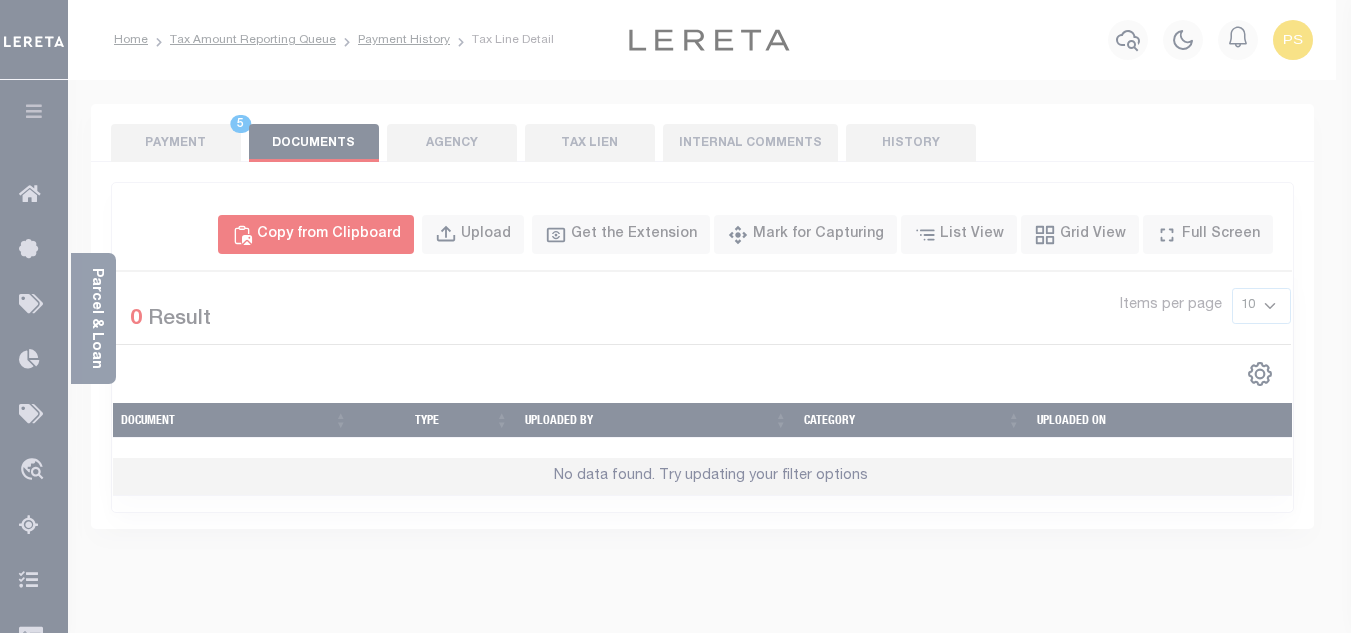 select on "POP" 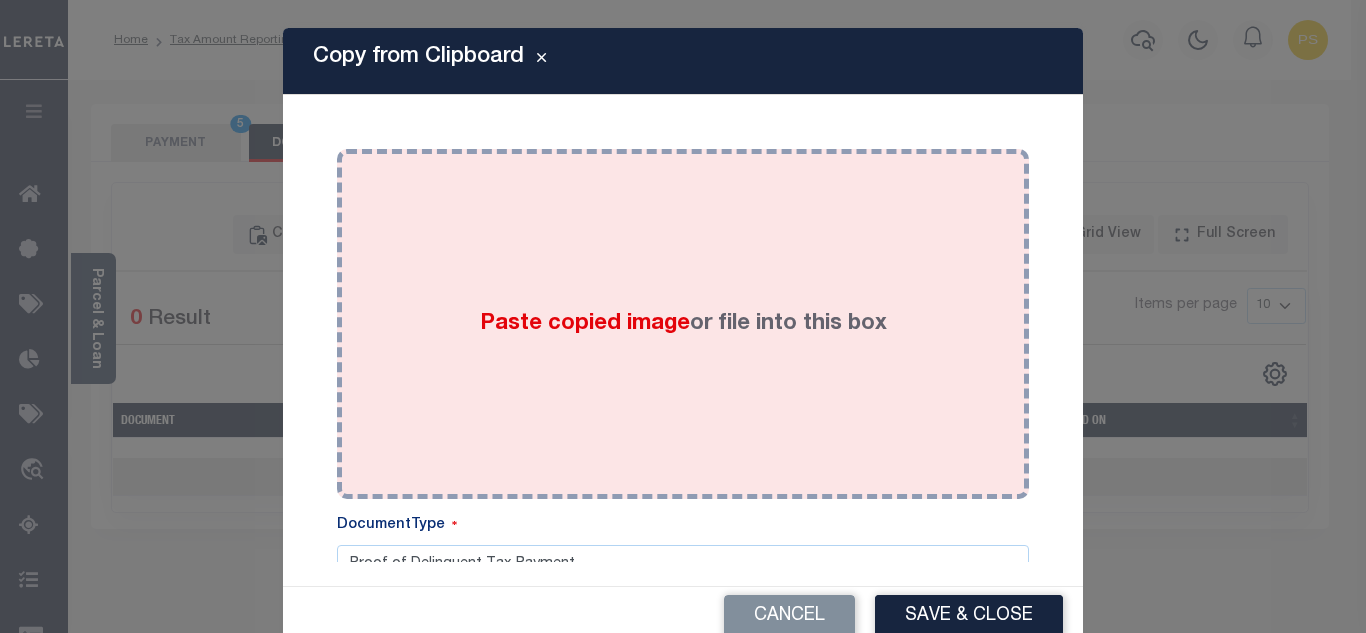 click on "Paste copied image" at bounding box center [585, 324] 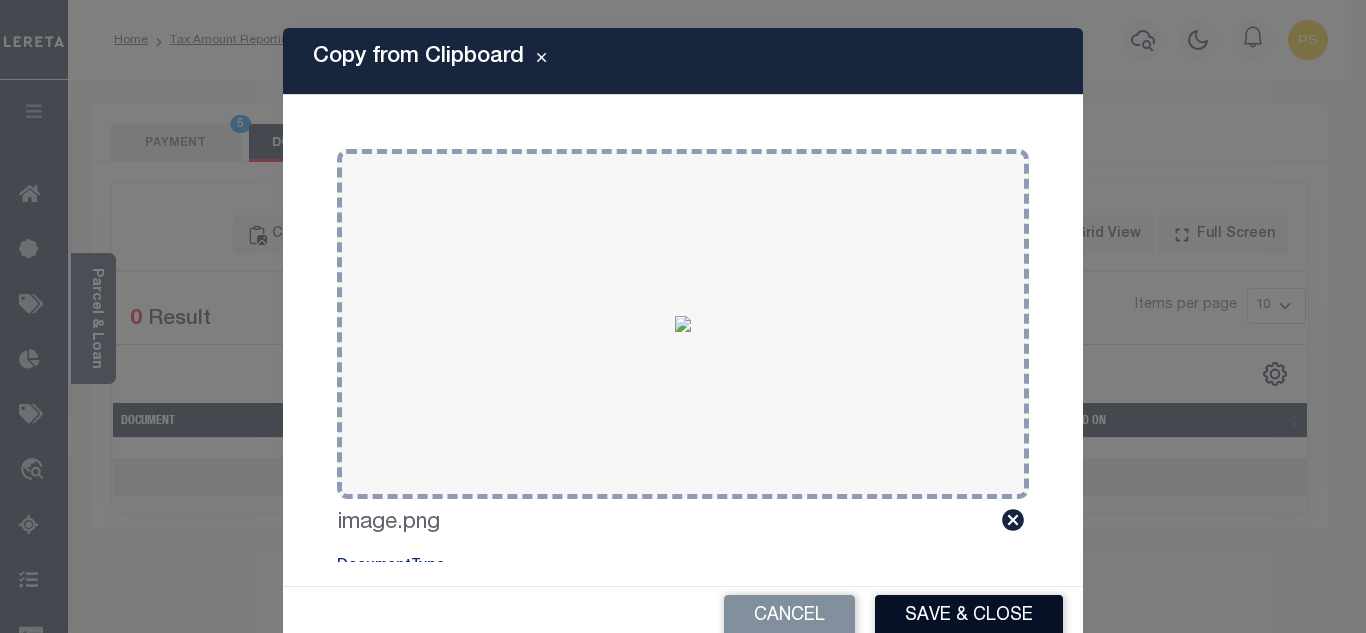 click on "Save & Close" at bounding box center [969, 616] 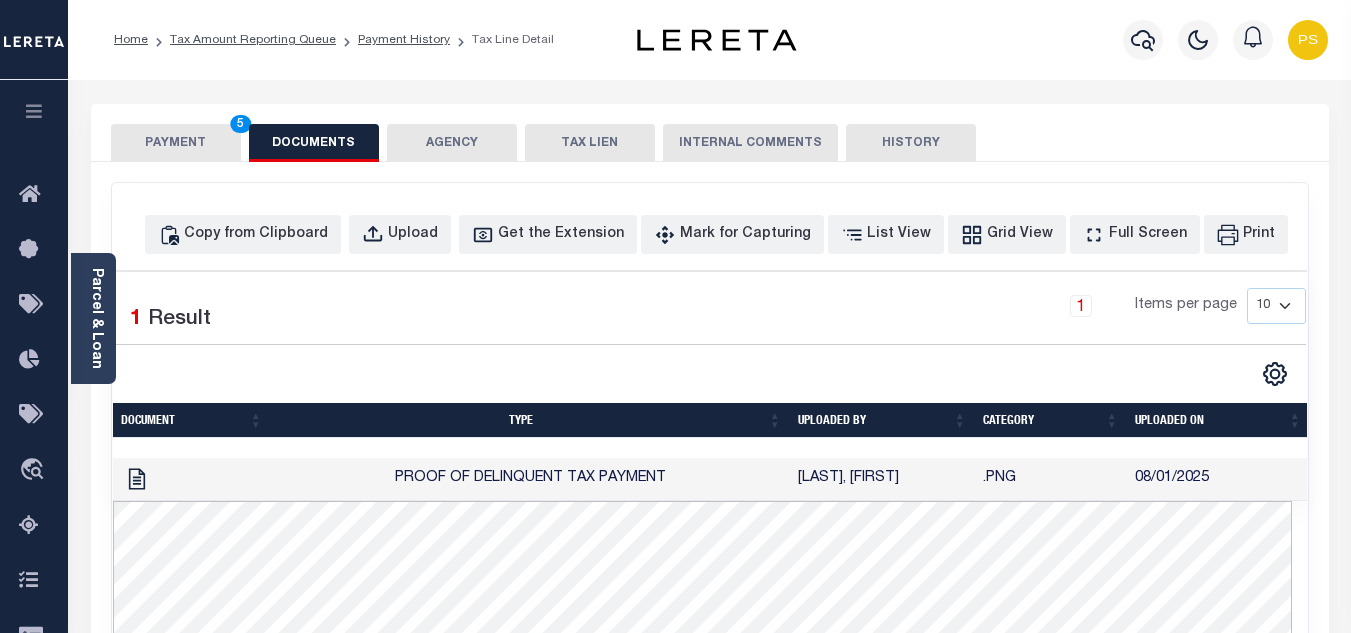 click on "PAYMENT
5" at bounding box center [176, 143] 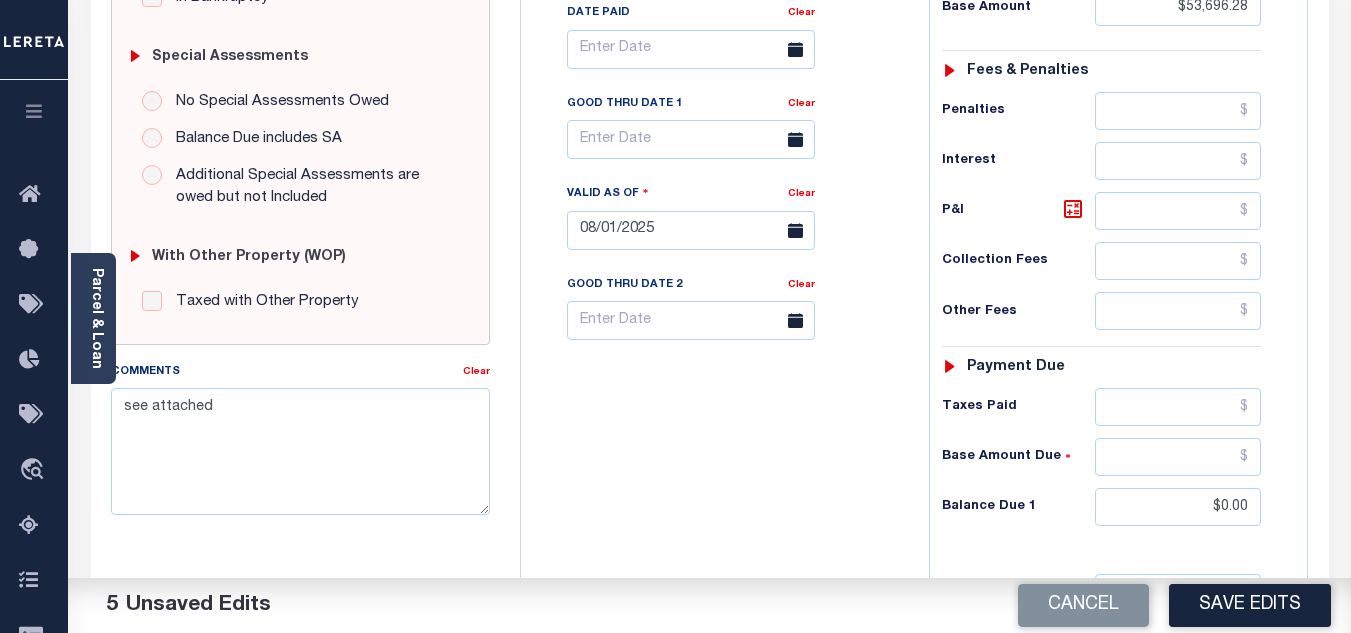 scroll, scrollTop: 600, scrollLeft: 0, axis: vertical 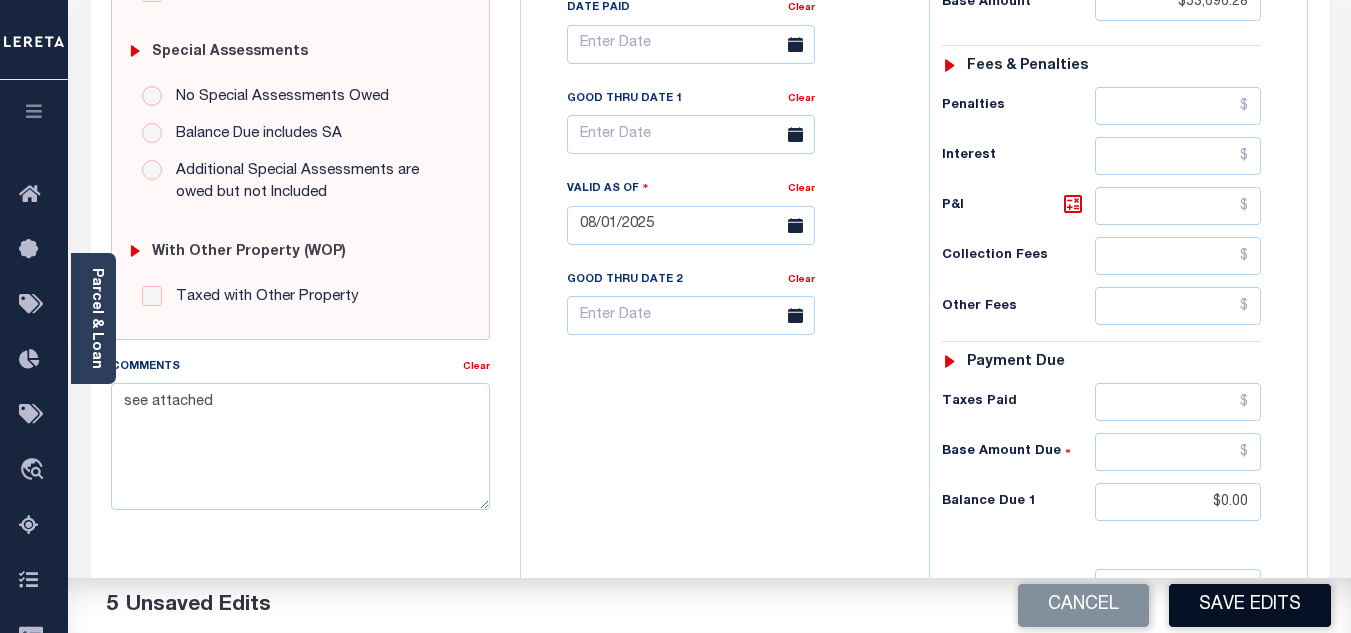 click on "Save Edits" at bounding box center (1250, 605) 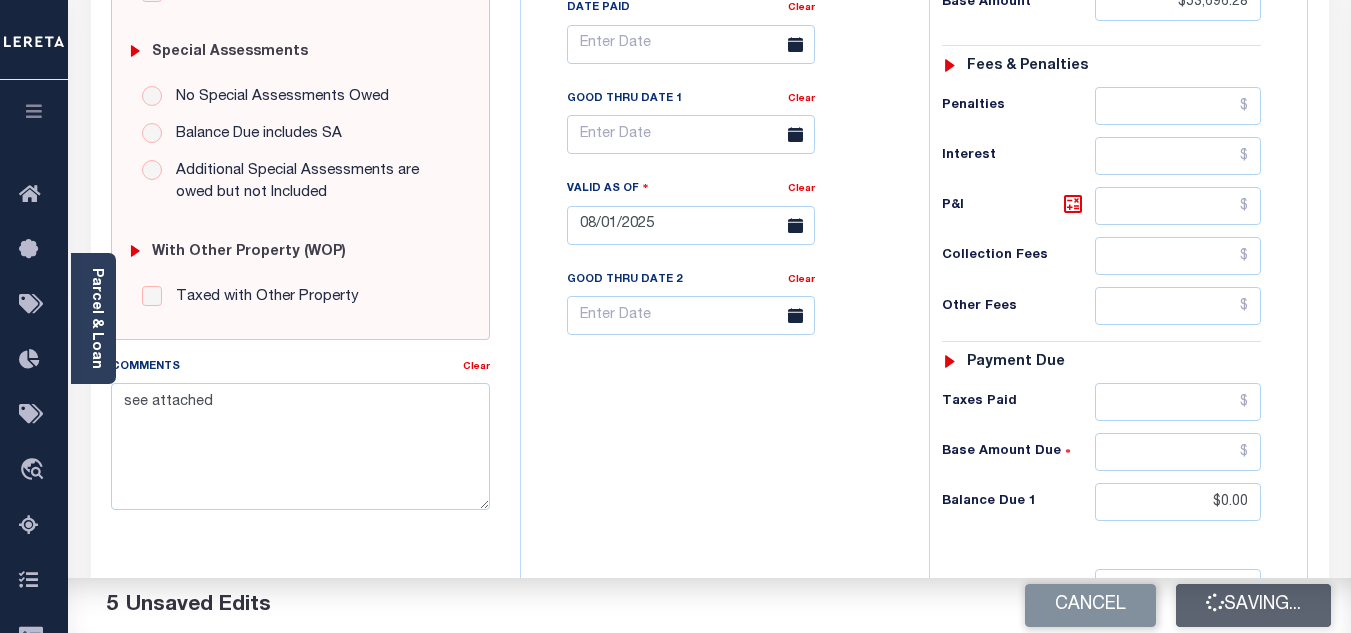 checkbox on "false" 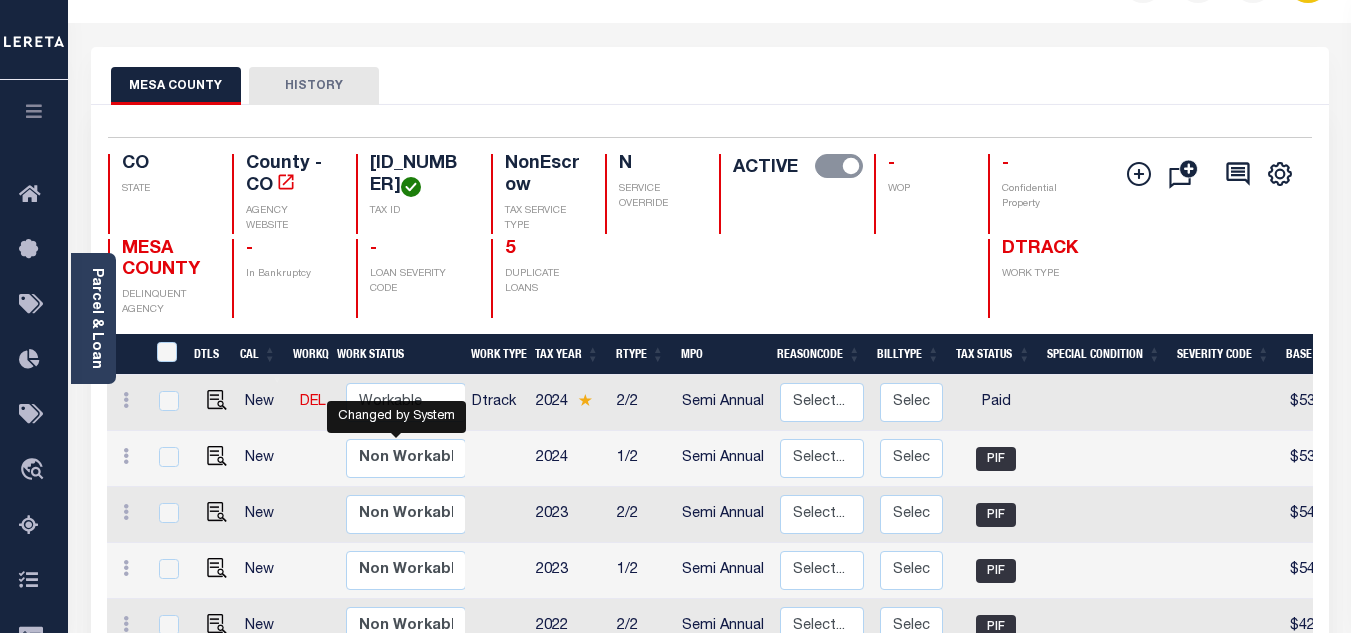 scroll, scrollTop: 0, scrollLeft: 0, axis: both 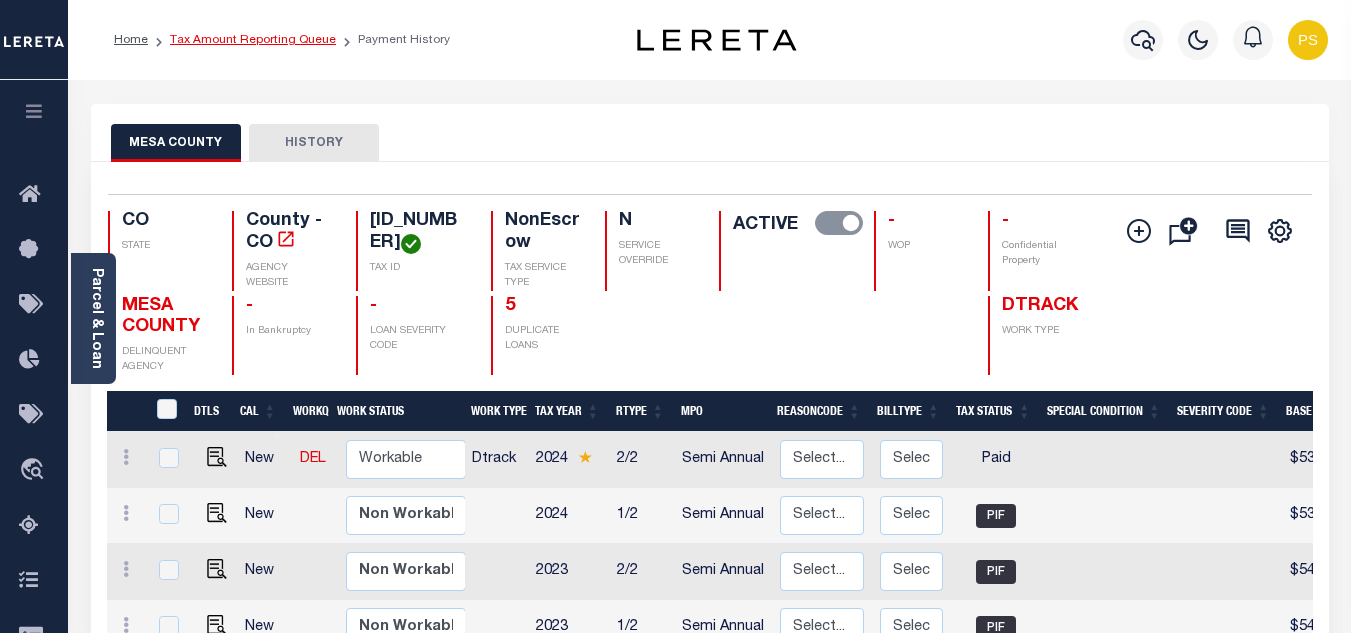 click on "Tax Amount Reporting Queue" at bounding box center [253, 40] 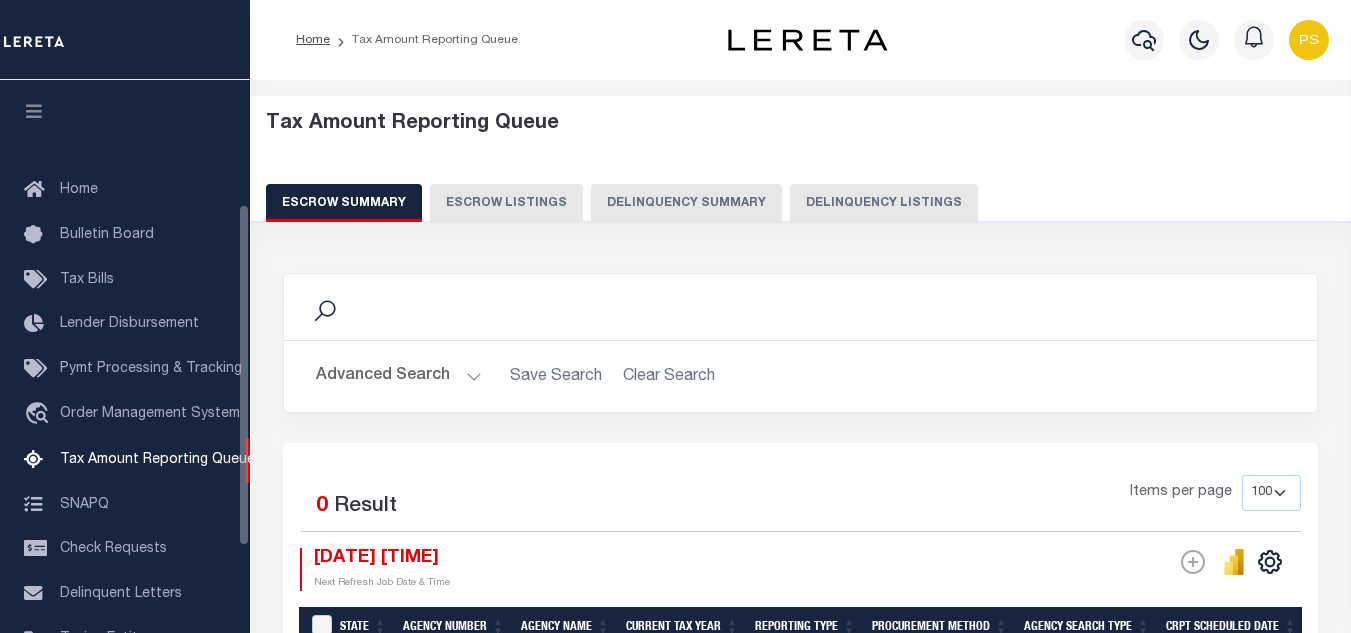 select on "100" 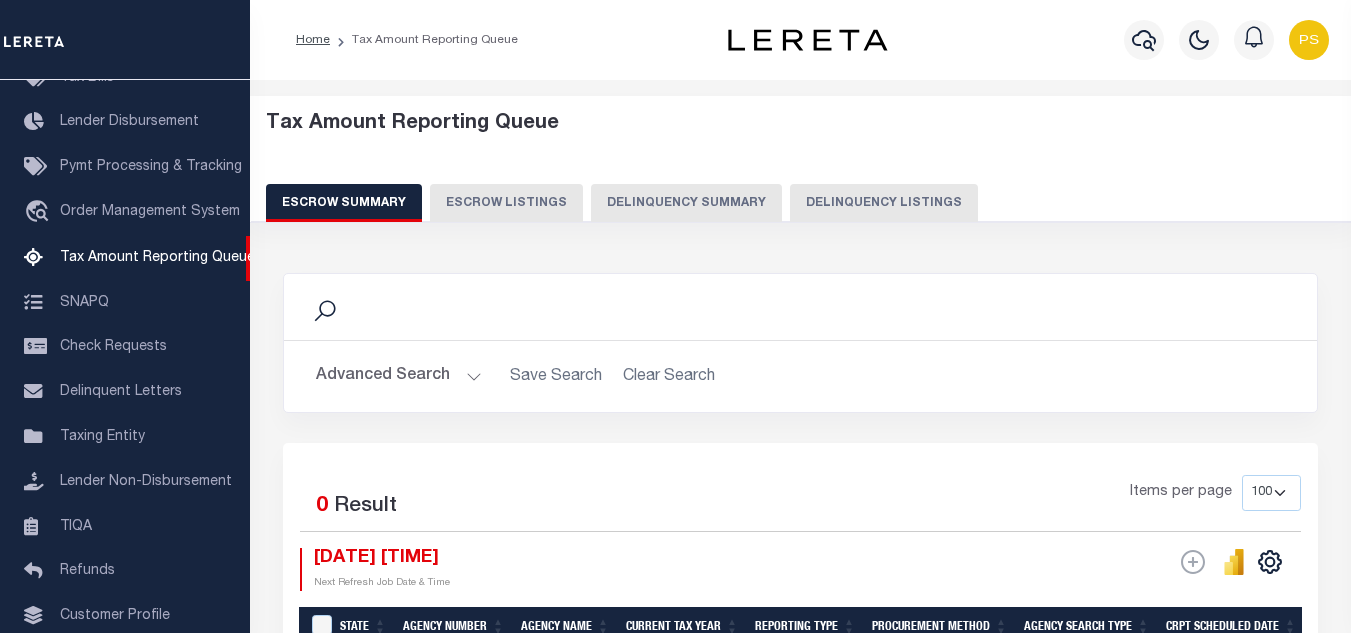 click on "Delinquency Listings" at bounding box center [884, 203] 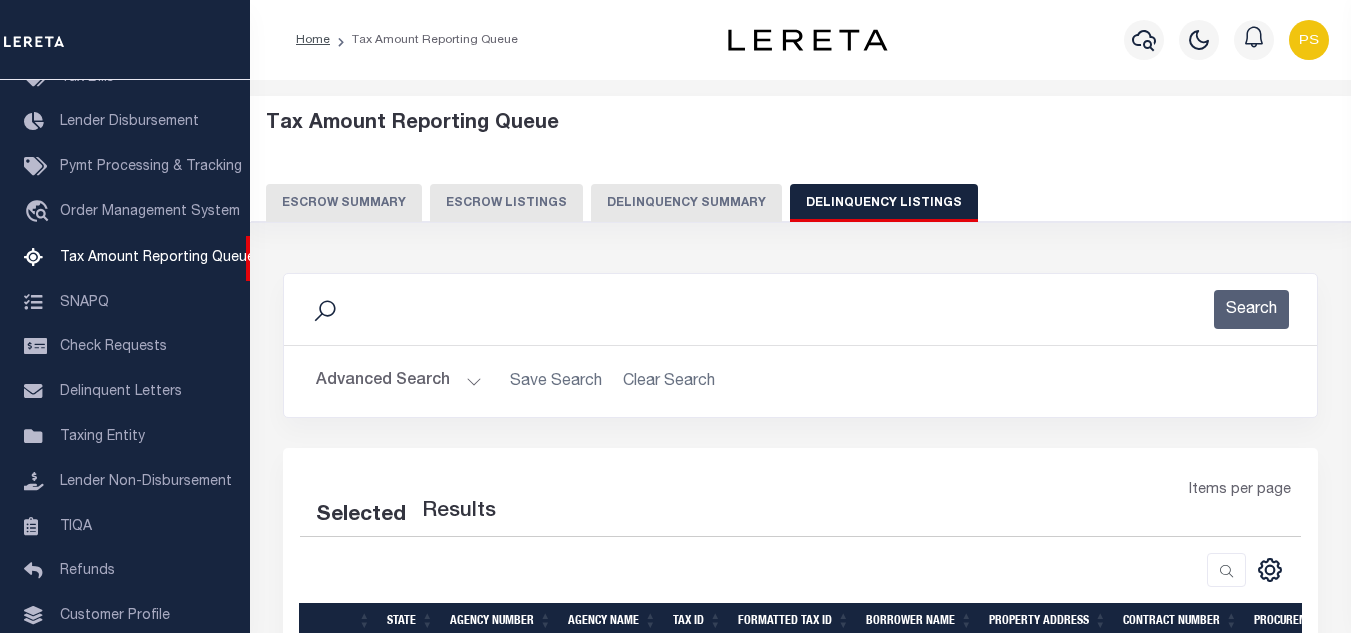select on "100" 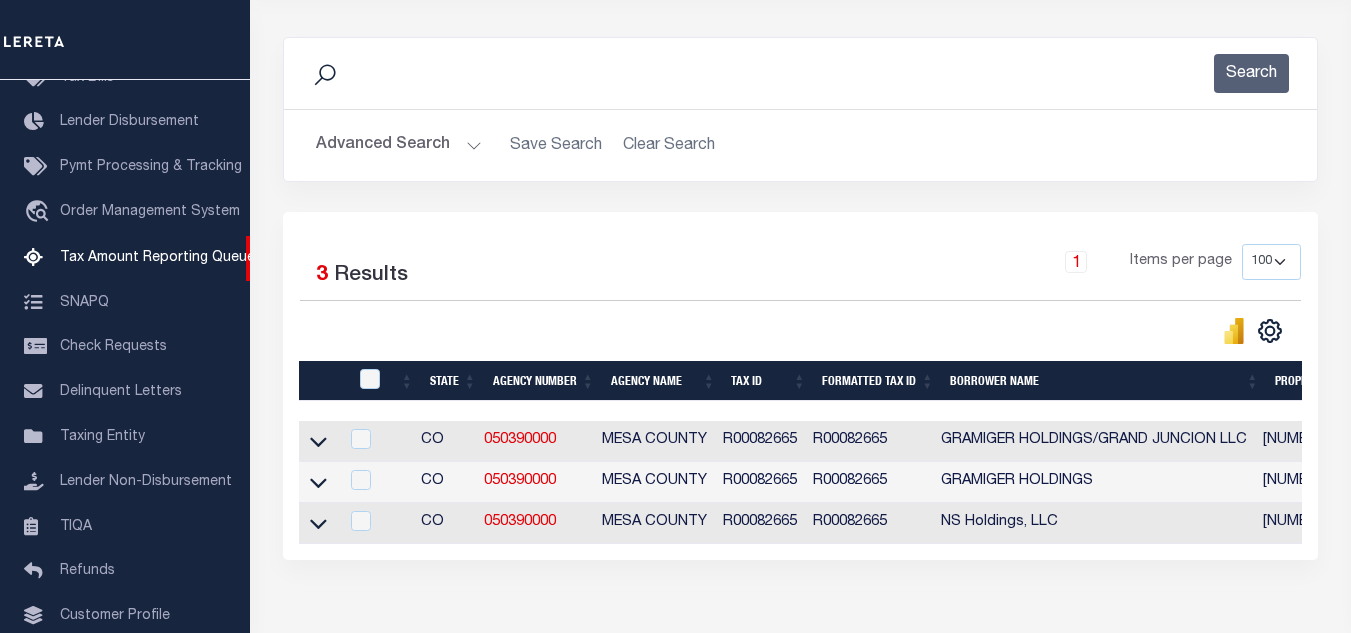 scroll, scrollTop: 300, scrollLeft: 0, axis: vertical 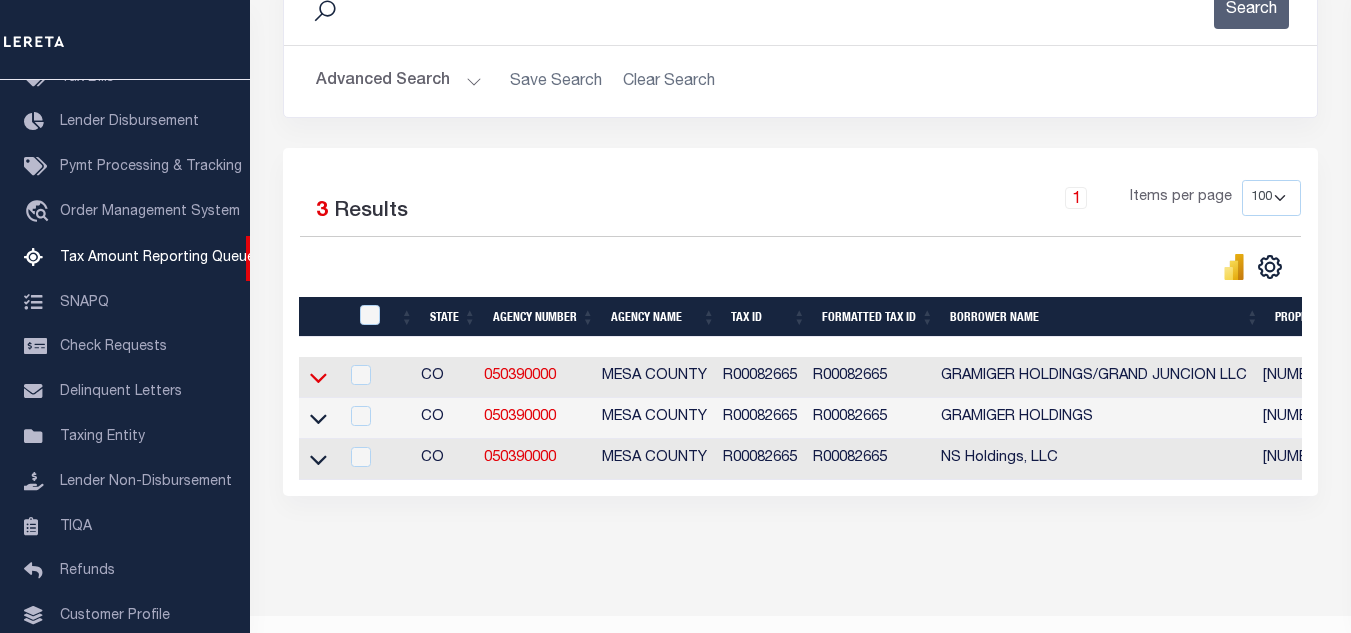 click 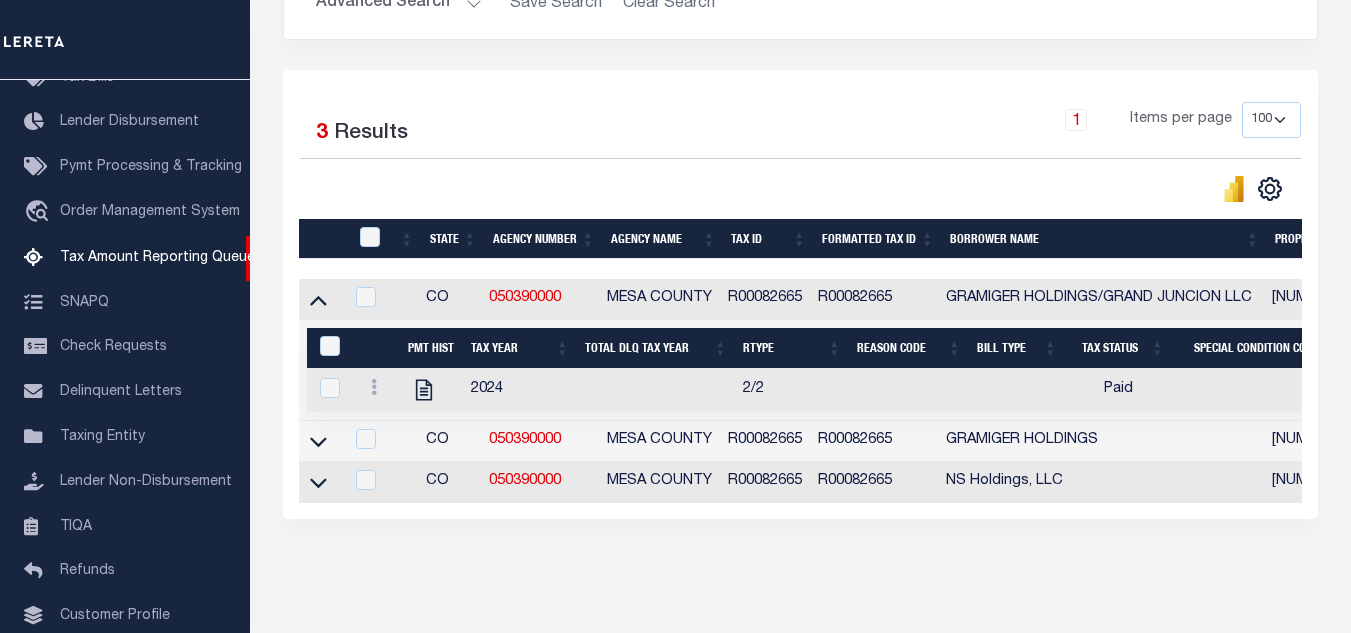 scroll, scrollTop: 400, scrollLeft: 0, axis: vertical 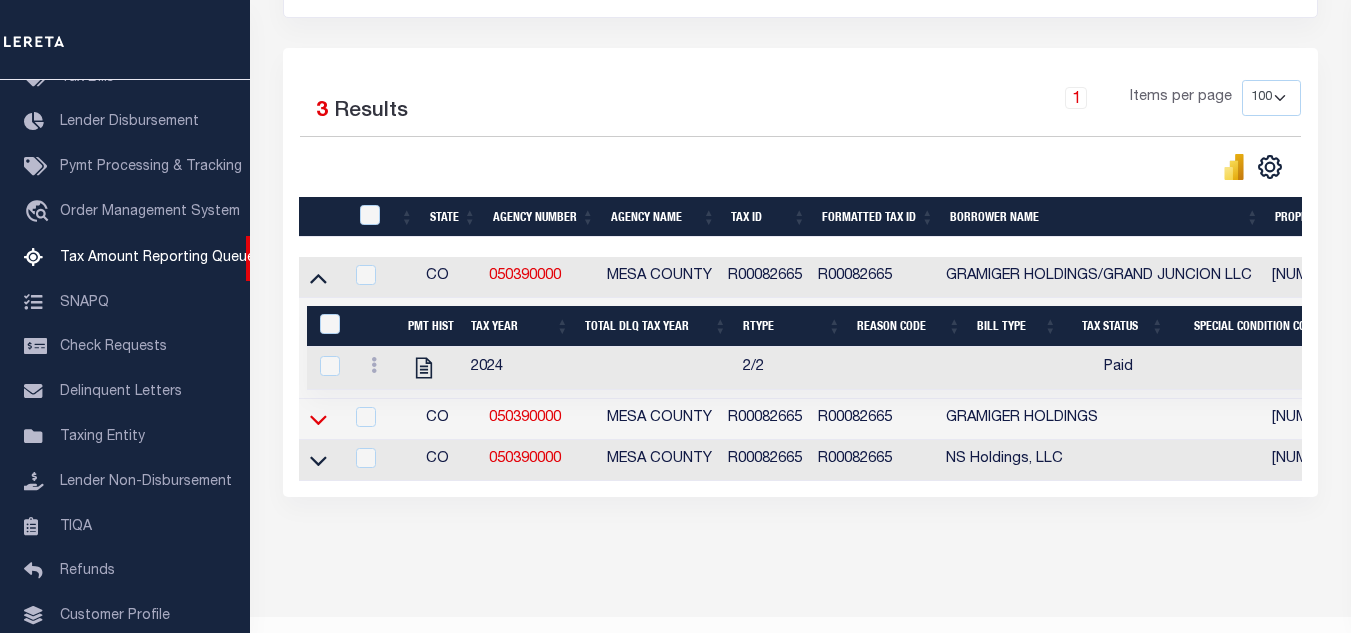 click 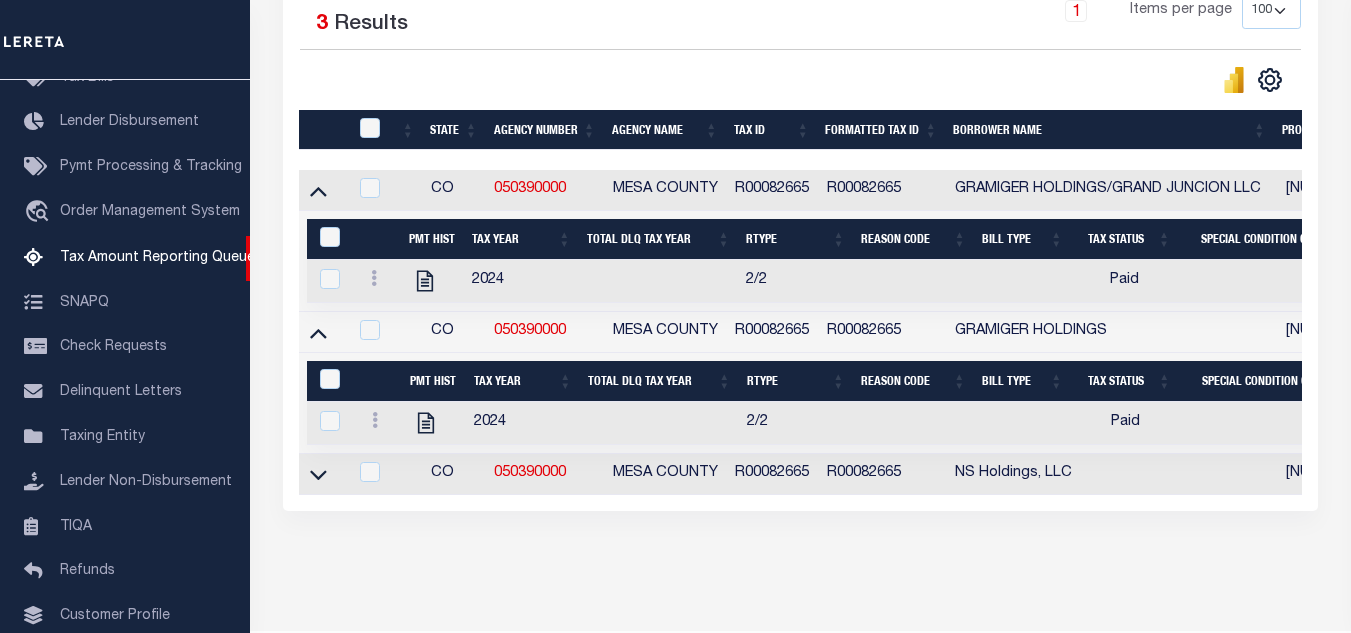 scroll, scrollTop: 566, scrollLeft: 0, axis: vertical 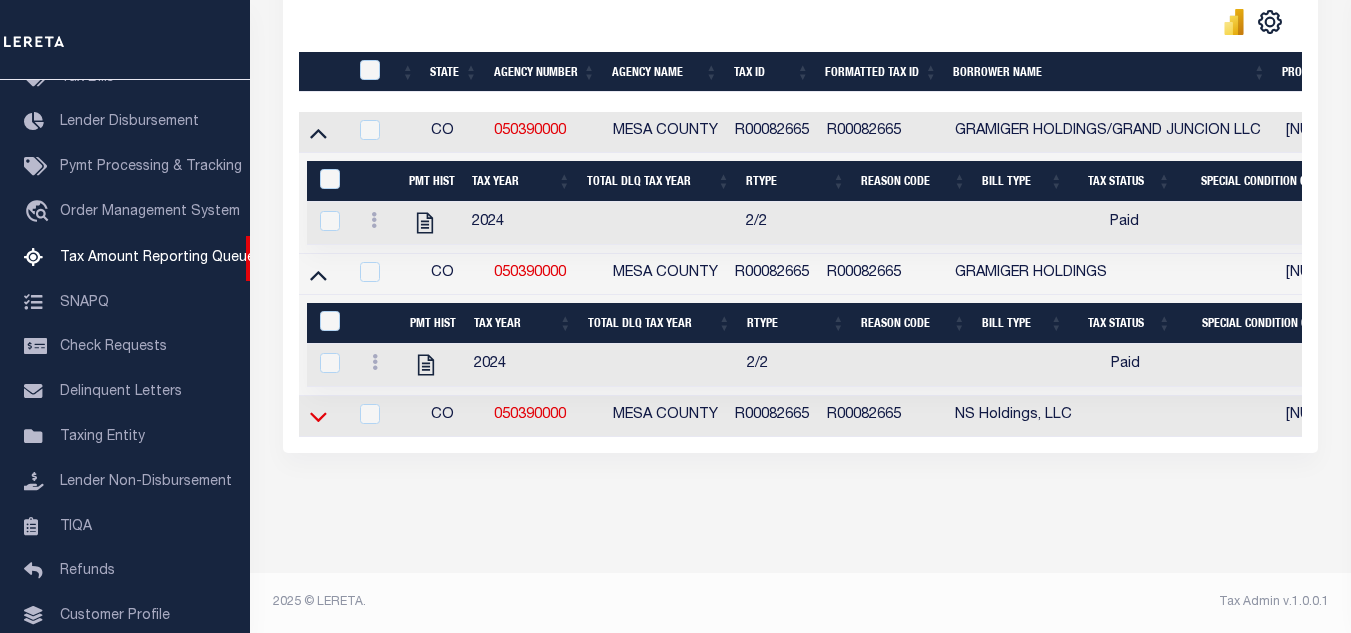 click 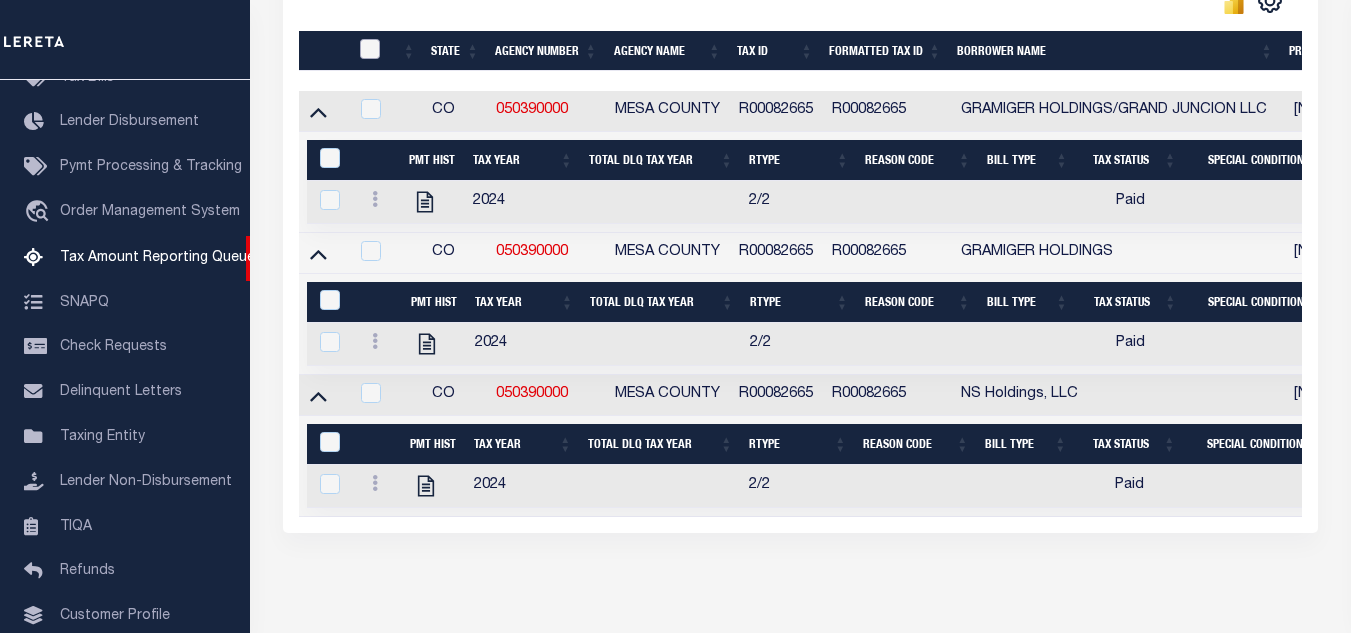 click at bounding box center (370, 49) 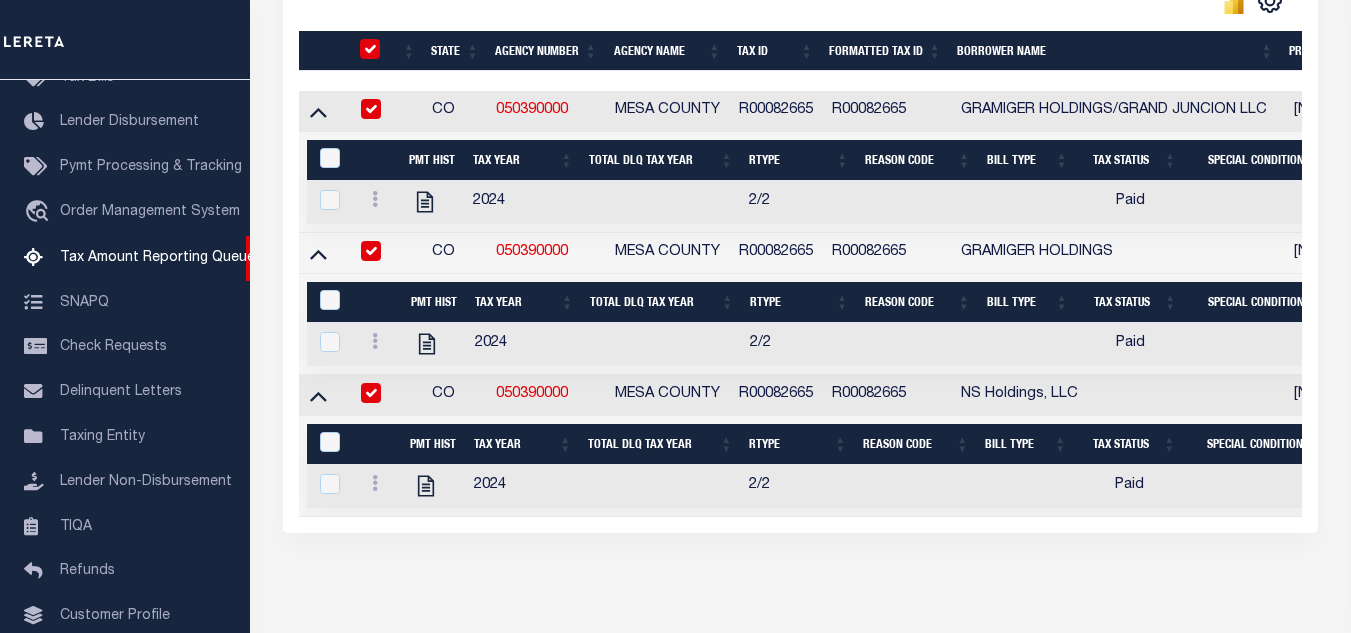 checkbox on "true" 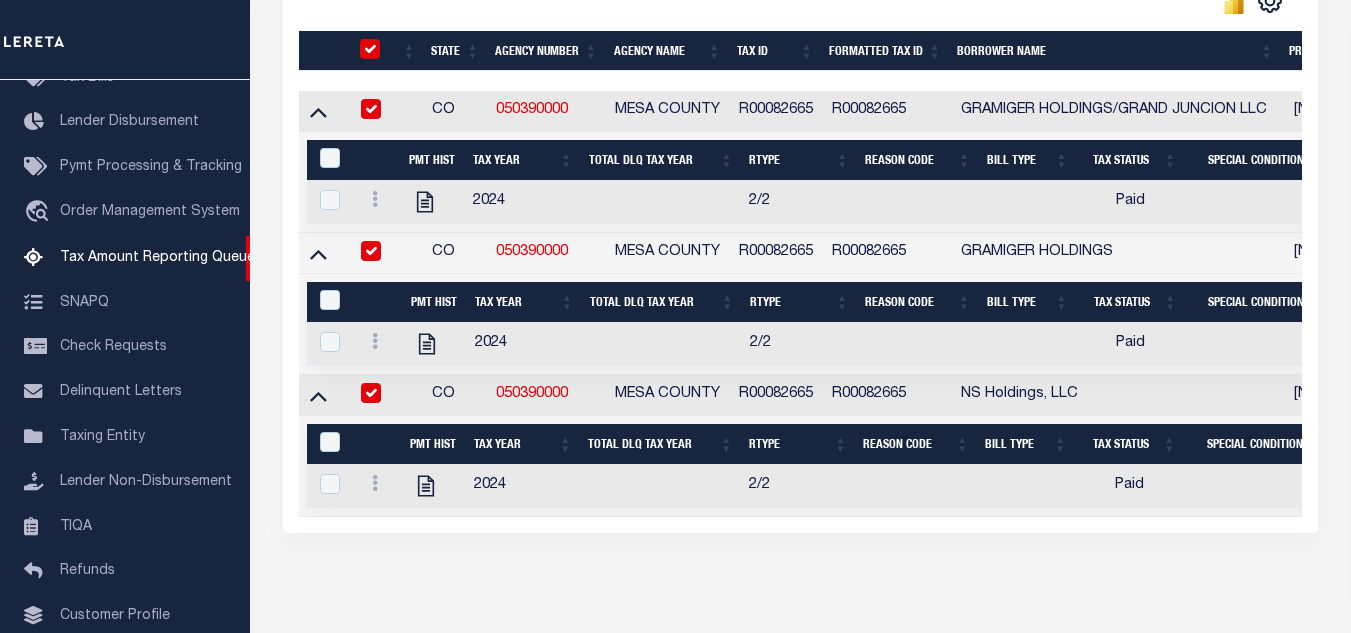 checkbox on "true" 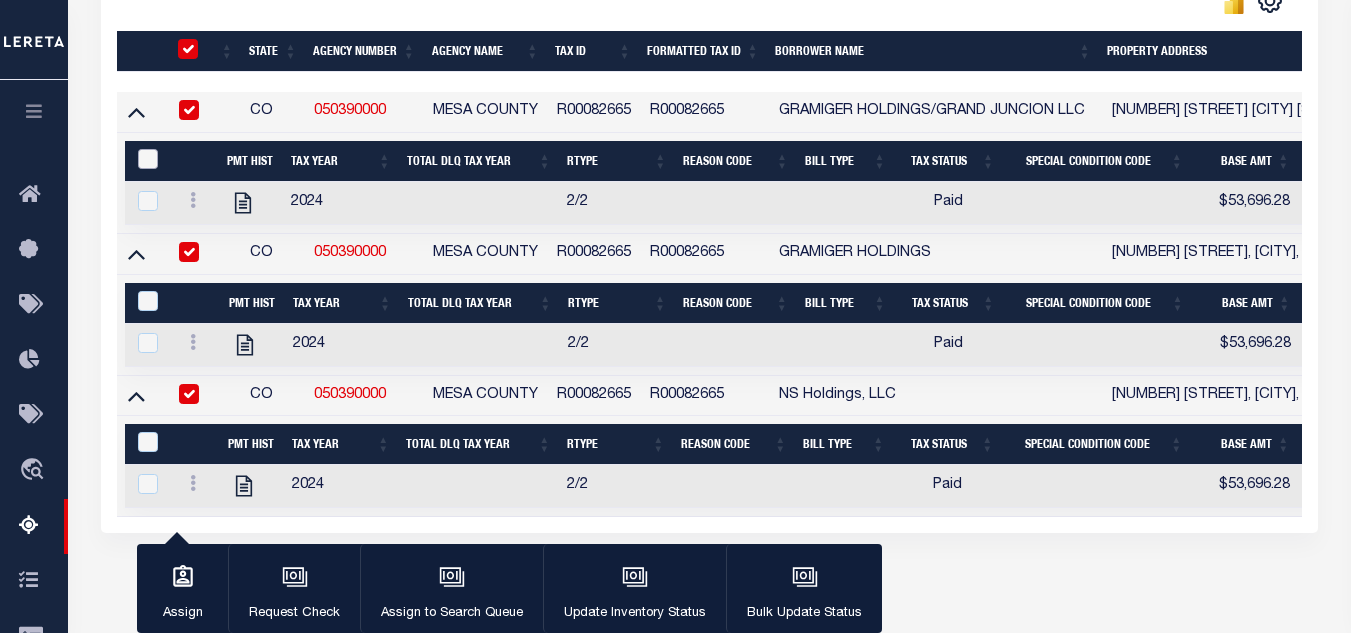 click at bounding box center [148, 159] 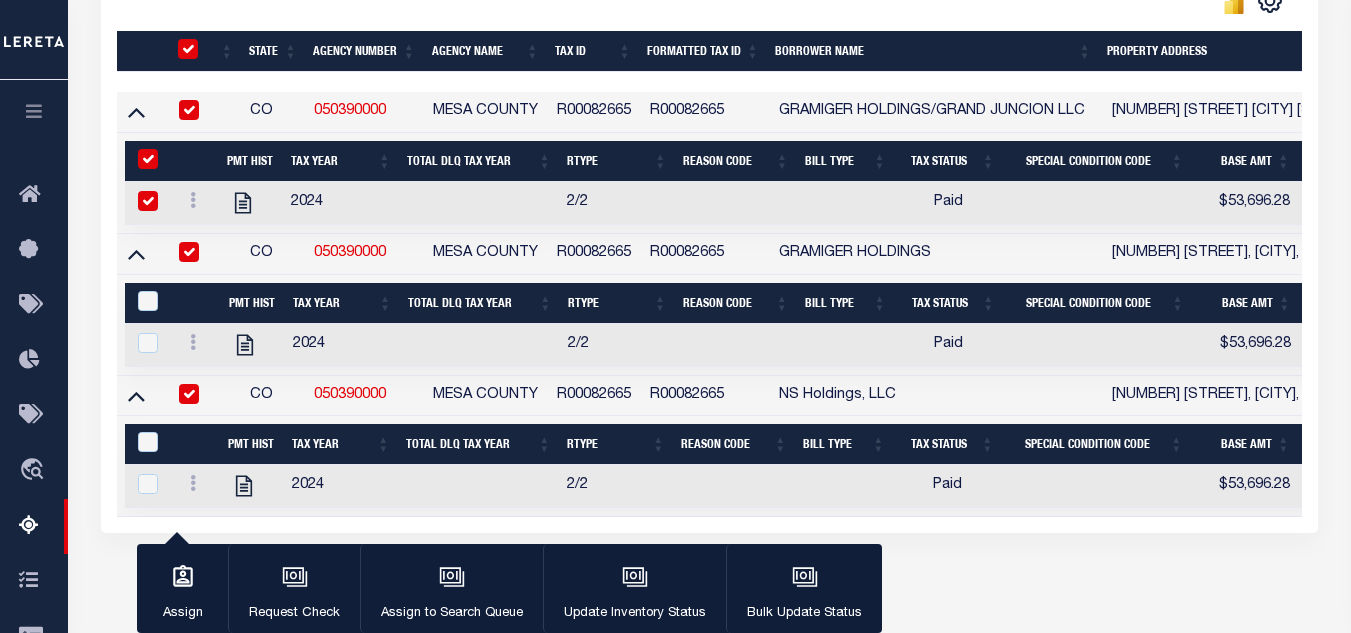 checkbox on "true" 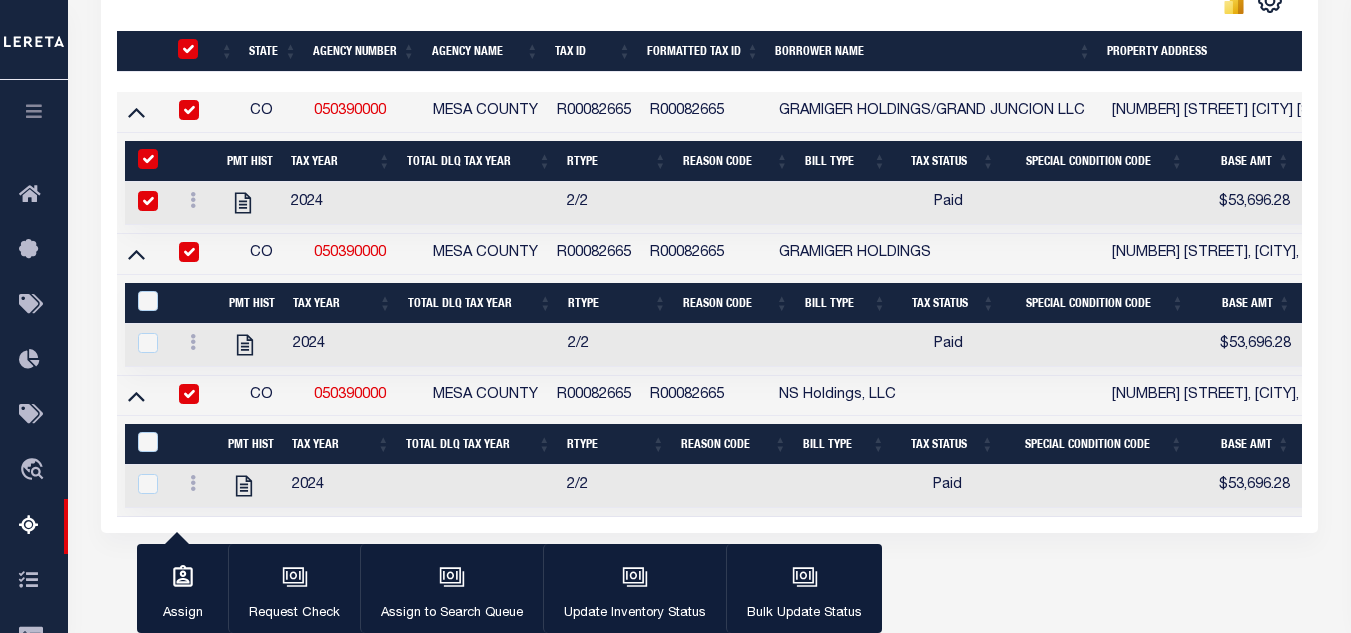 checkbox on "true" 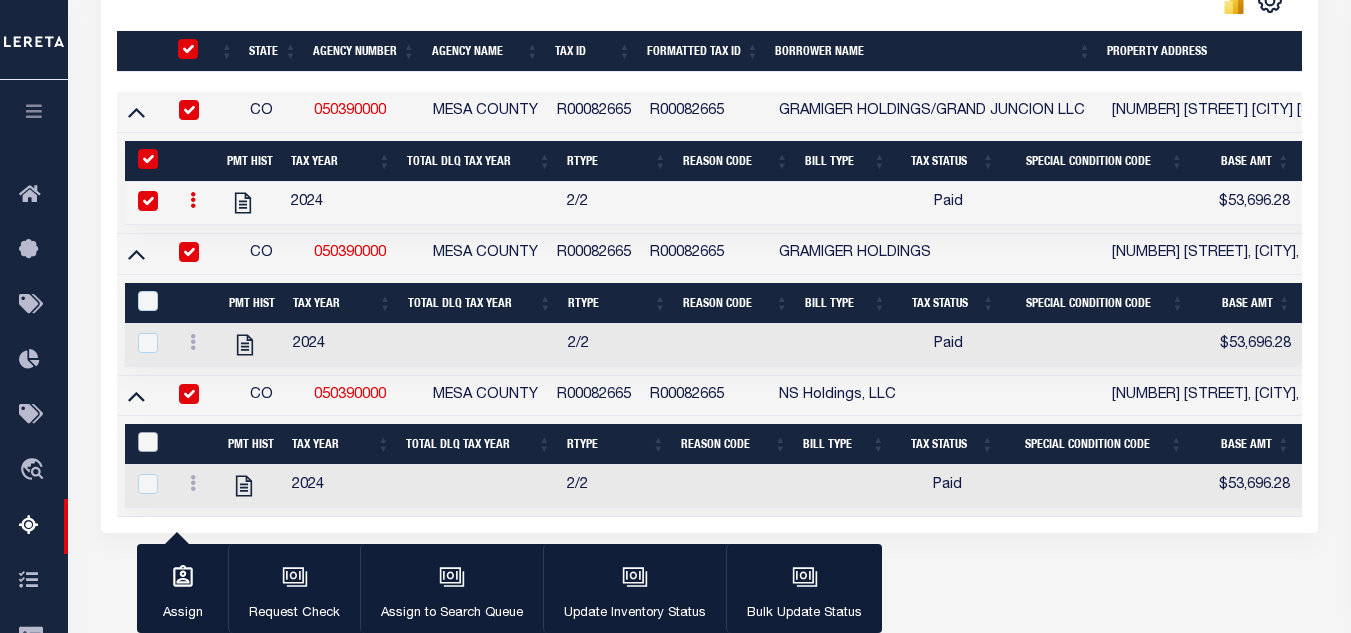 click at bounding box center [148, 442] 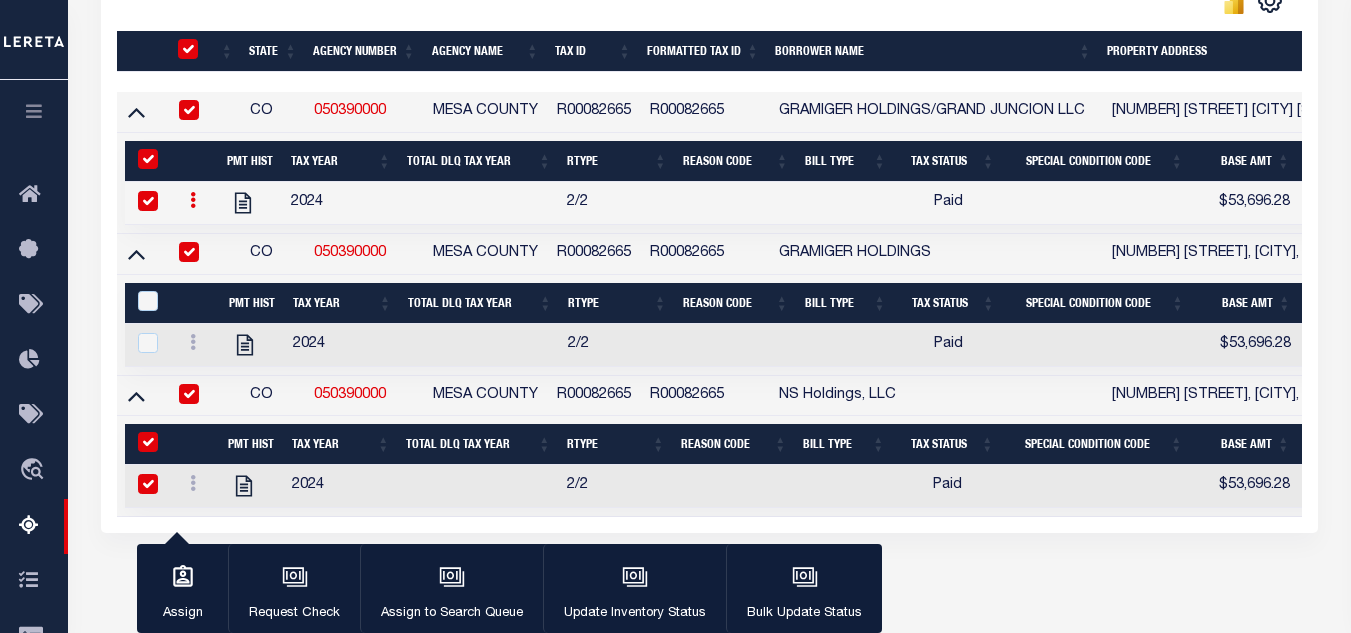 checkbox on "true" 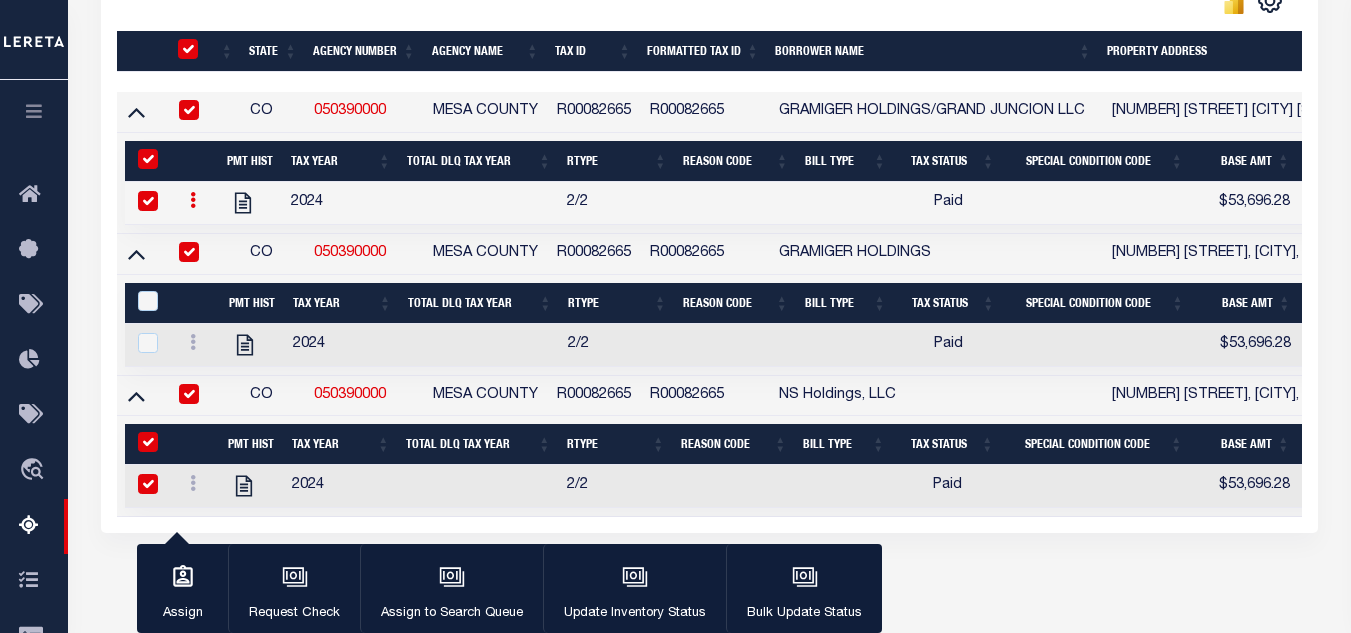 checkbox on "true" 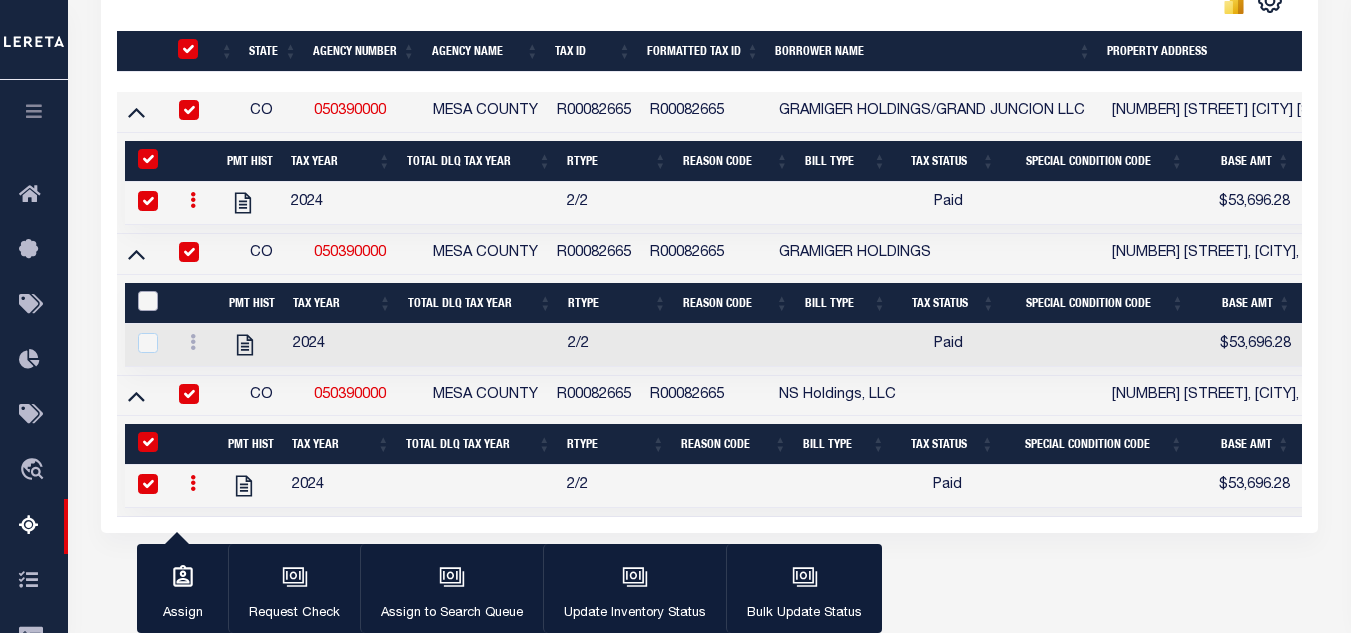 click at bounding box center [148, 301] 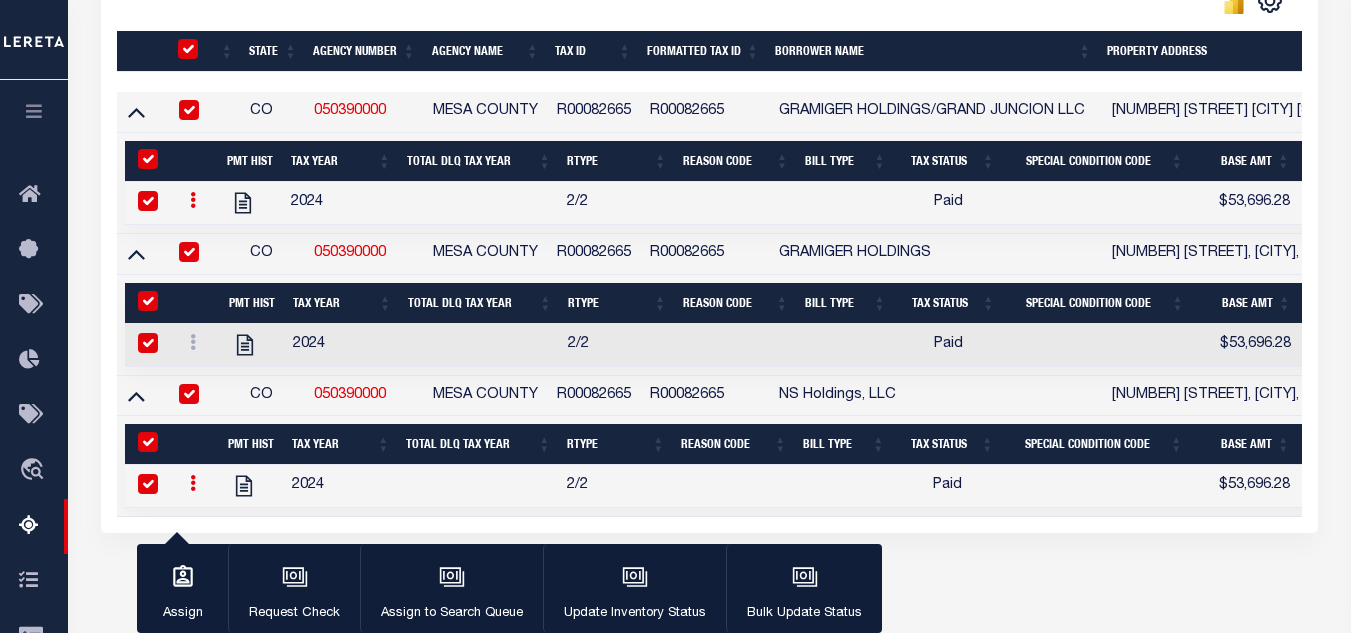 checkbox on "true" 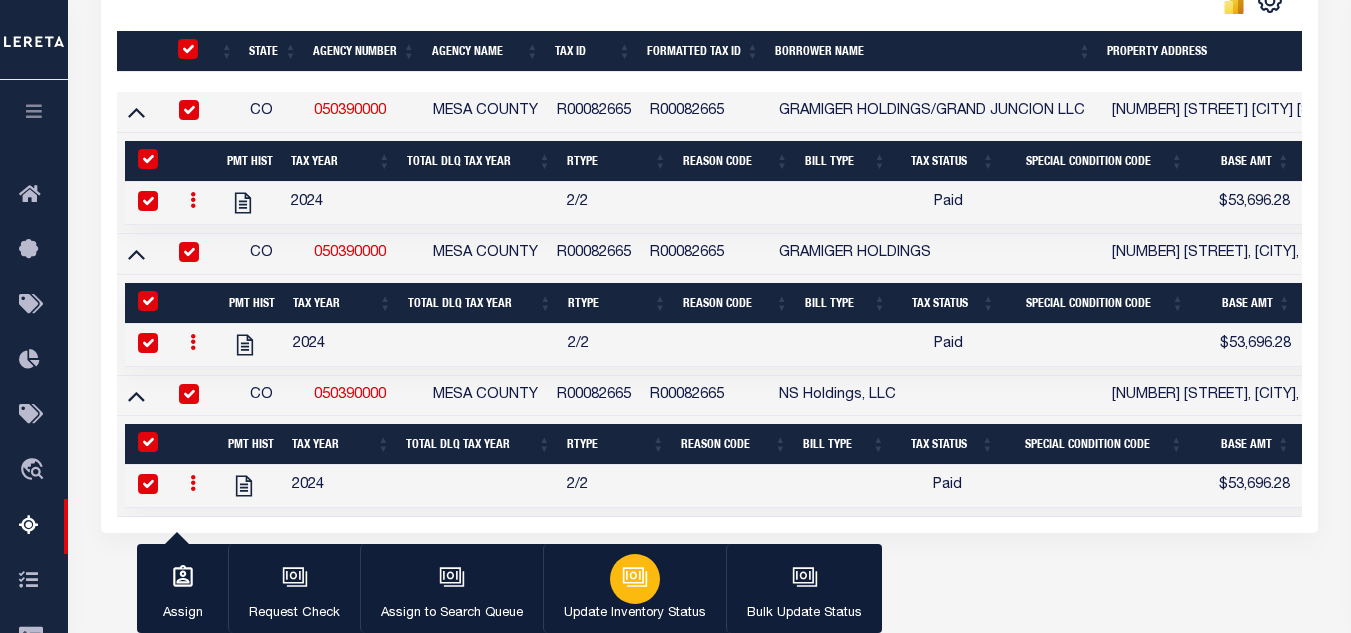click at bounding box center [635, 579] 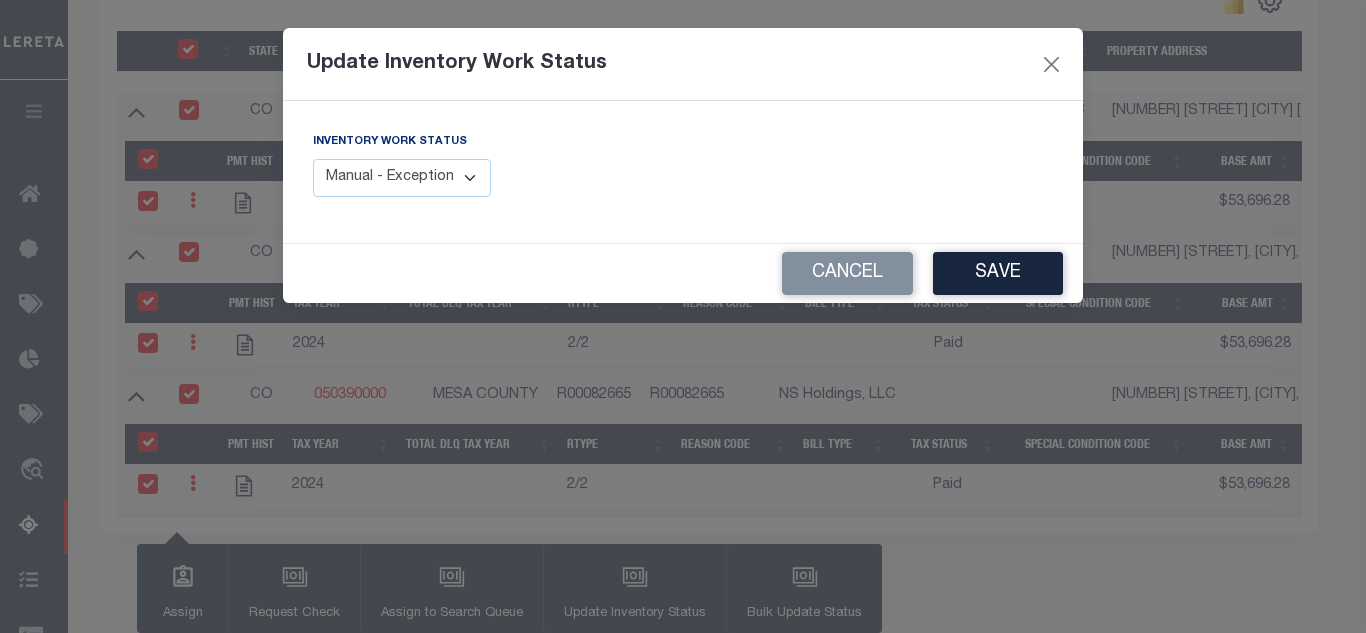 click on "Manual - Exception
Pended - Awaiting Search
Late Add Exception
Completed" at bounding box center [402, 178] 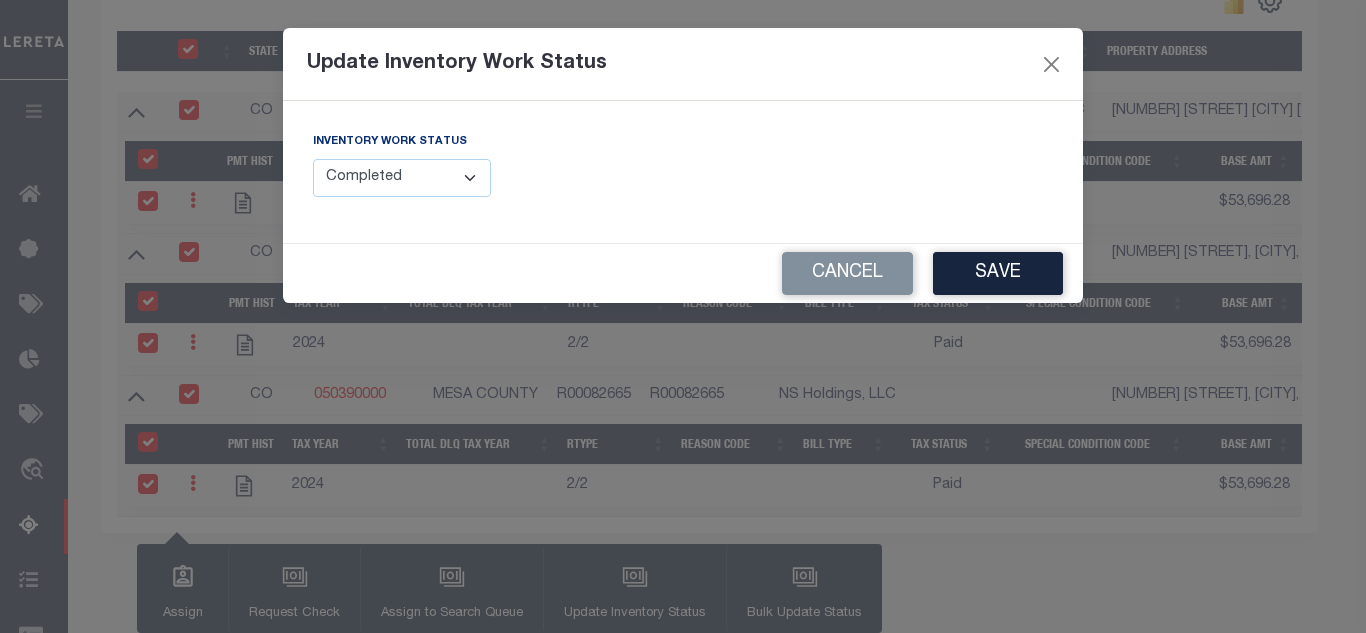 click on "Manual - Exception
Pended - Awaiting Search
Late Add Exception
Completed" at bounding box center (402, 178) 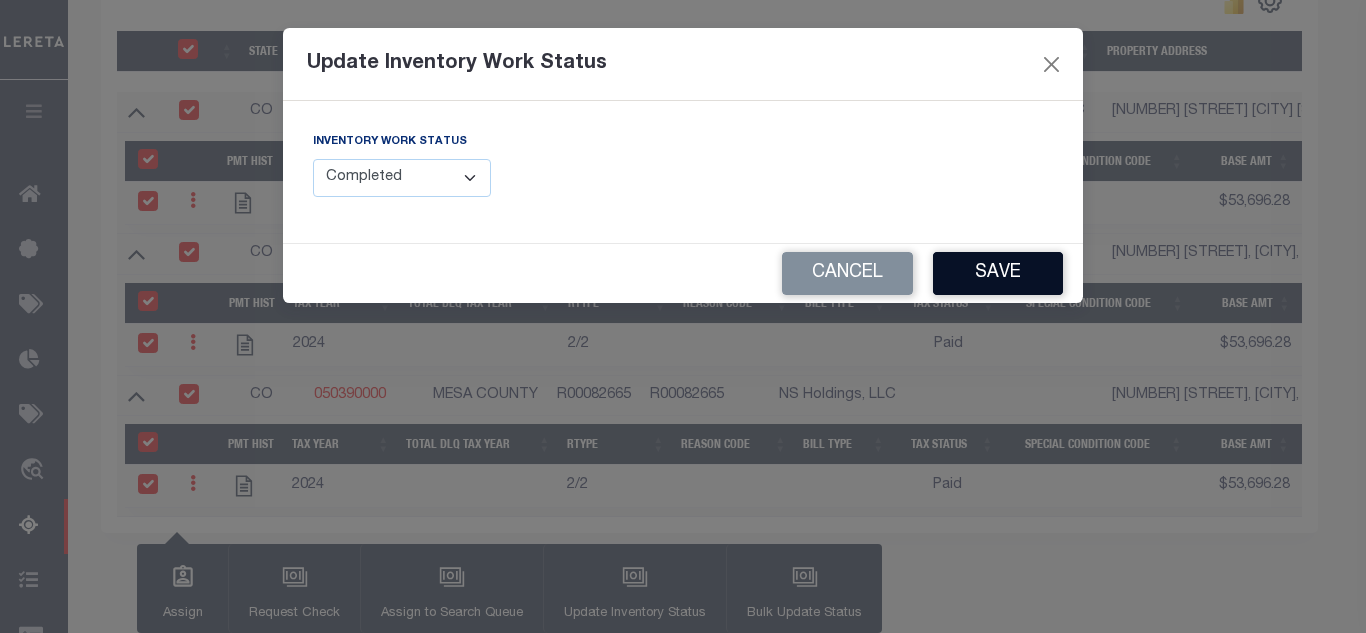 click on "Save" at bounding box center [998, 273] 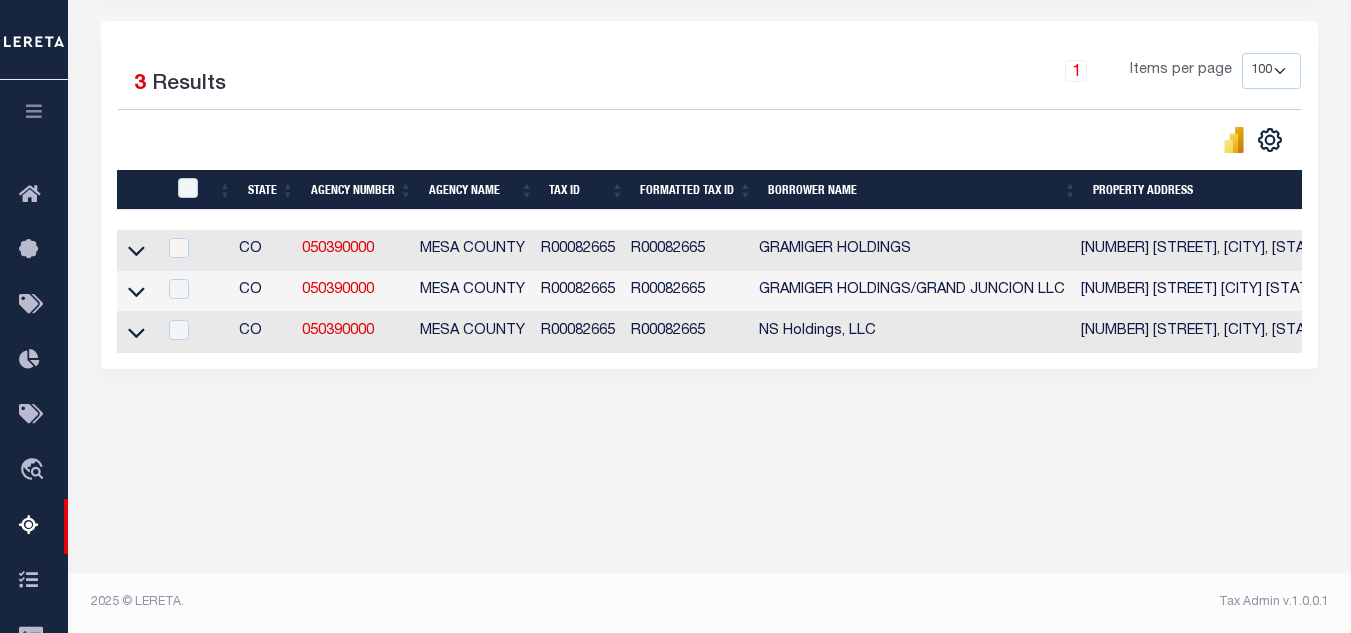 scroll, scrollTop: 427, scrollLeft: 0, axis: vertical 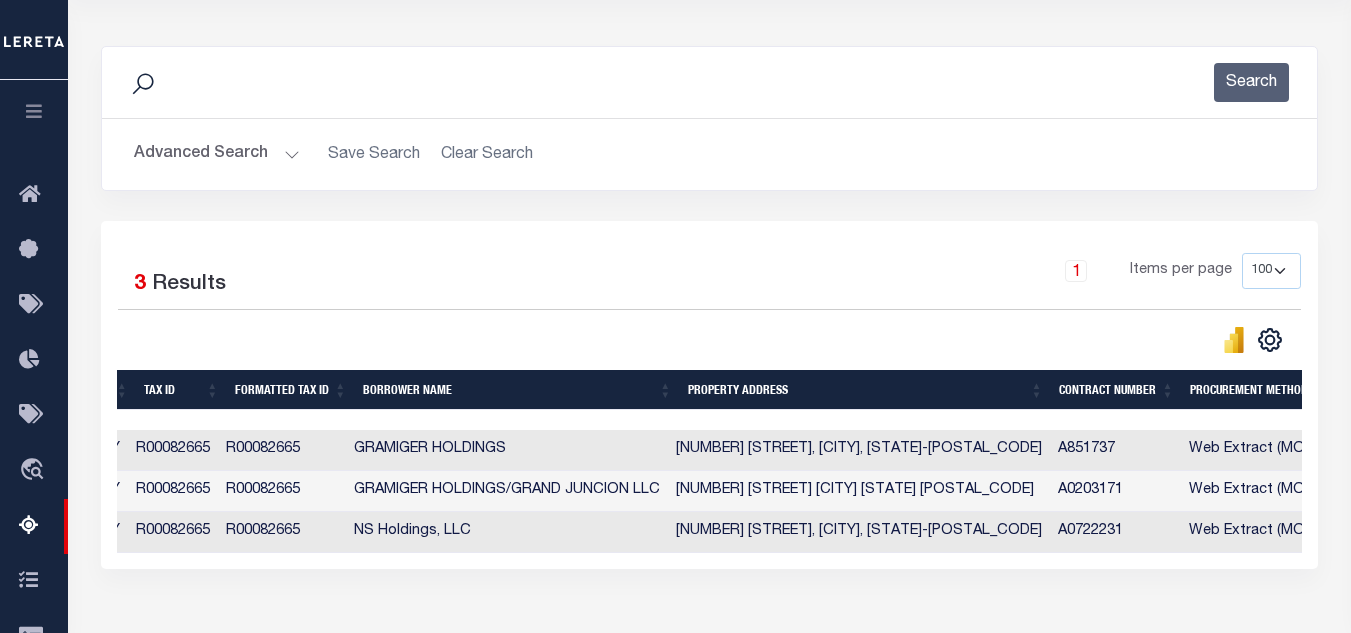 click on "Advanced Search" at bounding box center [217, 154] 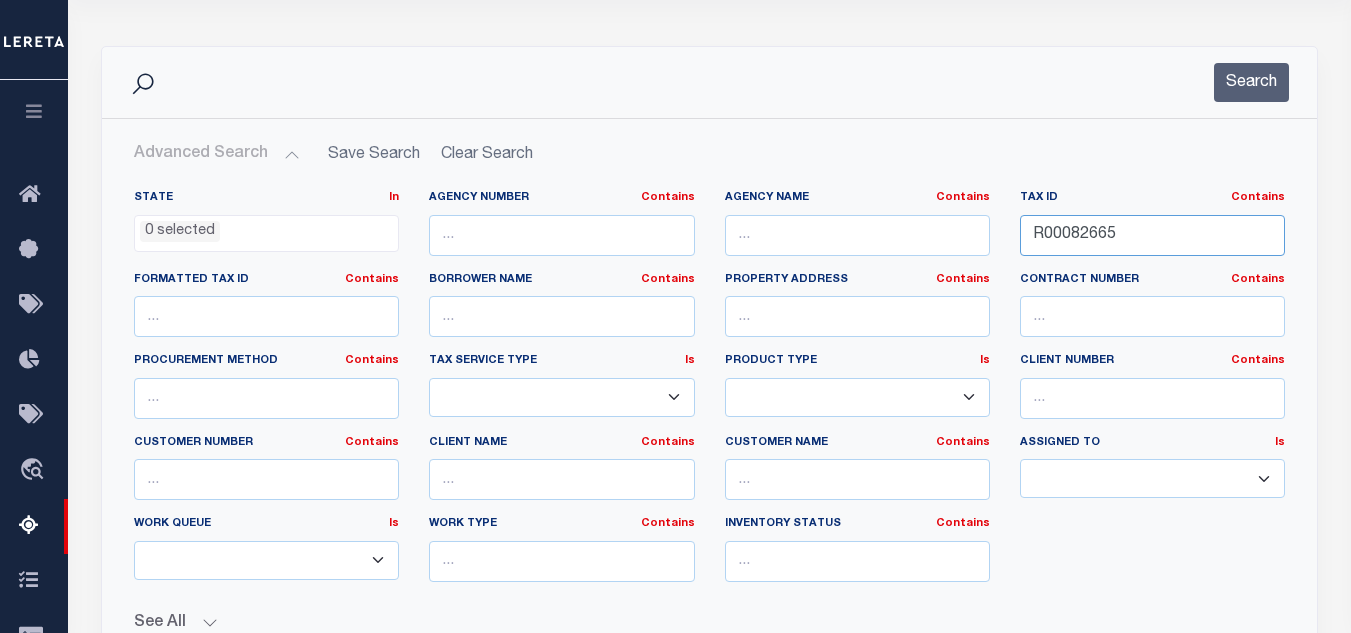 click on "R00082665" at bounding box center [1152, 235] 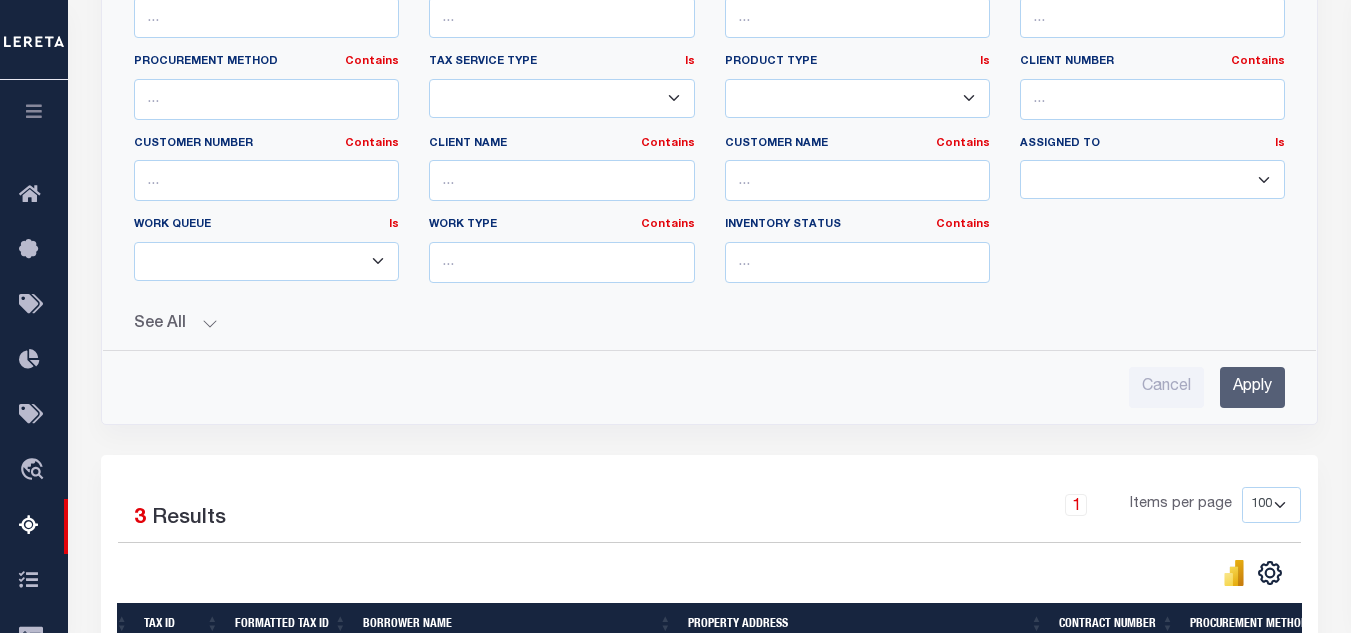 scroll, scrollTop: 527, scrollLeft: 0, axis: vertical 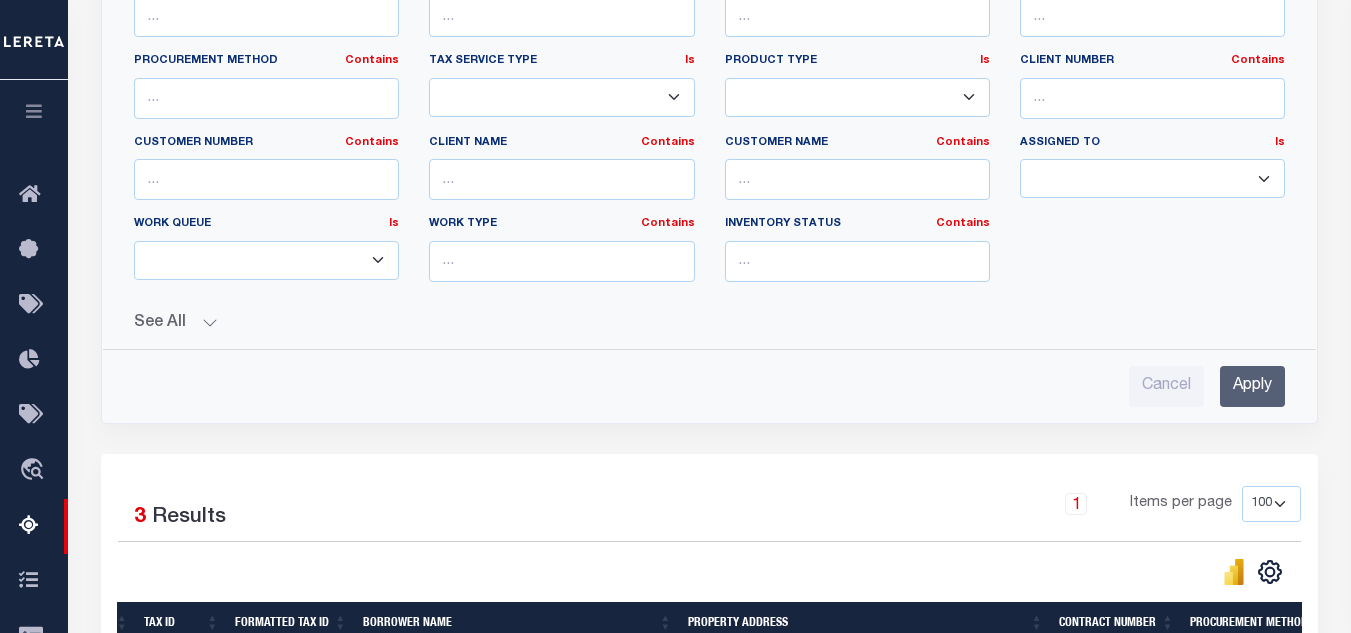 type on "R00082666" 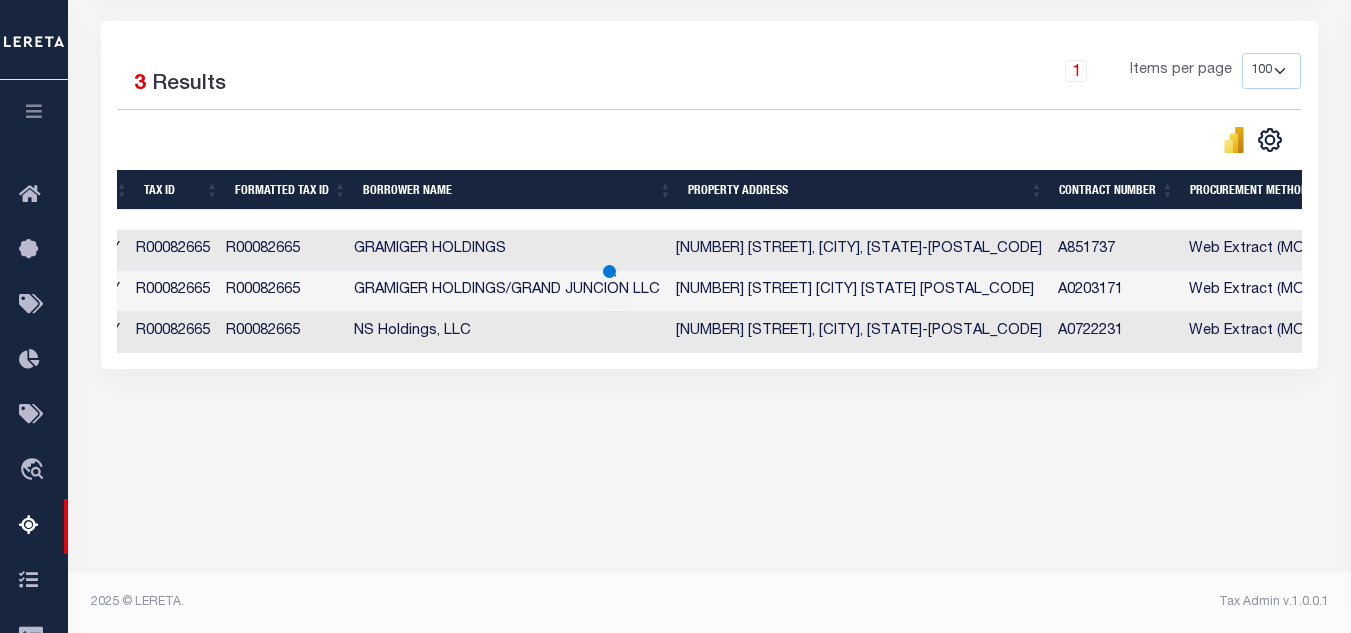 scroll, scrollTop: 427, scrollLeft: 0, axis: vertical 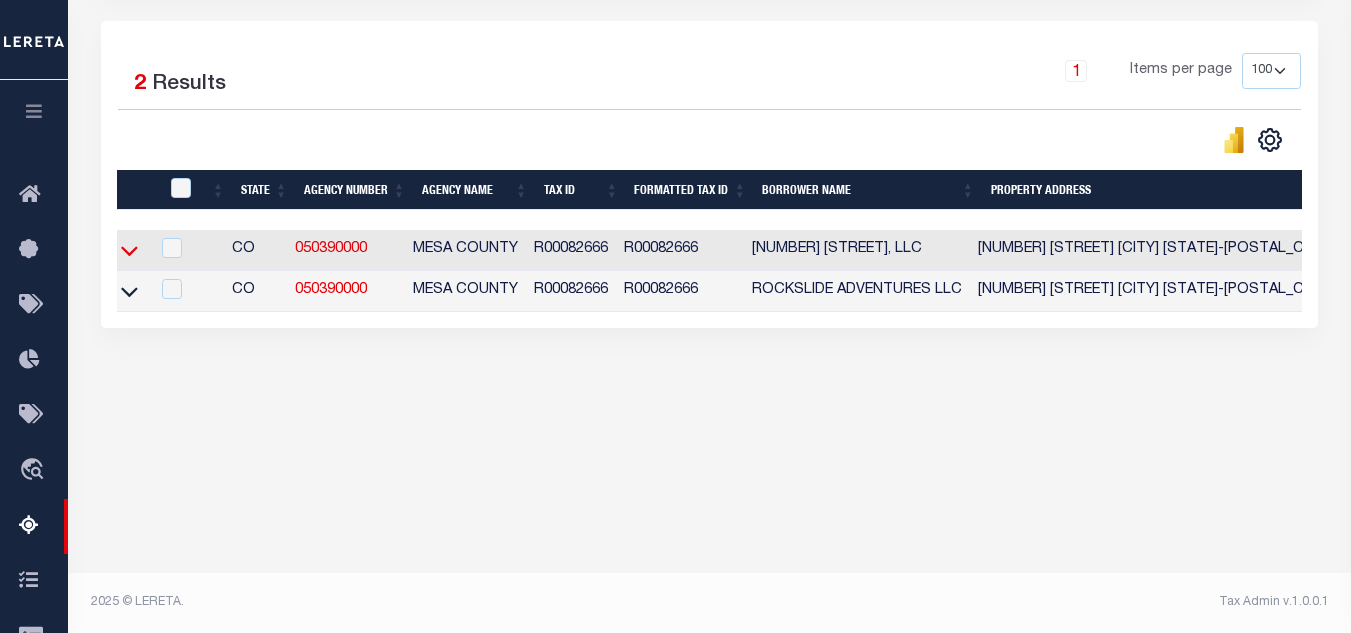 click 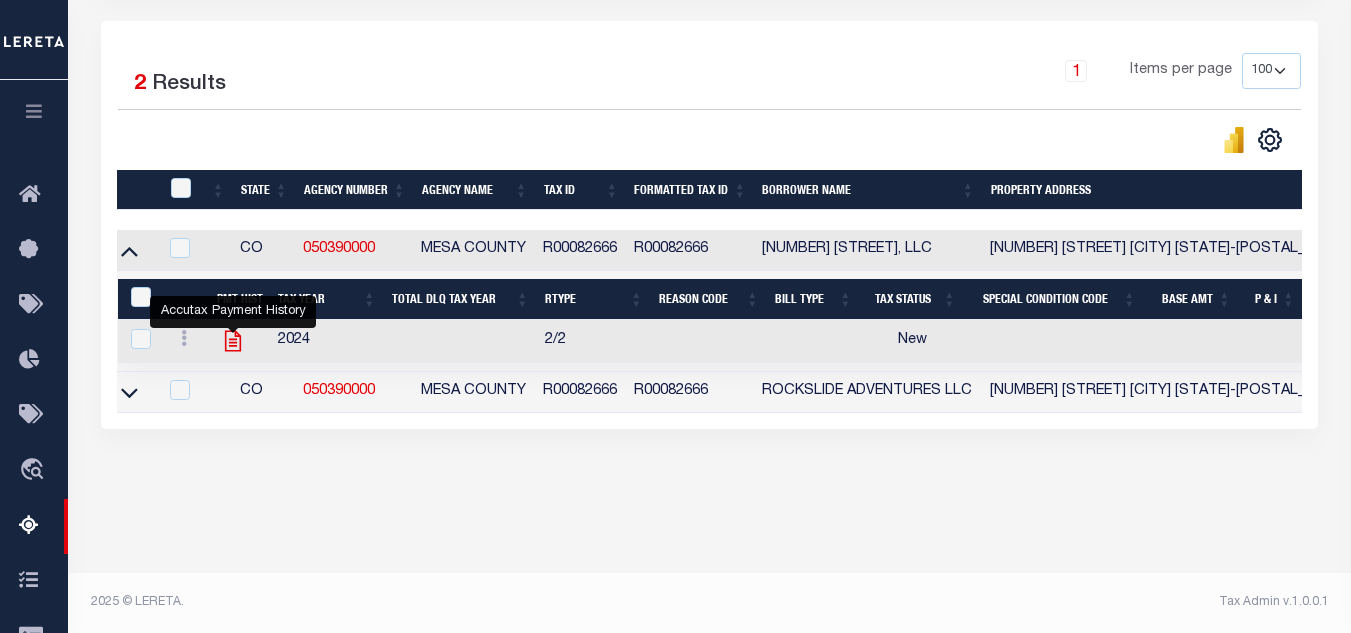 click 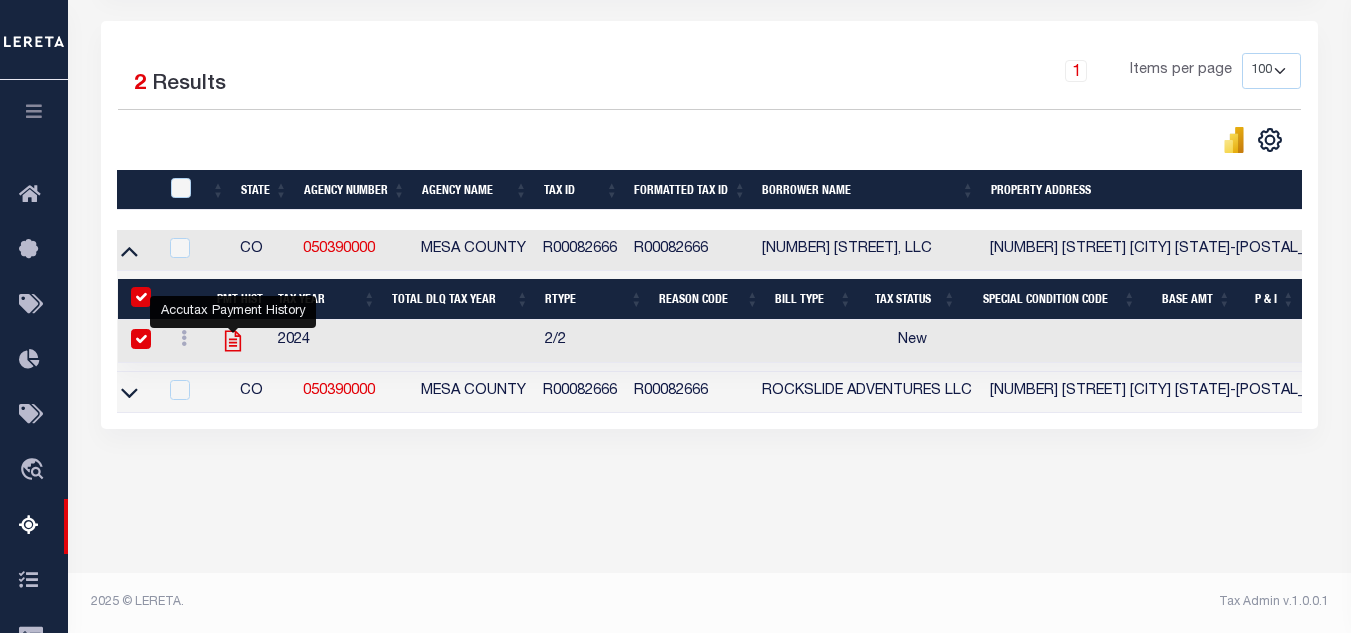 checkbox on "true" 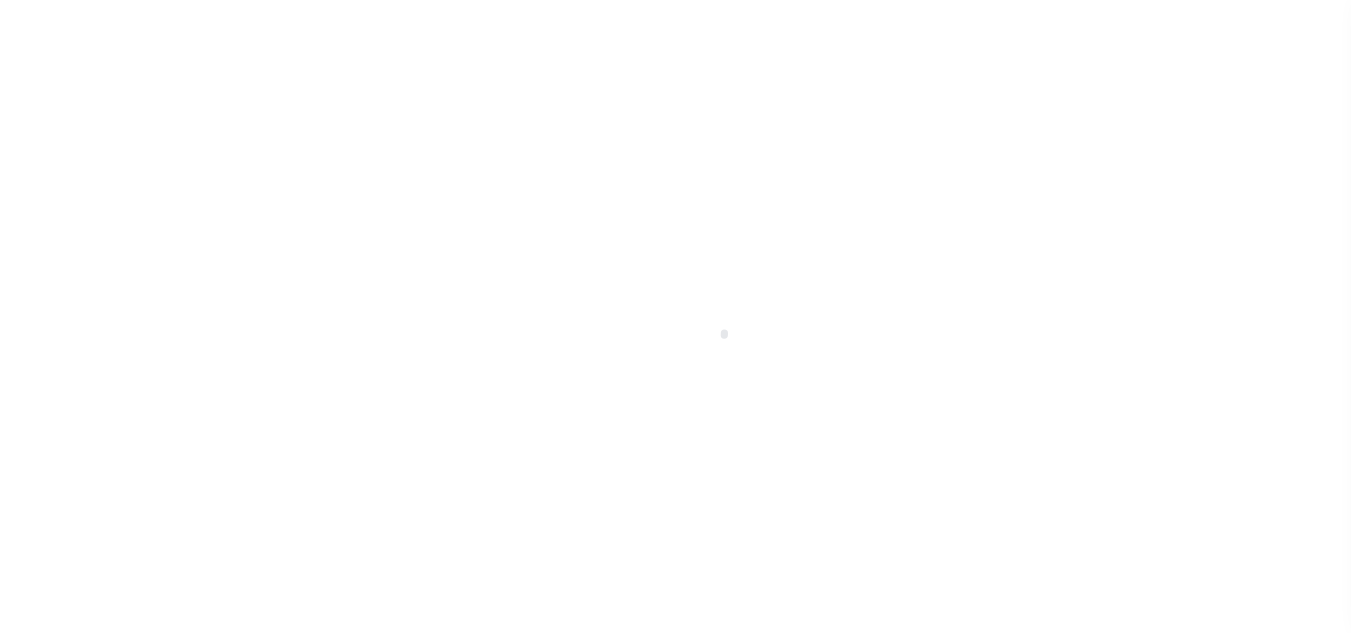 scroll, scrollTop: 0, scrollLeft: 0, axis: both 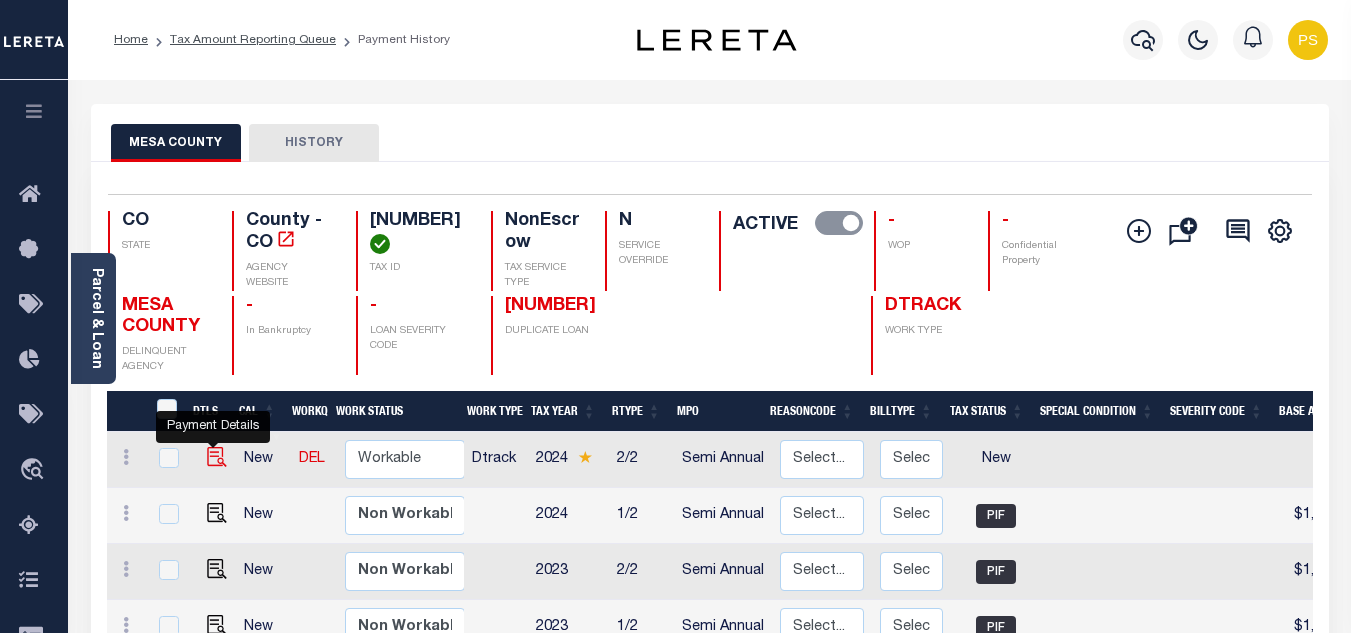 click at bounding box center (217, 457) 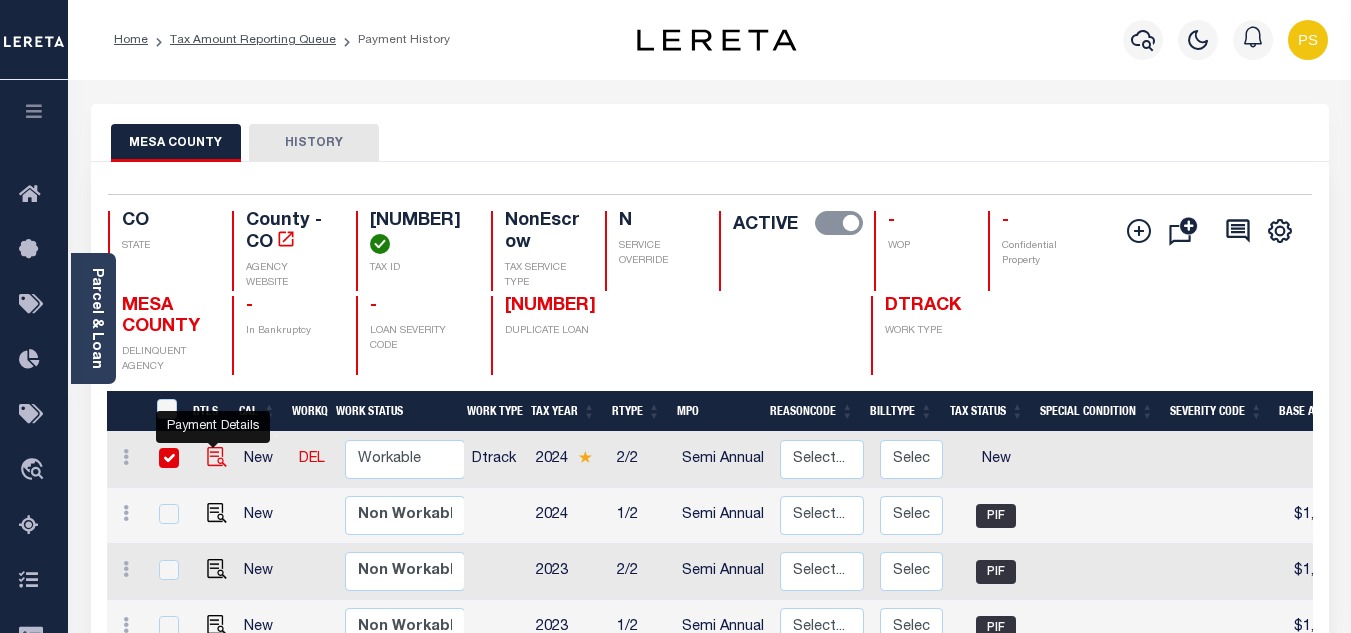 checkbox on "true" 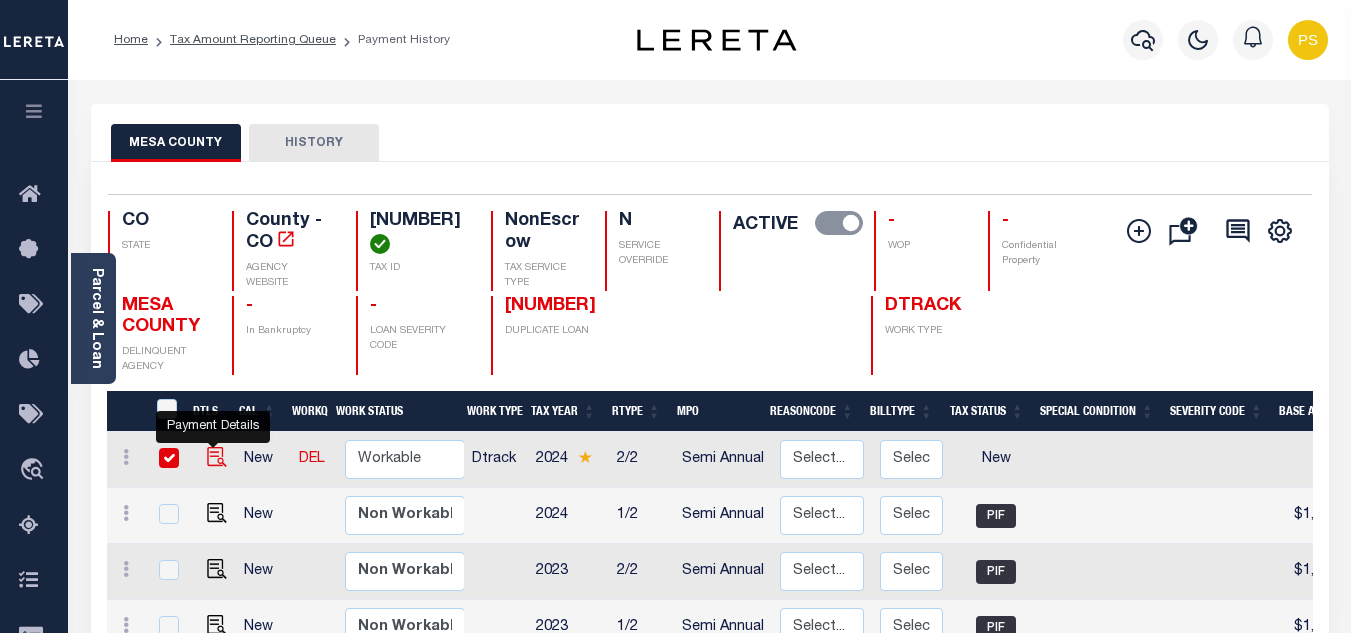 checkbox on "true" 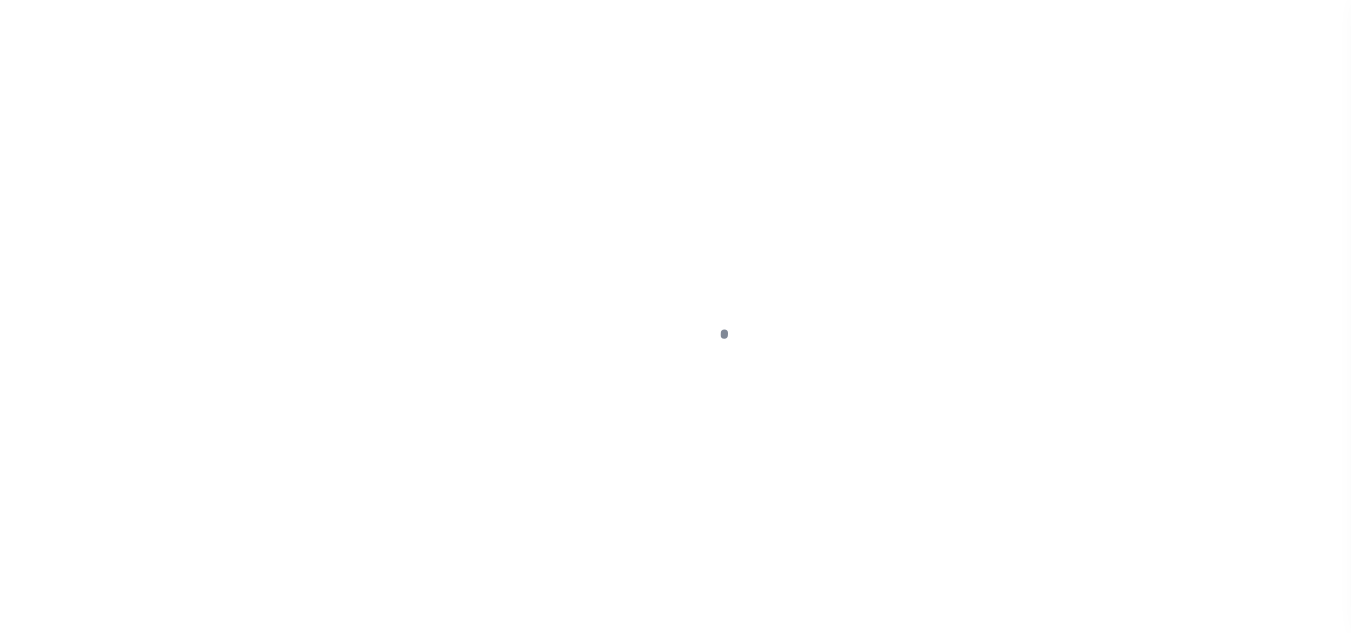 checkbox on "false" 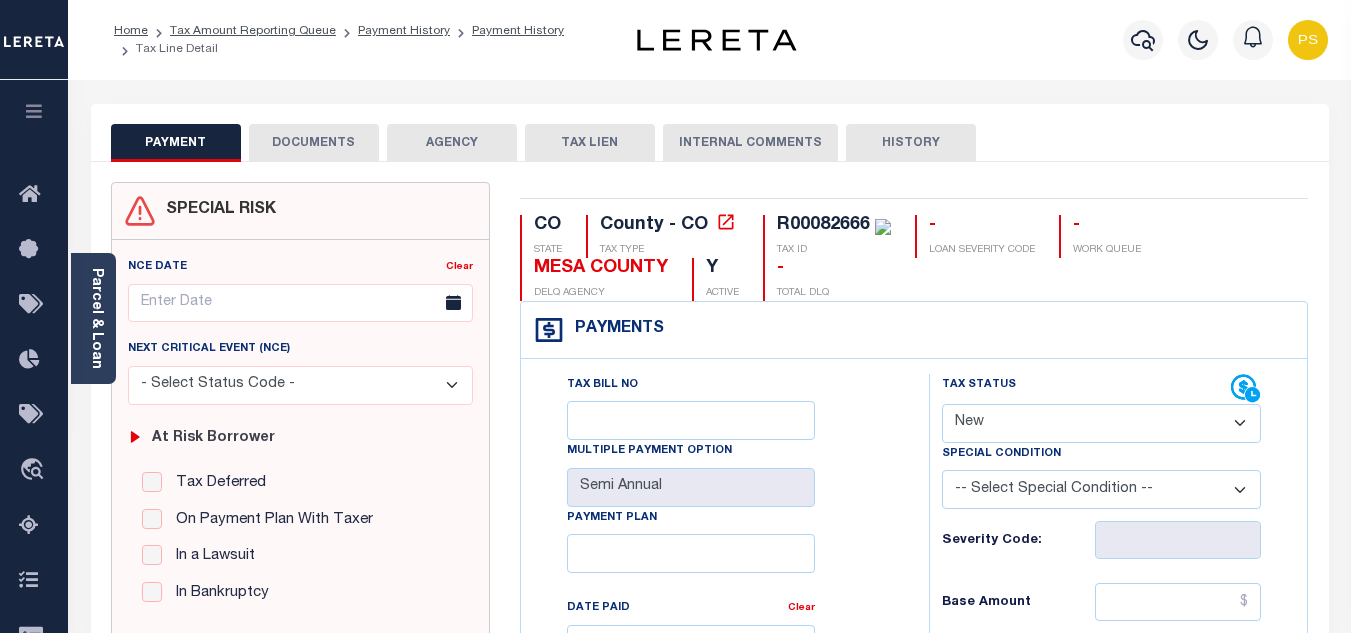 click on "- Select Status Code -
Open
Due/Unpaid
Paid
Incomplete
No Tax Due
Internal Refund Processed
New" at bounding box center [1101, 423] 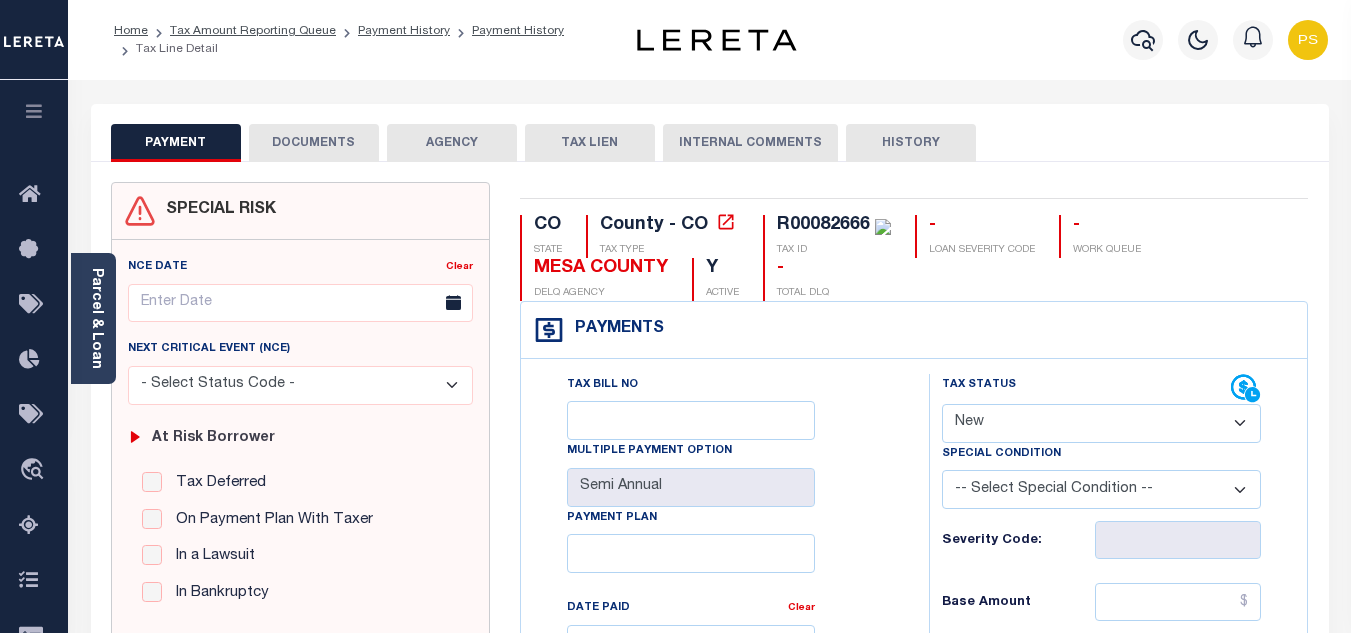 select on "PYD" 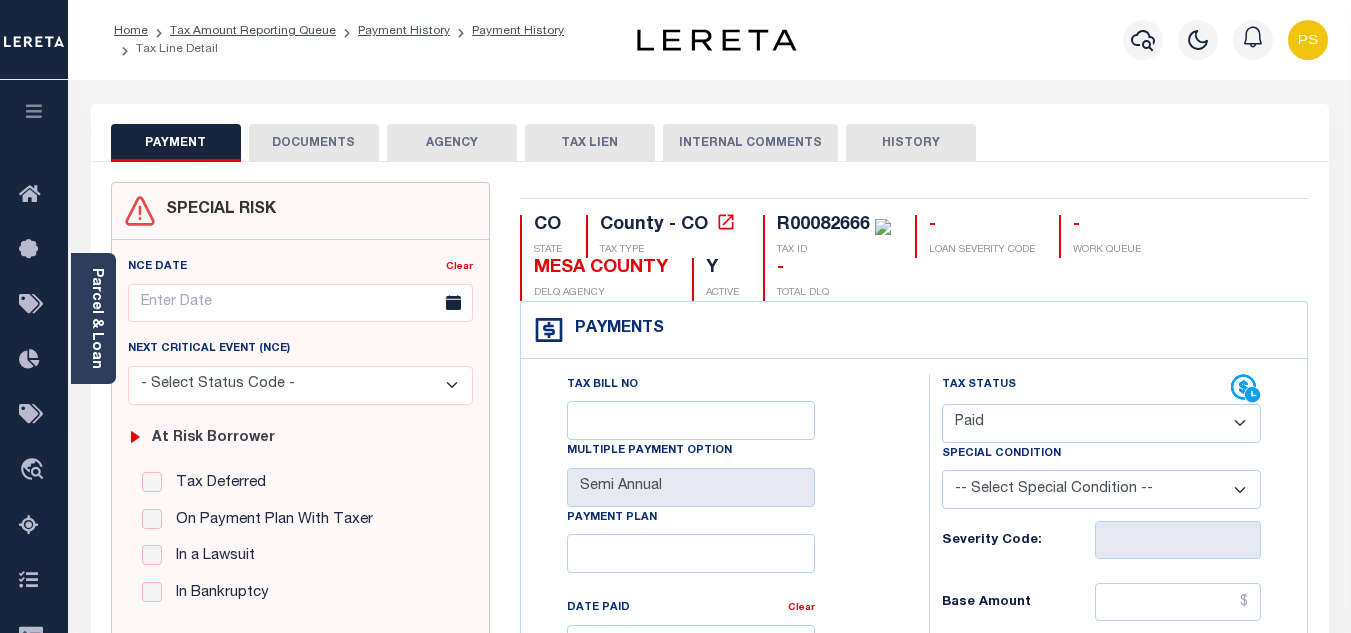 click on "- Select Status Code -
Open
Due/Unpaid
Paid
Incomplete
No Tax Due
Internal Refund Processed
New" at bounding box center (1101, 423) 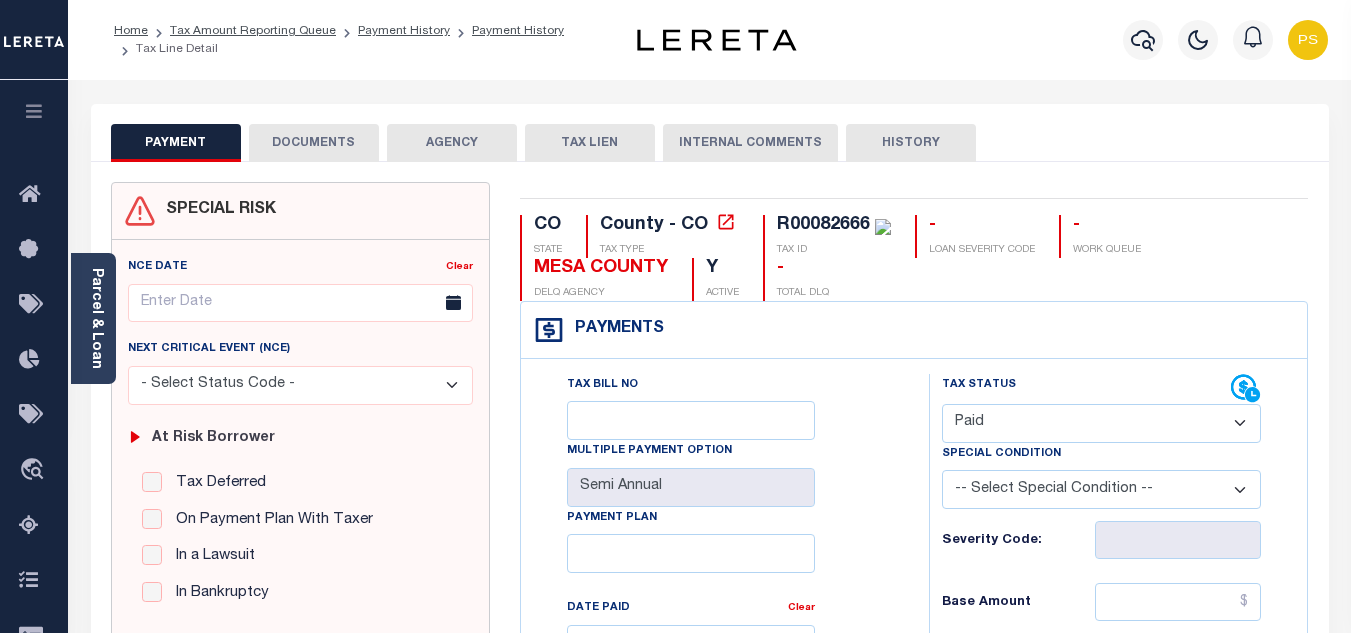 type on "08/01/2025" 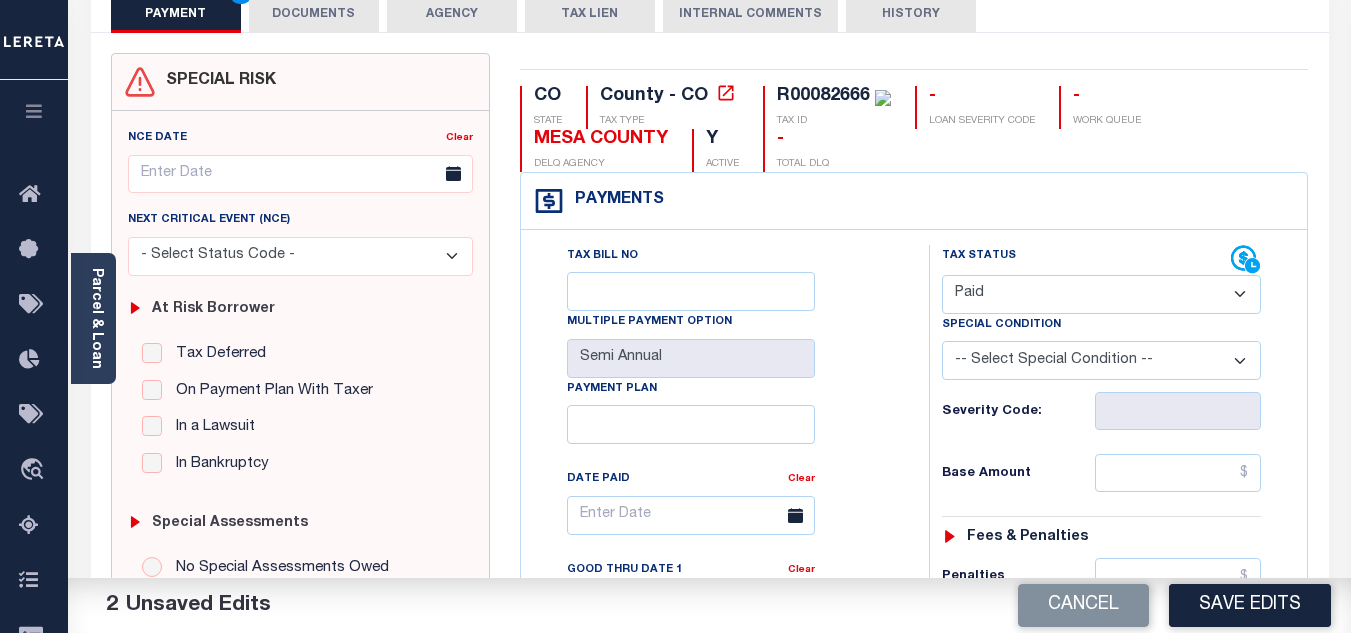 scroll, scrollTop: 200, scrollLeft: 0, axis: vertical 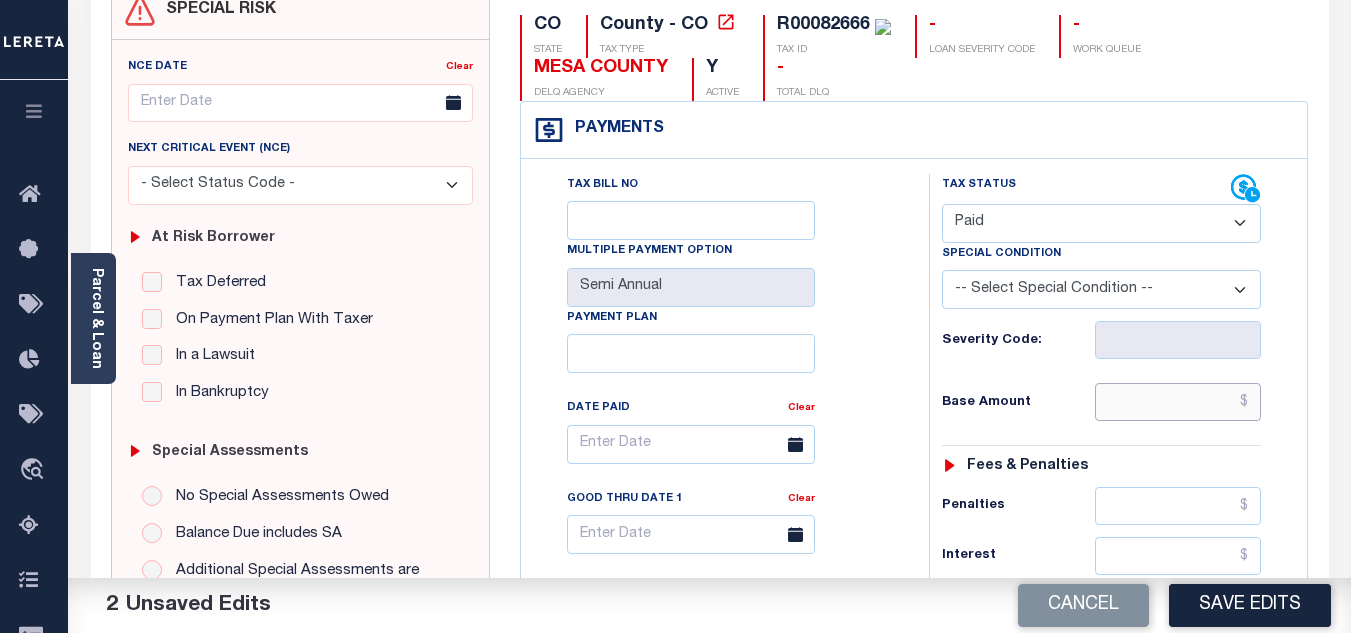 click at bounding box center [1178, 402] 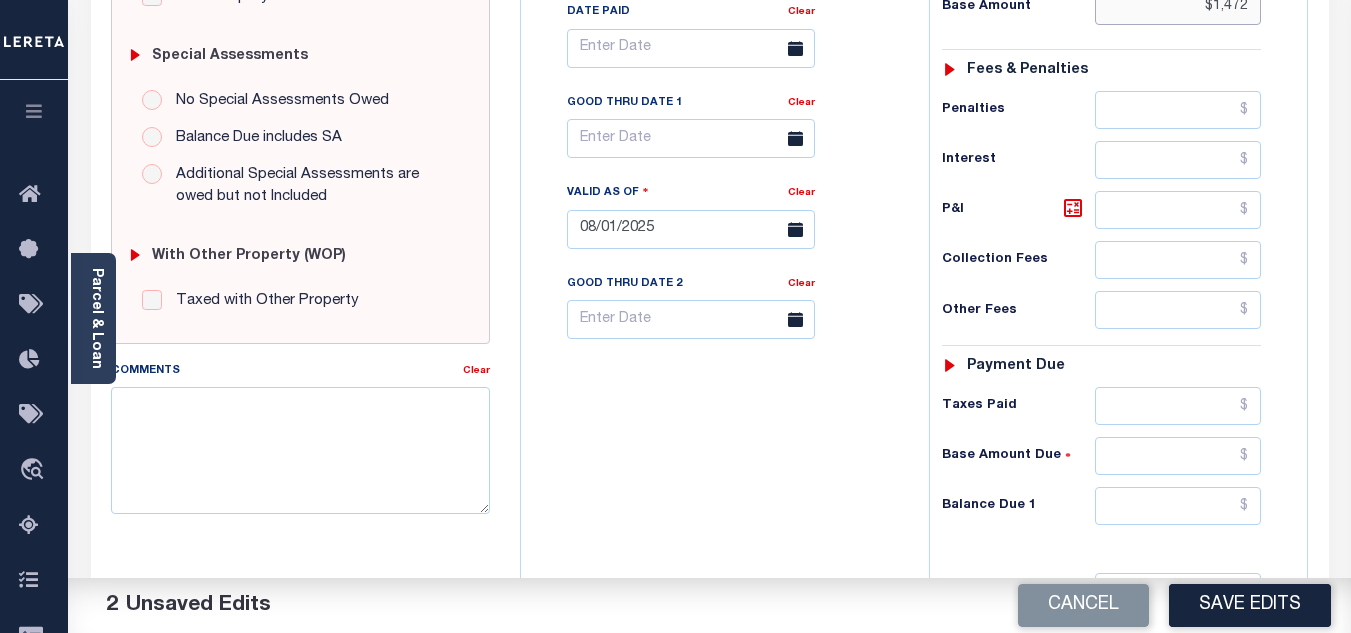 scroll, scrollTop: 600, scrollLeft: 0, axis: vertical 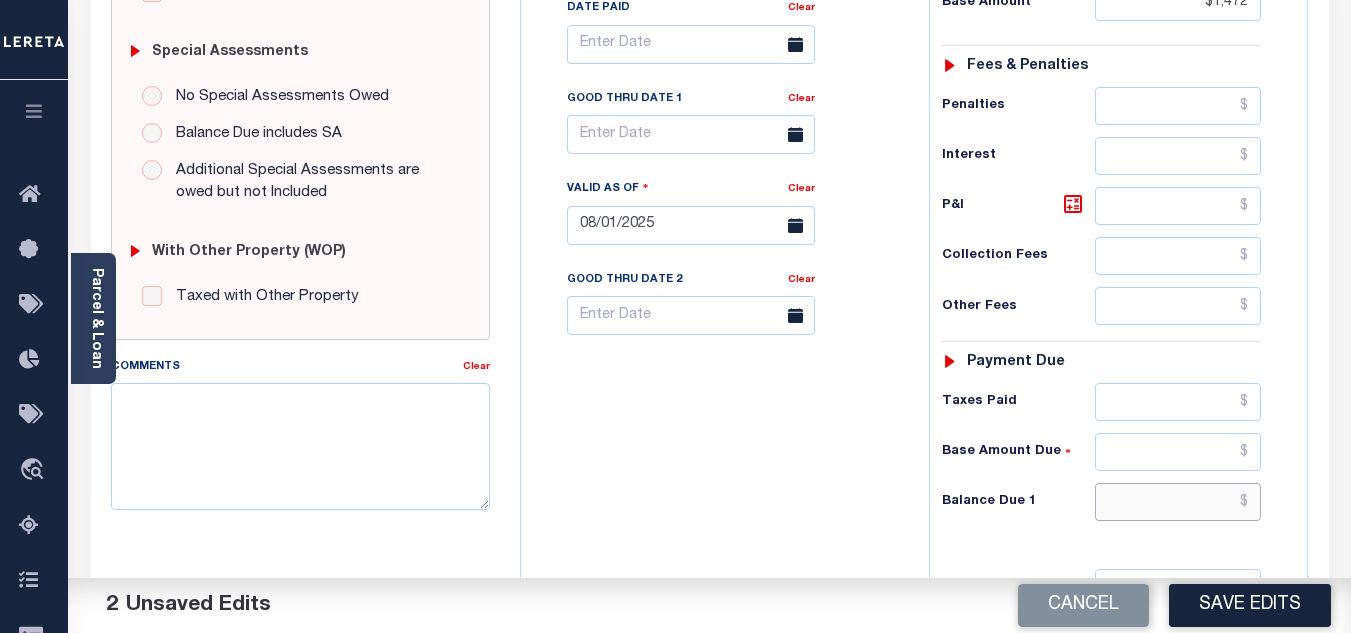 type on "$1,472.00" 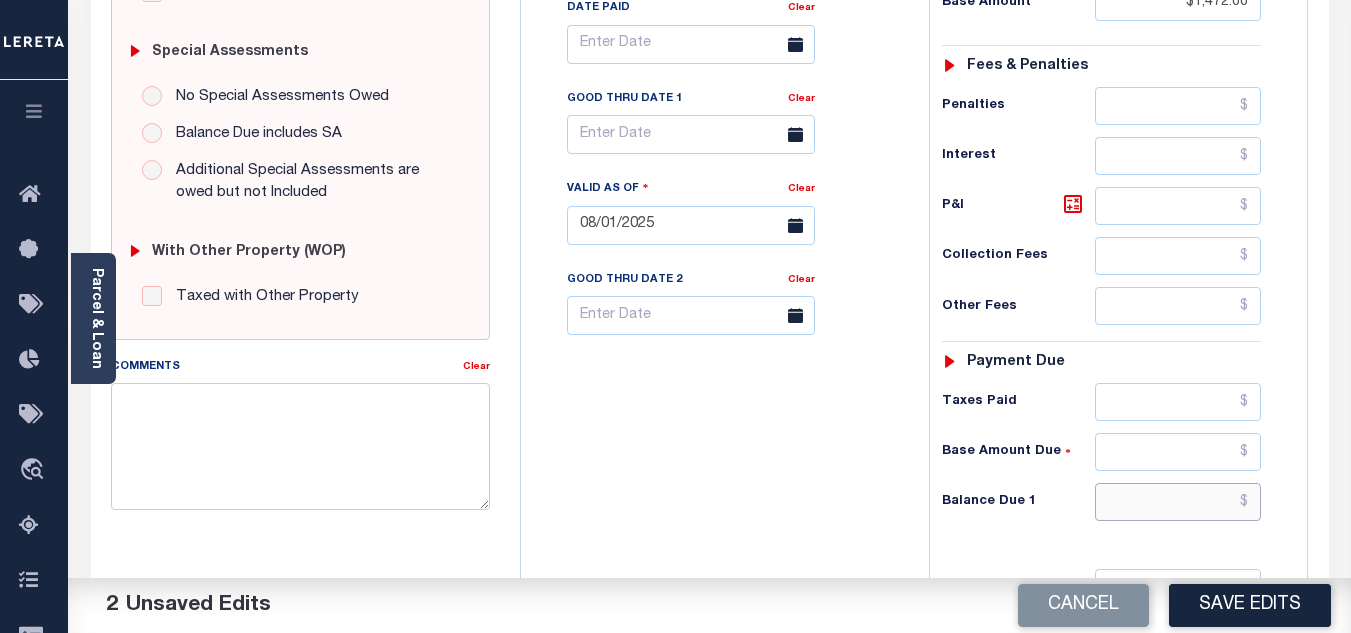 click at bounding box center (1178, 502) 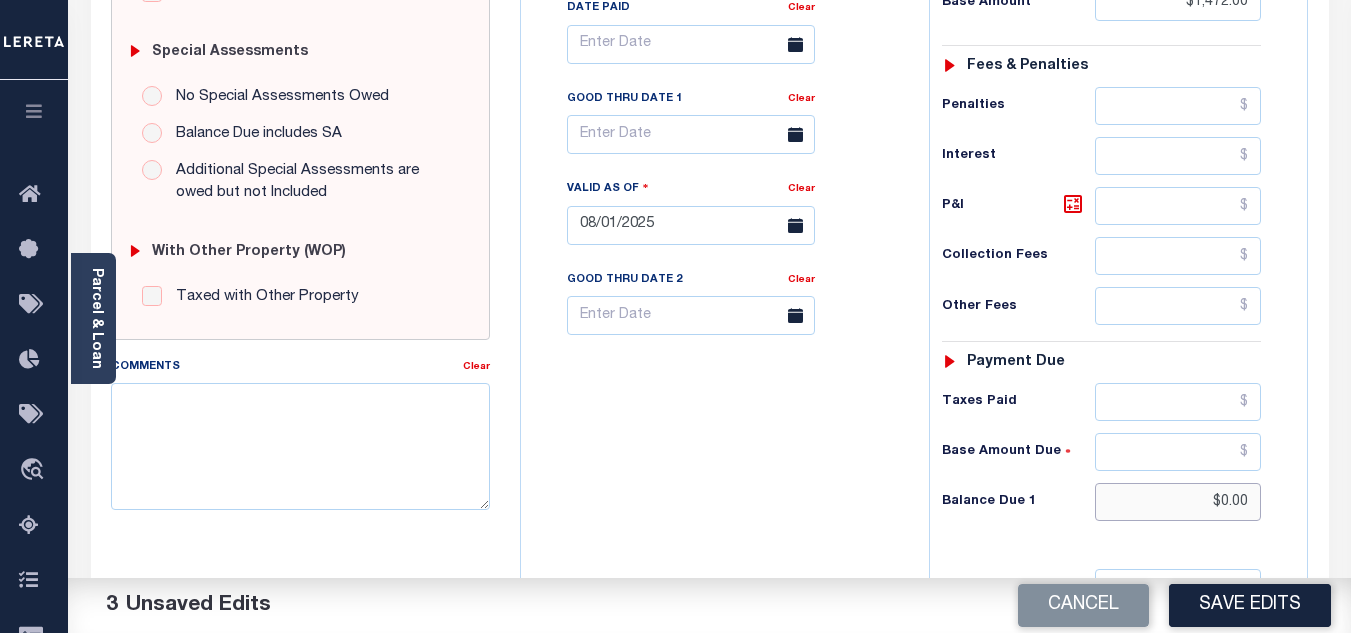 type on "$0.00" 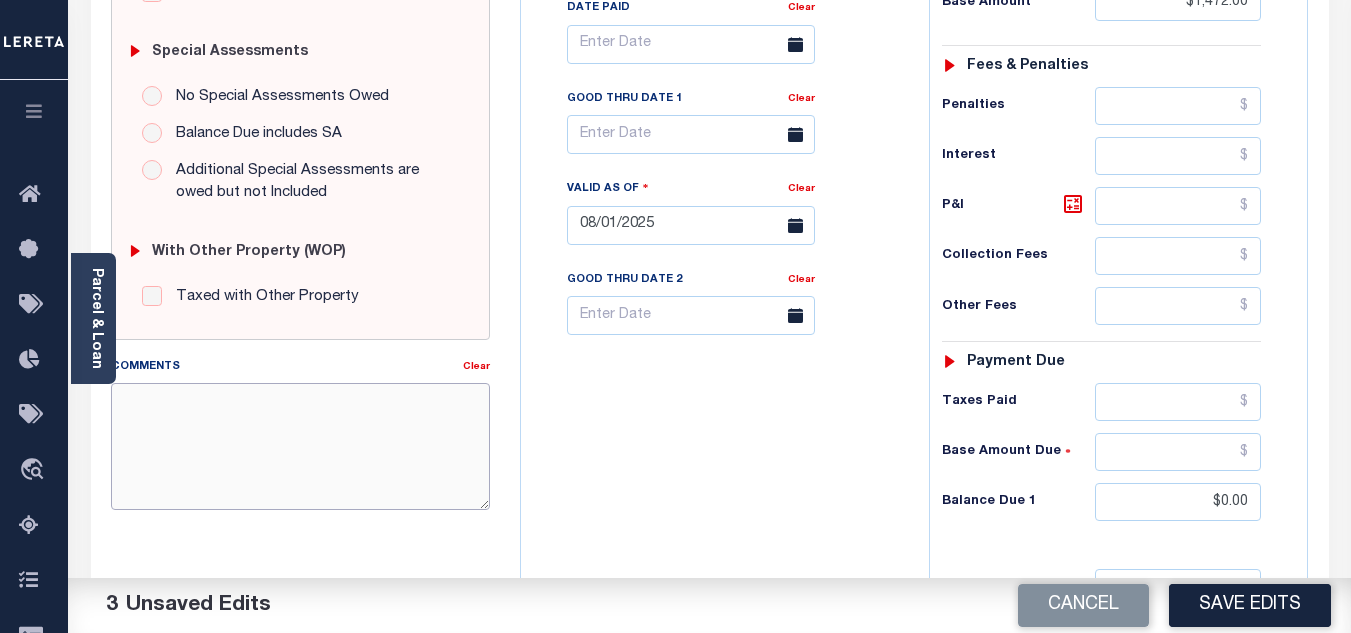 click on "Comments" at bounding box center (300, 446) 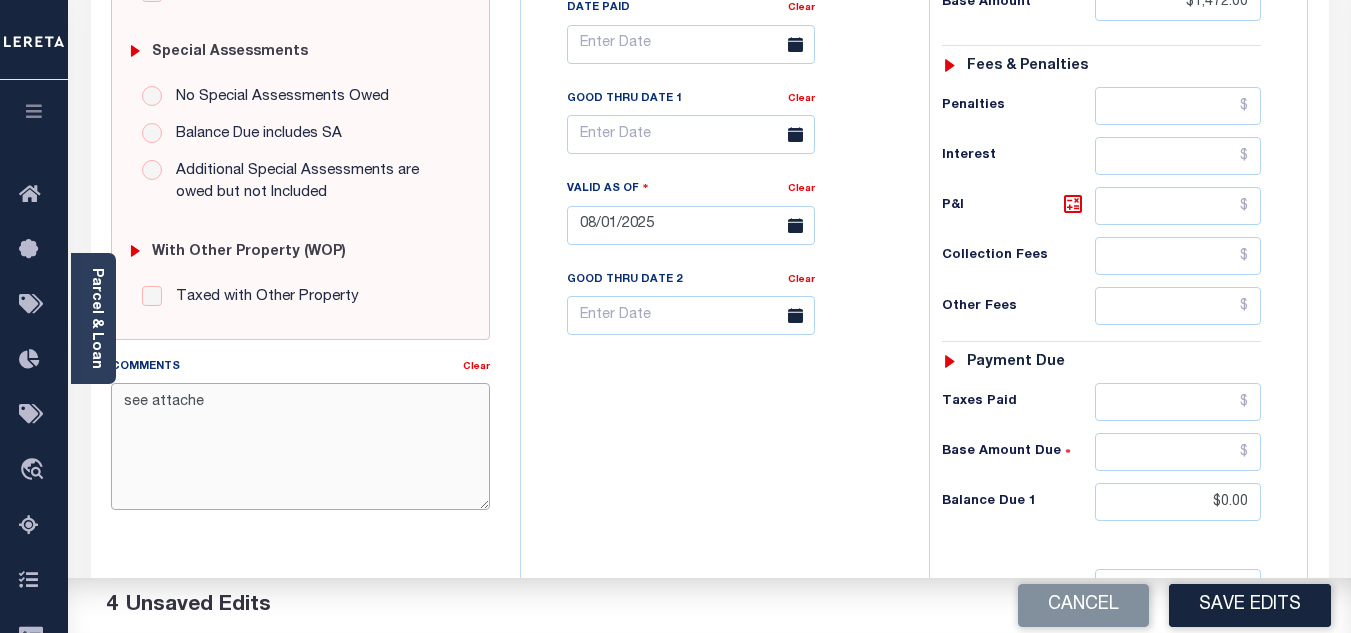 type on "see attached" 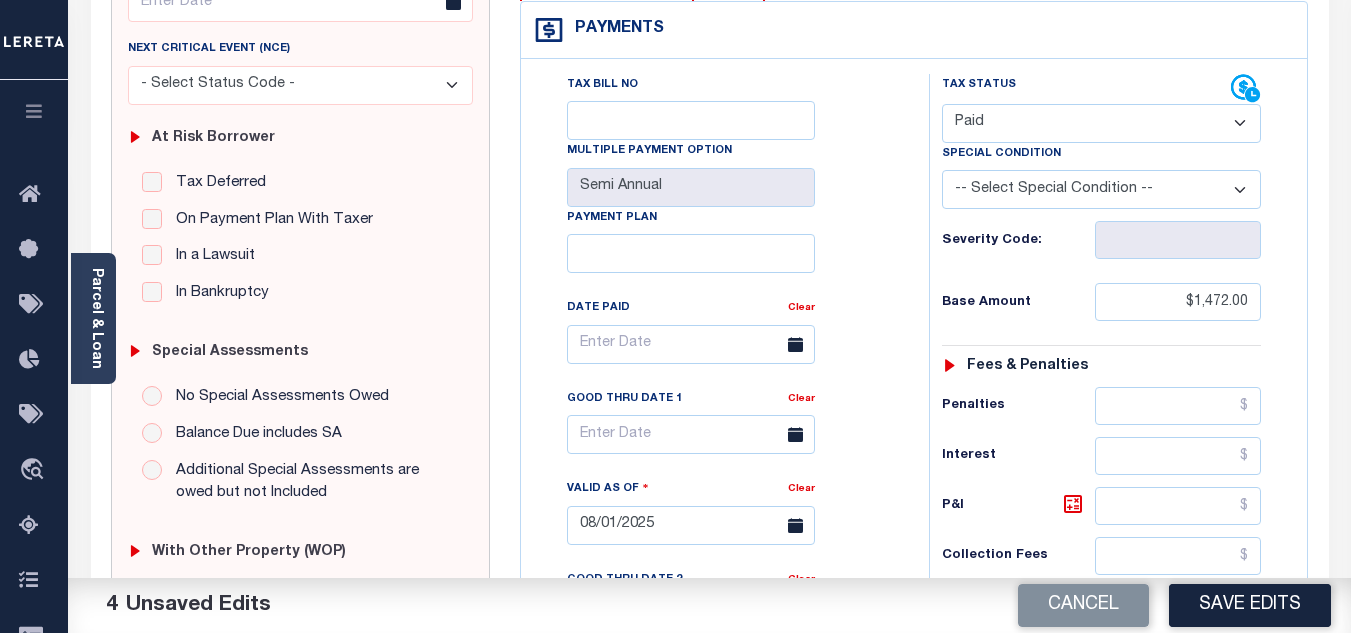 scroll, scrollTop: 0, scrollLeft: 0, axis: both 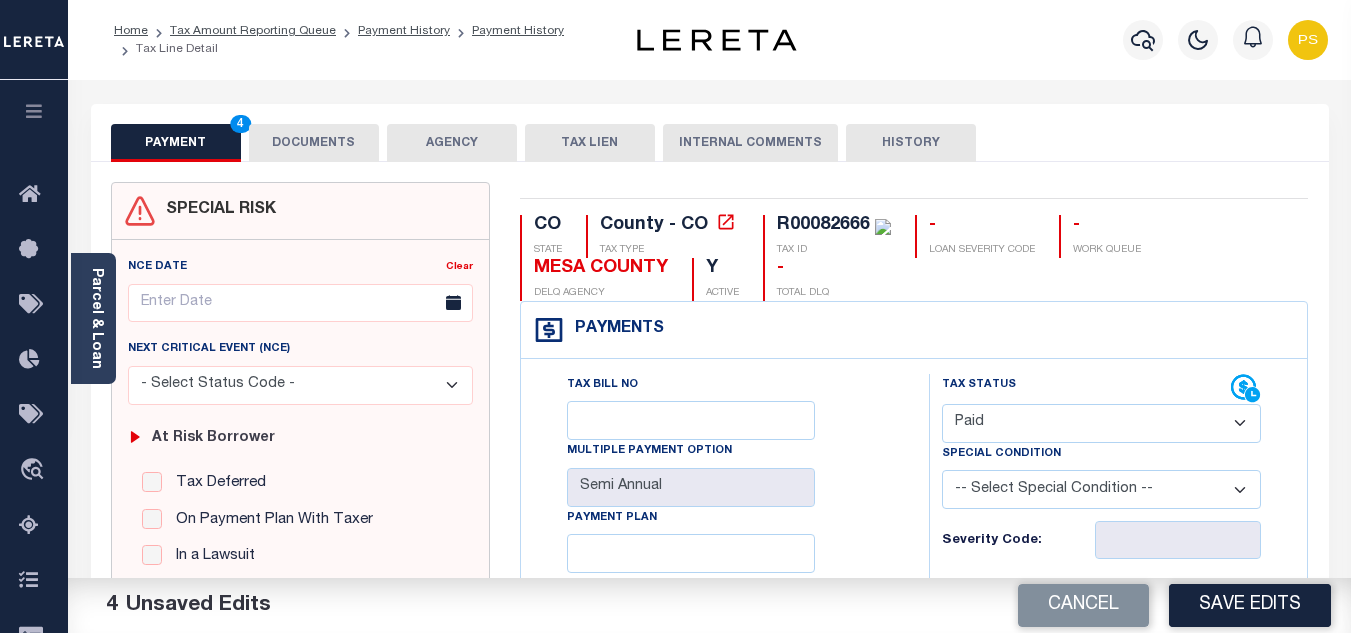 click on "DOCUMENTS" at bounding box center (314, 143) 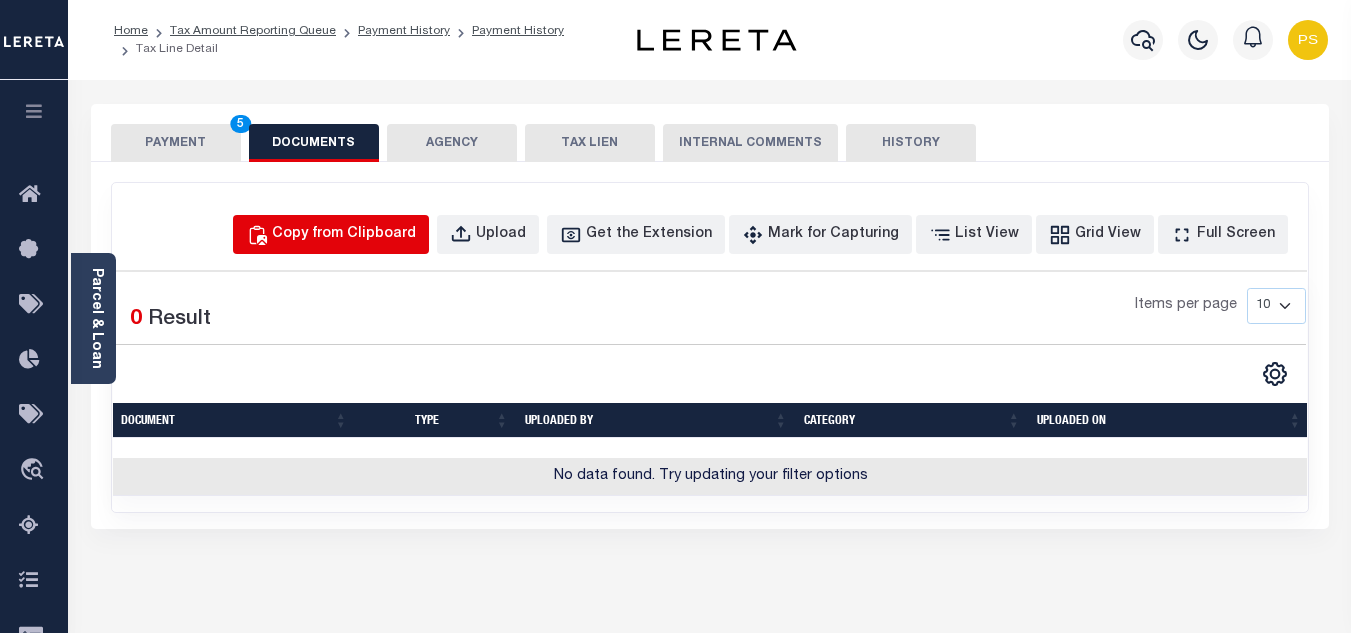 click on "Copy from Clipboard" at bounding box center (331, 234) 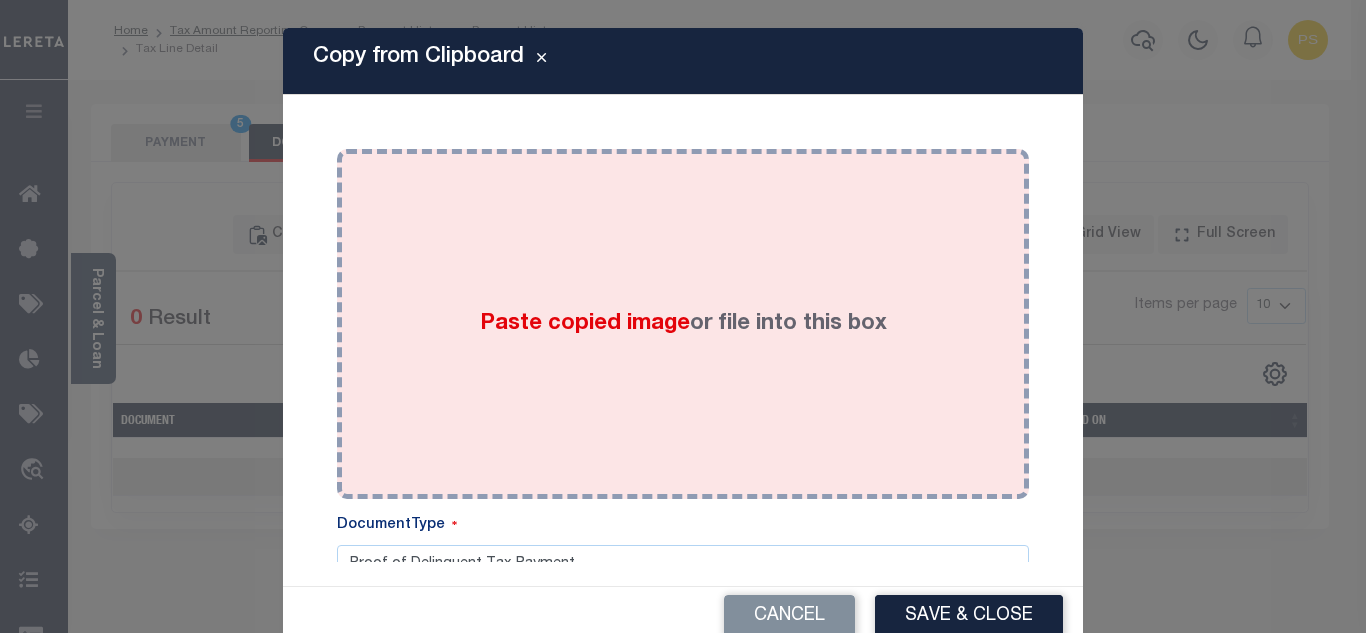 click on "Paste copied image" at bounding box center (585, 324) 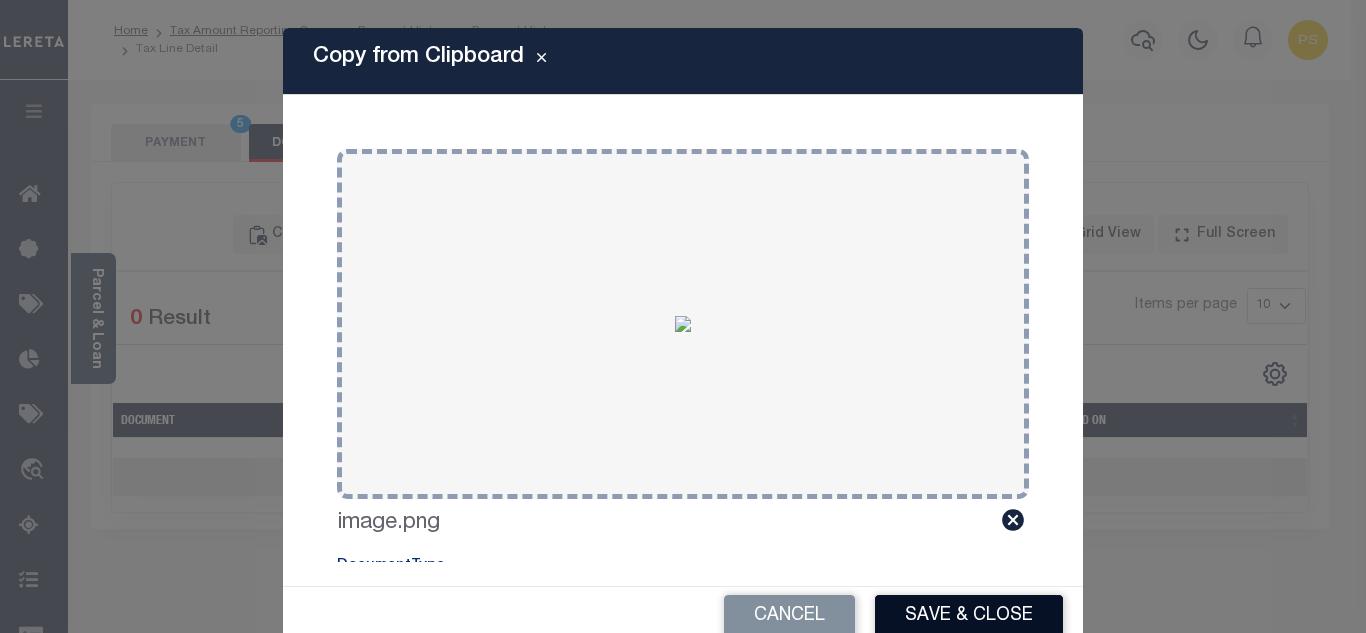 click on "Save & Close" at bounding box center [969, 616] 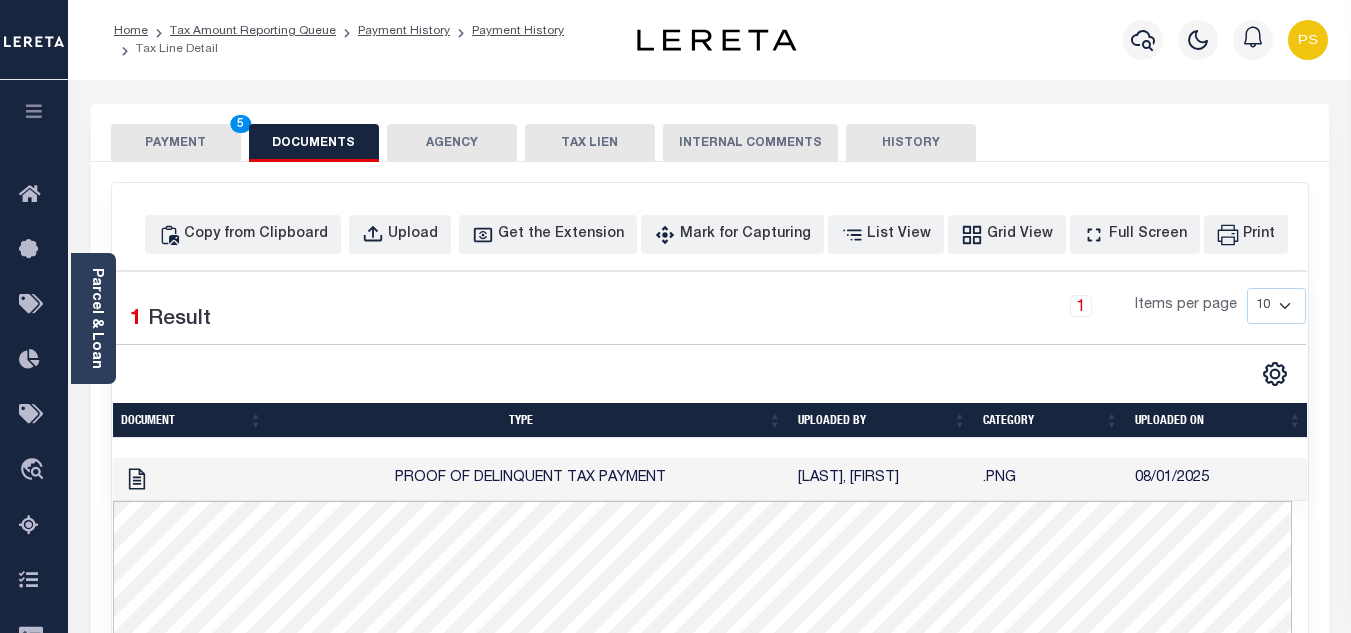 click on "PAYMENT
5" at bounding box center [176, 143] 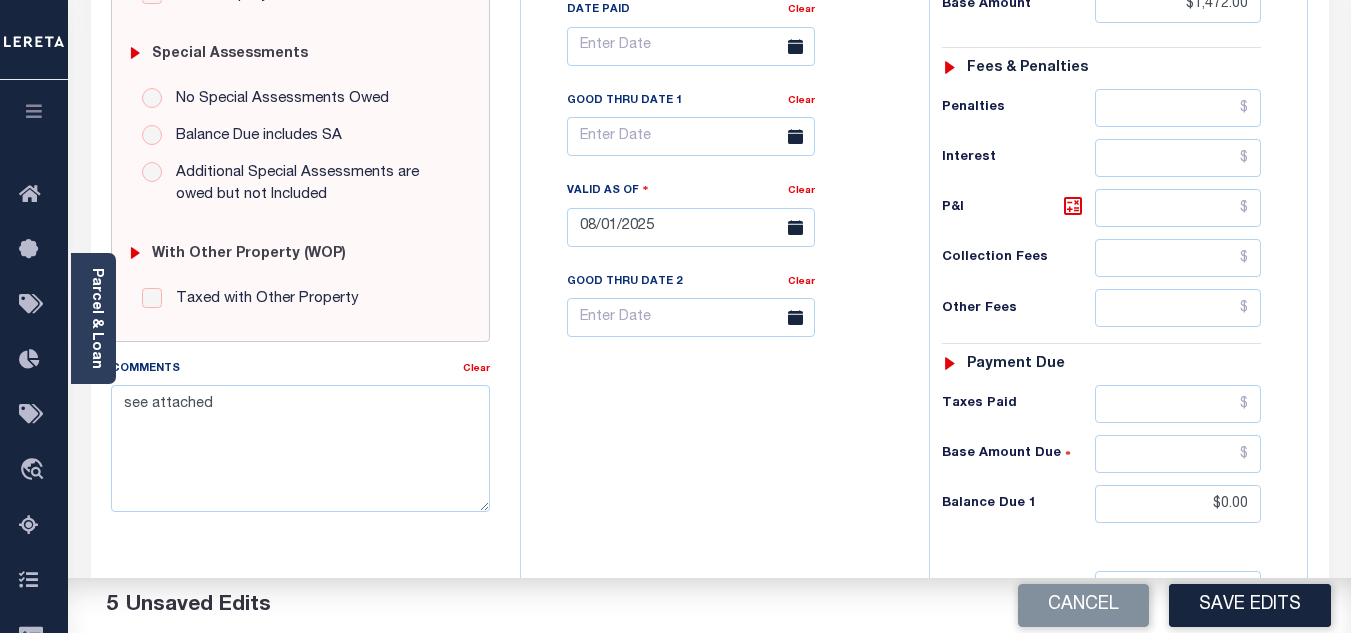 scroll, scrollTop: 600, scrollLeft: 0, axis: vertical 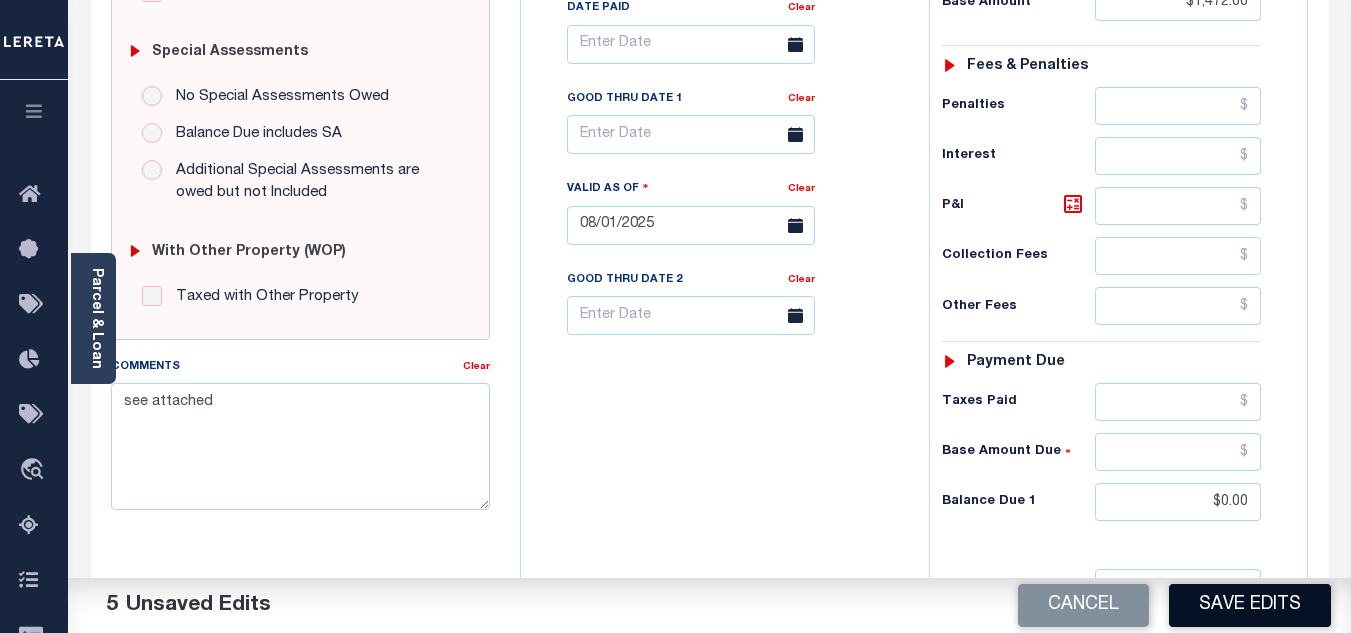 click on "Save Edits" at bounding box center [1250, 605] 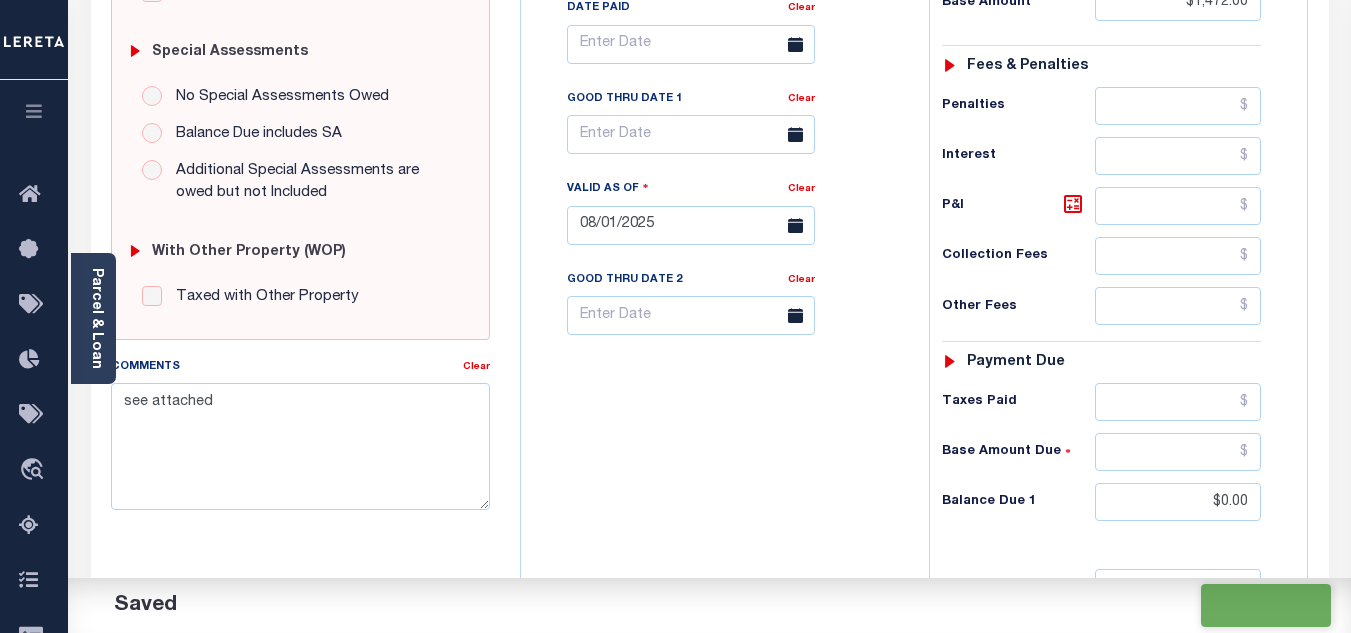 checkbox on "false" 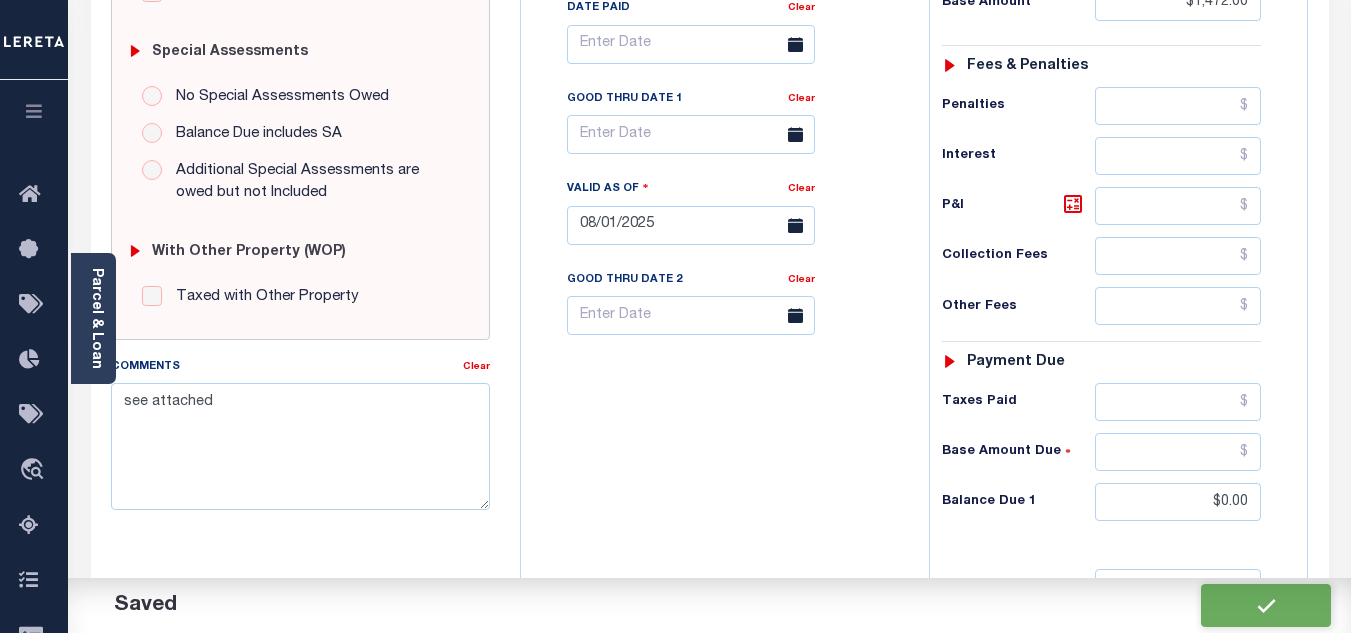 checkbox on "false" 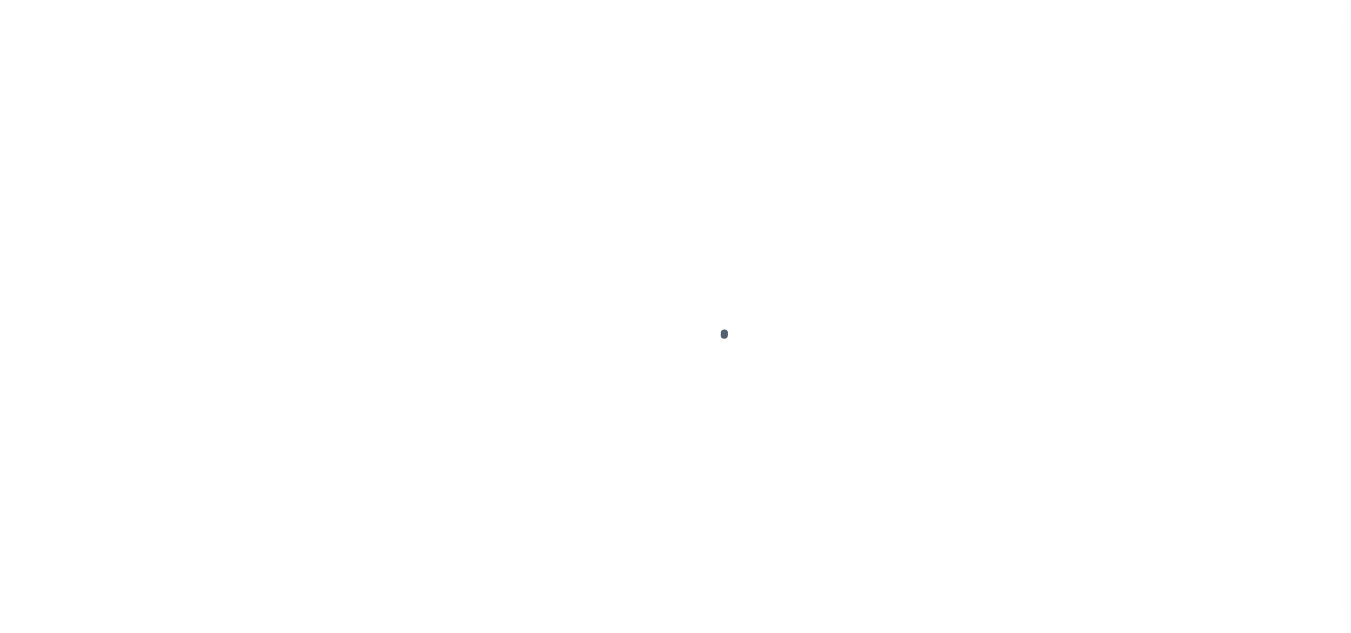 scroll, scrollTop: 0, scrollLeft: 0, axis: both 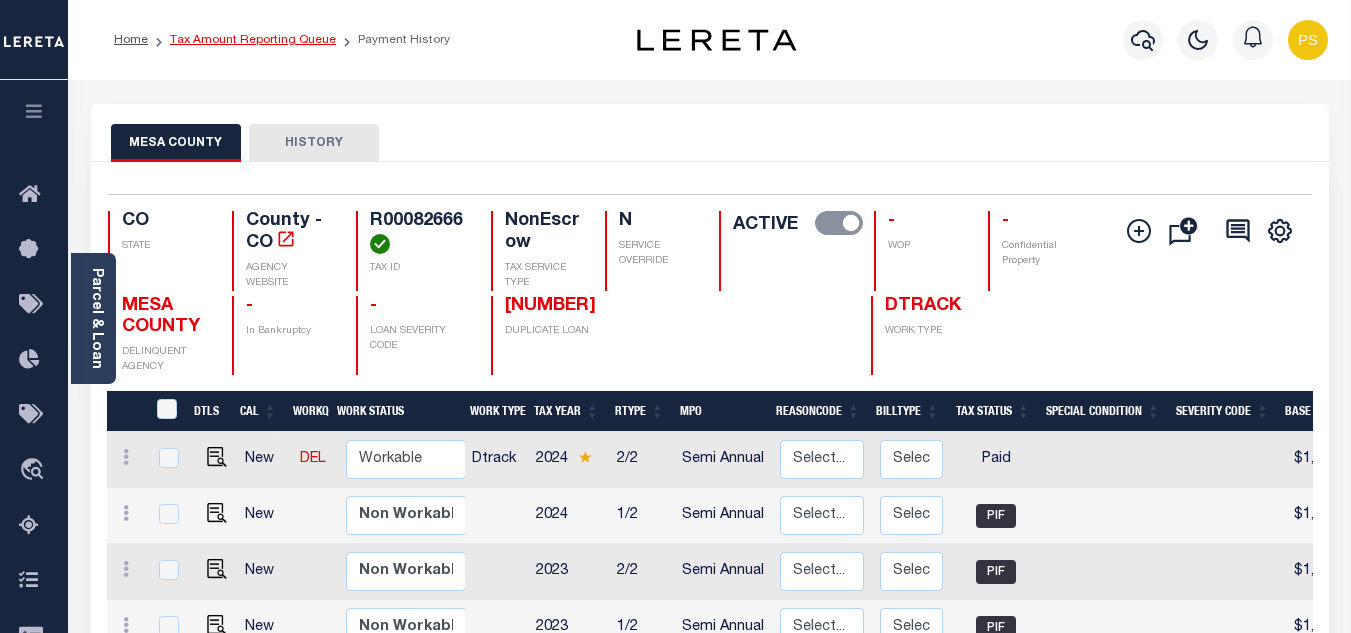 click on "Tax Amount Reporting Queue" at bounding box center (253, 40) 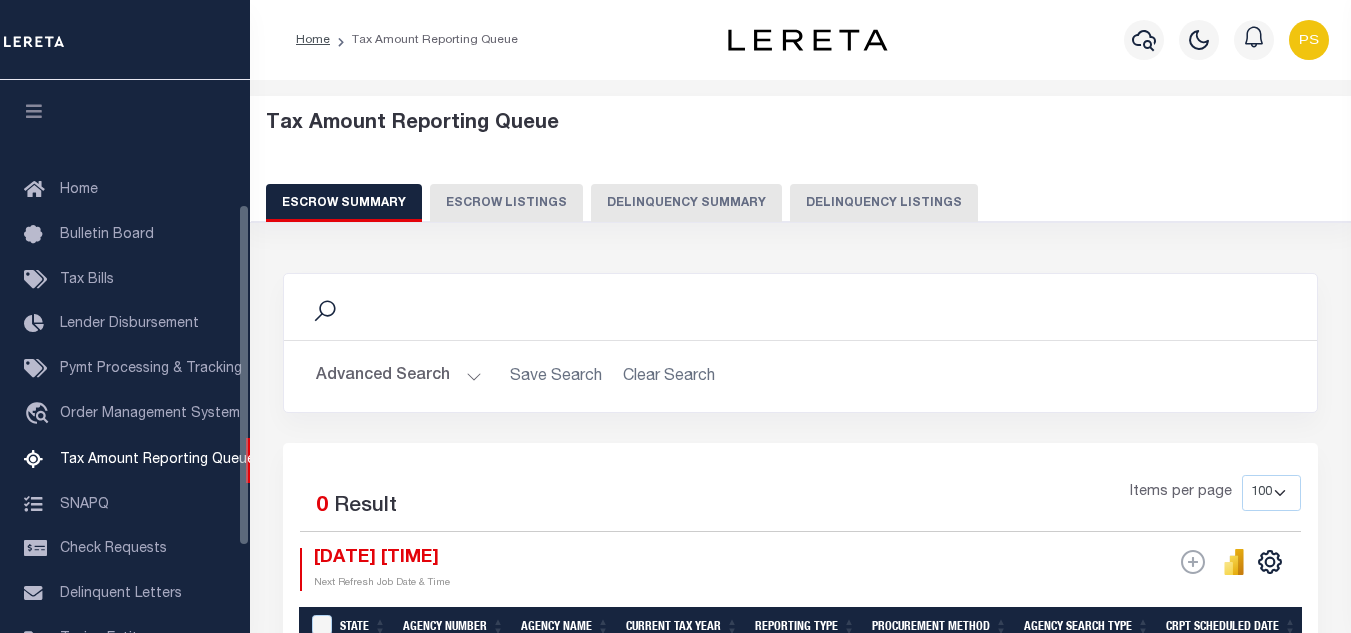 select on "100" 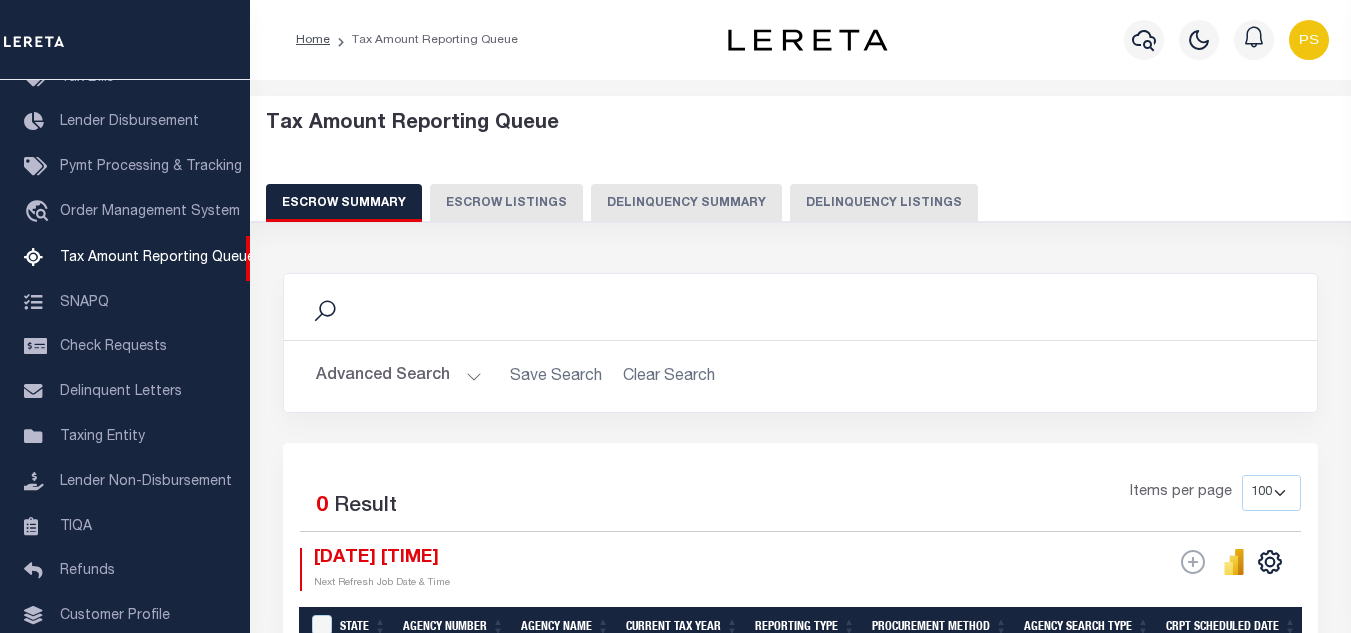 click on "Delinquency Listings" at bounding box center [884, 203] 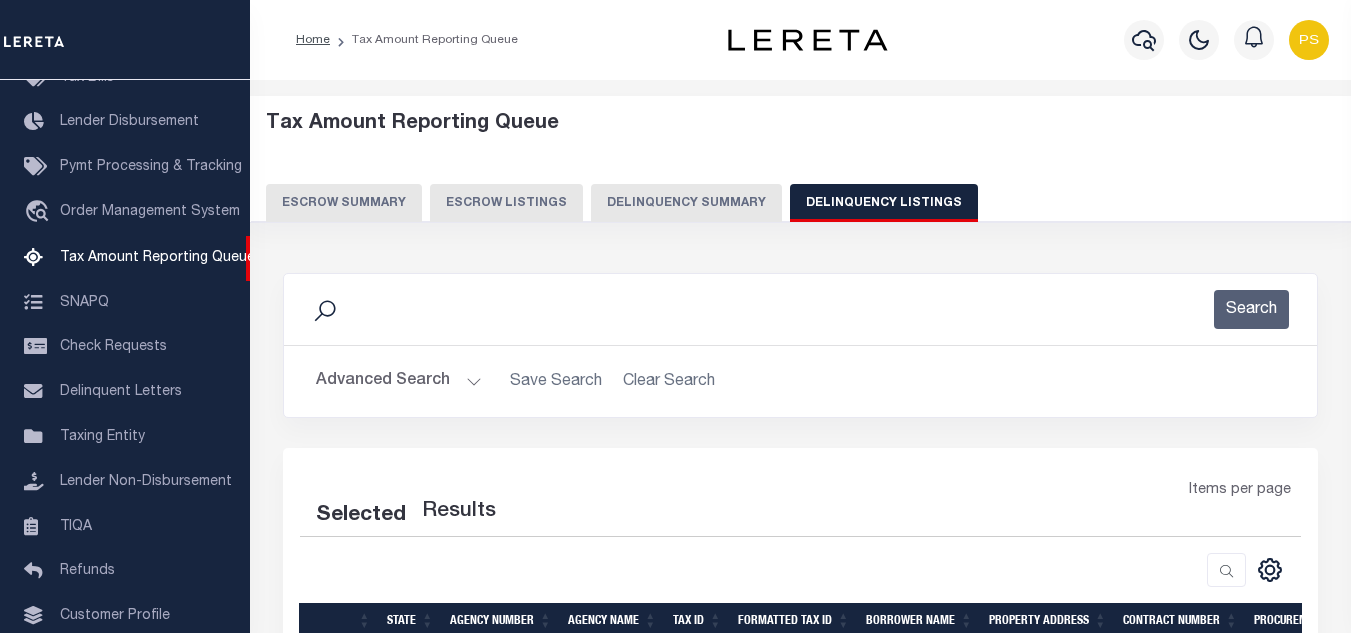 select on "100" 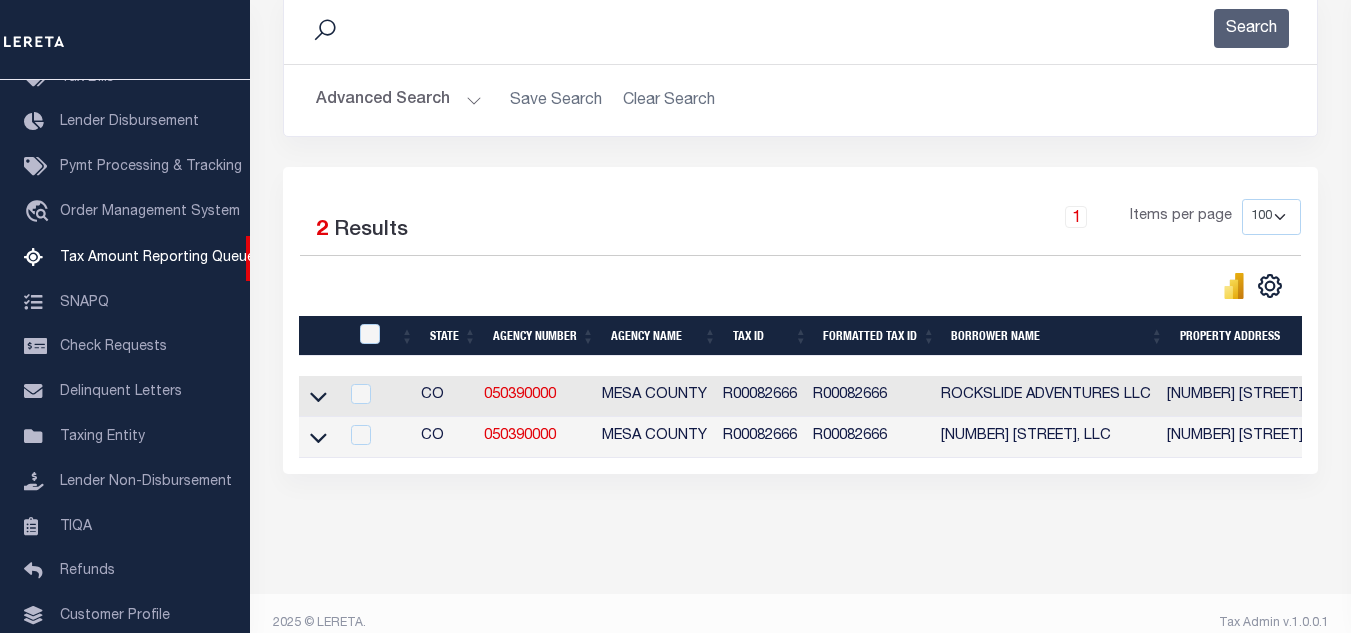 scroll, scrollTop: 300, scrollLeft: 0, axis: vertical 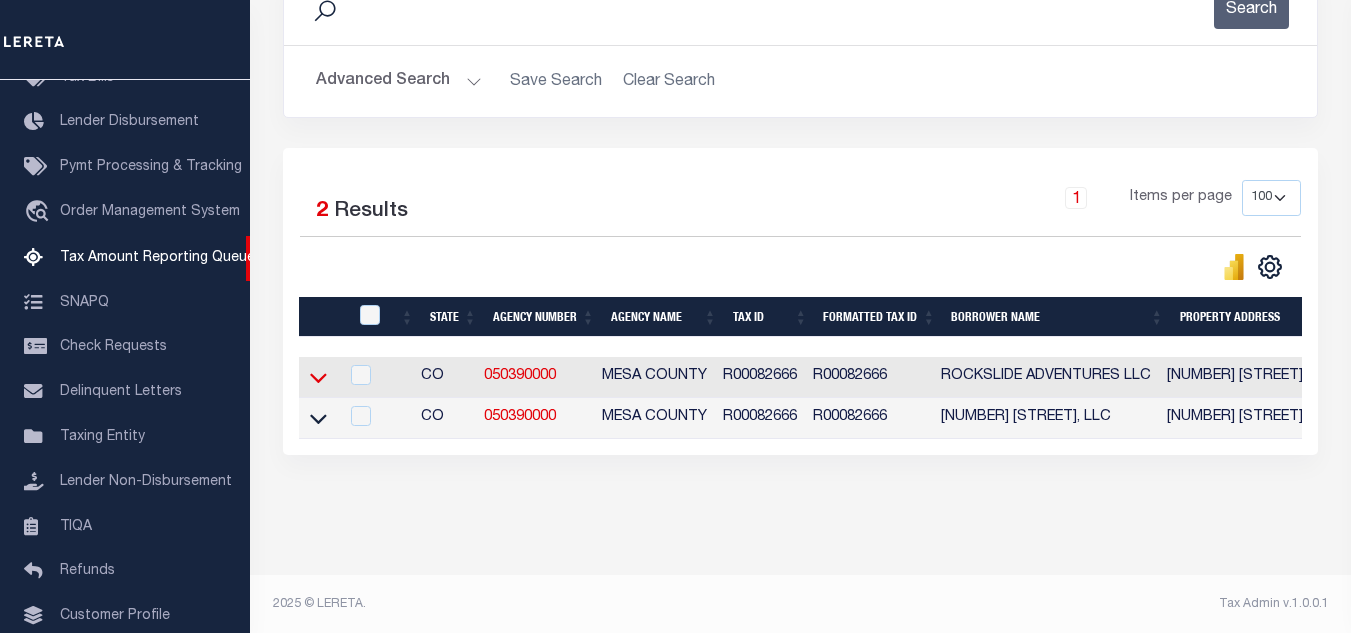 click 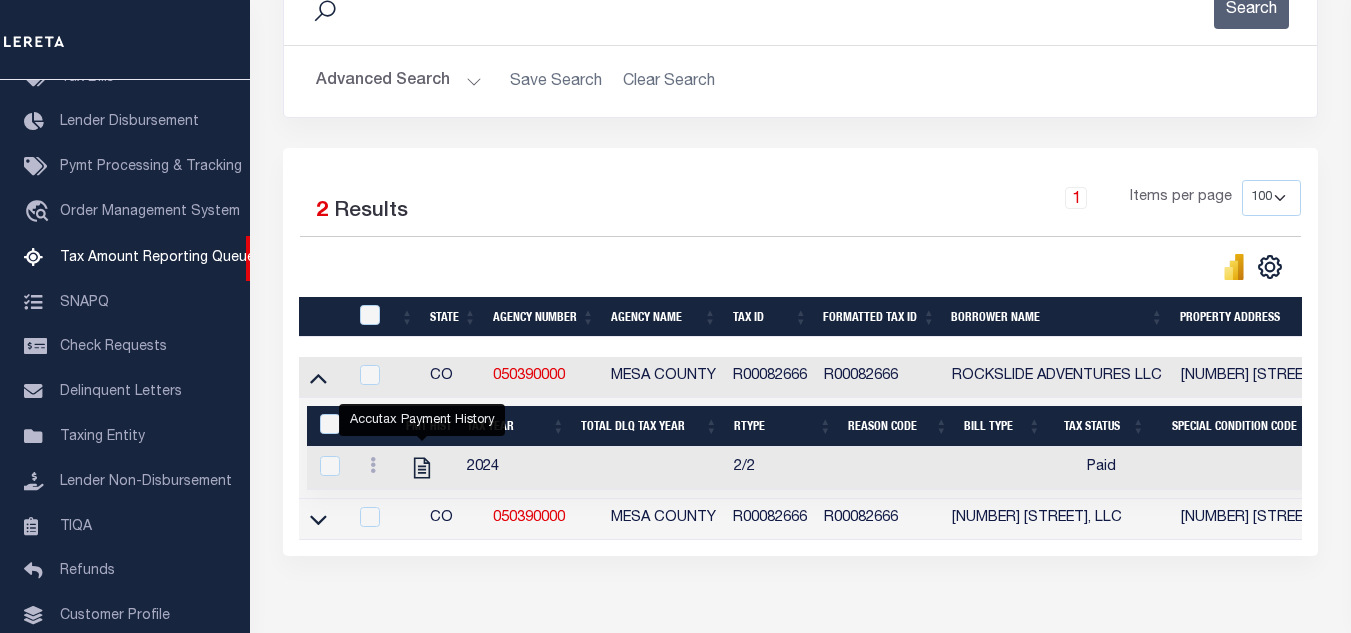 scroll, scrollTop: 400, scrollLeft: 0, axis: vertical 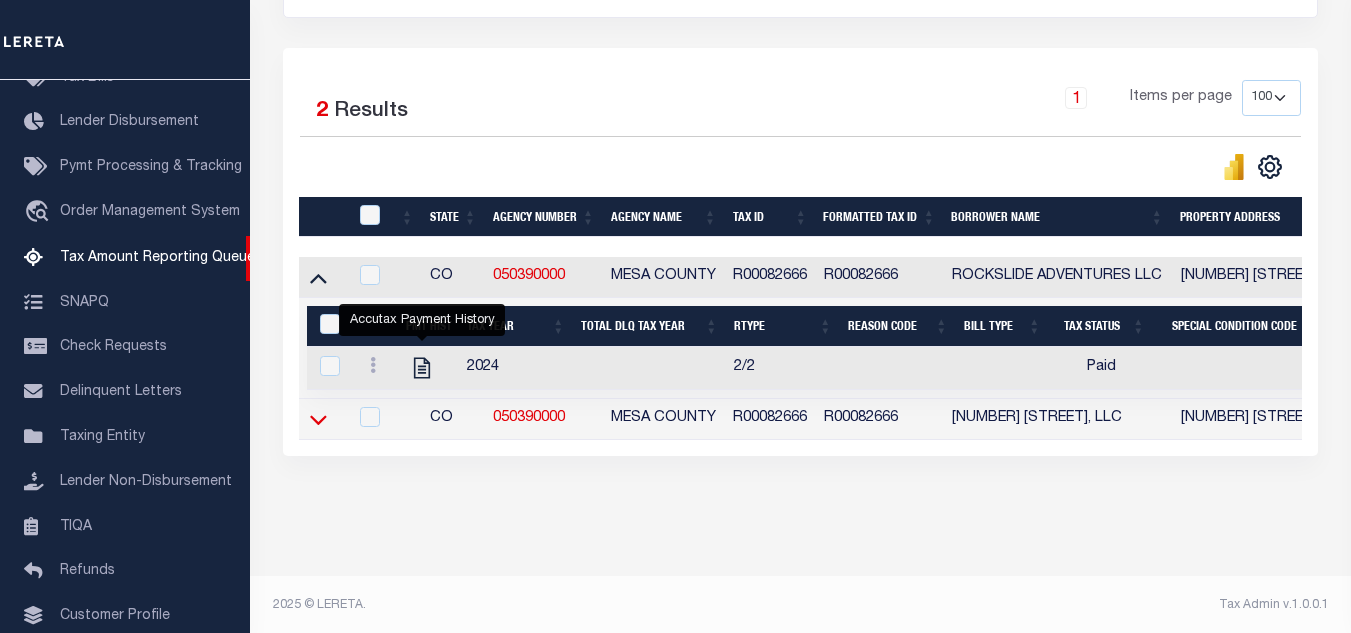 click 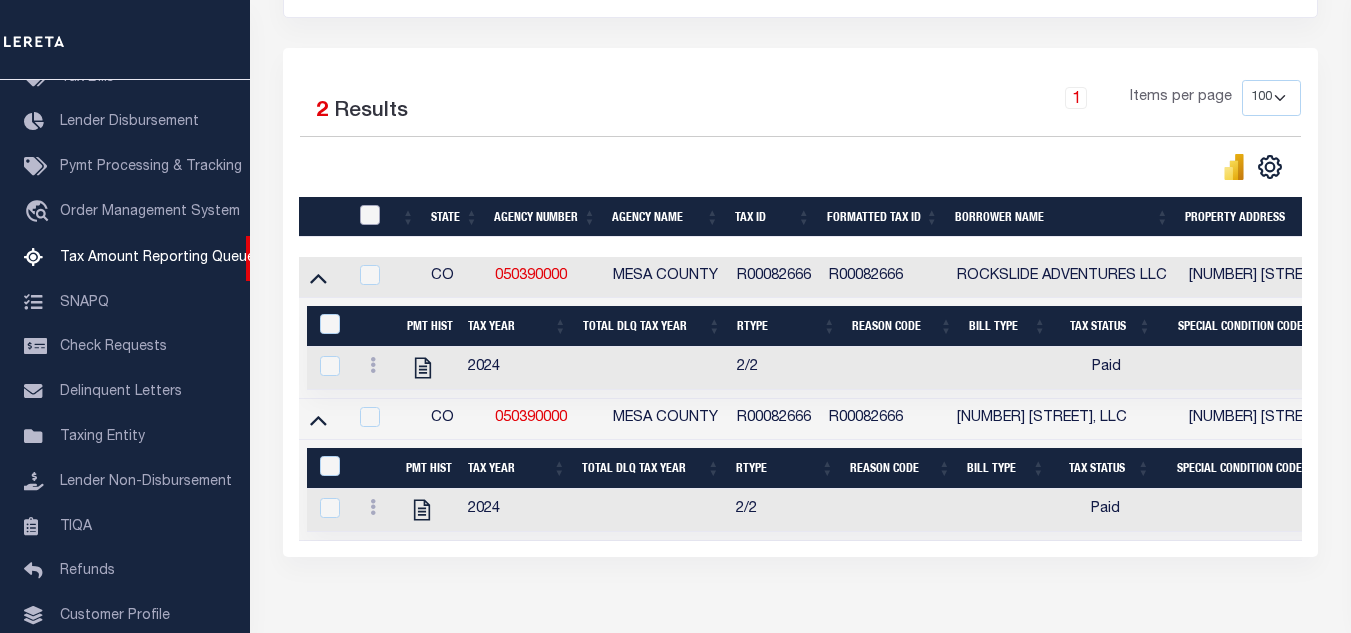 click at bounding box center (370, 215) 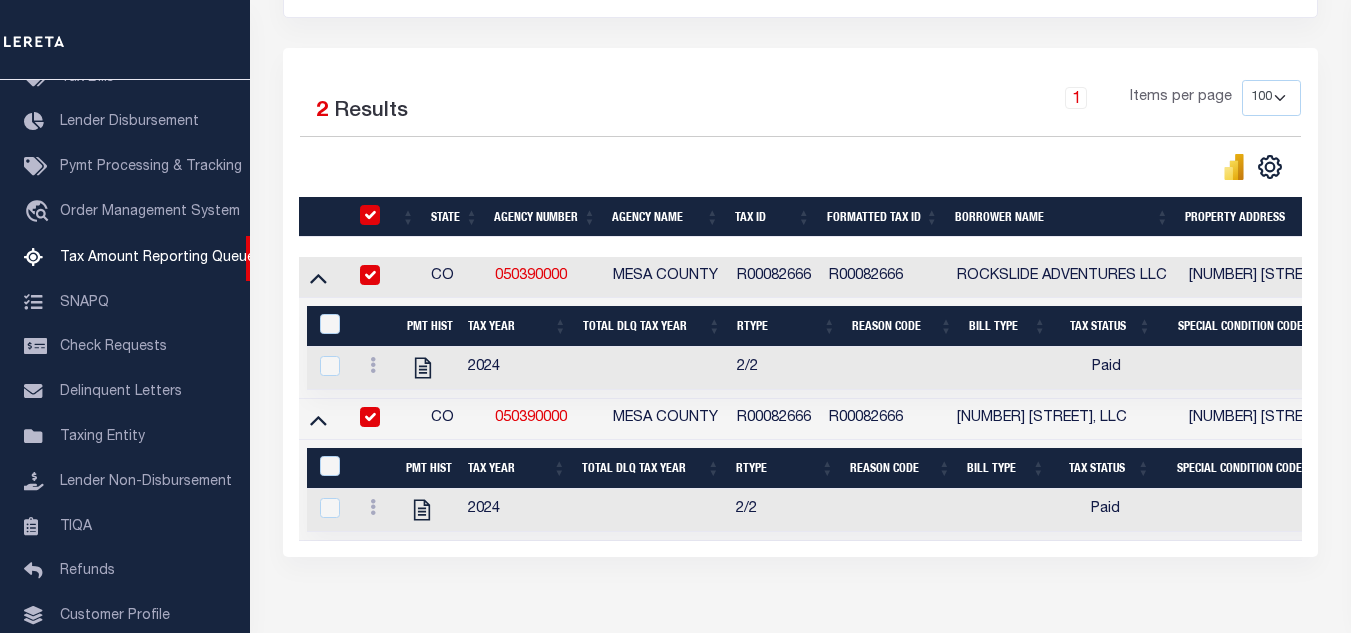checkbox on "true" 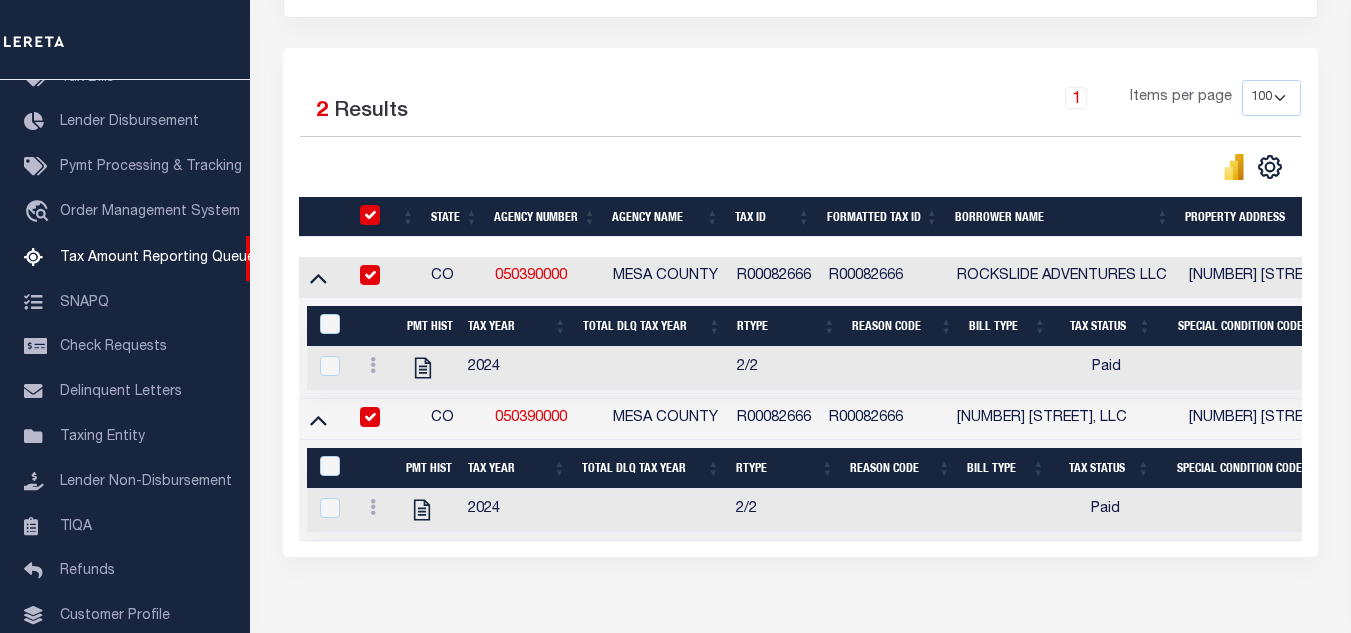 checkbox on "true" 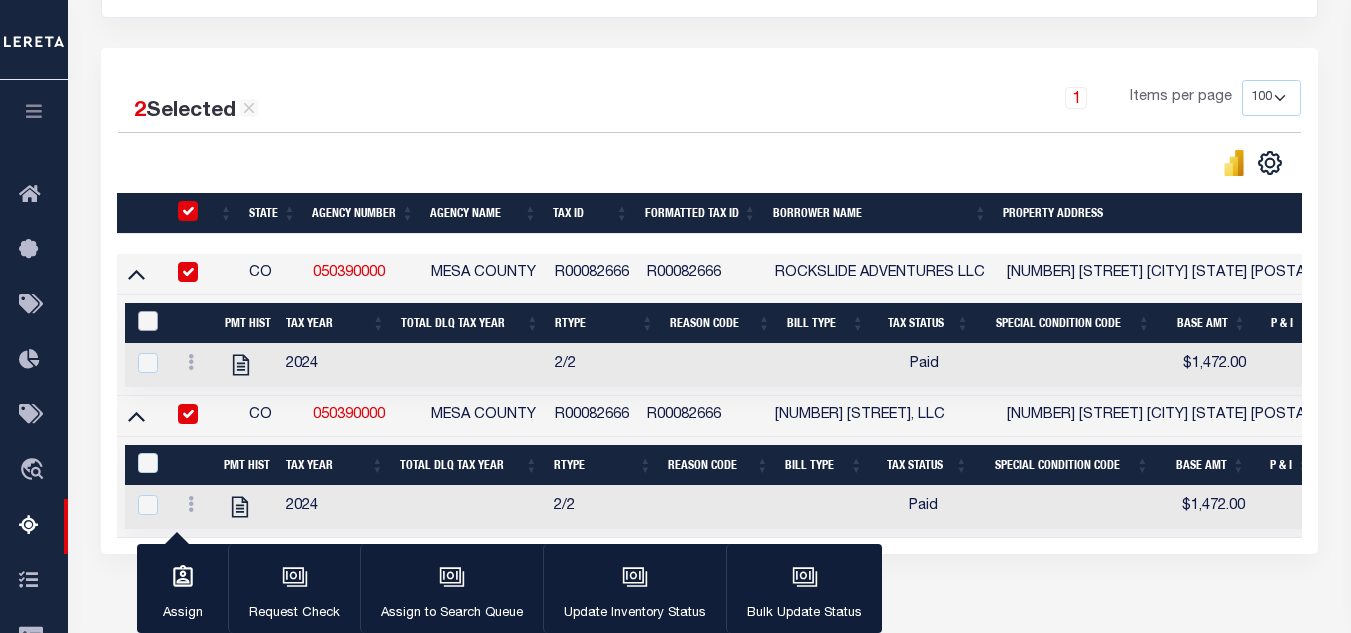 click at bounding box center [148, 321] 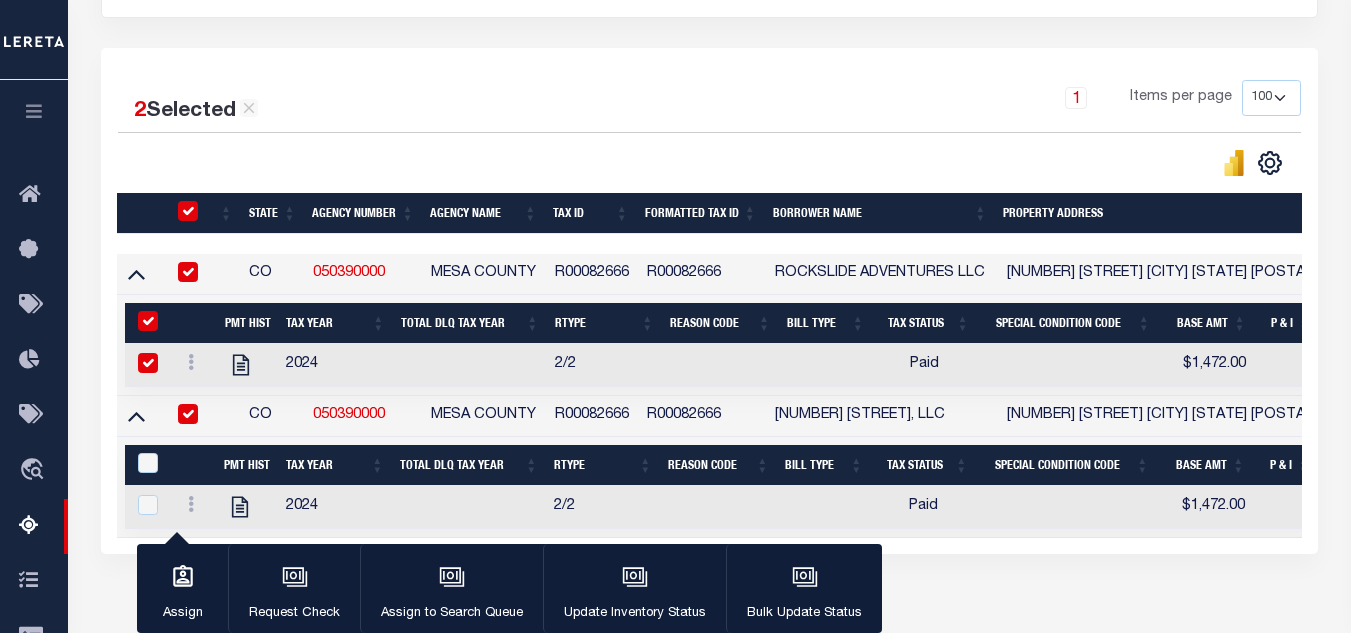 checkbox on "true" 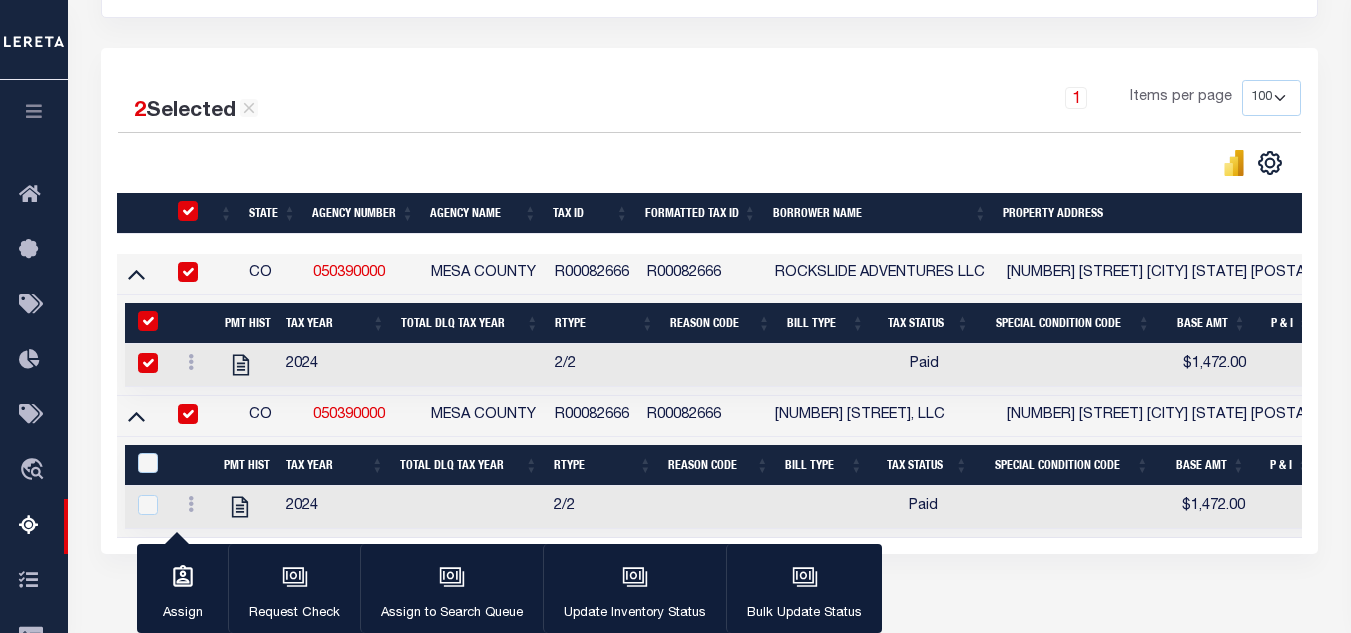 checkbox on "true" 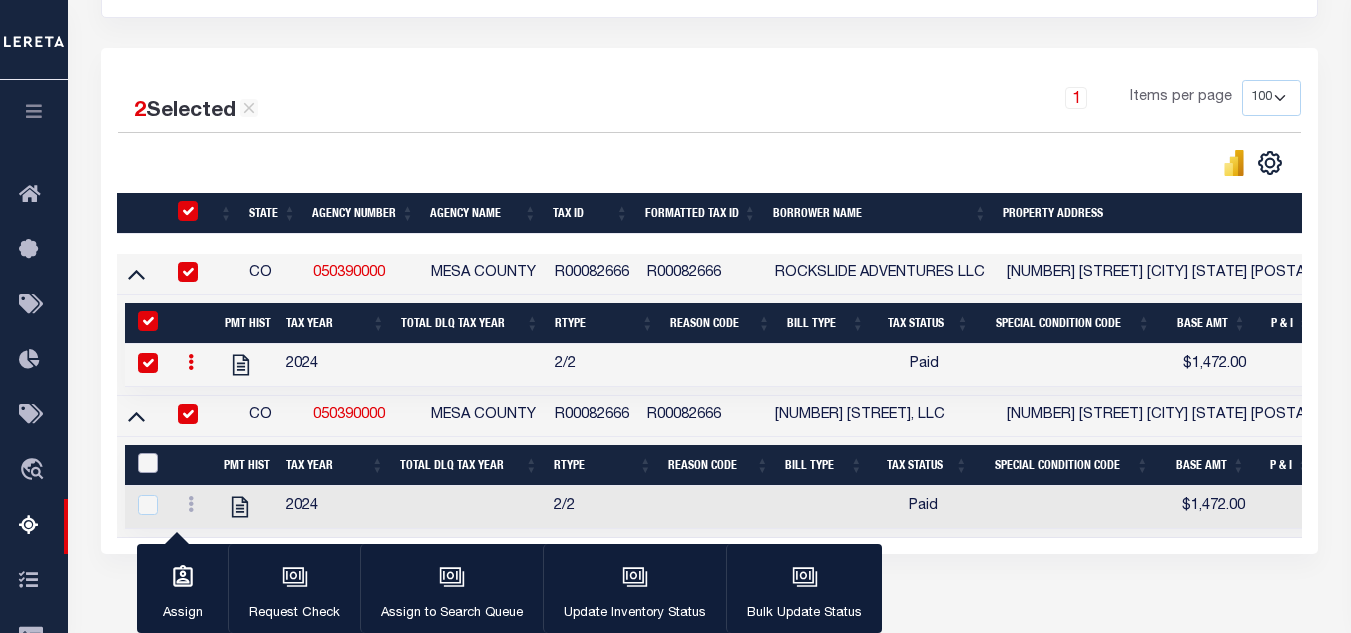 click at bounding box center (148, 463) 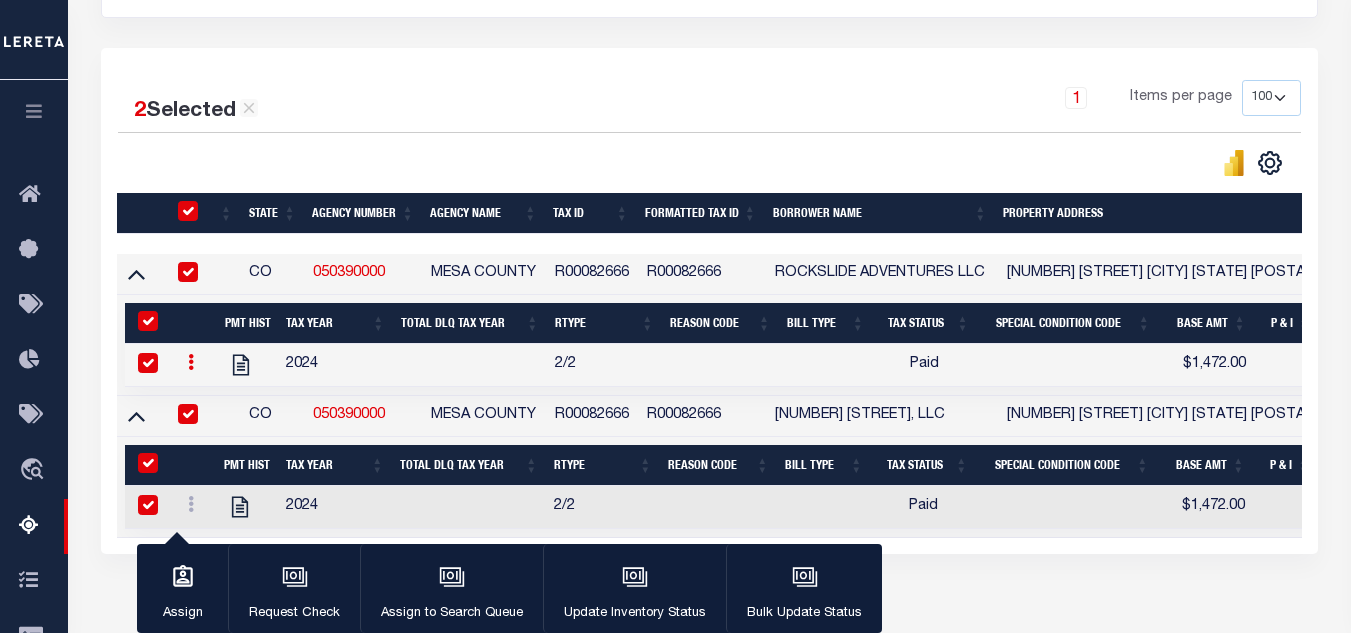 checkbox on "true" 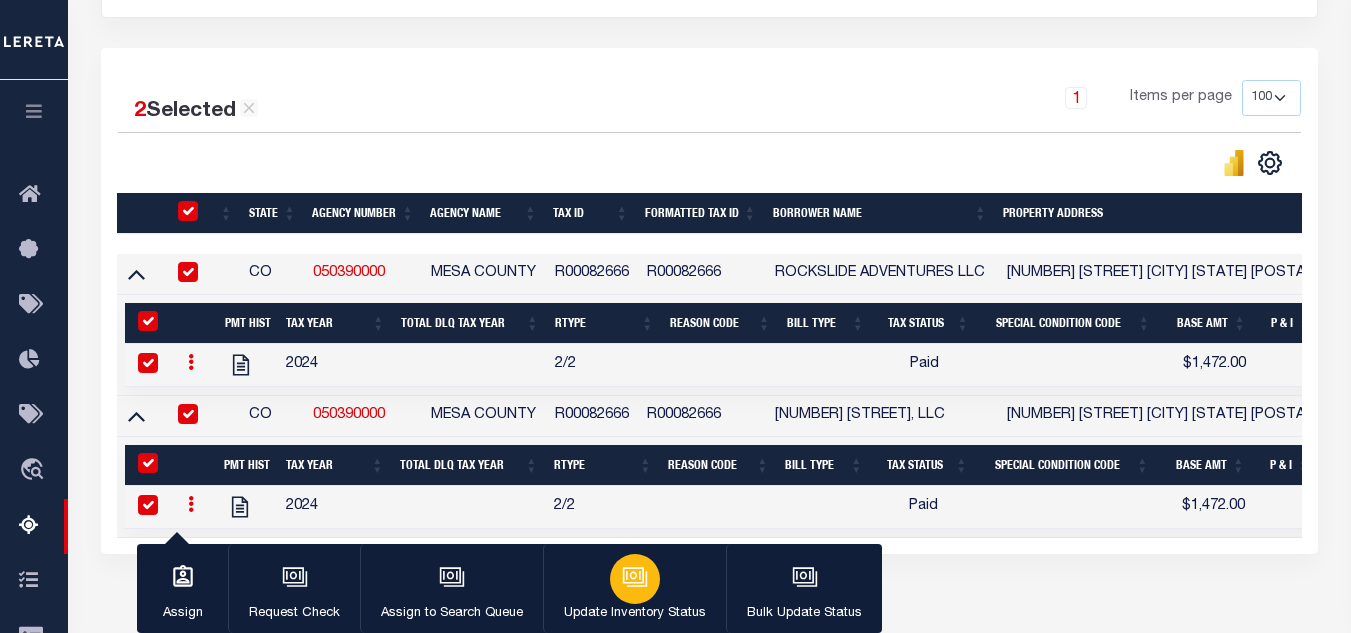 click at bounding box center [635, 579] 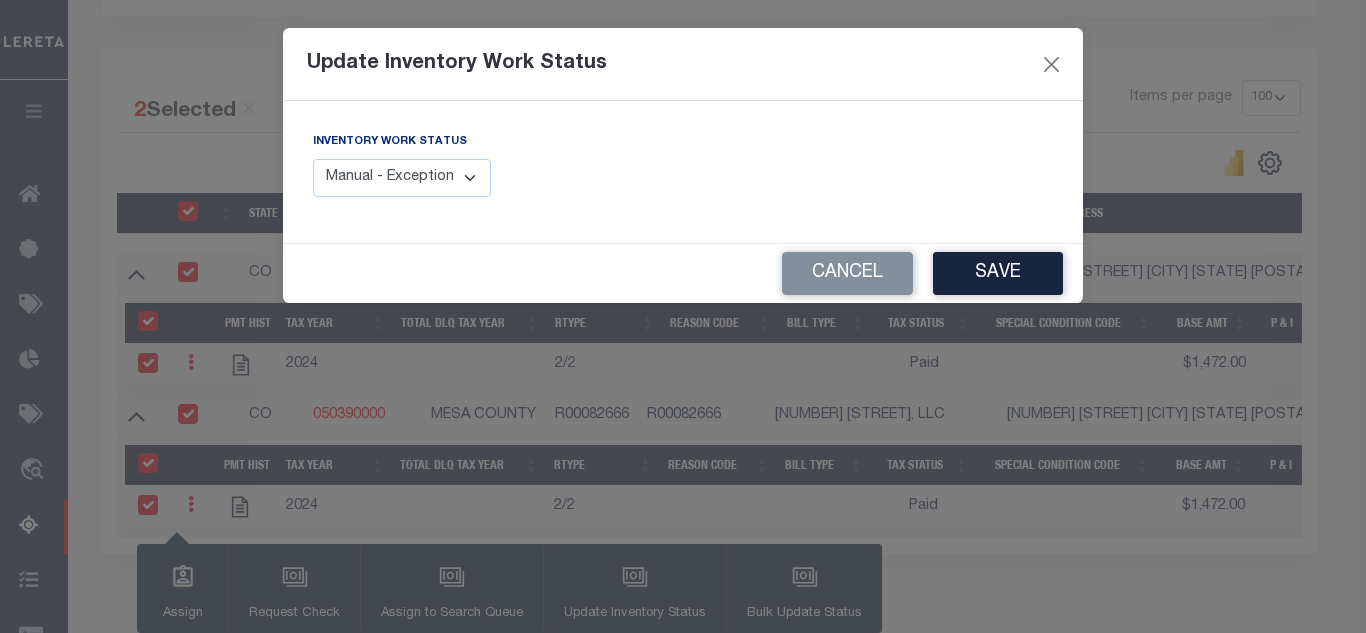 click on "Manual - Exception
Pended - Awaiting Search
Late Add Exception
Completed" at bounding box center (402, 178) 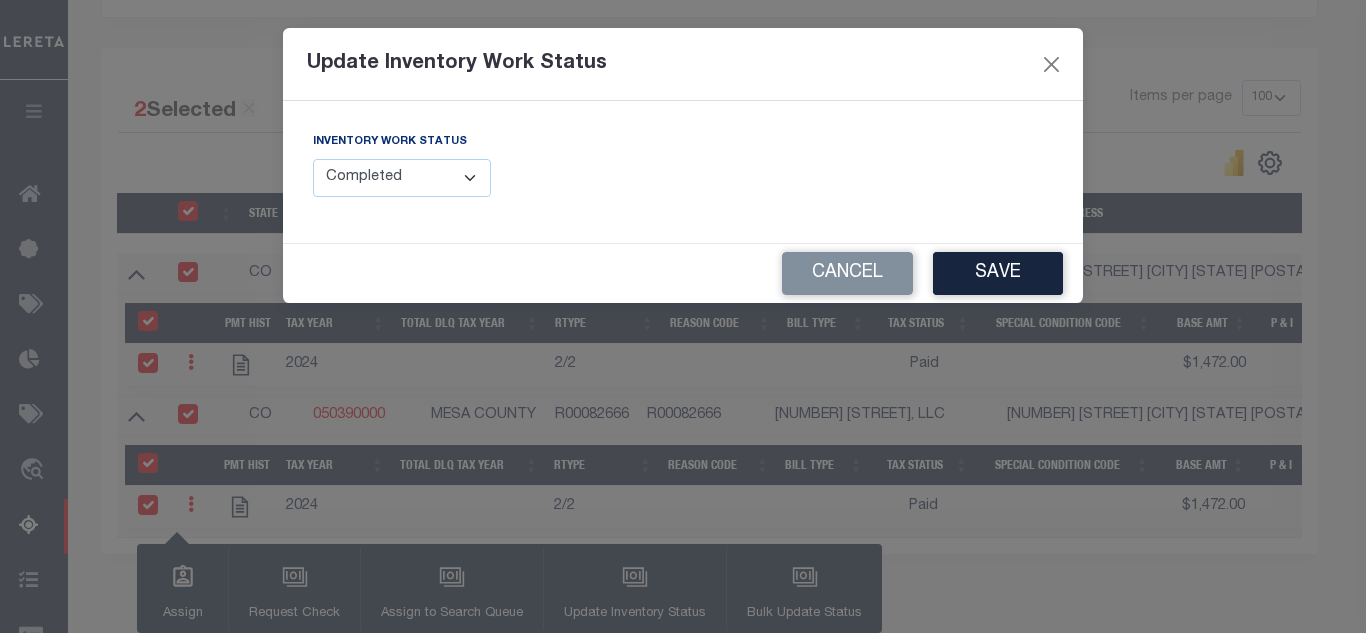 click on "Manual - Exception
Pended - Awaiting Search
Late Add Exception
Completed" at bounding box center [402, 178] 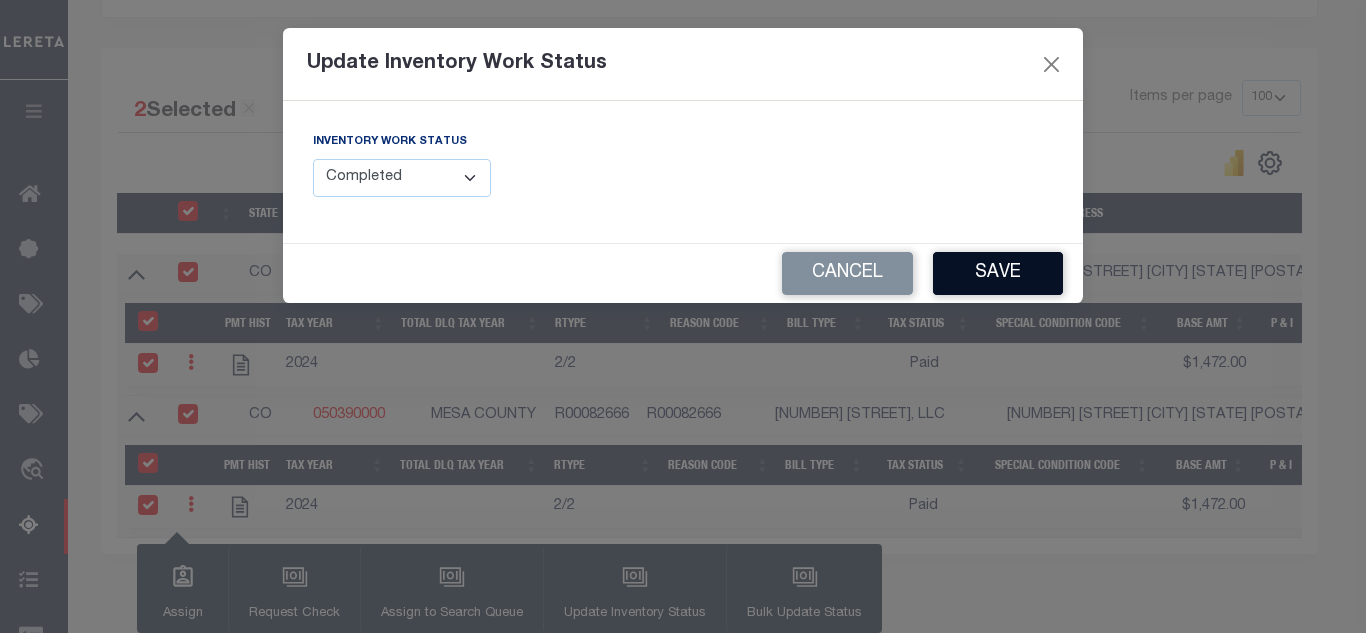 click on "Save" at bounding box center [998, 273] 